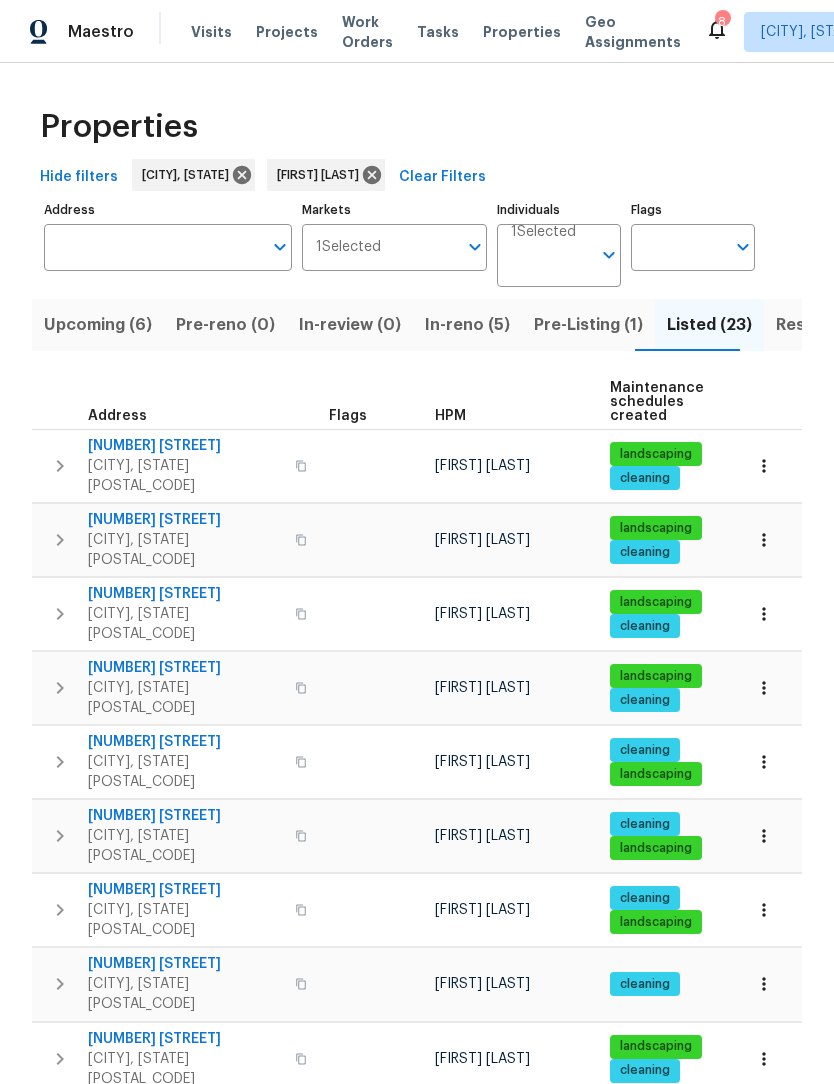 scroll, scrollTop: 0, scrollLeft: 0, axis: both 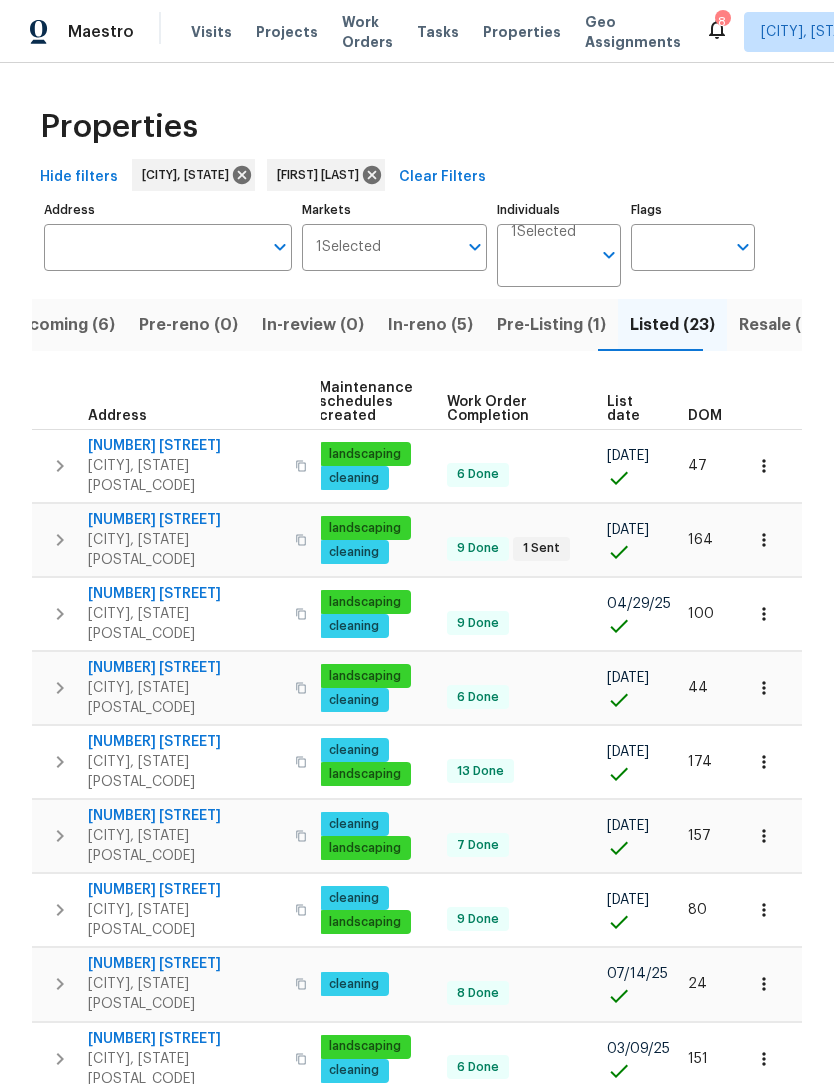 click on "Hide filters Greensboro, NC Ken Romain Clear Filters" at bounding box center [417, 177] 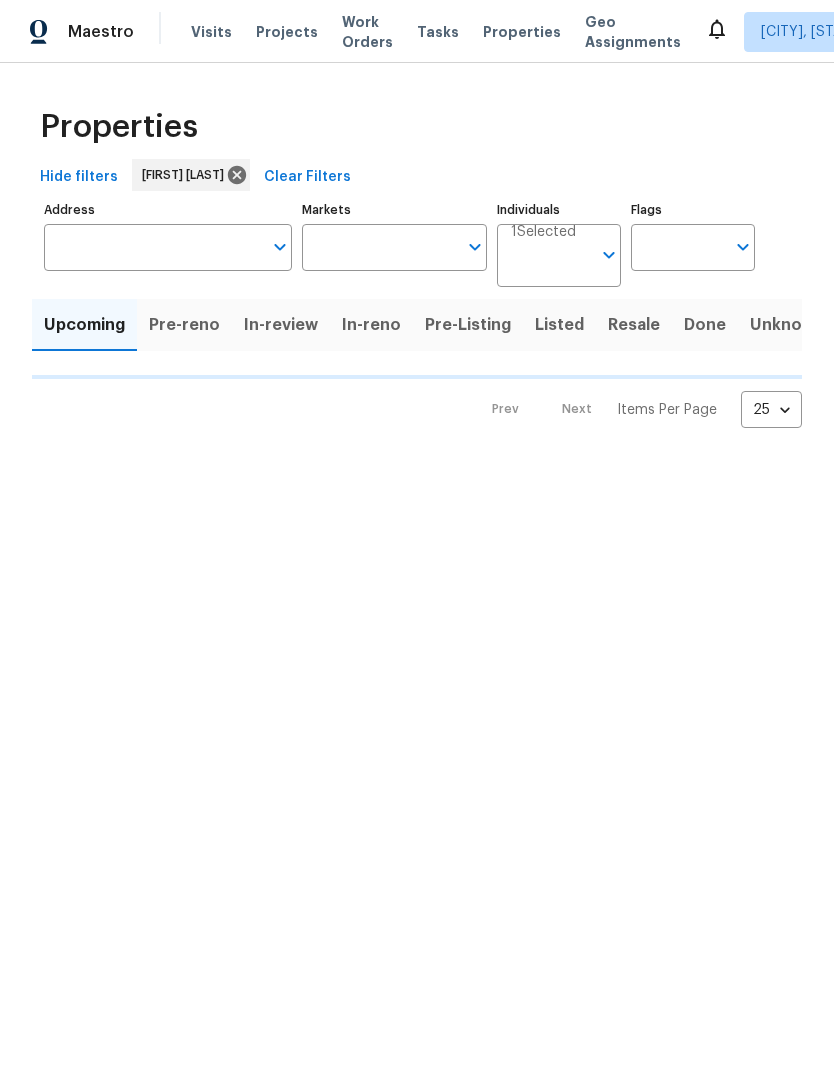 scroll, scrollTop: 0, scrollLeft: 0, axis: both 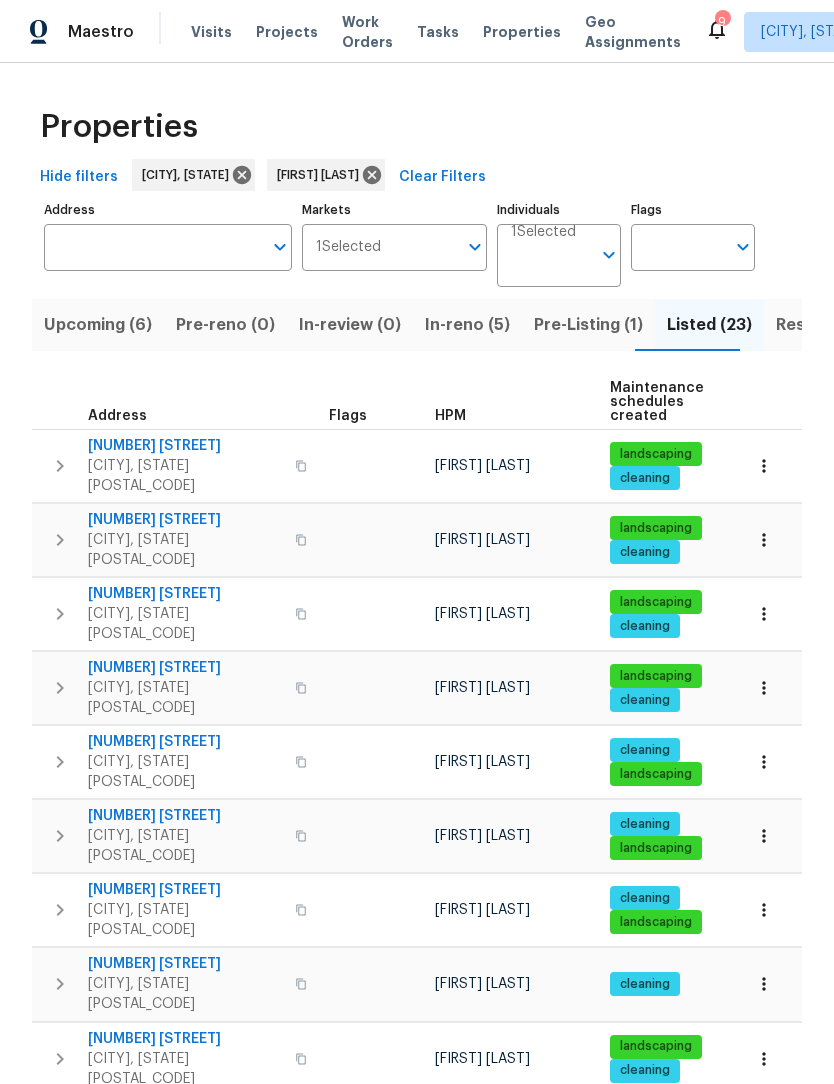 click on "Pre-Listing (1)" at bounding box center [588, 325] 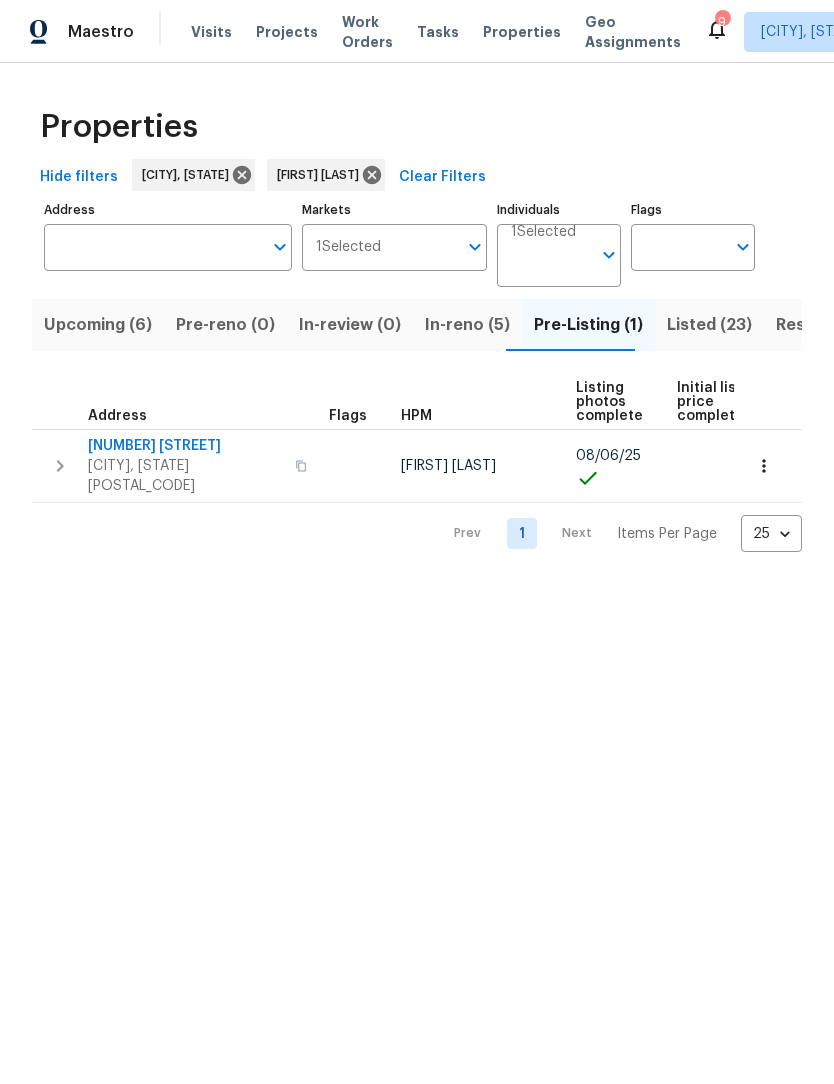 scroll, scrollTop: 0, scrollLeft: 0, axis: both 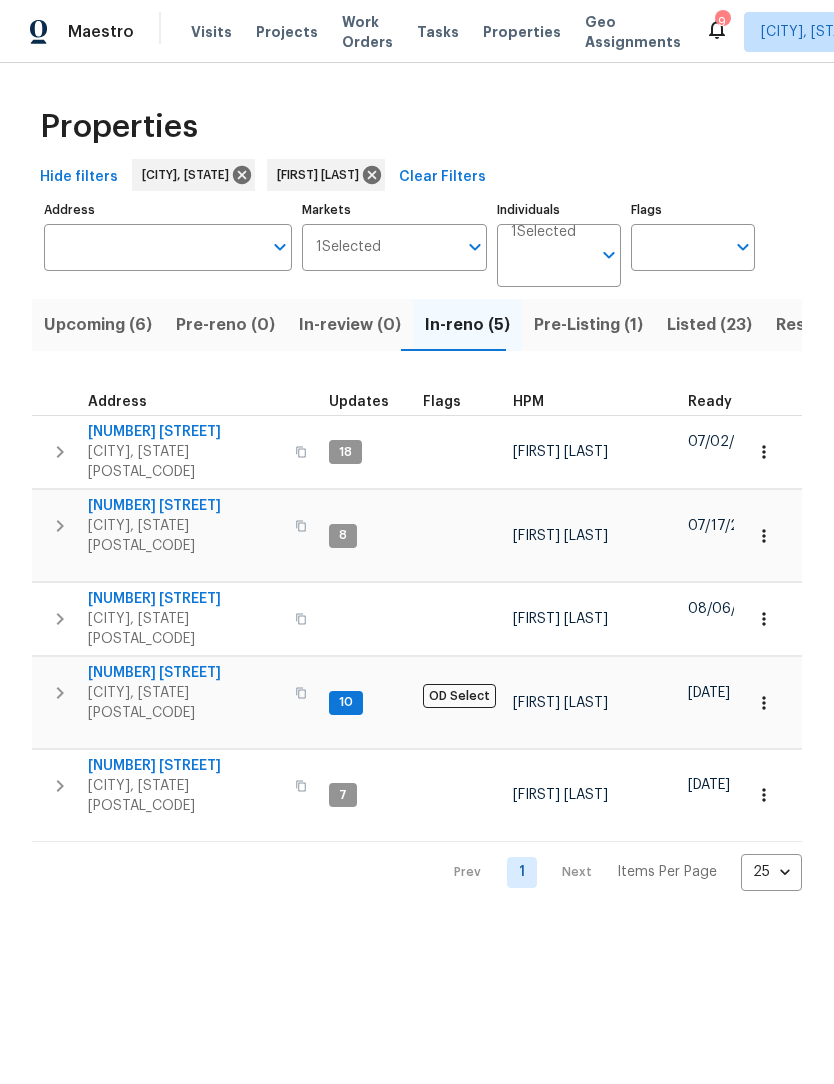 click on "6880 Ironwood Cir" at bounding box center [185, 506] 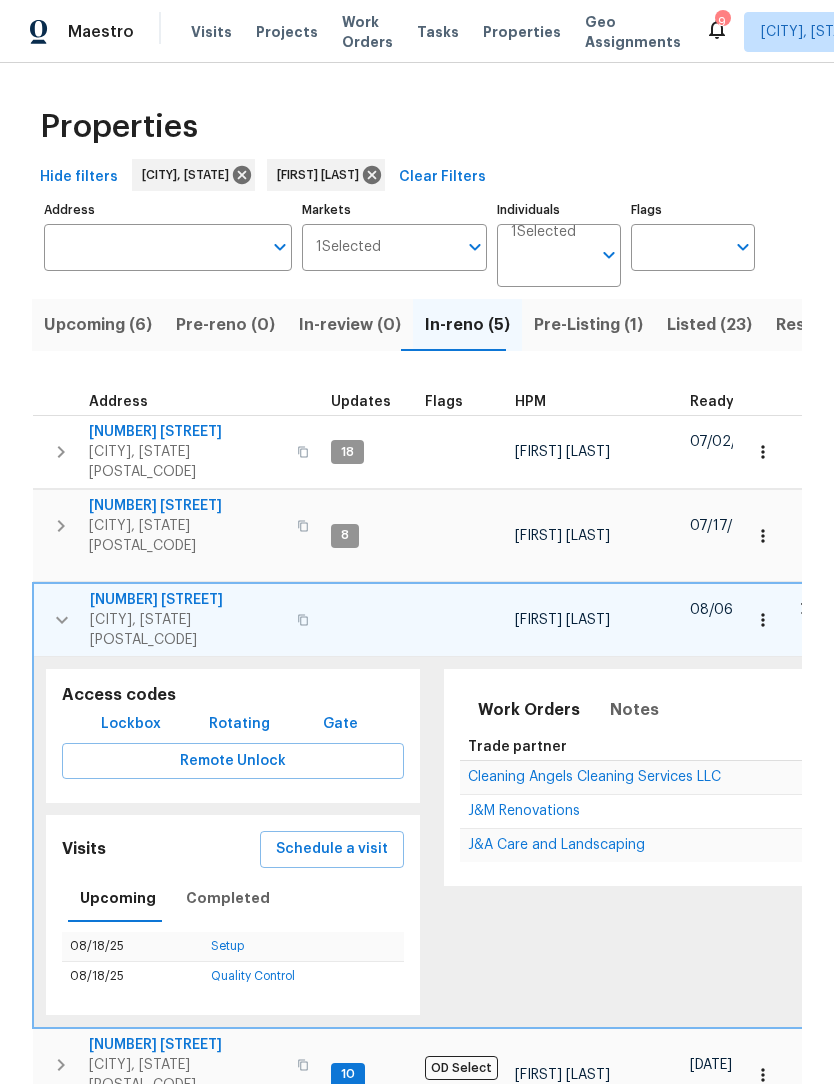 click on "Schedule a visit" at bounding box center [332, 849] 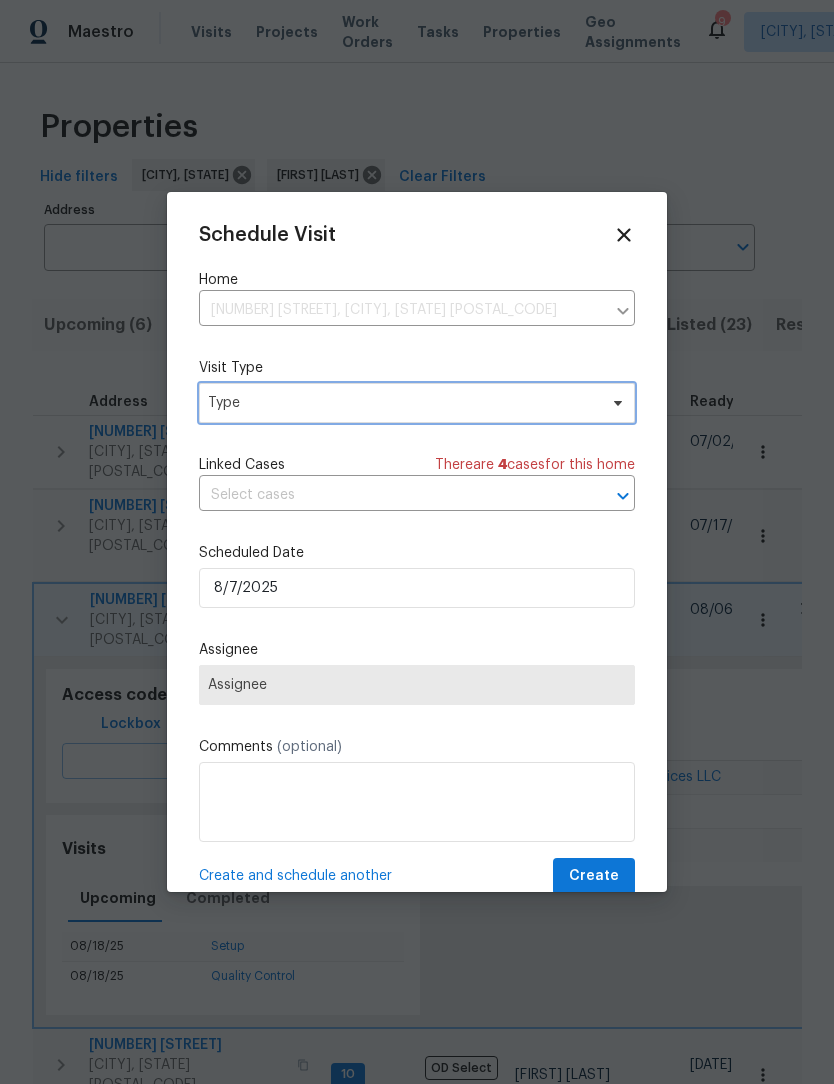 click on "Type" at bounding box center (402, 403) 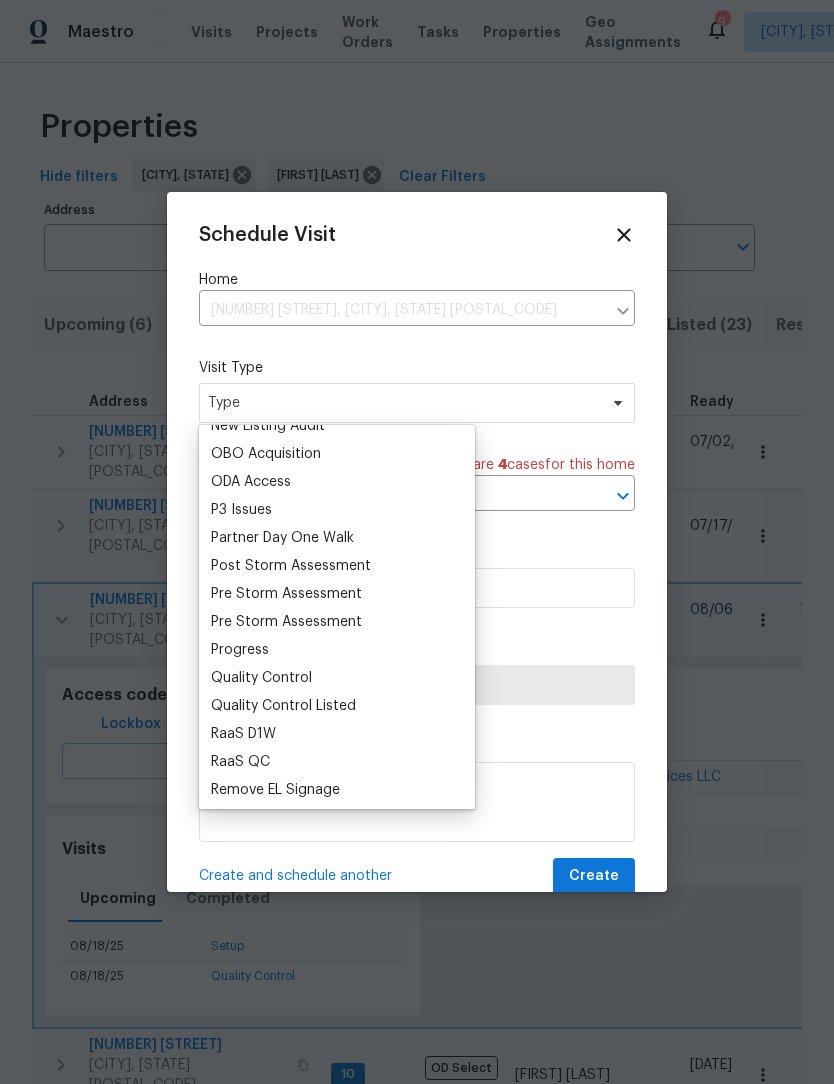 scroll, scrollTop: 1165, scrollLeft: 0, axis: vertical 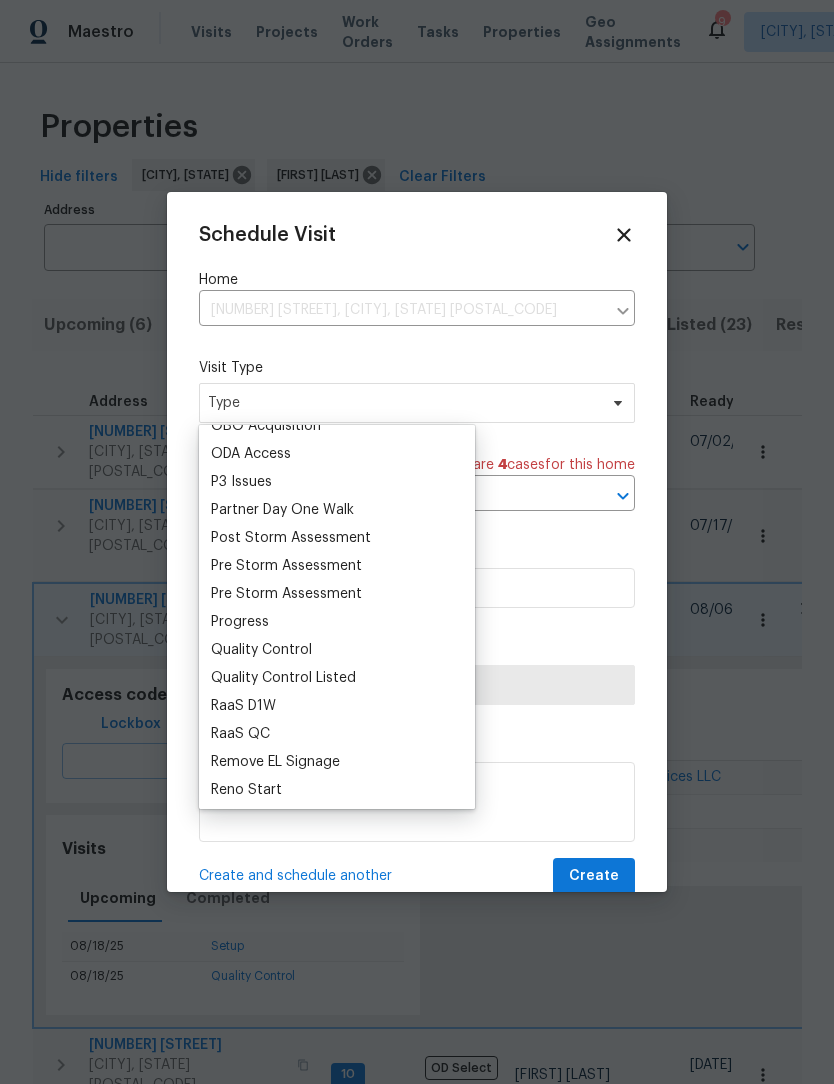 click on "Progress" at bounding box center [240, 622] 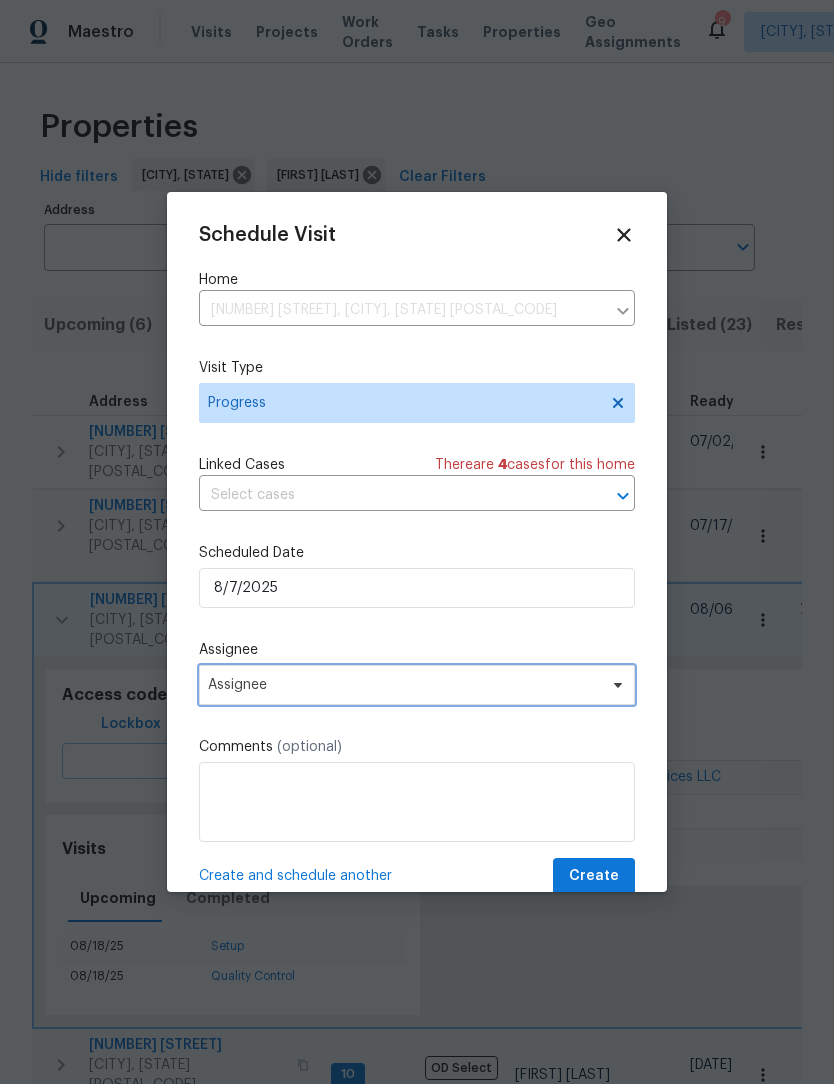 click on "Assignee" at bounding box center (404, 685) 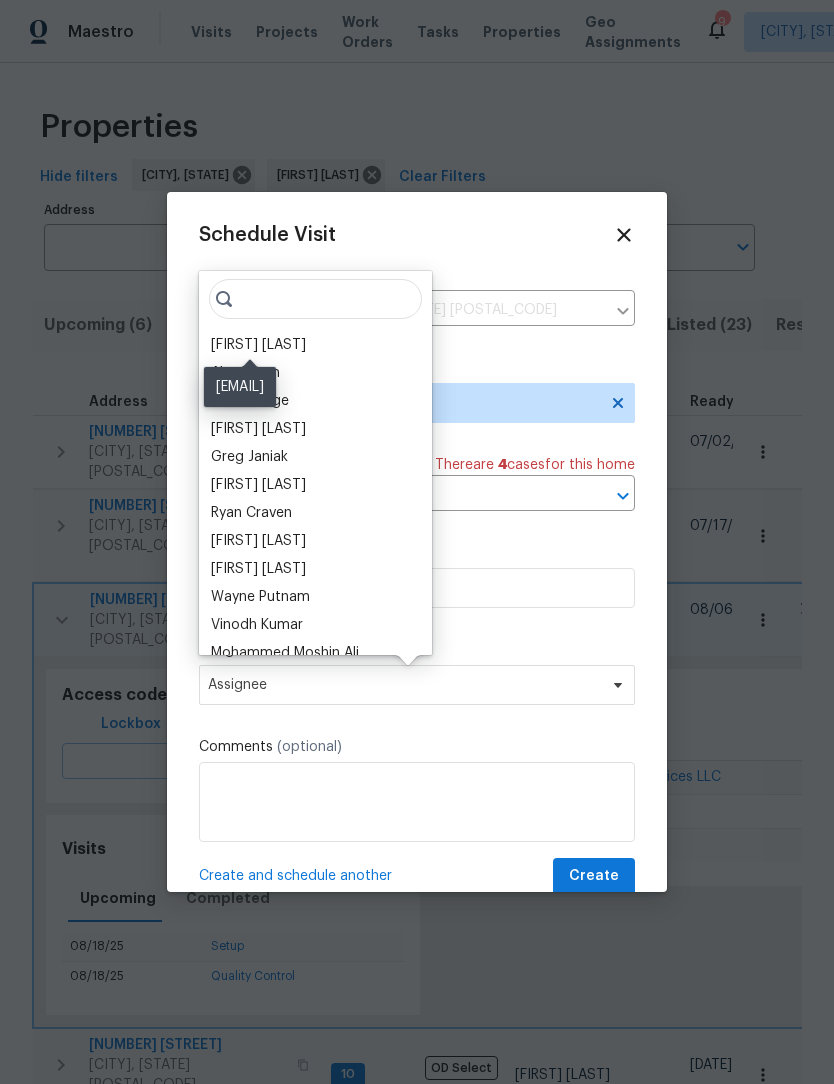 click on "Ken Romain" at bounding box center [258, 345] 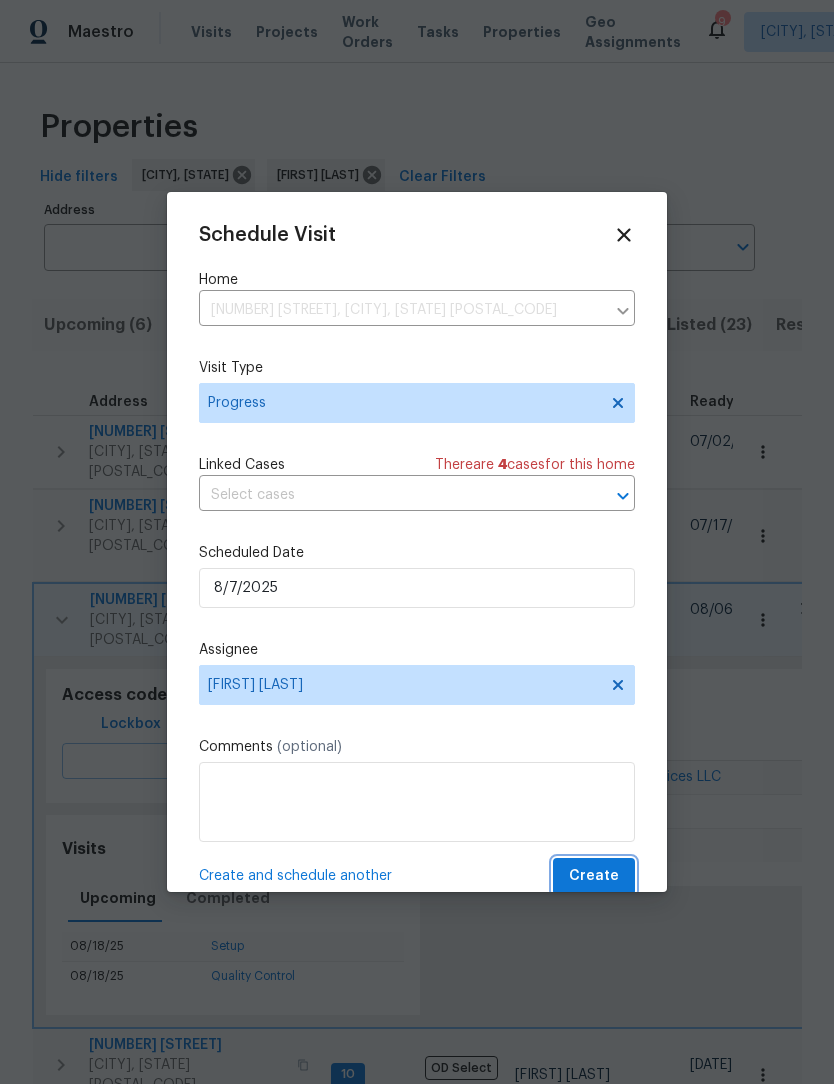 click on "Create" at bounding box center [594, 876] 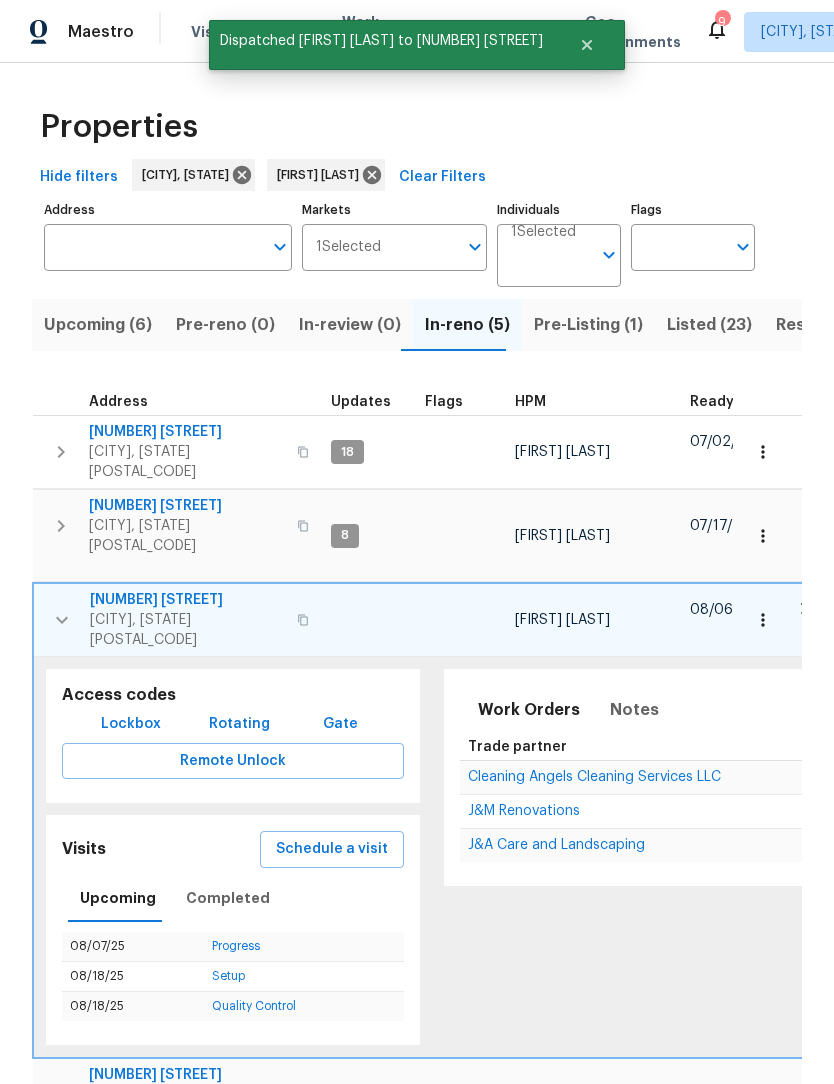 click at bounding box center [62, 620] 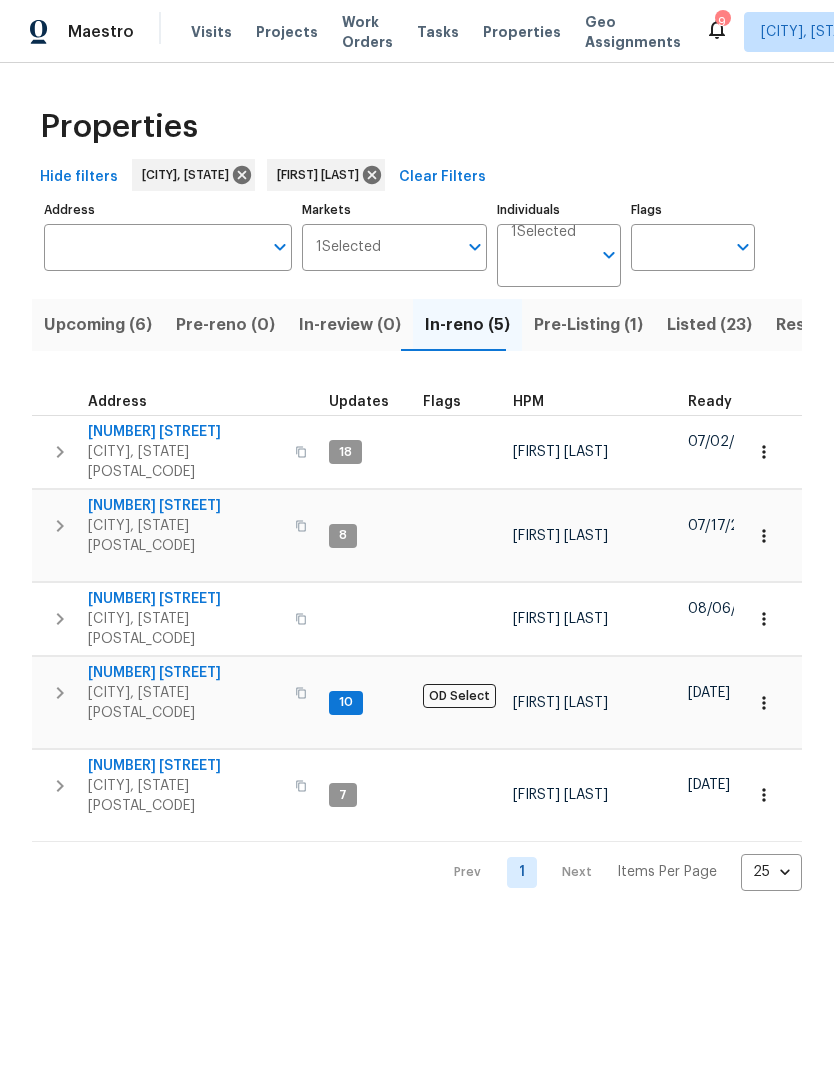 click on "Upcoming (6)" at bounding box center [98, 325] 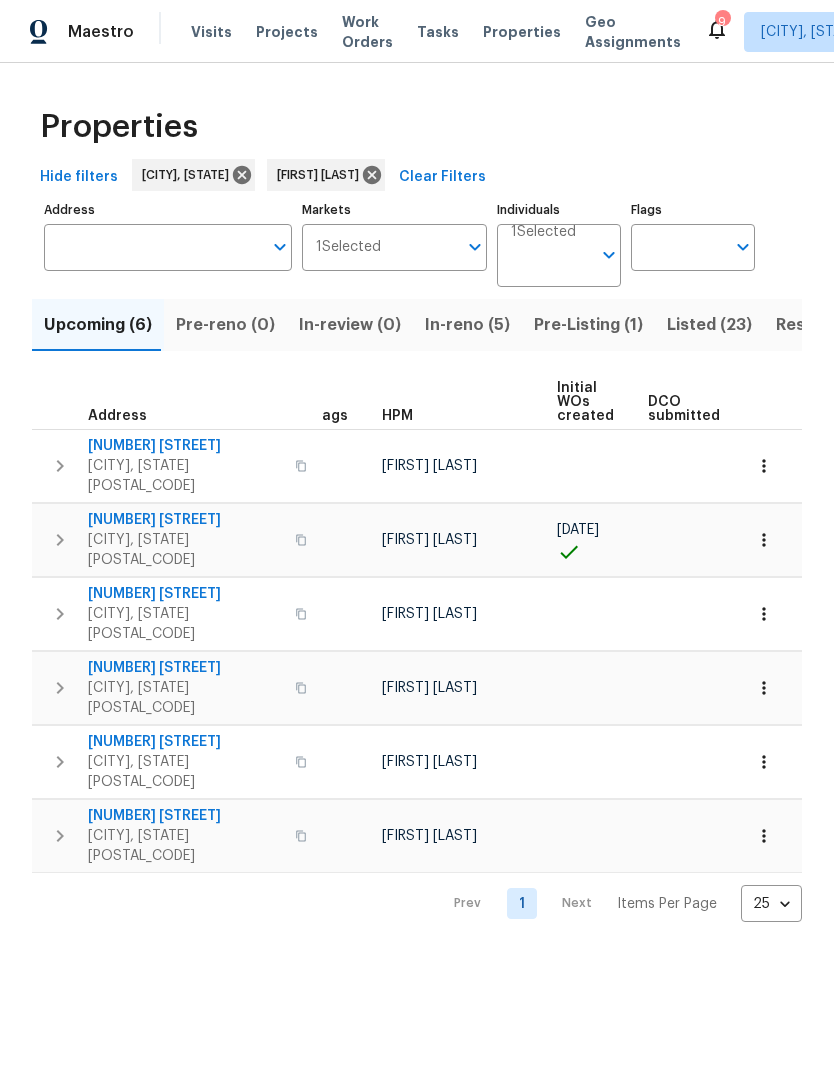 scroll, scrollTop: 0, scrollLeft: 17, axis: horizontal 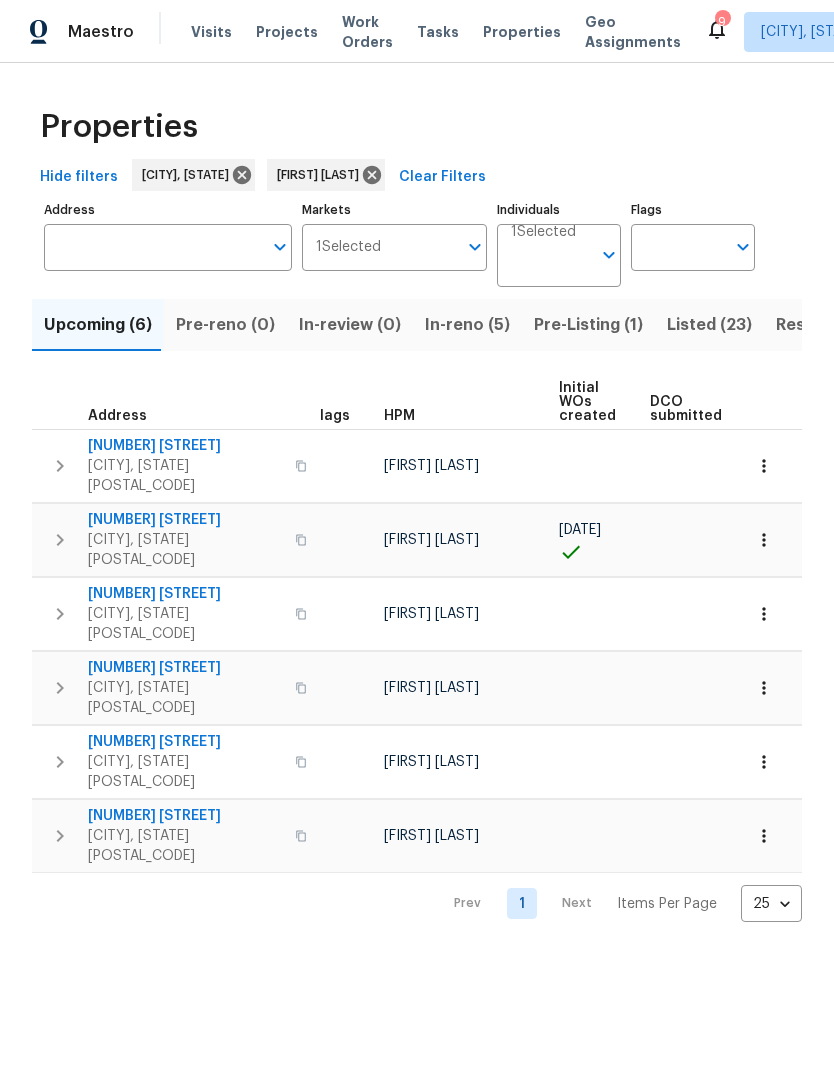 click on "7001 Oakridge Dr" at bounding box center (185, 520) 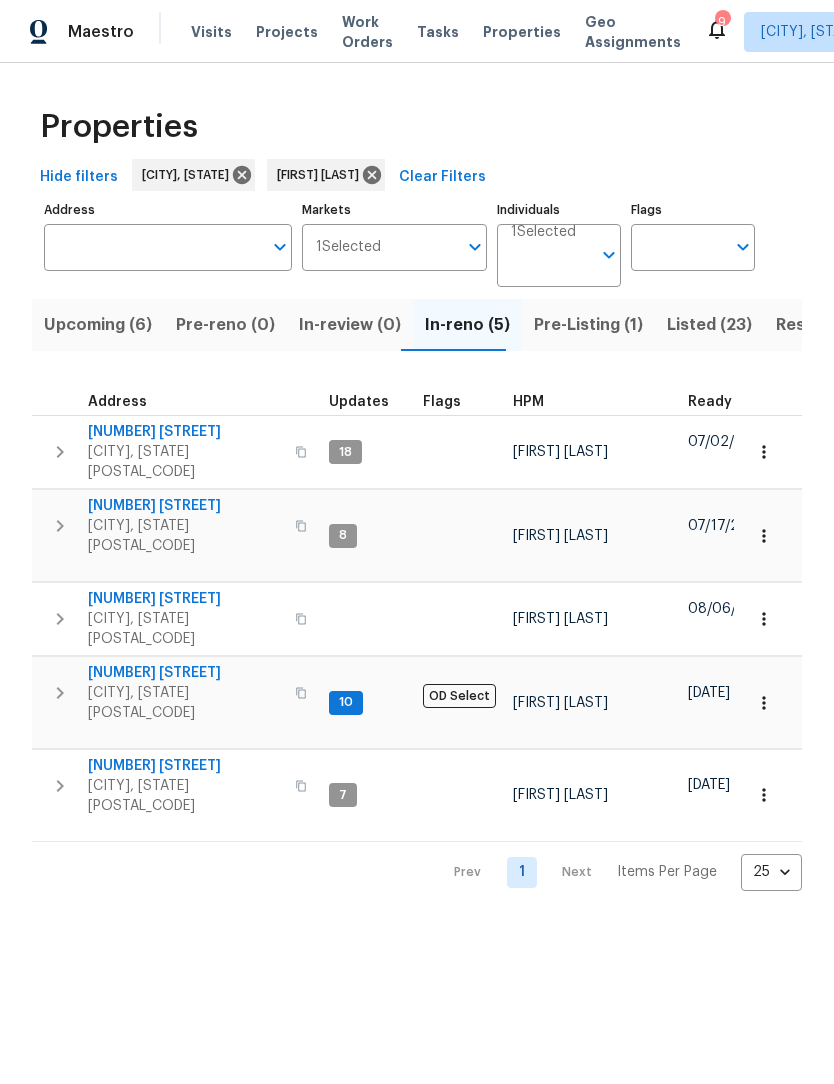 click on "Winston Salem, NC 27105" at bounding box center (185, 796) 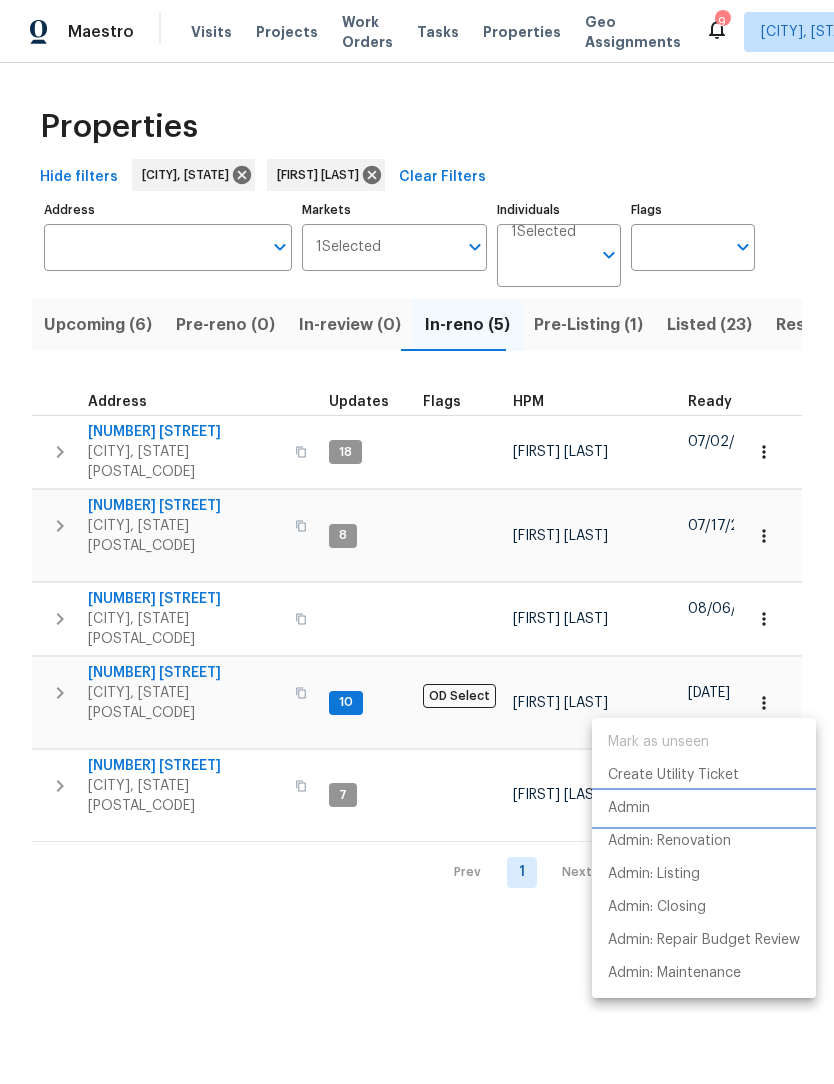 click on "Admin" at bounding box center [629, 808] 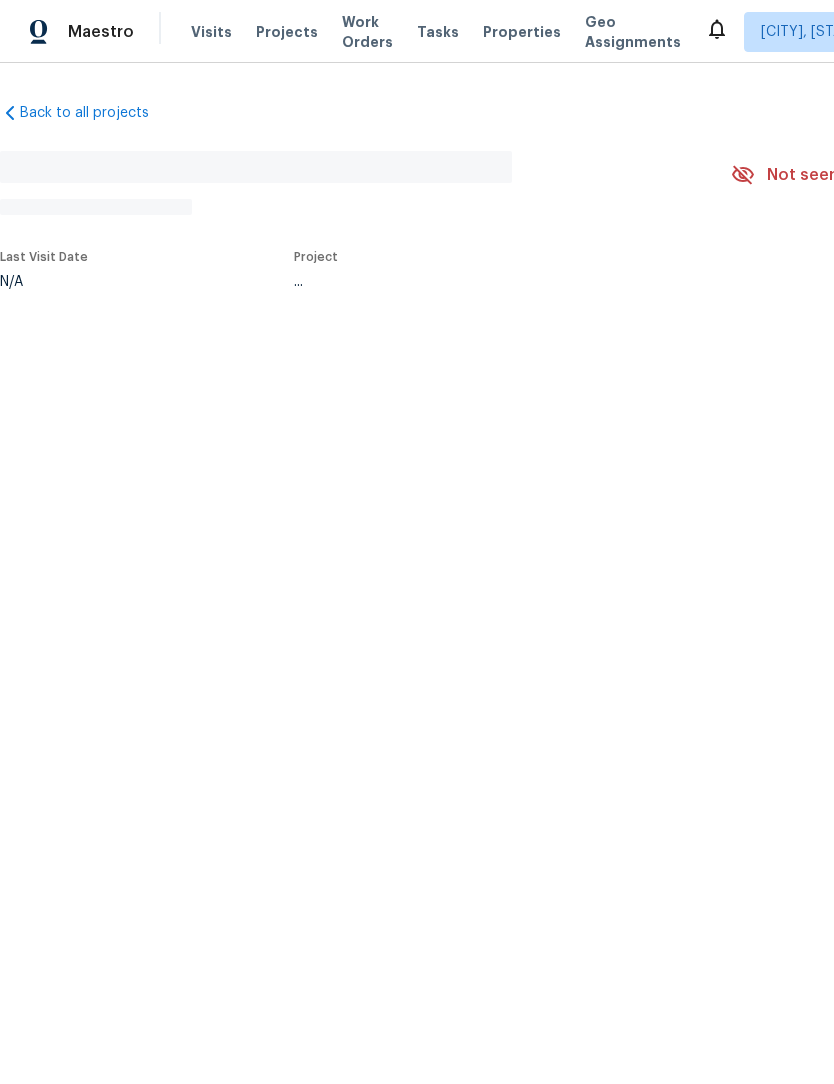 scroll, scrollTop: 0, scrollLeft: 0, axis: both 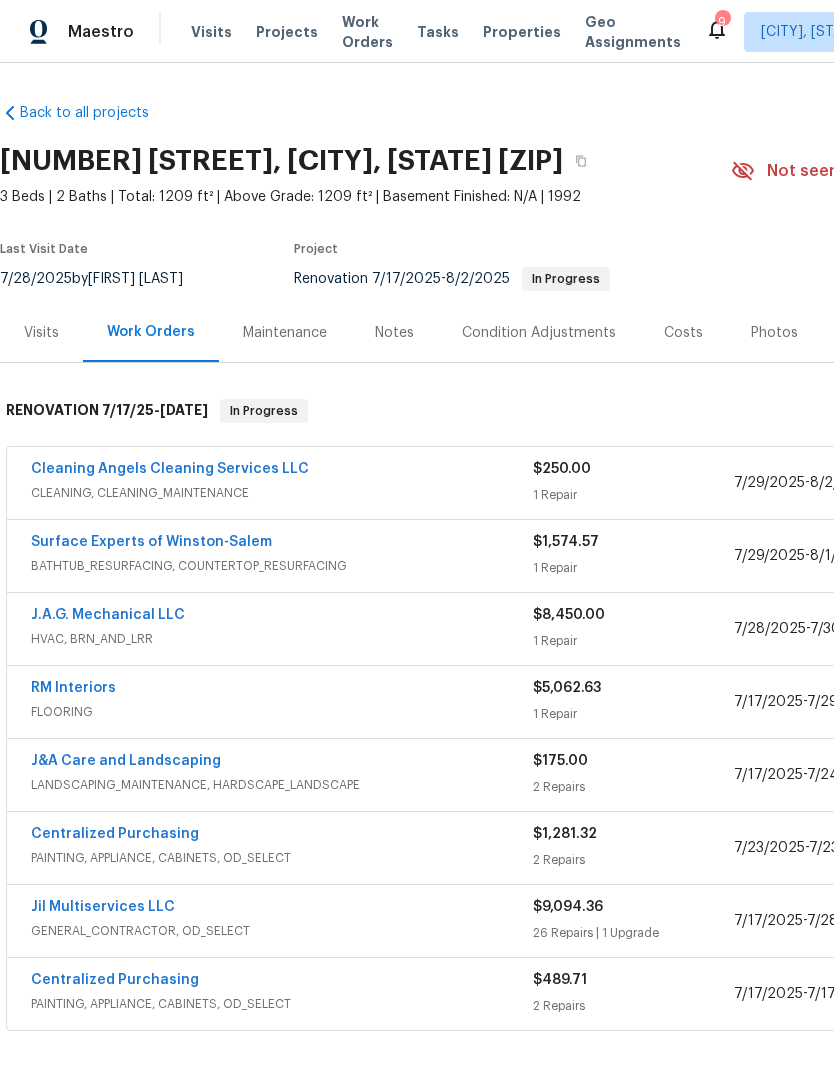 click on "Notes" at bounding box center (394, 333) 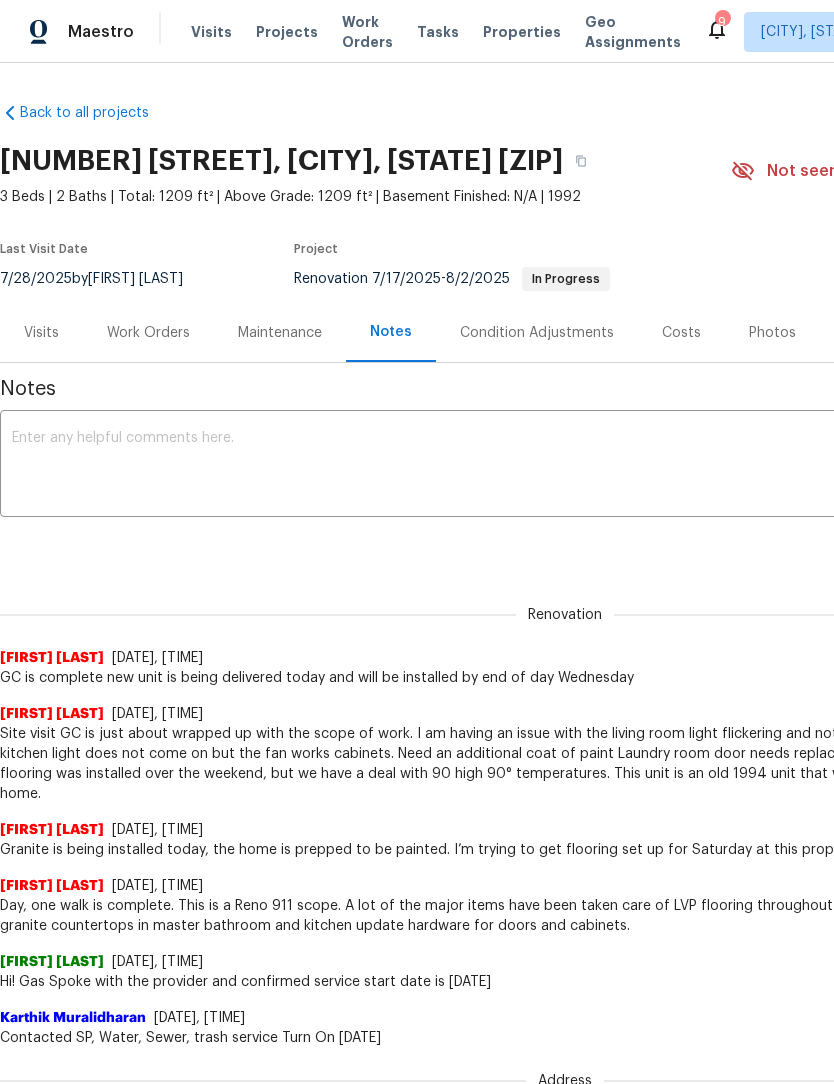 click at bounding box center (565, 466) 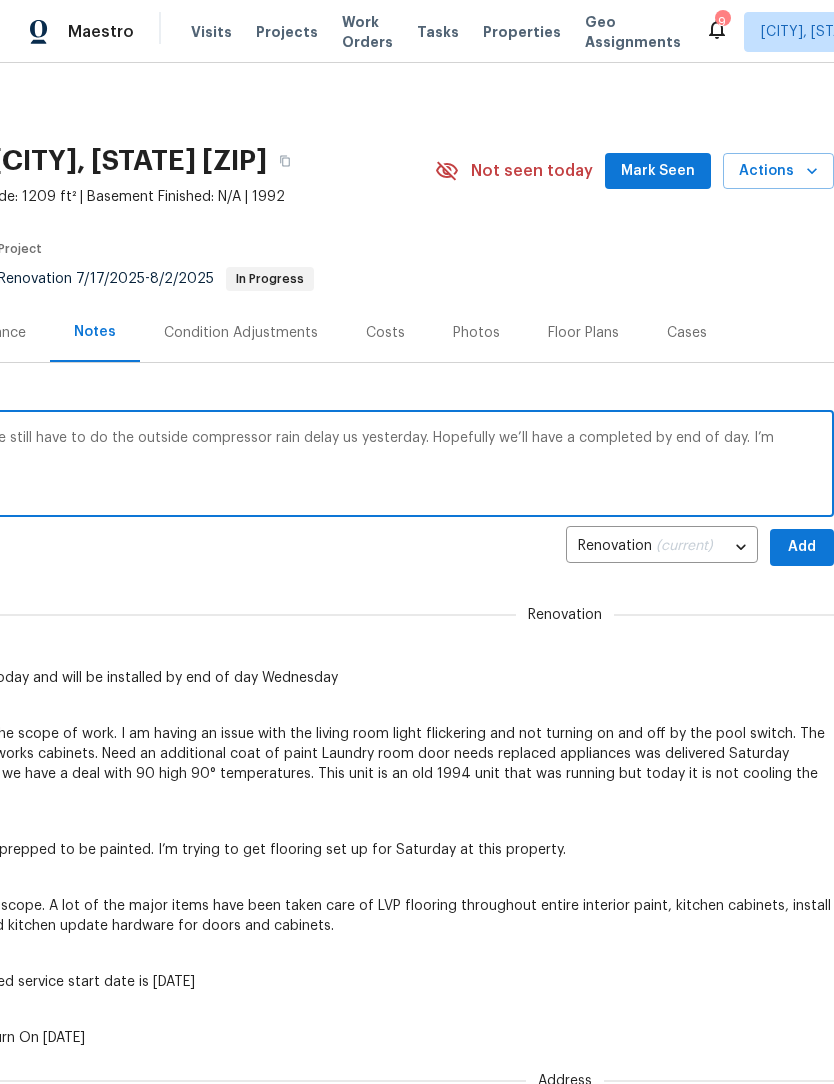 scroll, scrollTop: 0, scrollLeft: 296, axis: horizontal 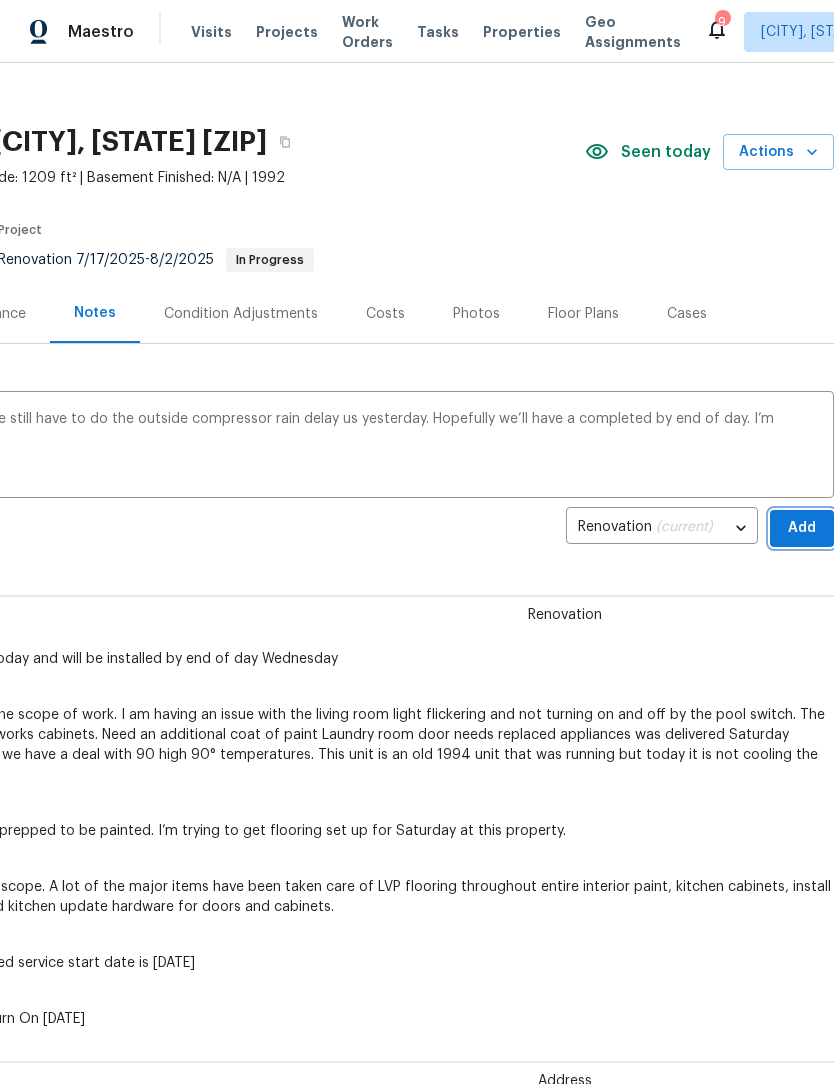 click on "Add" at bounding box center (802, 528) 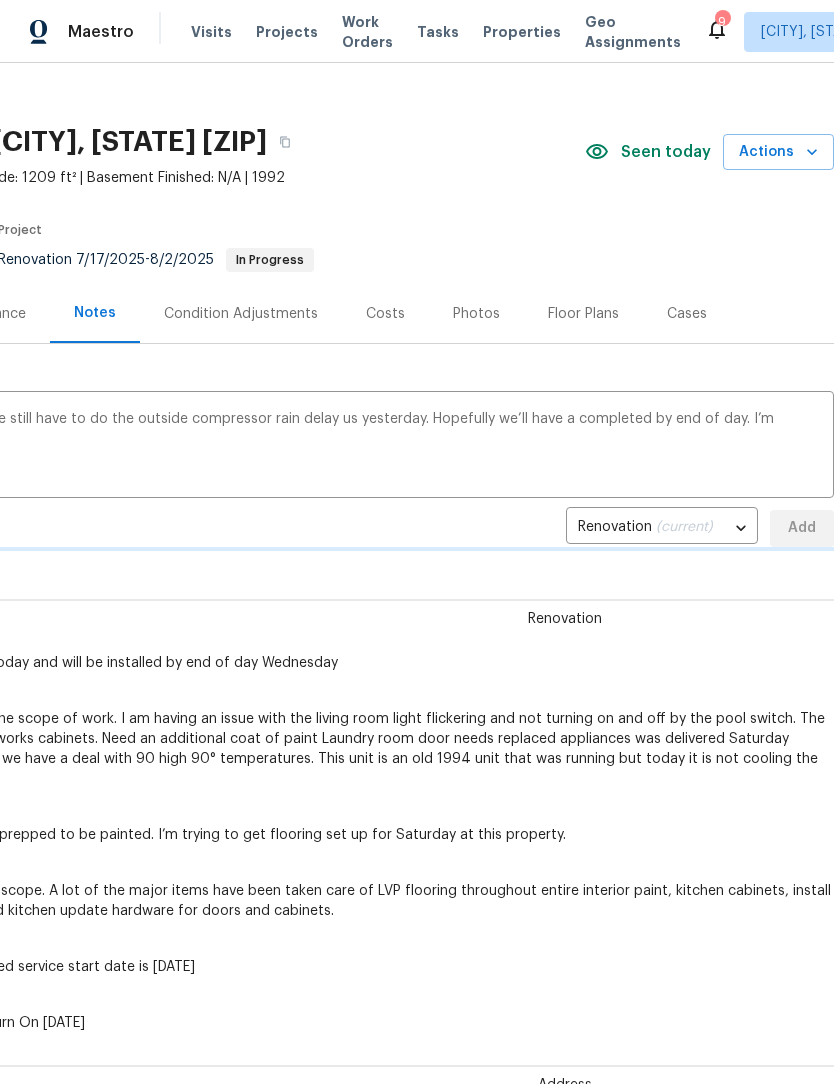 type 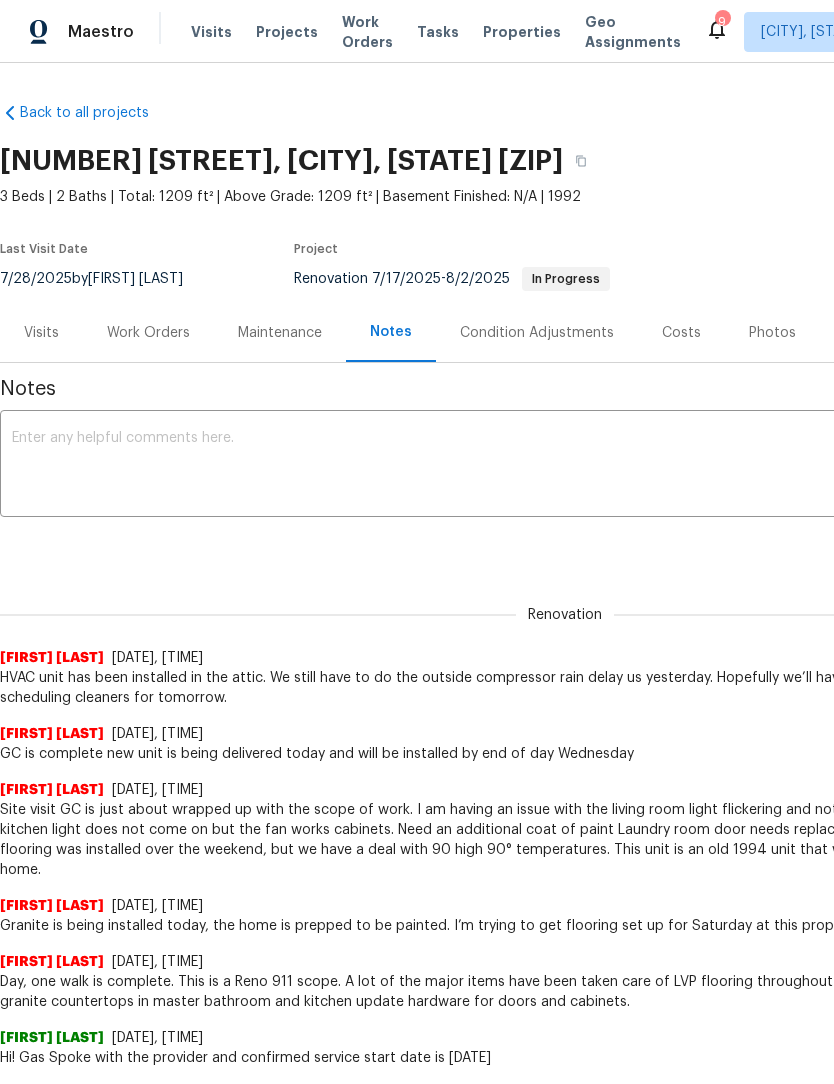 scroll, scrollTop: 0, scrollLeft: 0, axis: both 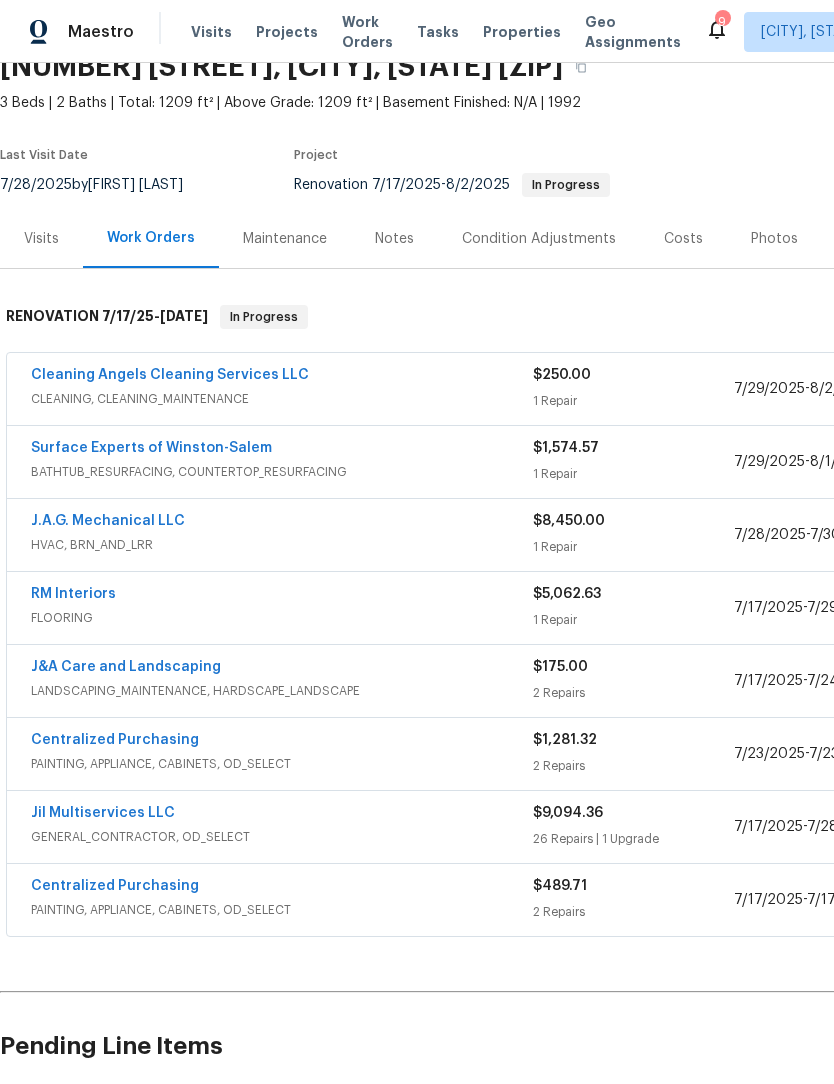 click on "Surface Experts of Winston-Salem" at bounding box center [151, 448] 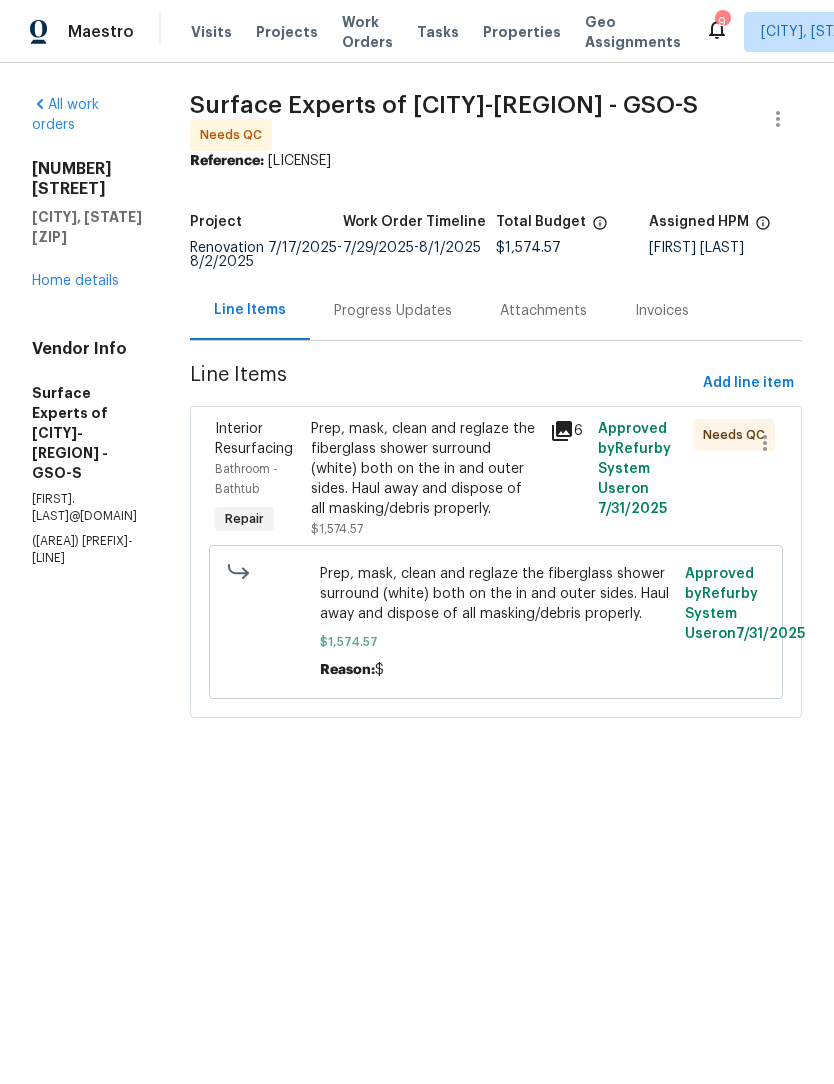 click on "Prep, mask, clean and reglaze the fiberglass shower surround (white) both on the in and outer sides. Haul away and dispose of all masking/debris properly." at bounding box center [424, 469] 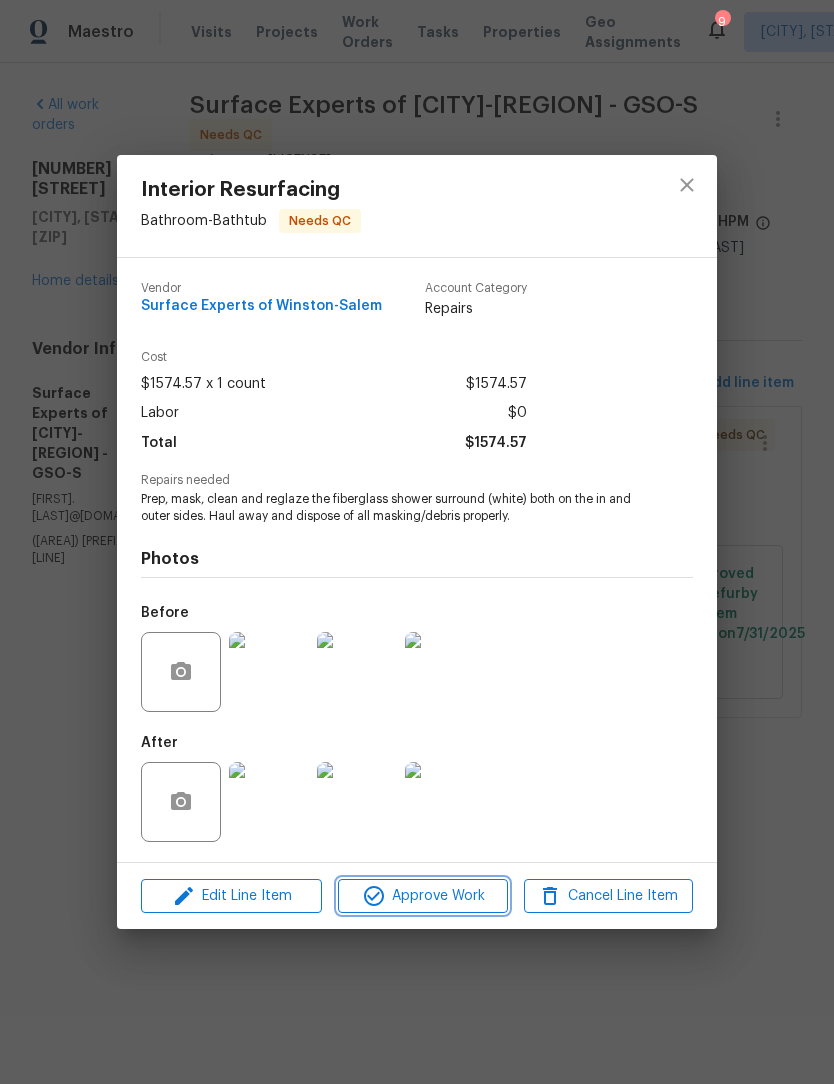 click on "Approve Work" at bounding box center [422, 896] 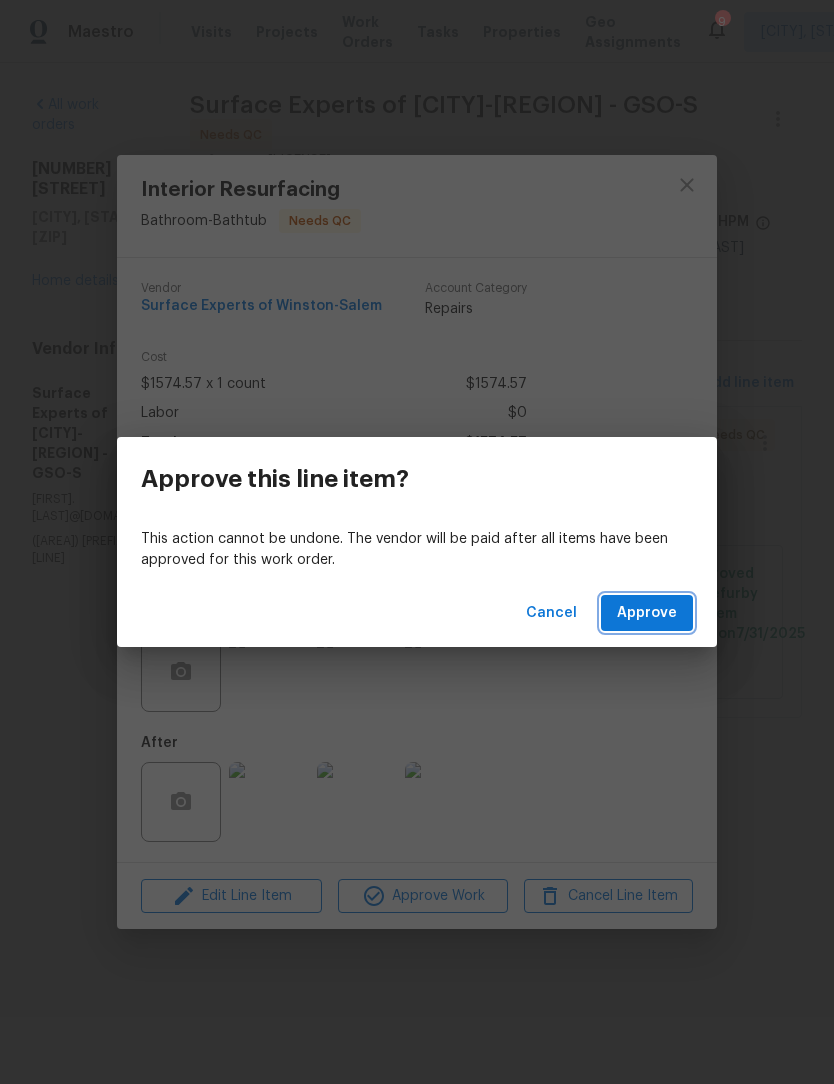 click on "Approve" at bounding box center (647, 613) 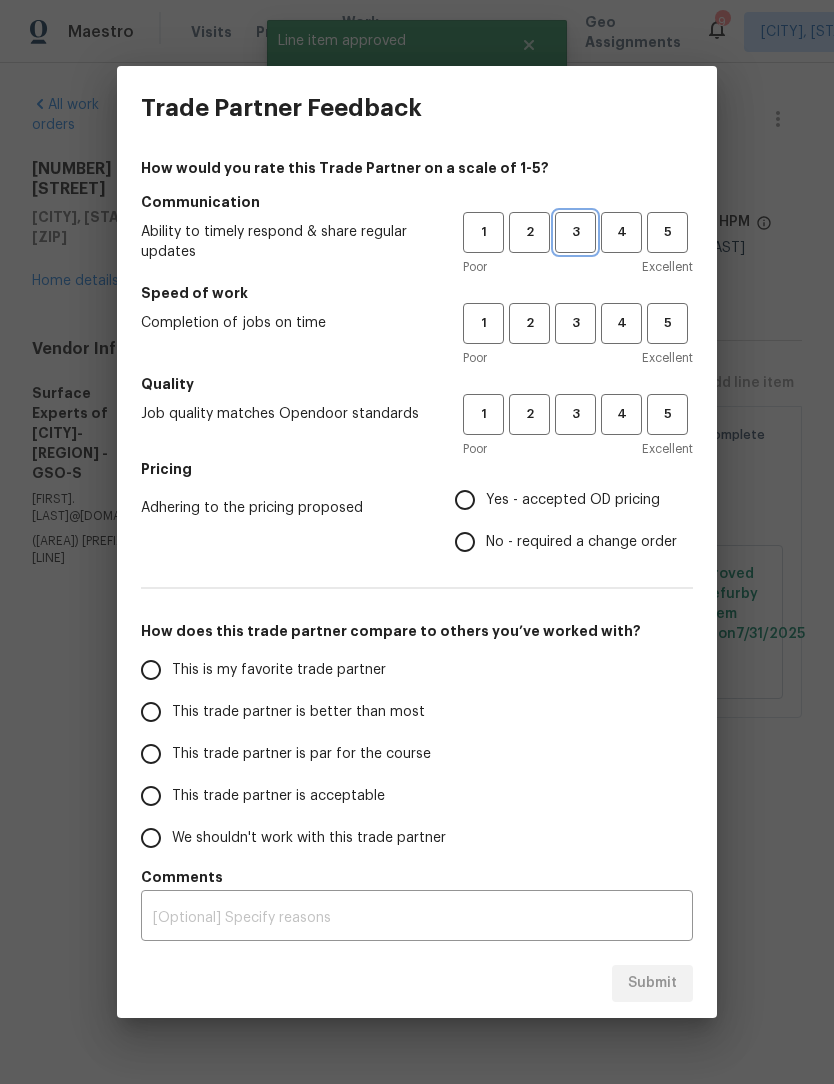 click on "3" at bounding box center [575, 232] 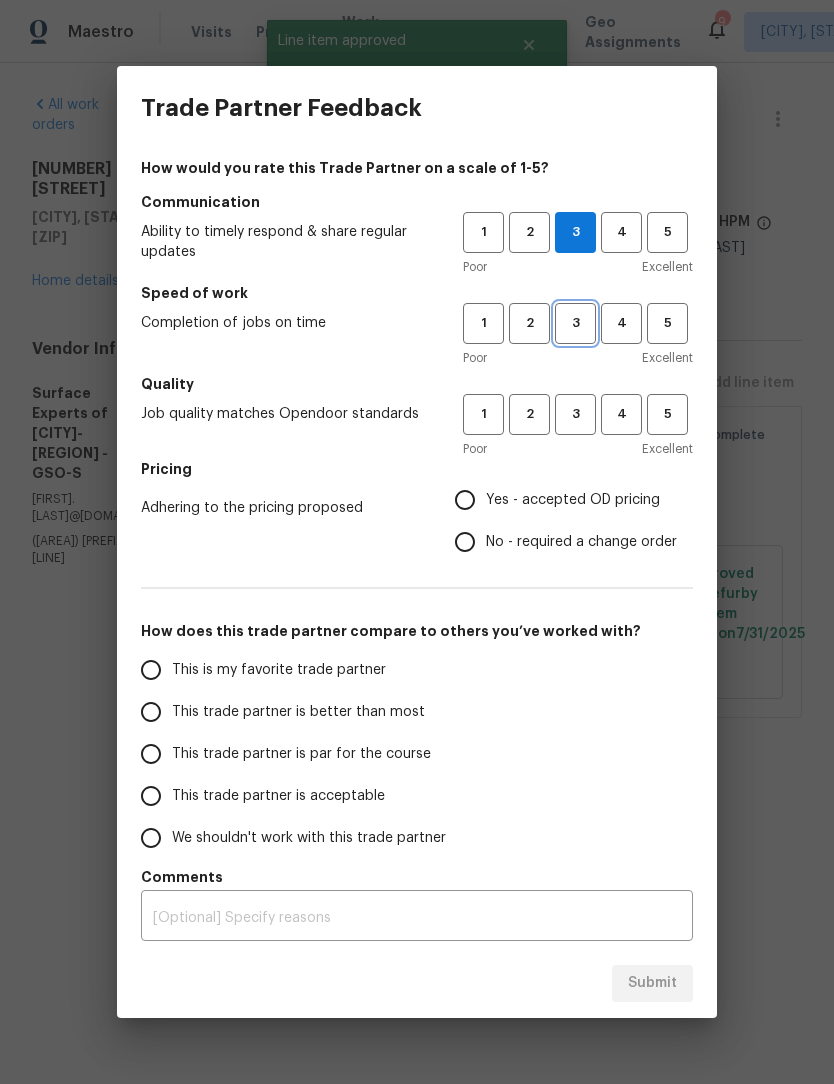 click on "3" at bounding box center (575, 323) 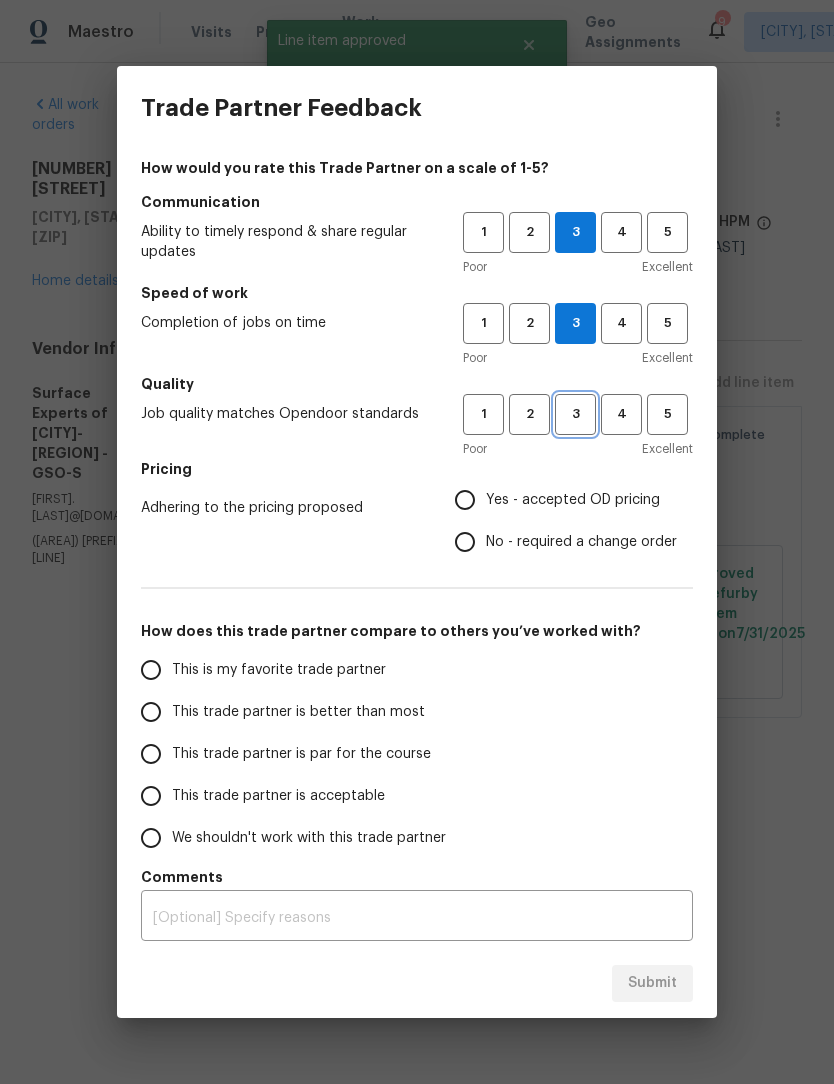click on "3" at bounding box center (575, 414) 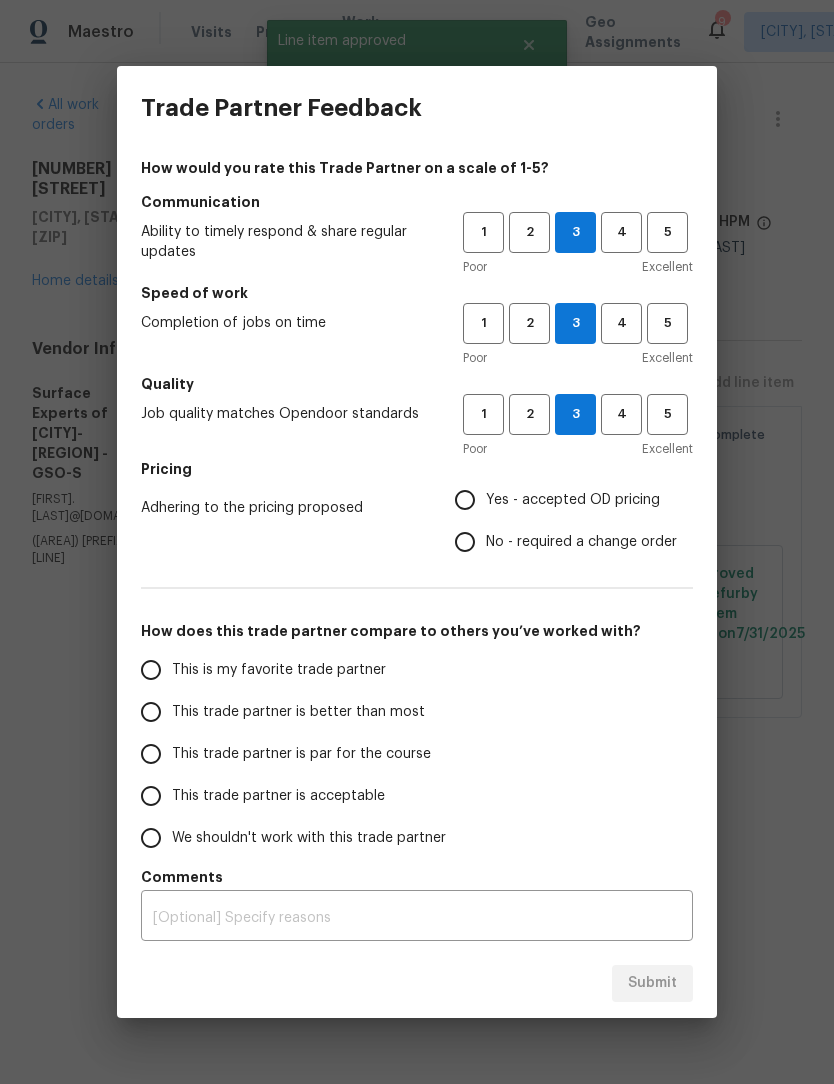 click on "Yes - accepted OD pricing" at bounding box center [465, 500] 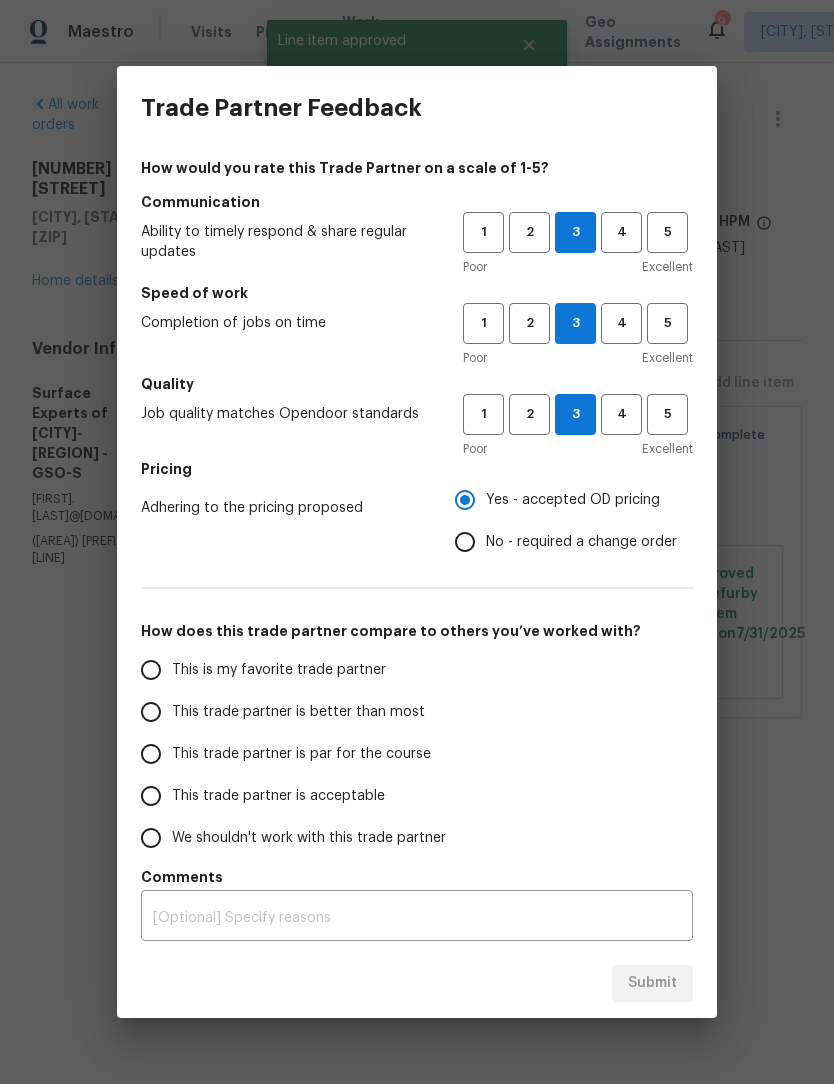 click on "This trade partner is par for the course" at bounding box center (151, 754) 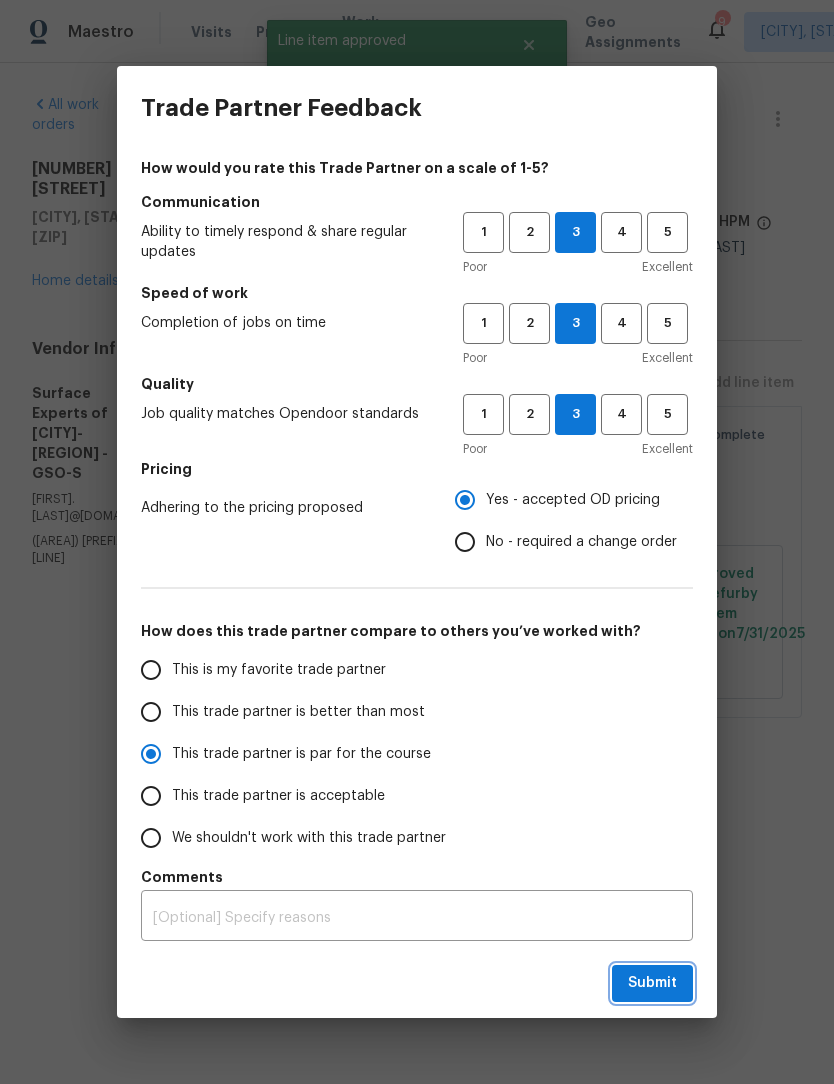 click on "Submit" at bounding box center [652, 983] 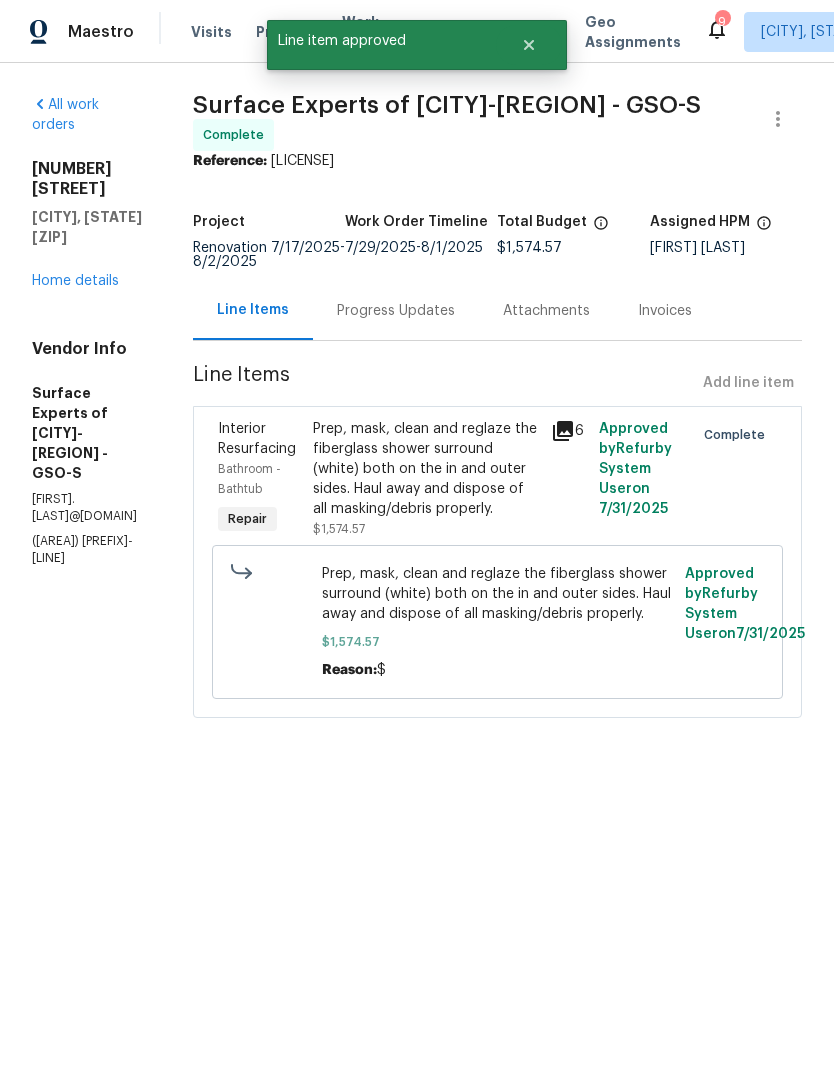 radio on "true" 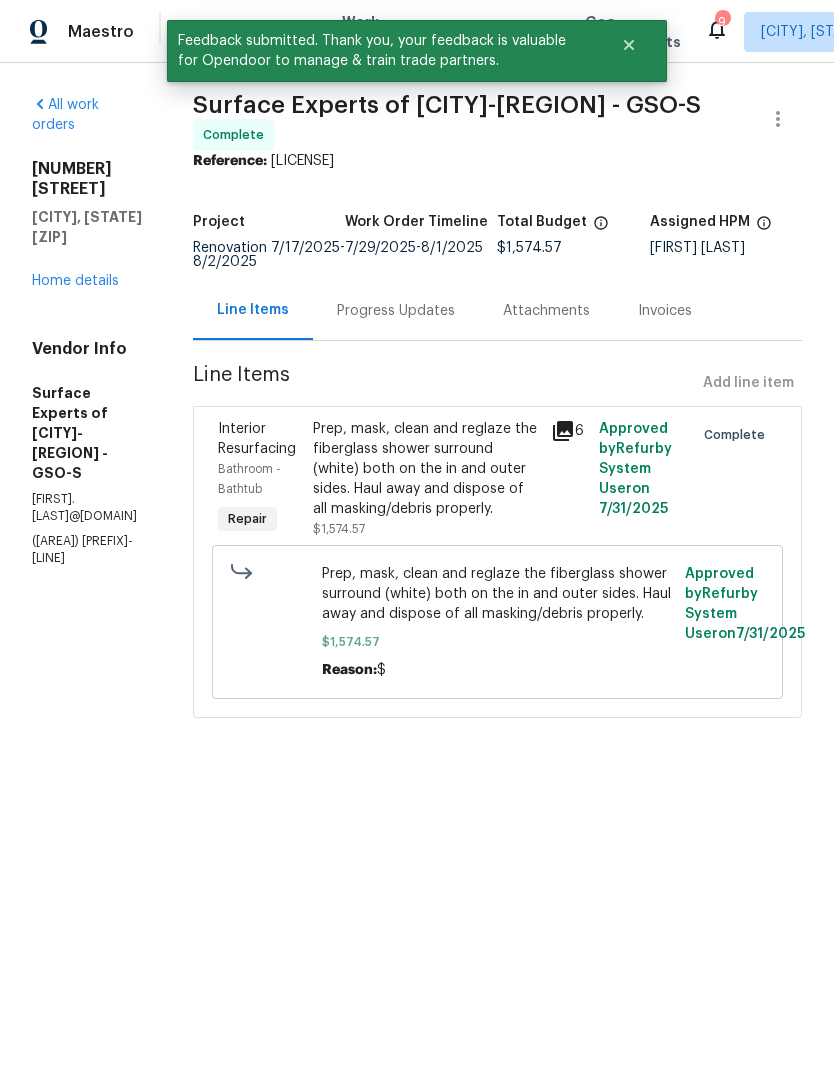 click on "Home details" at bounding box center [75, 281] 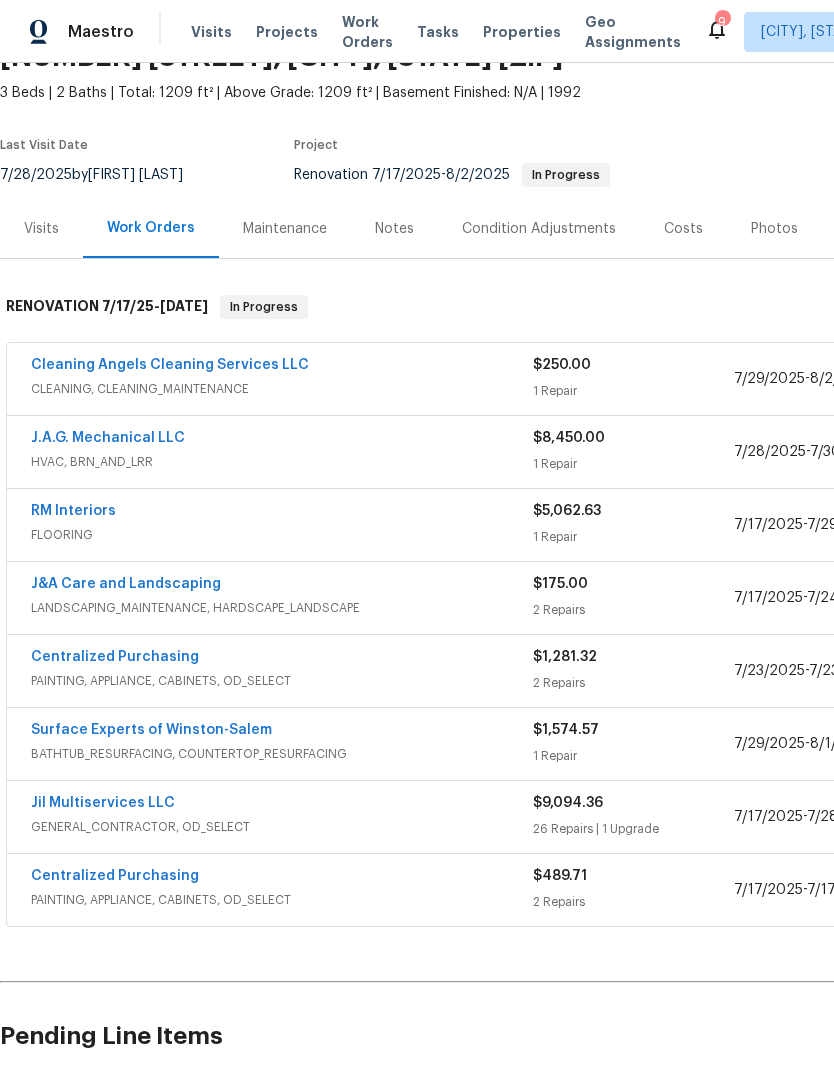 scroll, scrollTop: 104, scrollLeft: 0, axis: vertical 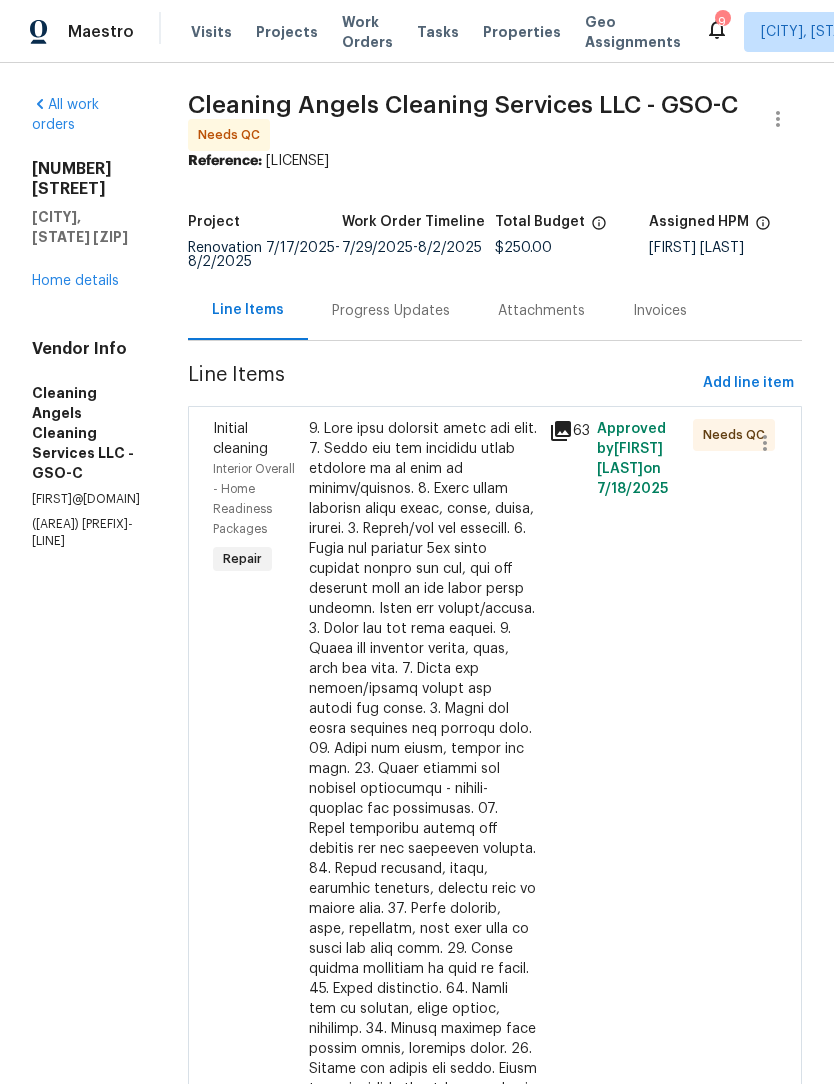 click on "Progress Updates" at bounding box center (391, 311) 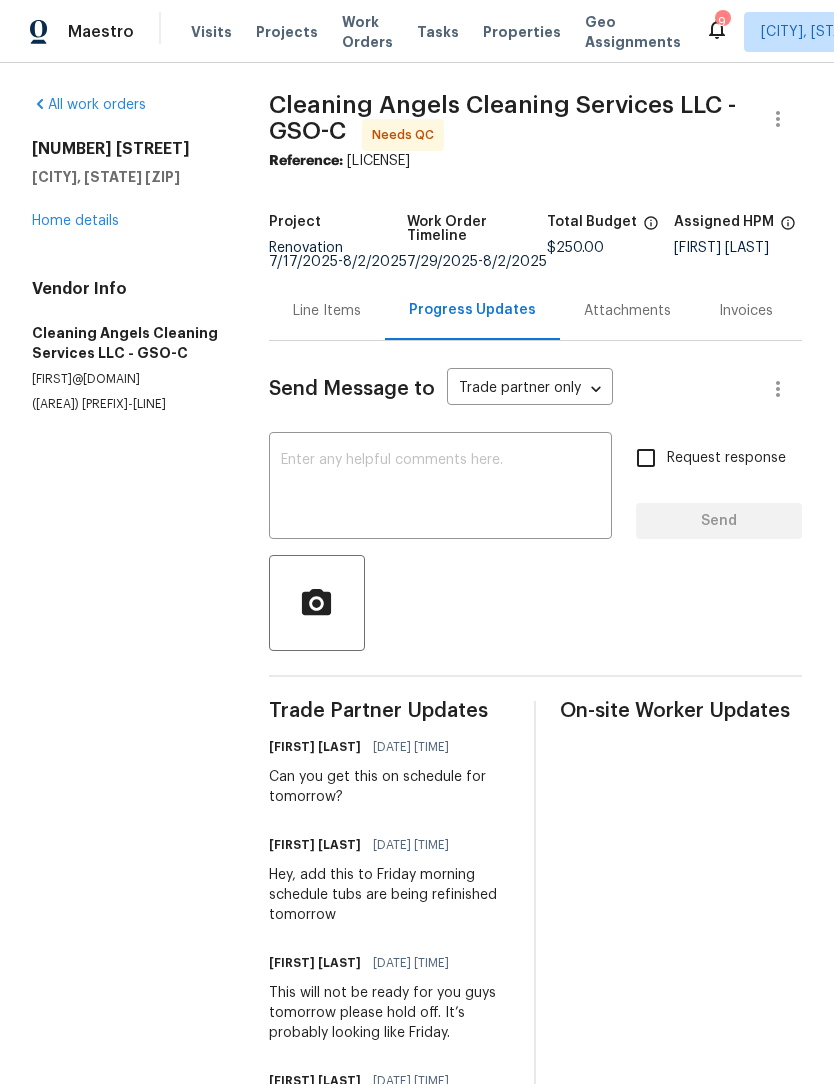 click at bounding box center (440, 488) 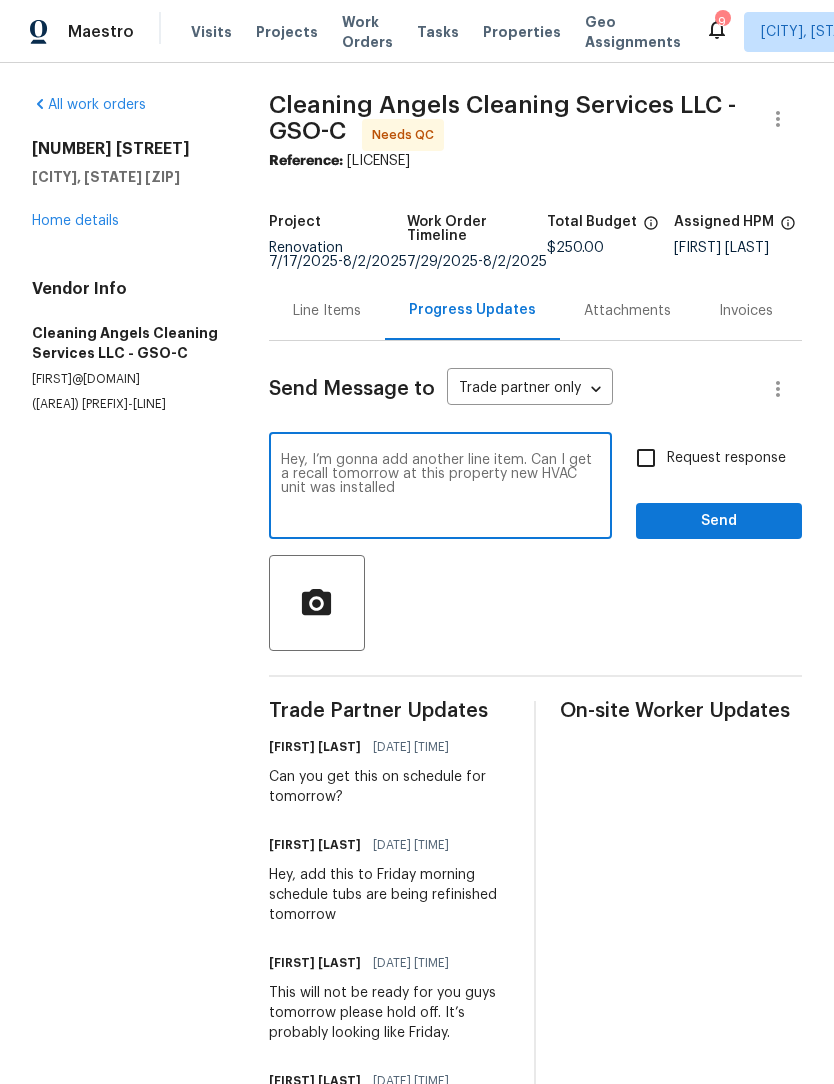 type on "Hey, I’m gonna add another line item. Can I get a recall tomorrow at this property new HVAC unit was installed" 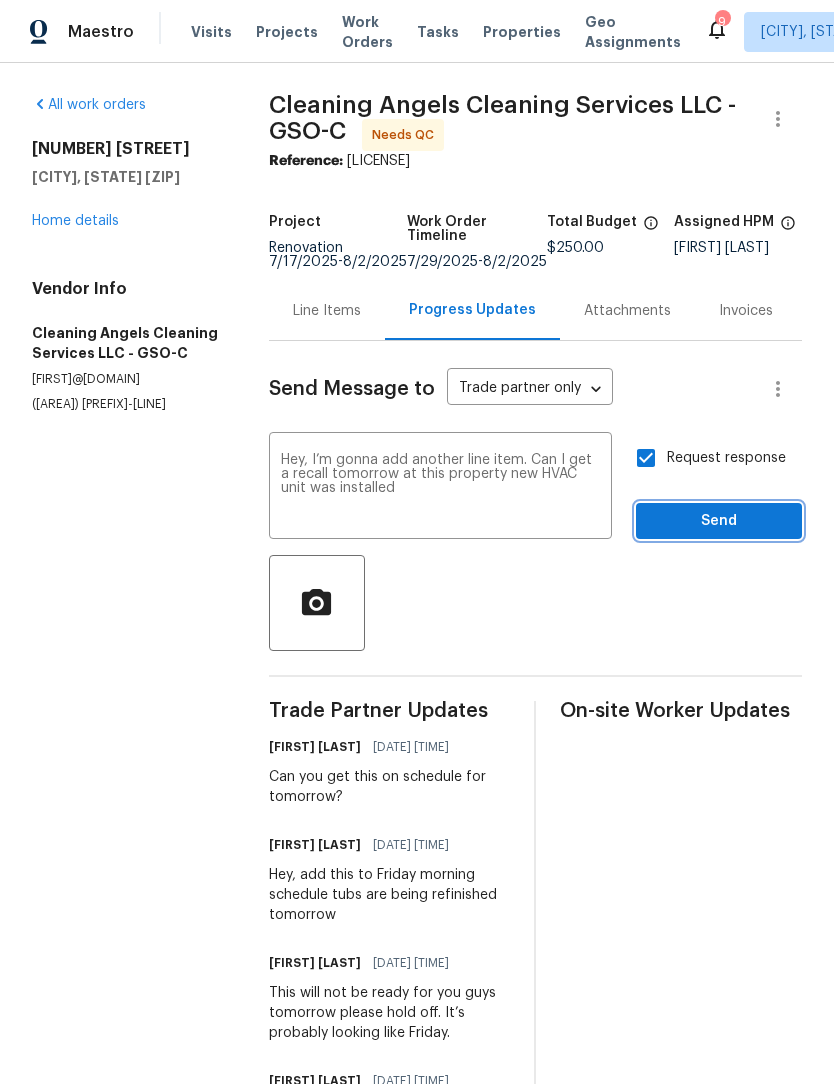click on "Send" at bounding box center (719, 521) 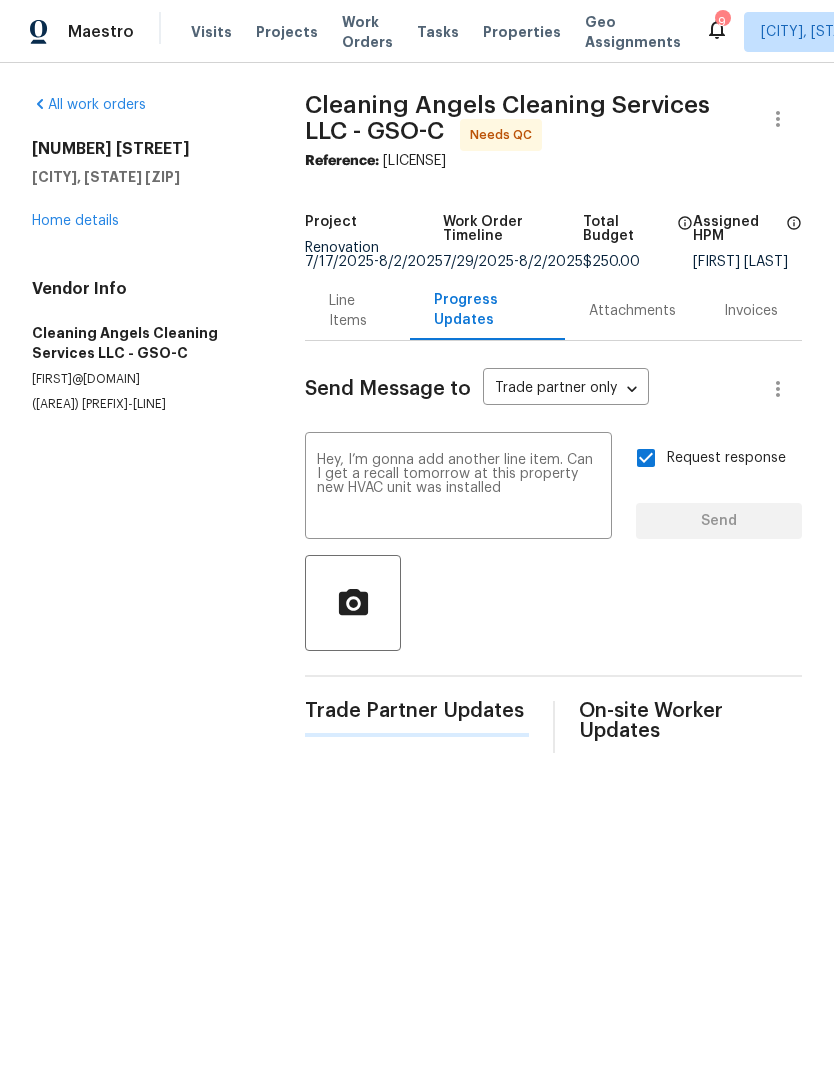 type 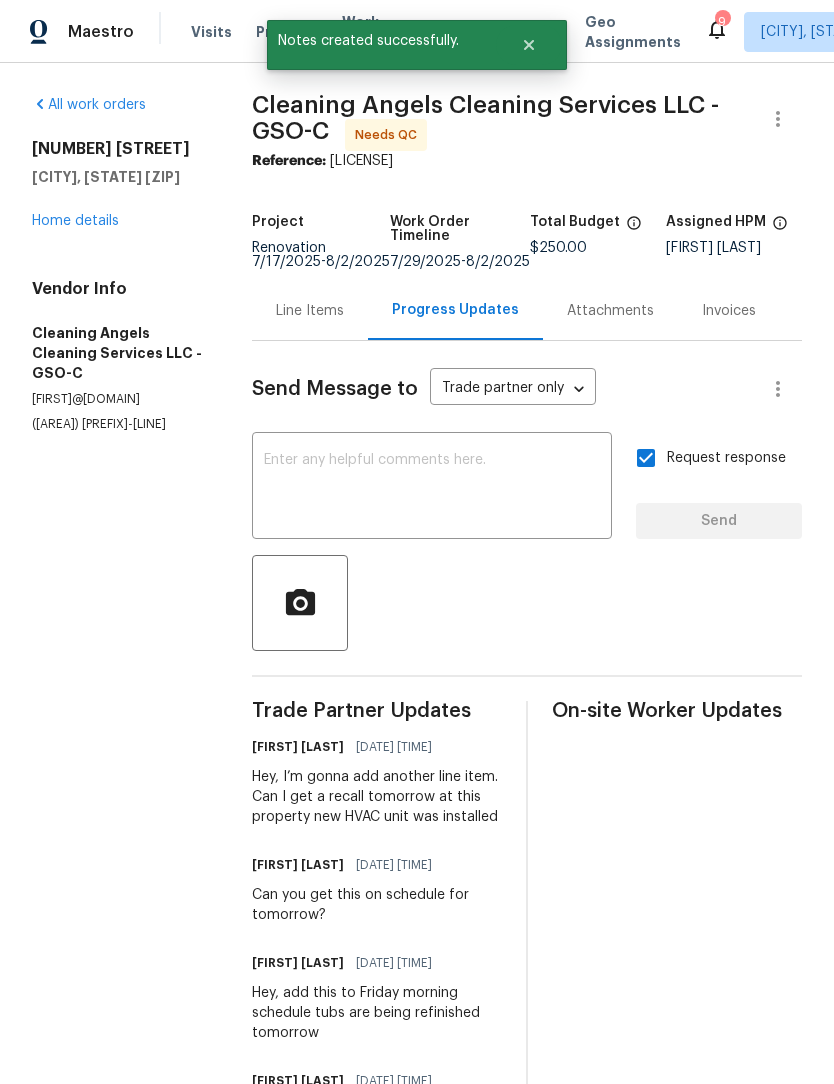 click on "Home details" at bounding box center [75, 221] 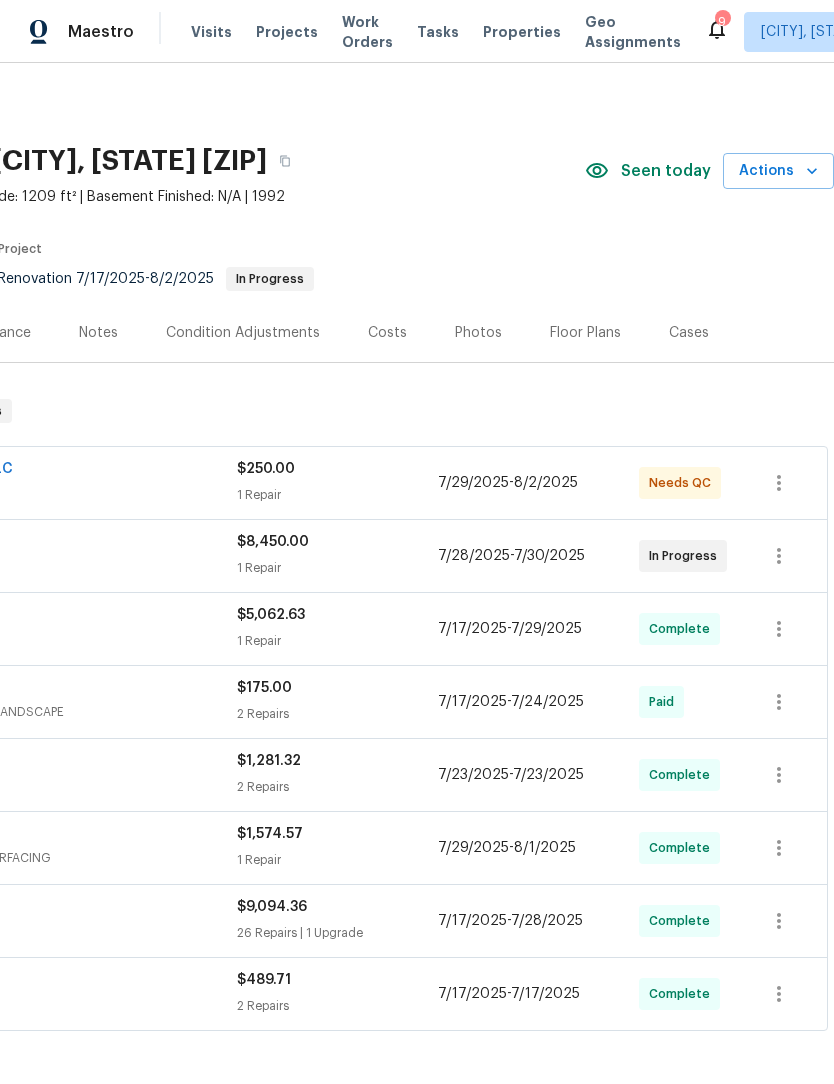 scroll, scrollTop: 0, scrollLeft: 296, axis: horizontal 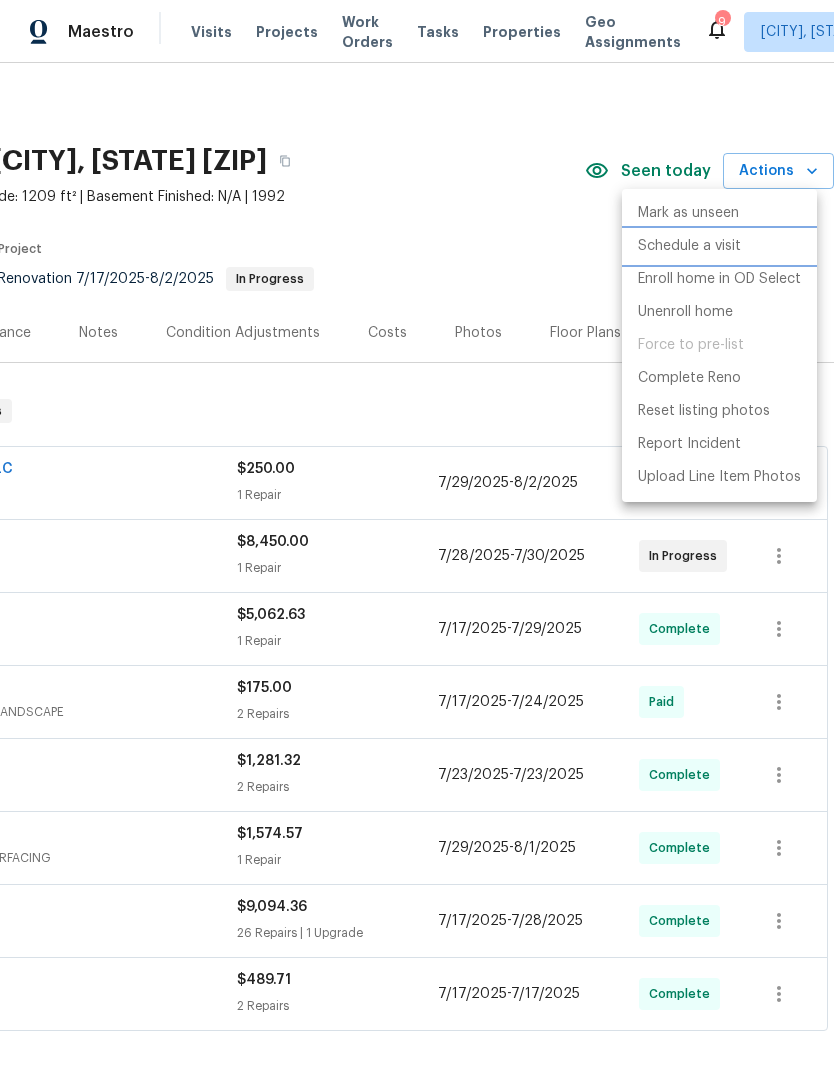 click on "Schedule a visit" at bounding box center (689, 246) 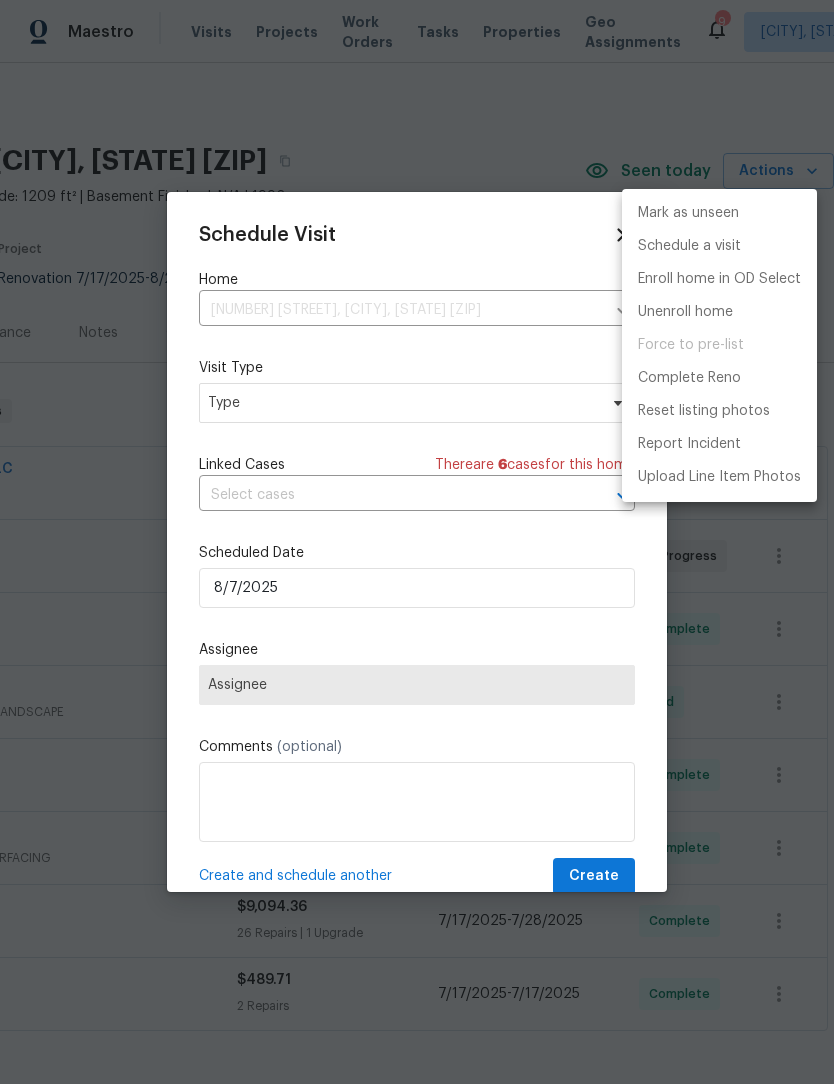 click at bounding box center (417, 542) 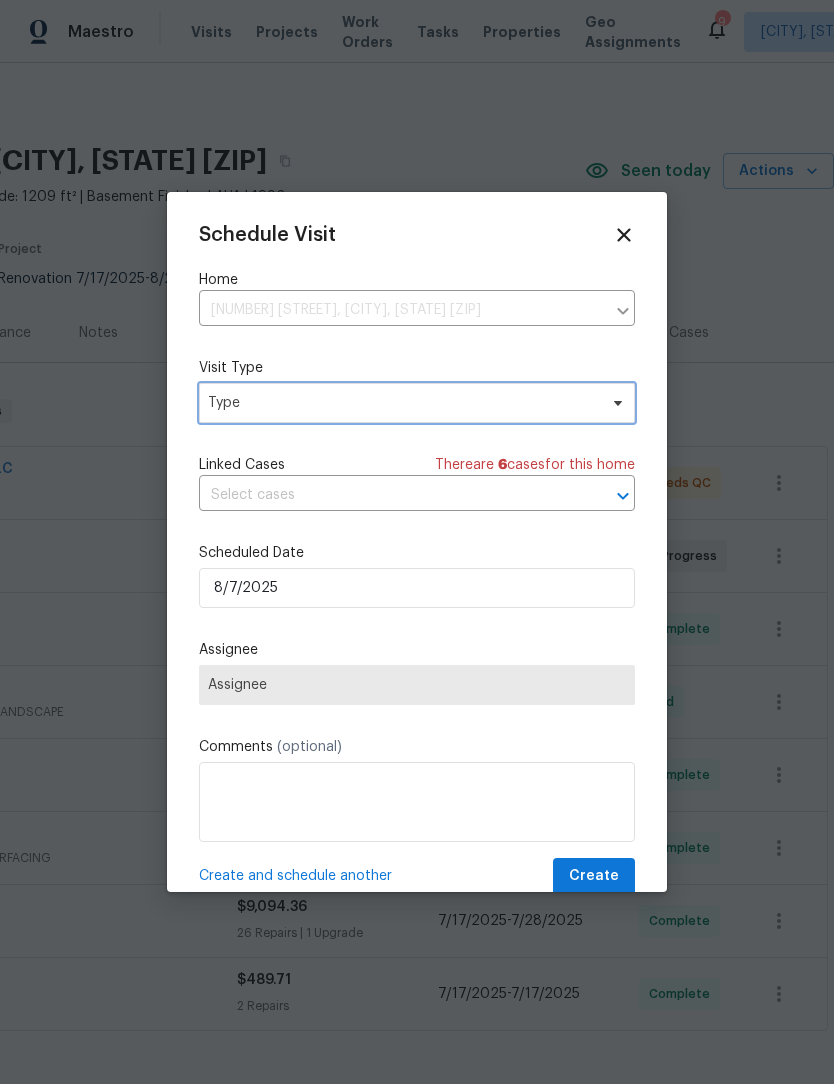 click on "Type" at bounding box center [402, 403] 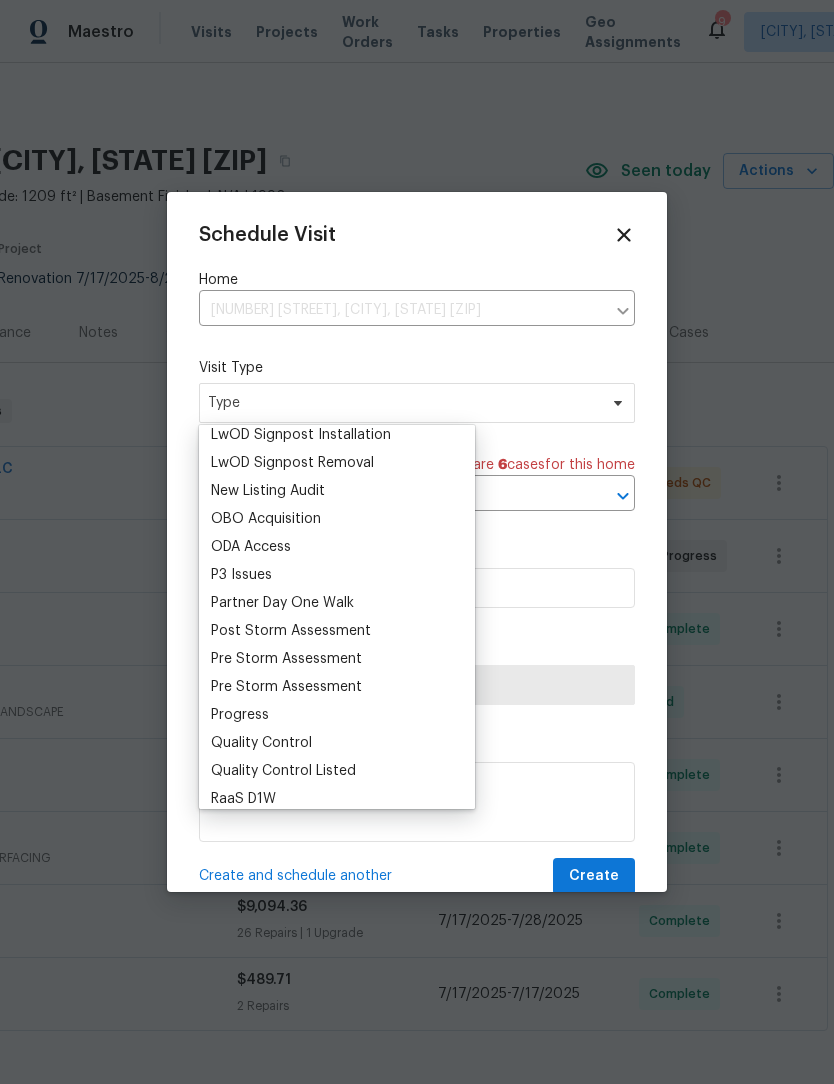 scroll, scrollTop: 1090, scrollLeft: 0, axis: vertical 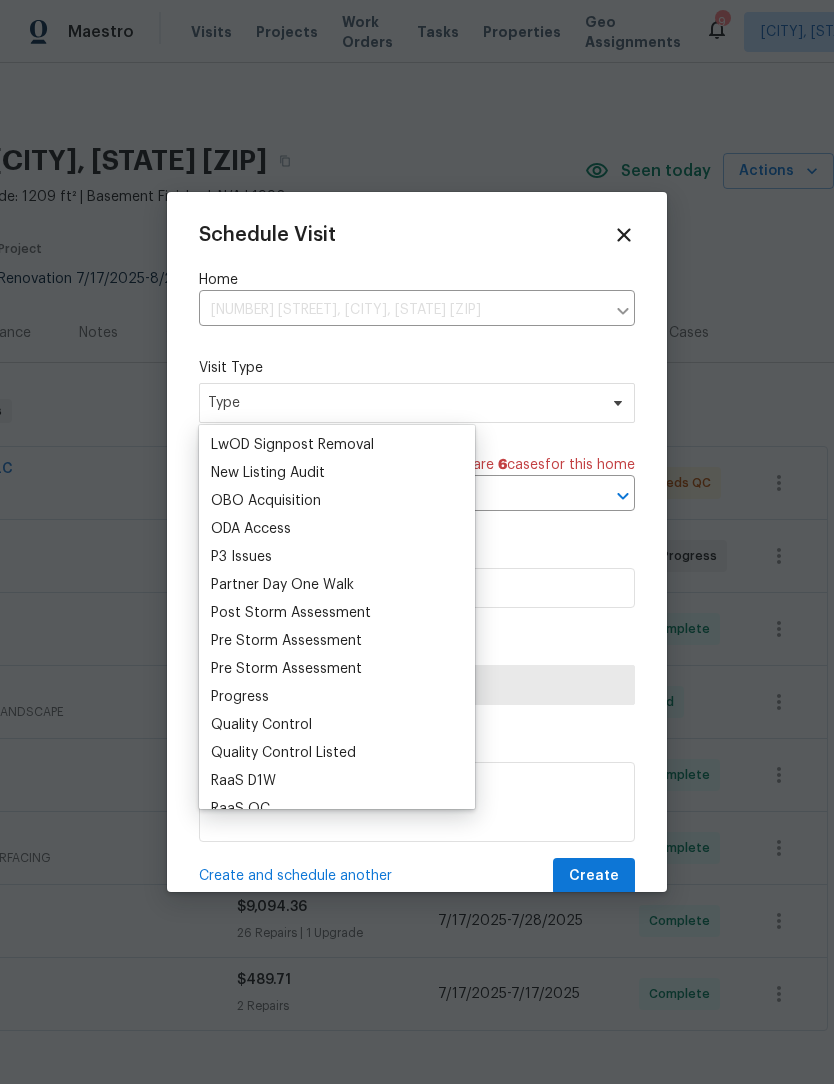 click on "Progress" at bounding box center [240, 697] 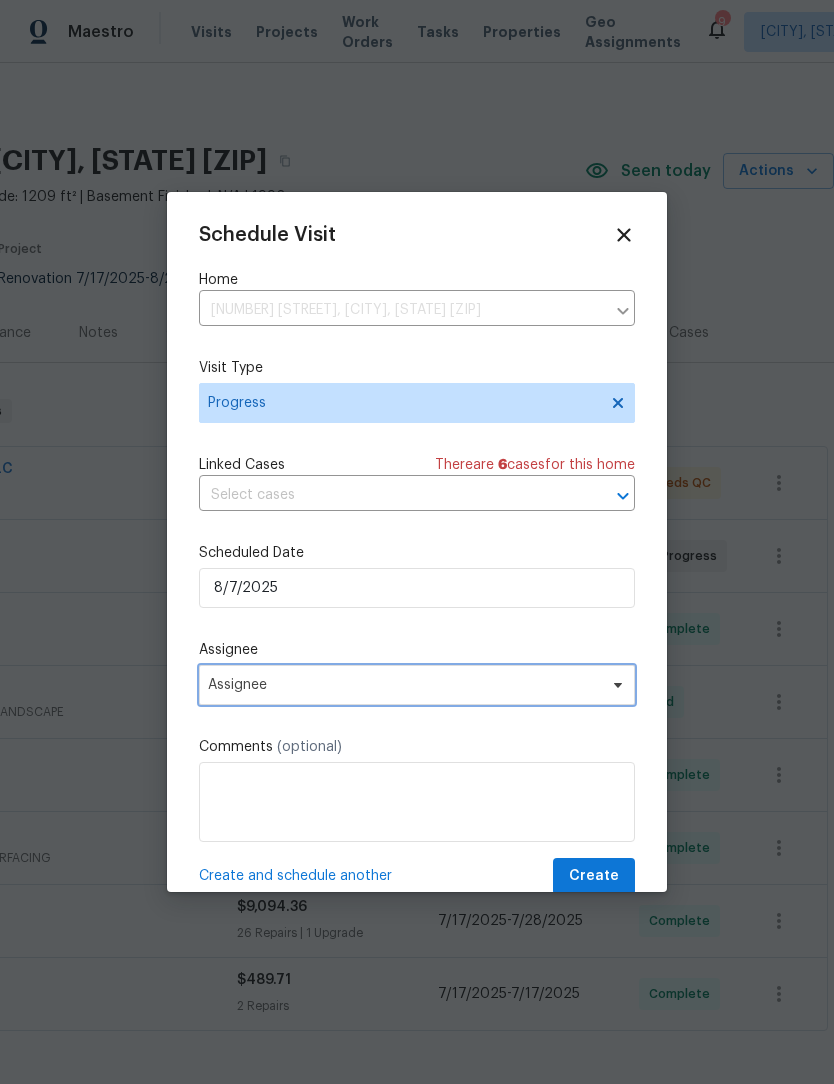 click on "Assignee" at bounding box center [417, 685] 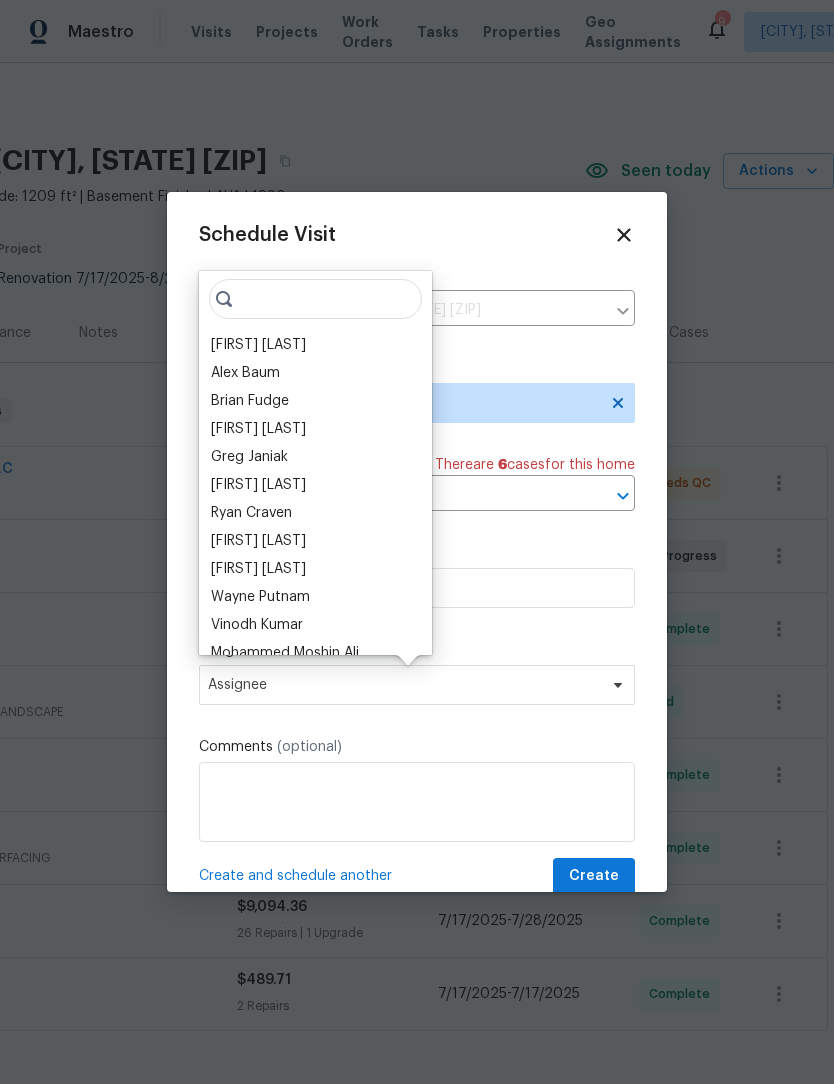 click on "Ken Romain" at bounding box center (258, 345) 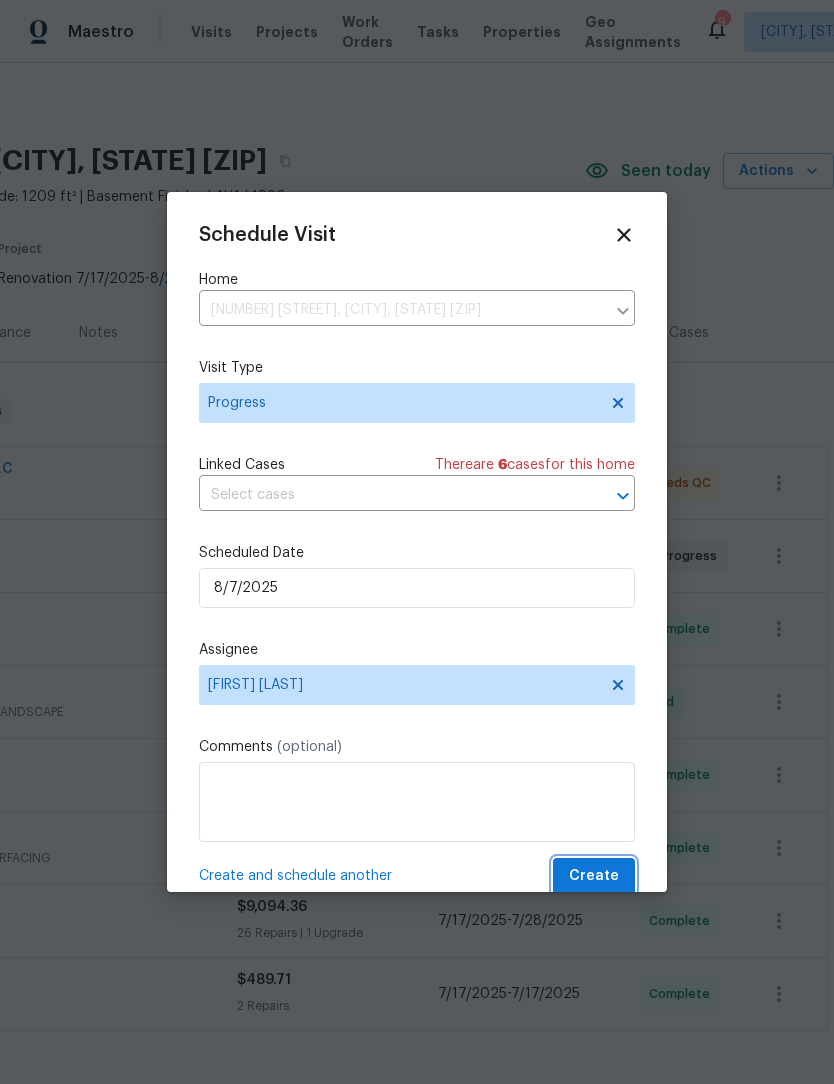 click on "Create" at bounding box center (594, 876) 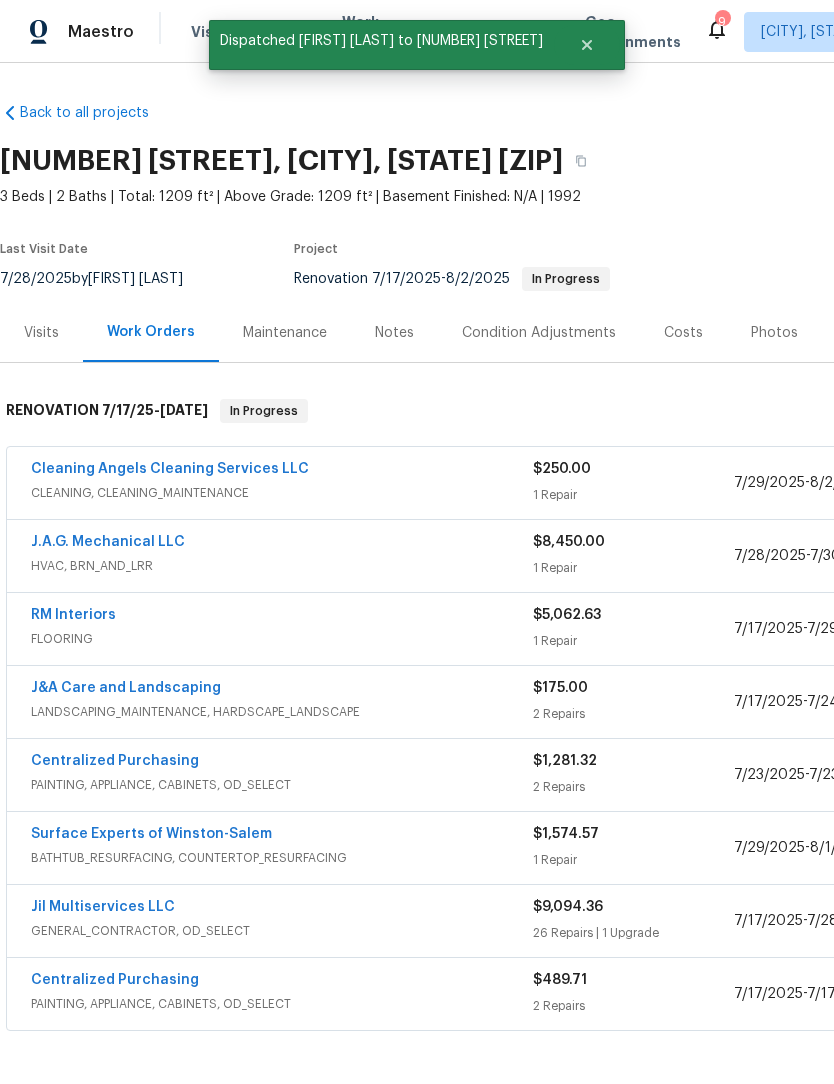 scroll, scrollTop: 0, scrollLeft: 0, axis: both 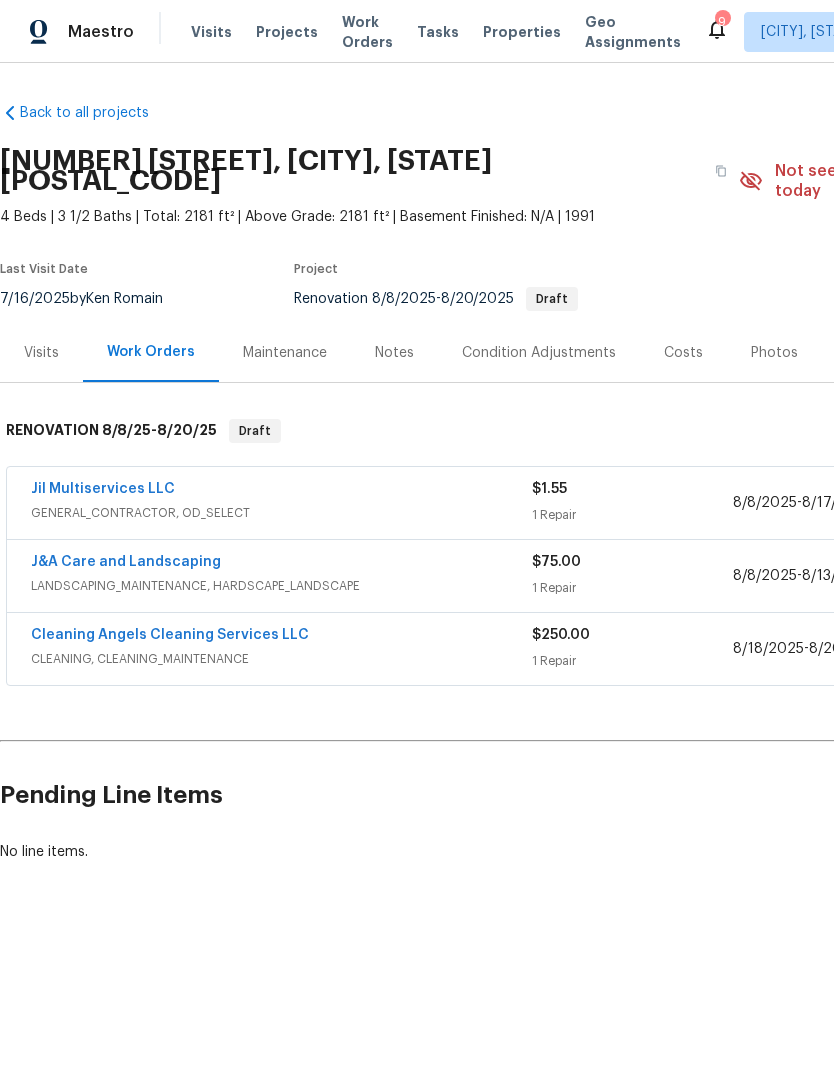 click on "Jil Multiservices LLC" at bounding box center [103, 489] 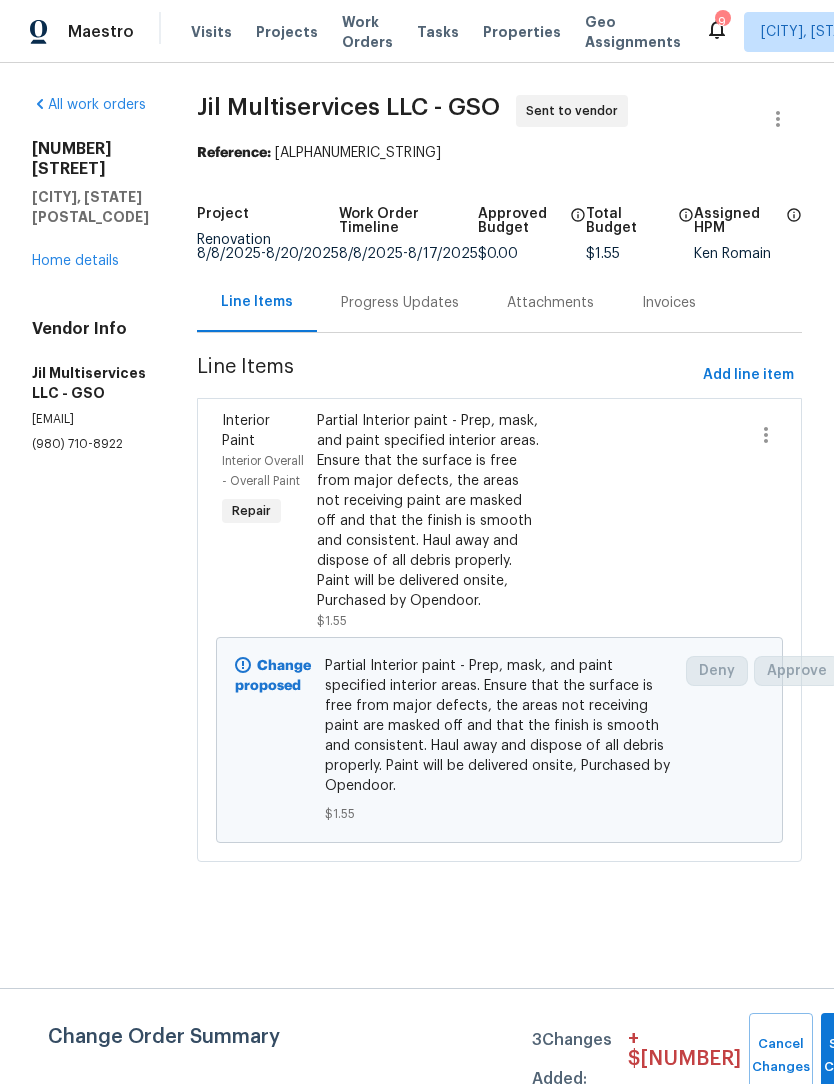 click on "Progress Updates" at bounding box center (400, 302) 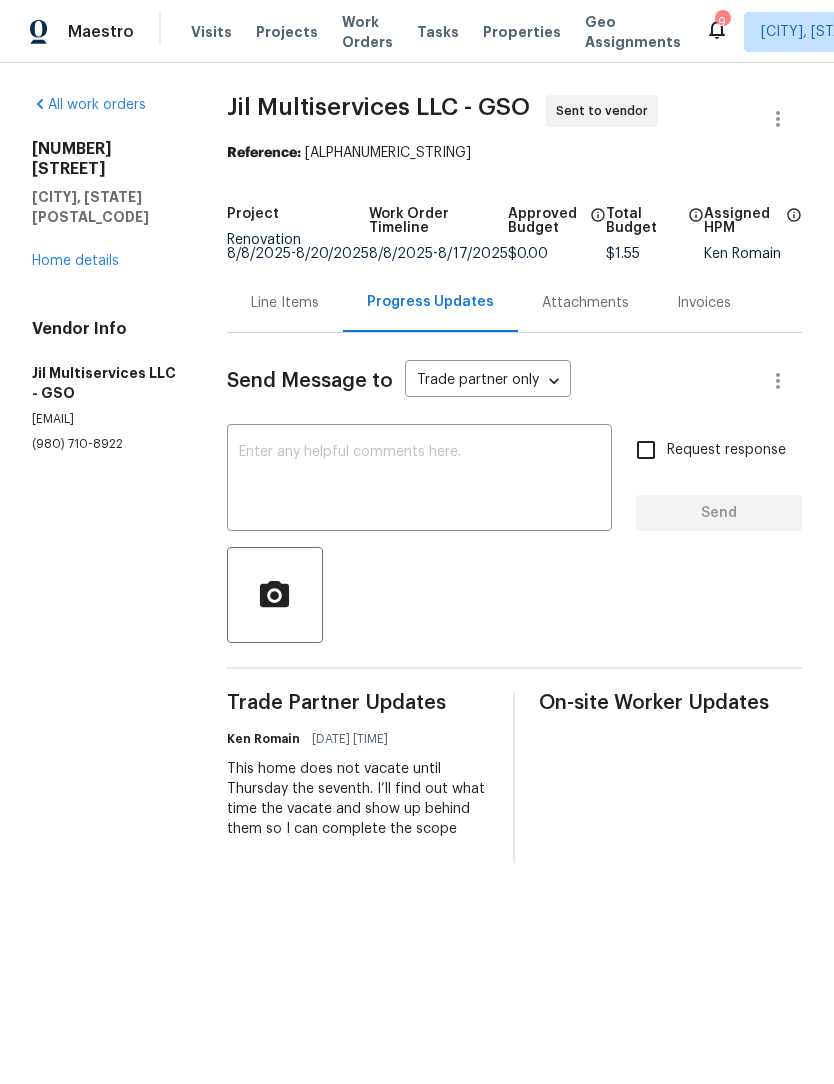 click at bounding box center [419, 480] 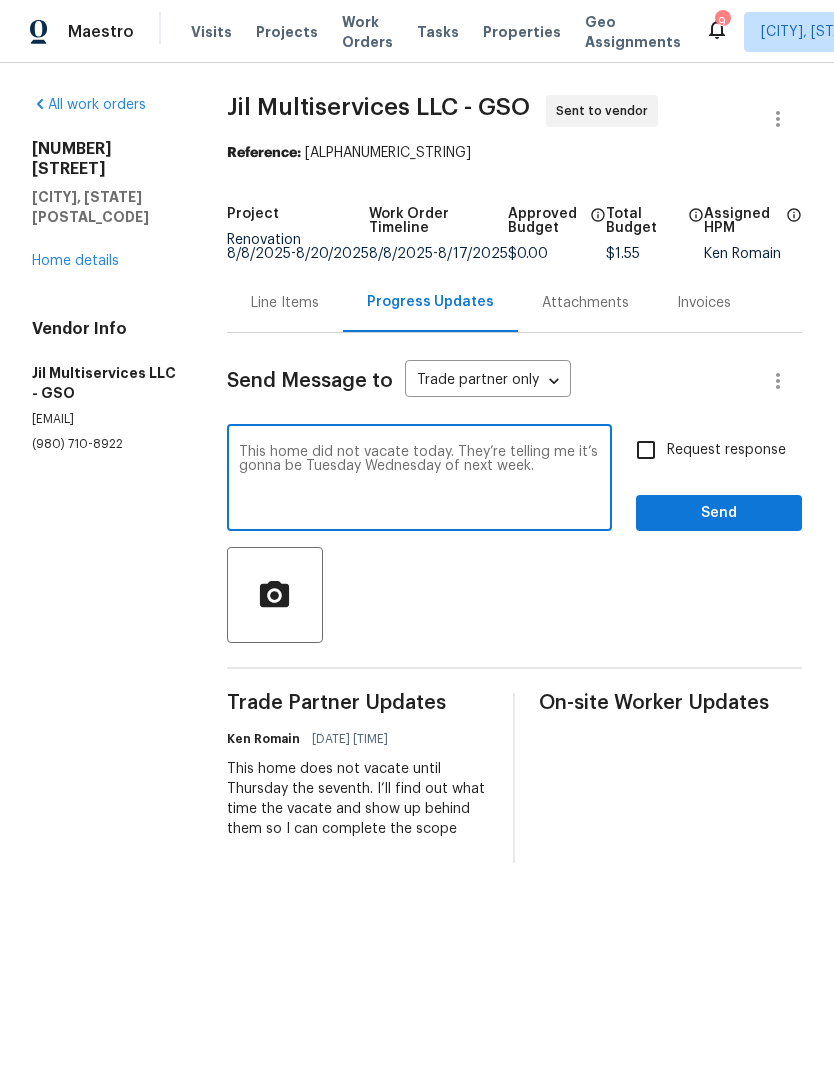type on "This home did not vacate today. They’re telling me it’s gonna be Tuesday Wednesday of next week." 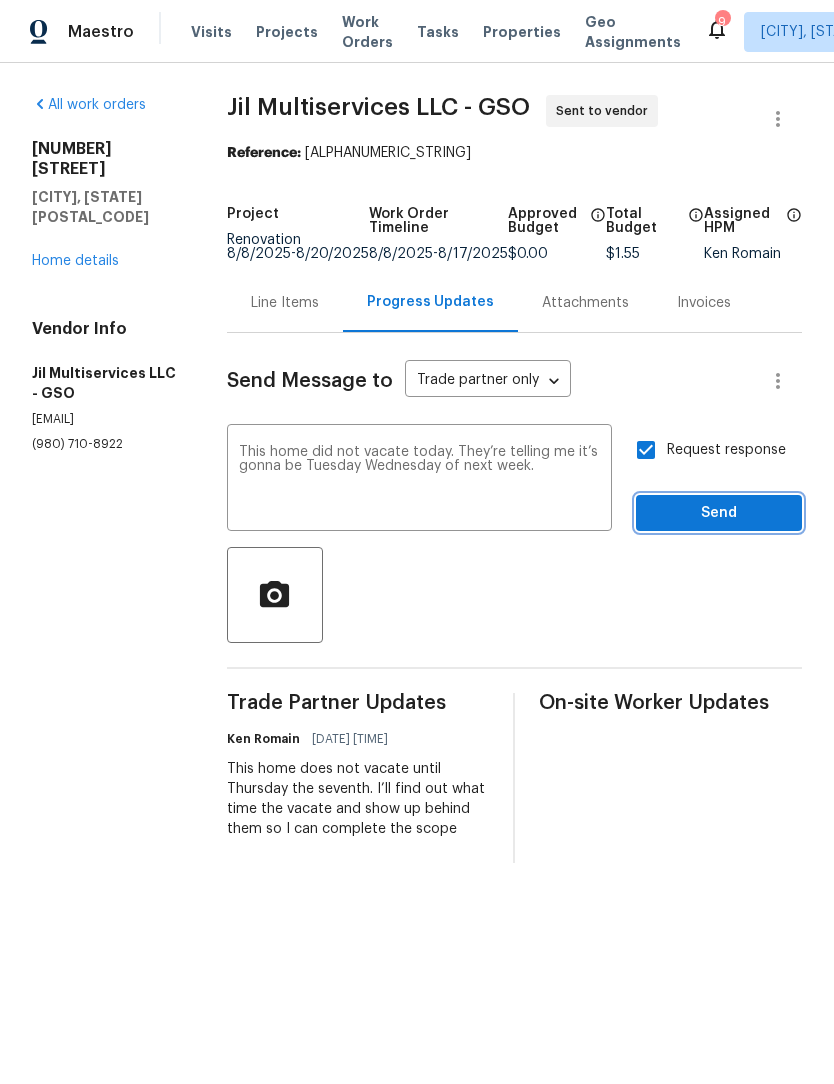 click on "Send" at bounding box center (719, 513) 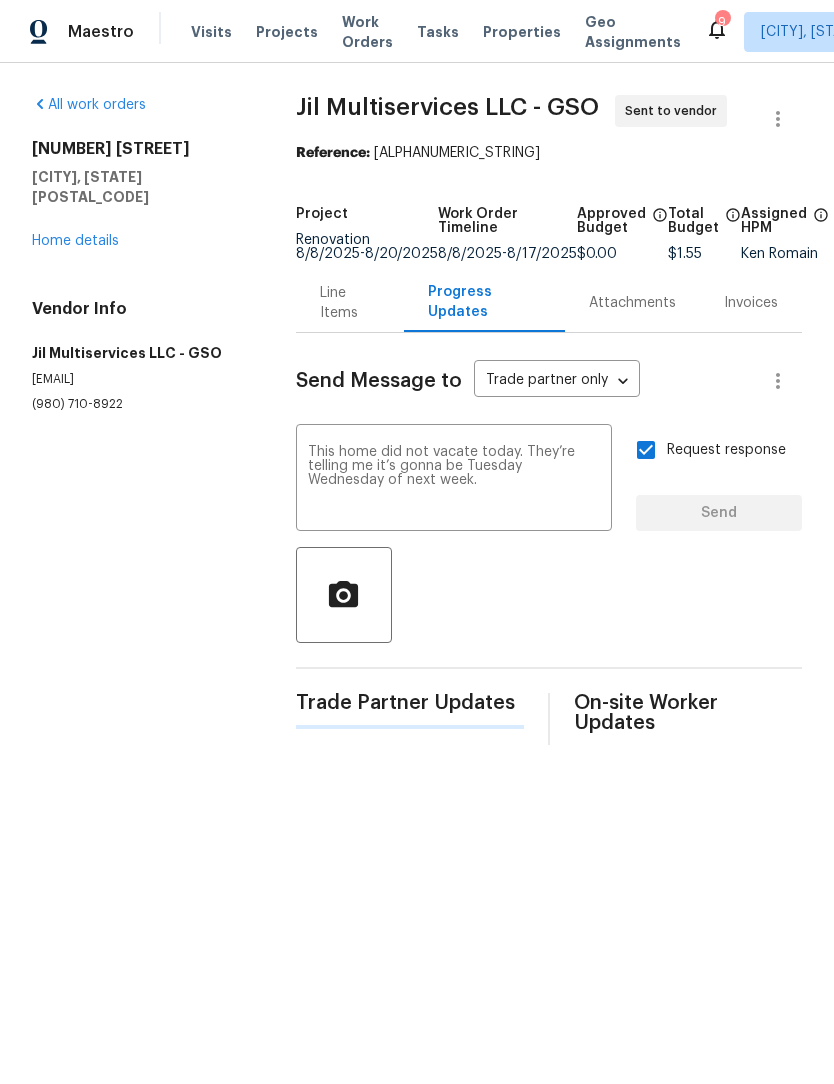 type 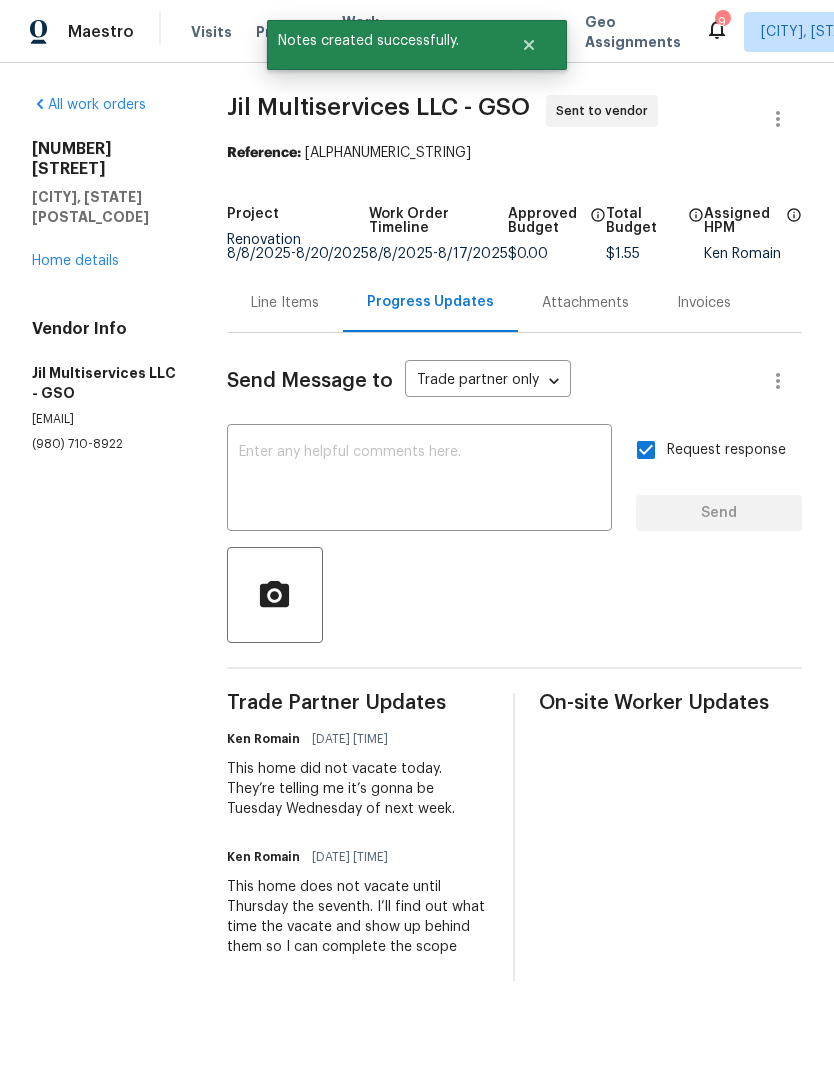 click on "Home details" at bounding box center (75, 261) 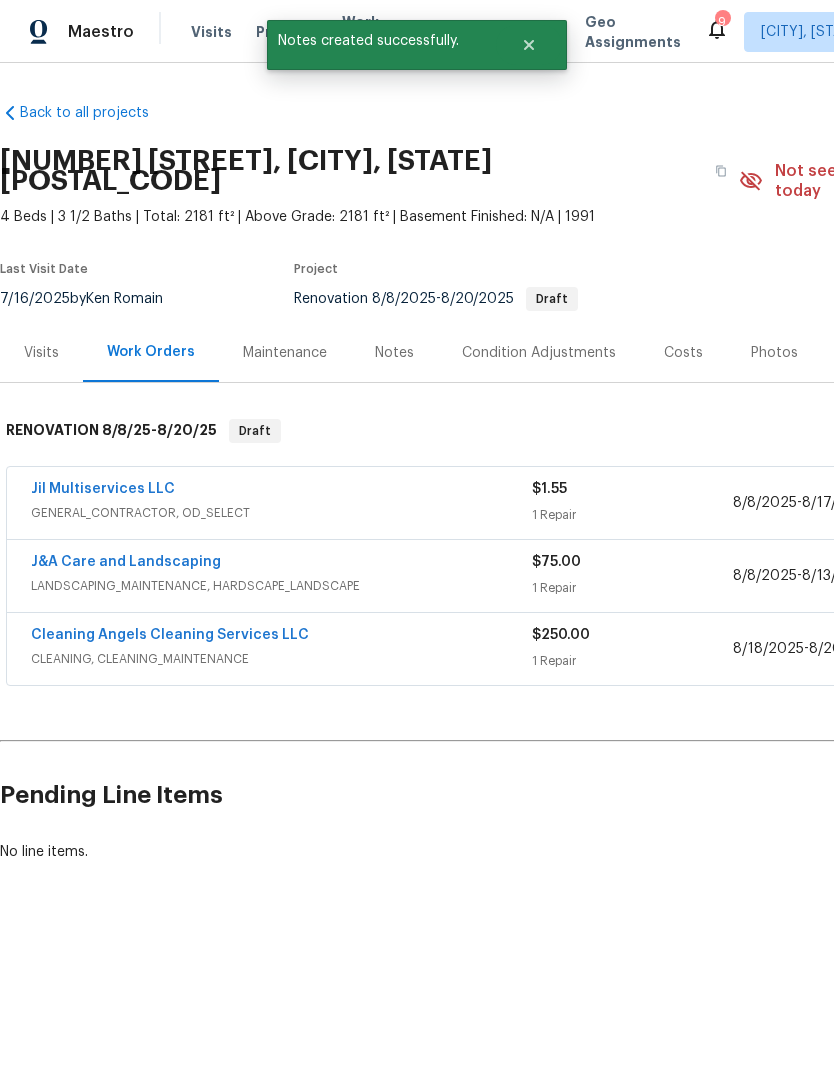 click on "Notes" at bounding box center [394, 353] 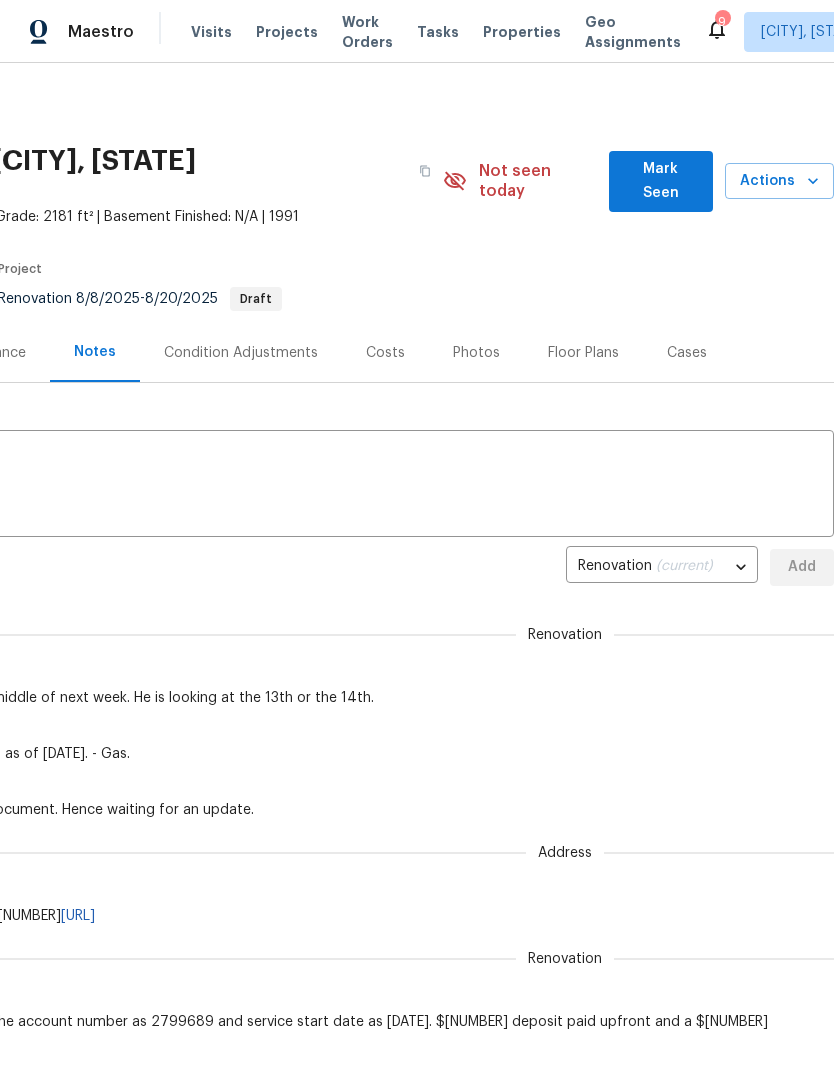 scroll, scrollTop: 0, scrollLeft: 296, axis: horizontal 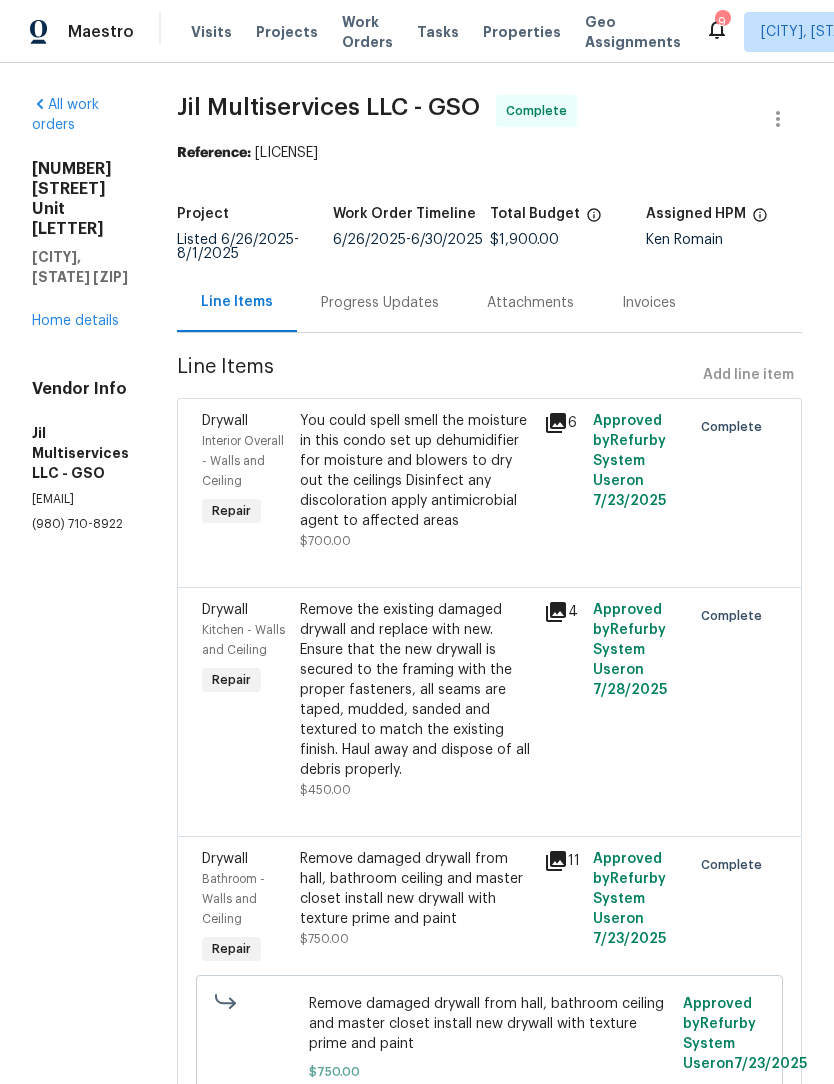 click on "Home details" at bounding box center [75, 321] 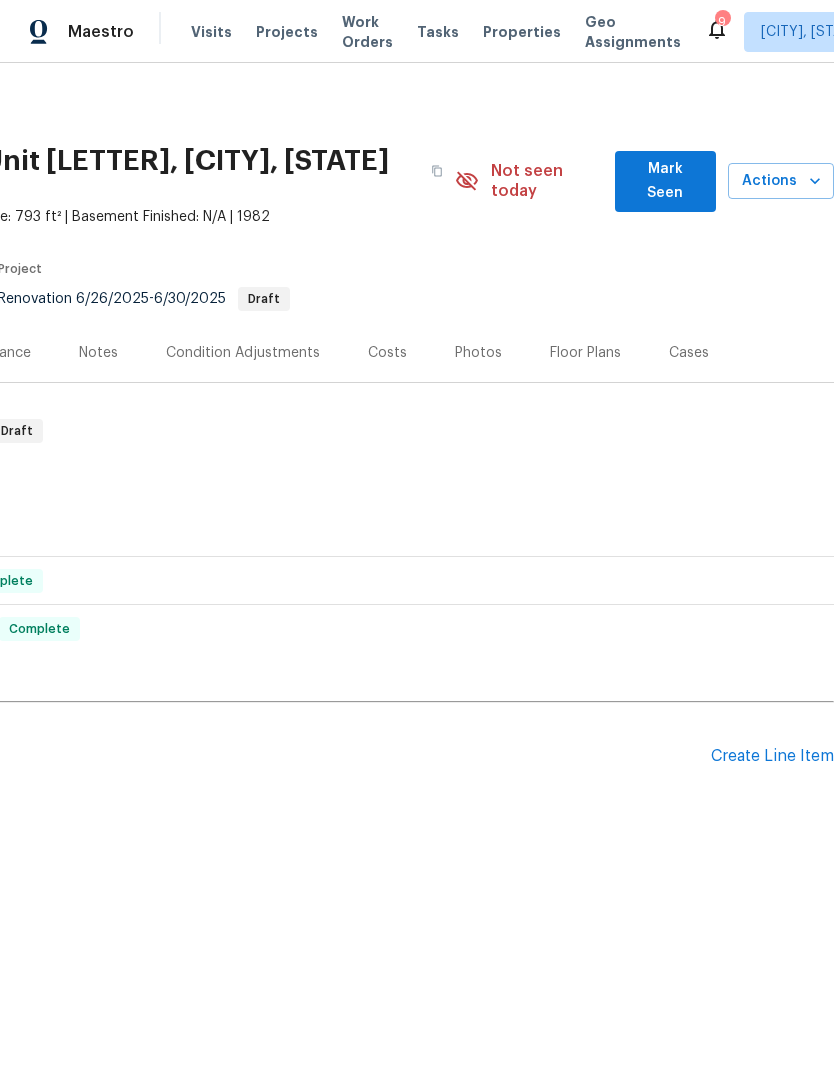 click on "Mark Seen" at bounding box center [665, 181] 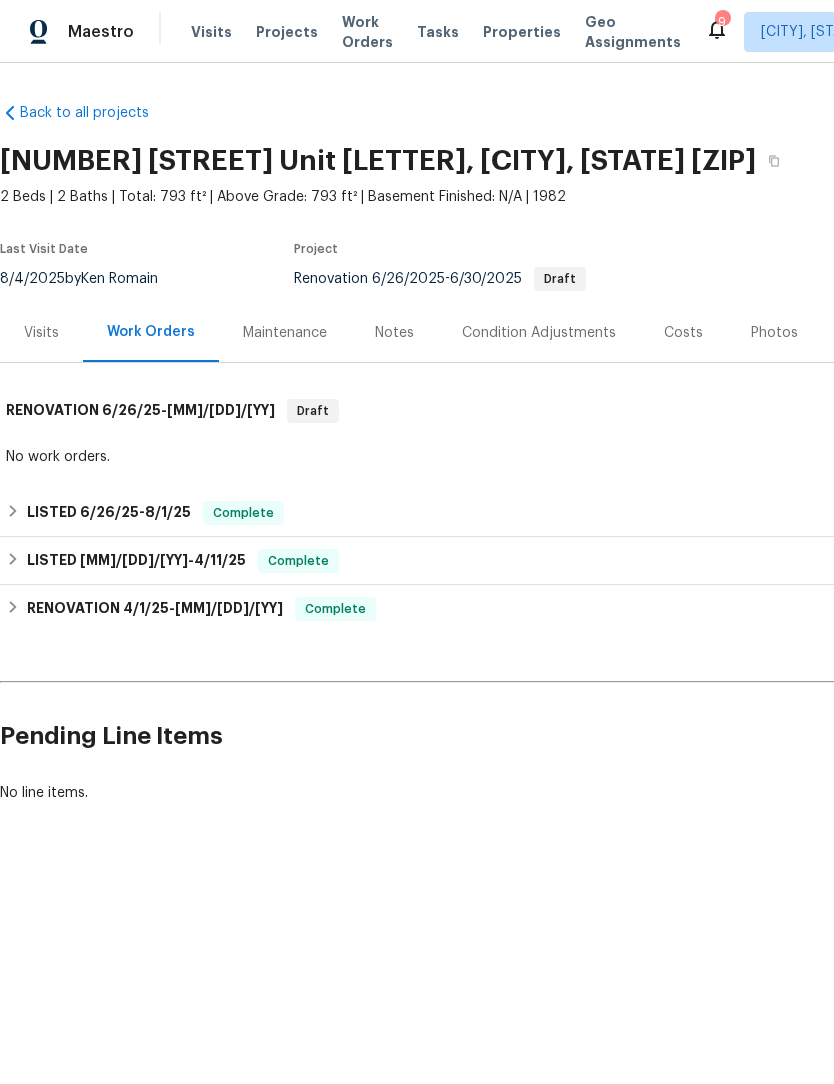 scroll, scrollTop: 0, scrollLeft: 0, axis: both 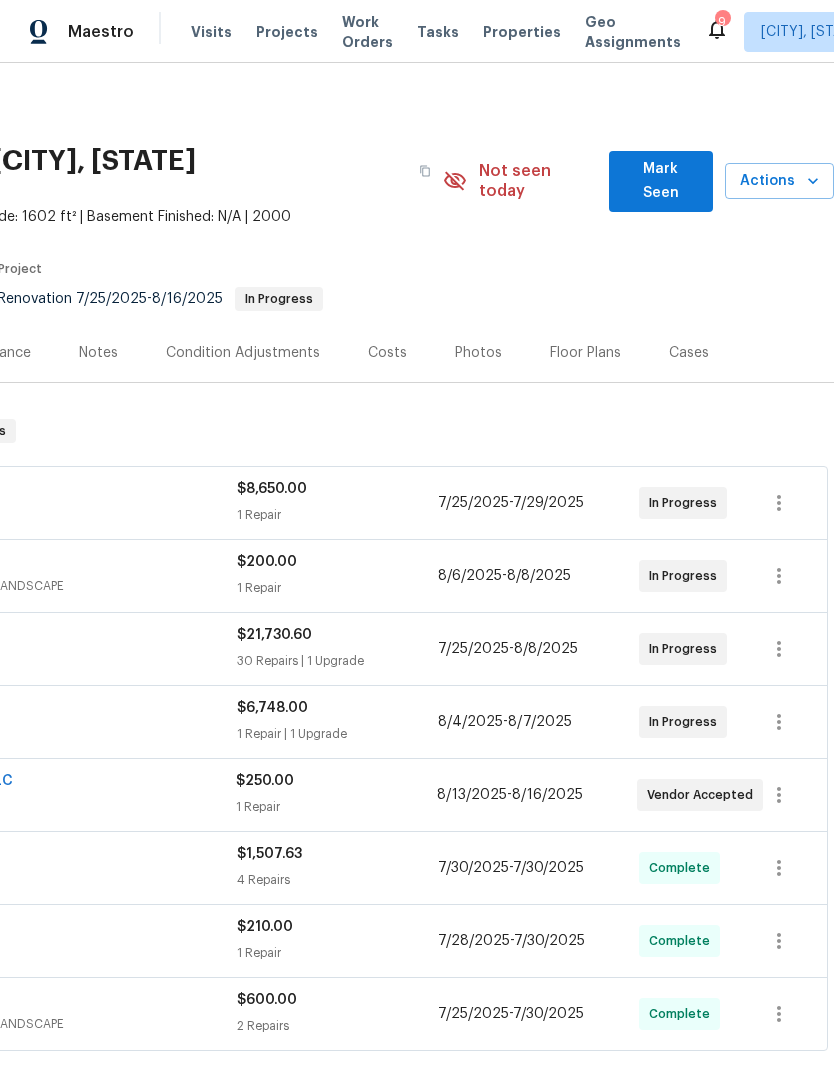click on "Mark Seen" at bounding box center [661, 181] 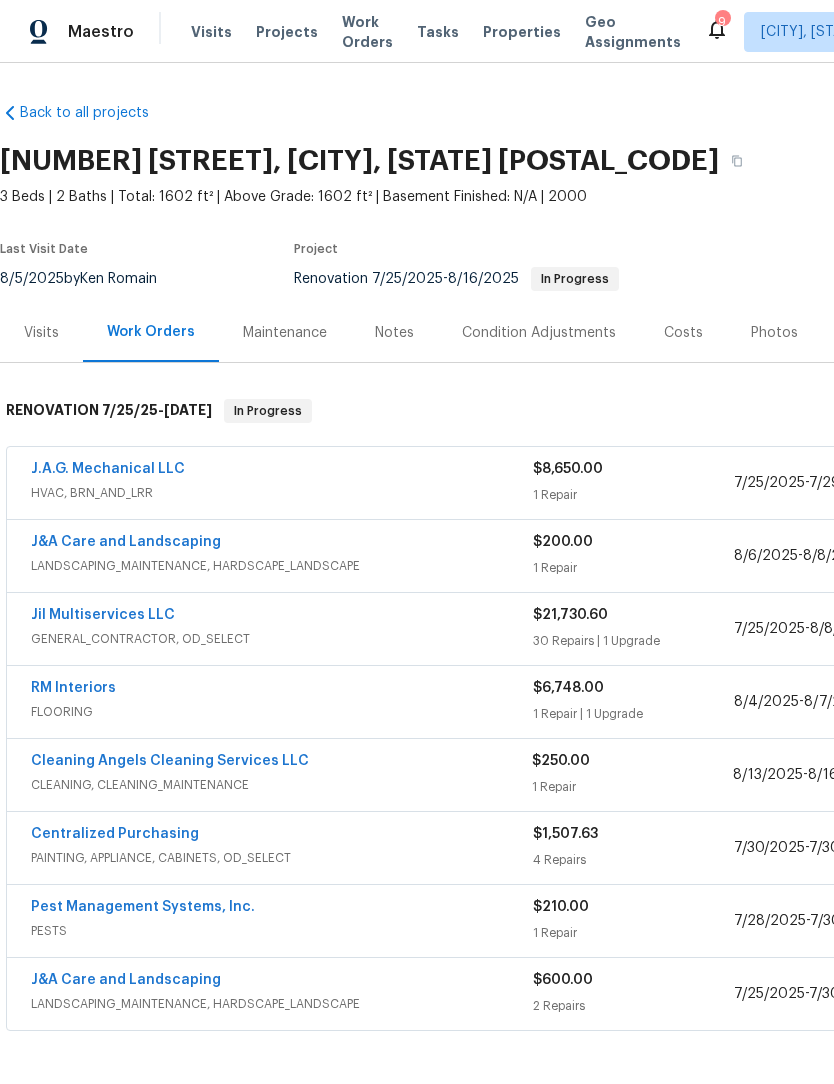 scroll, scrollTop: 0, scrollLeft: 0, axis: both 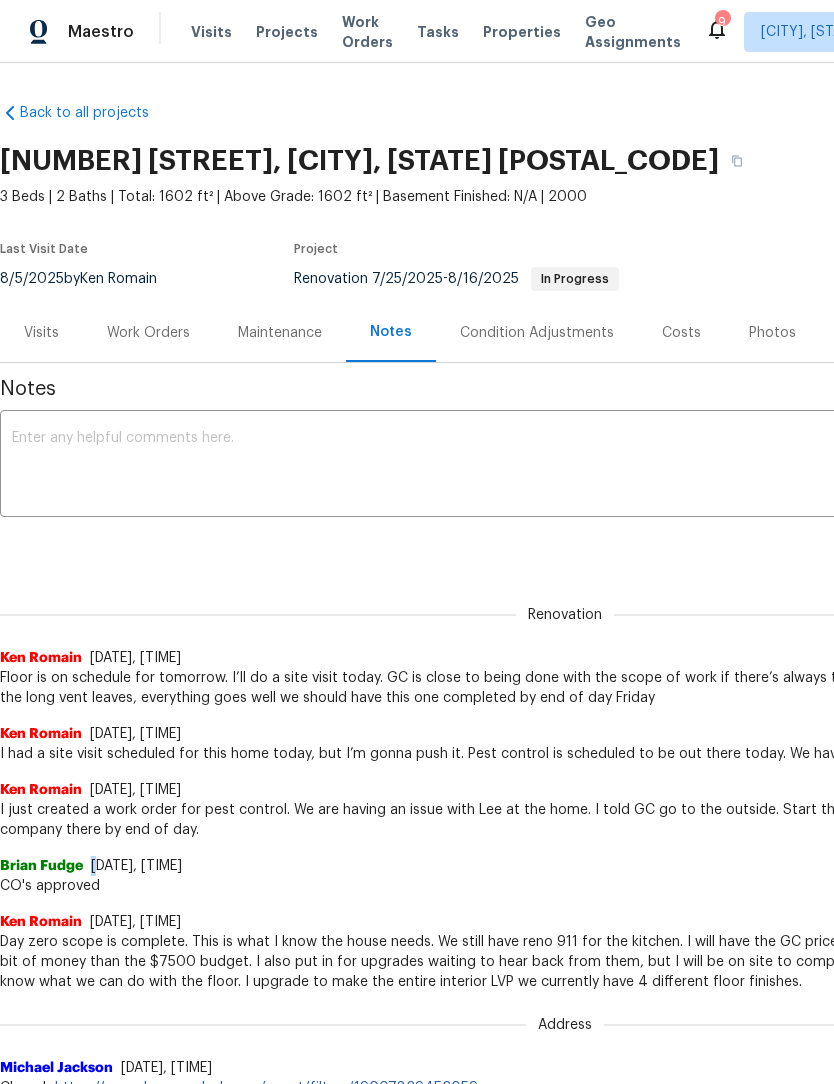 click on "CO's approved" at bounding box center (565, 886) 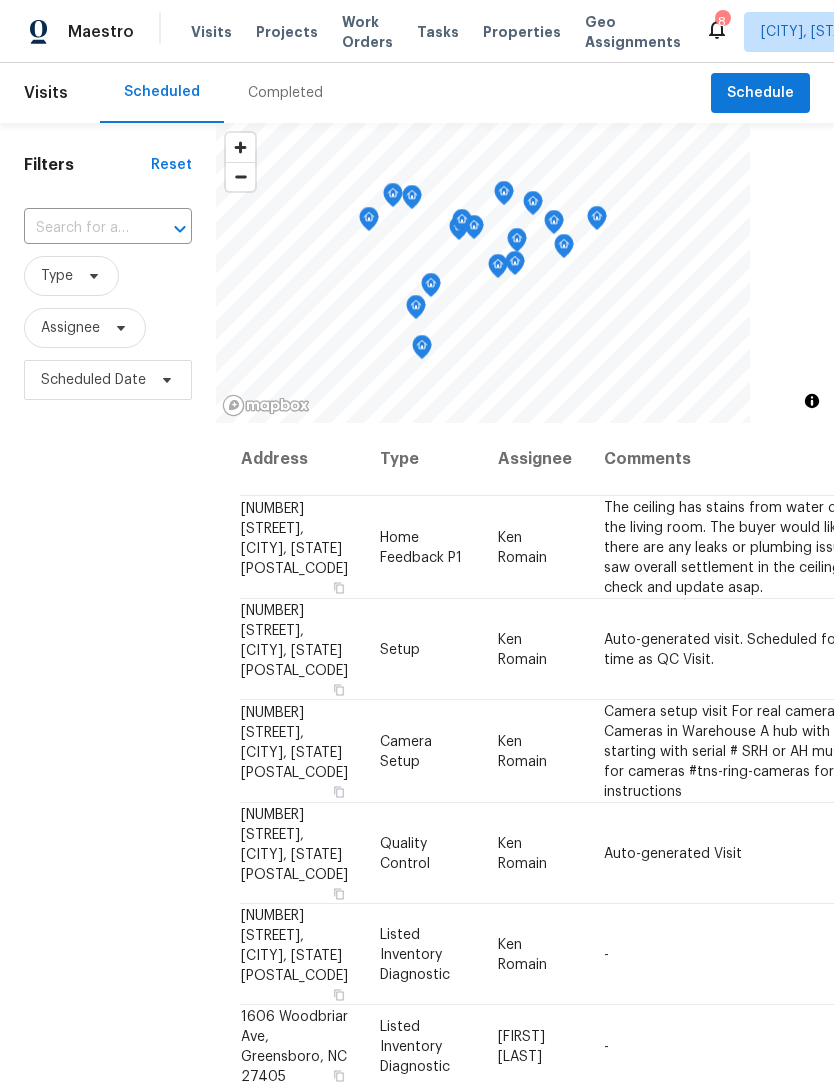 scroll, scrollTop: 0, scrollLeft: 0, axis: both 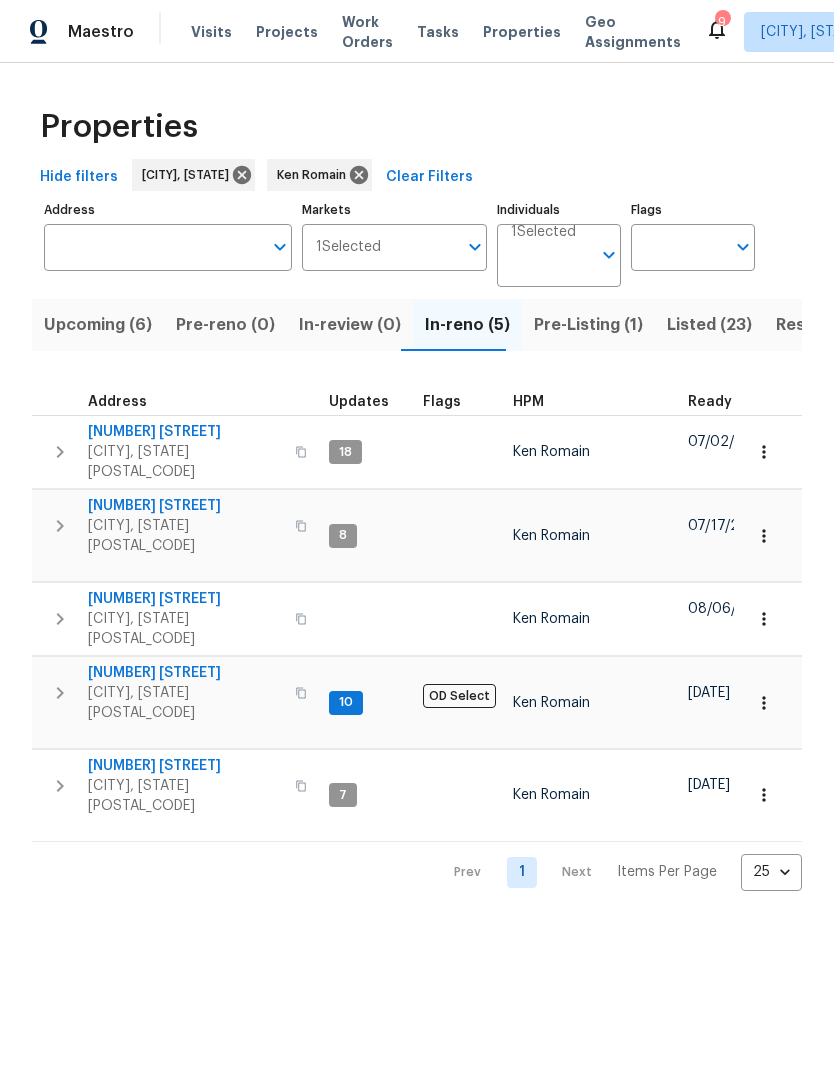 click on "[CITY], [STATE] [POSTAL_CODE]" at bounding box center [185, 629] 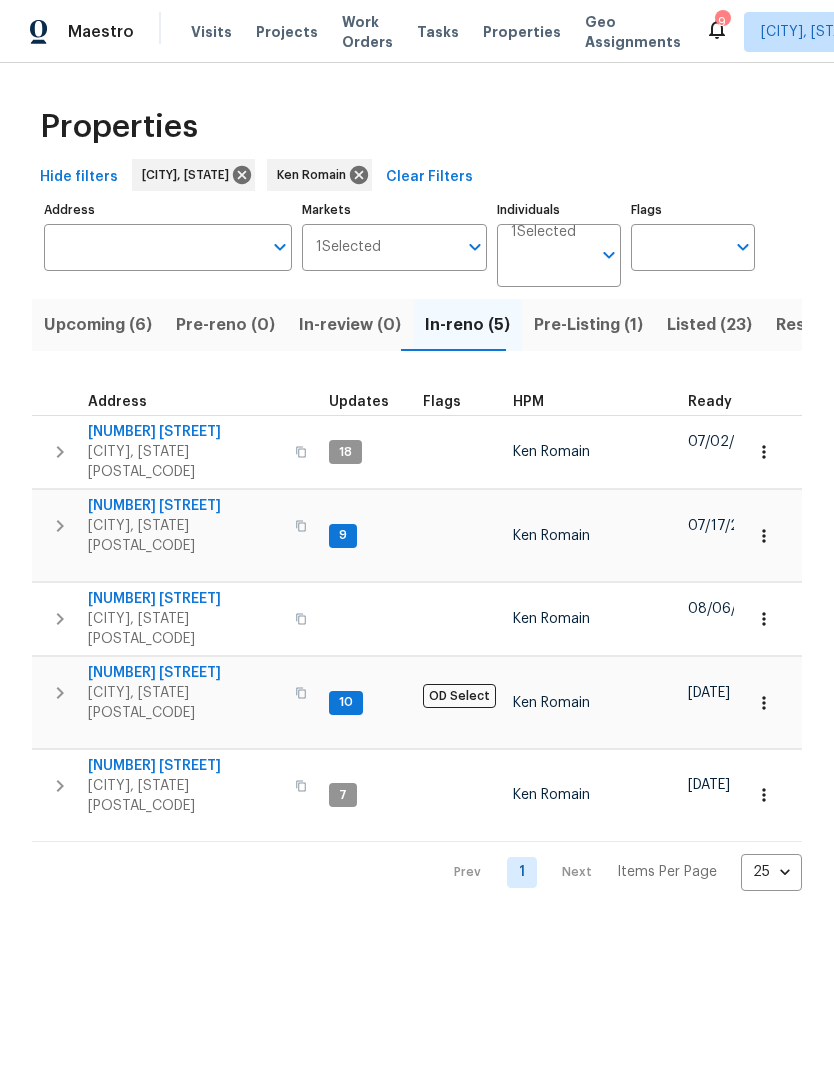 click on "[NUMBER] [STREET]" at bounding box center [185, 506] 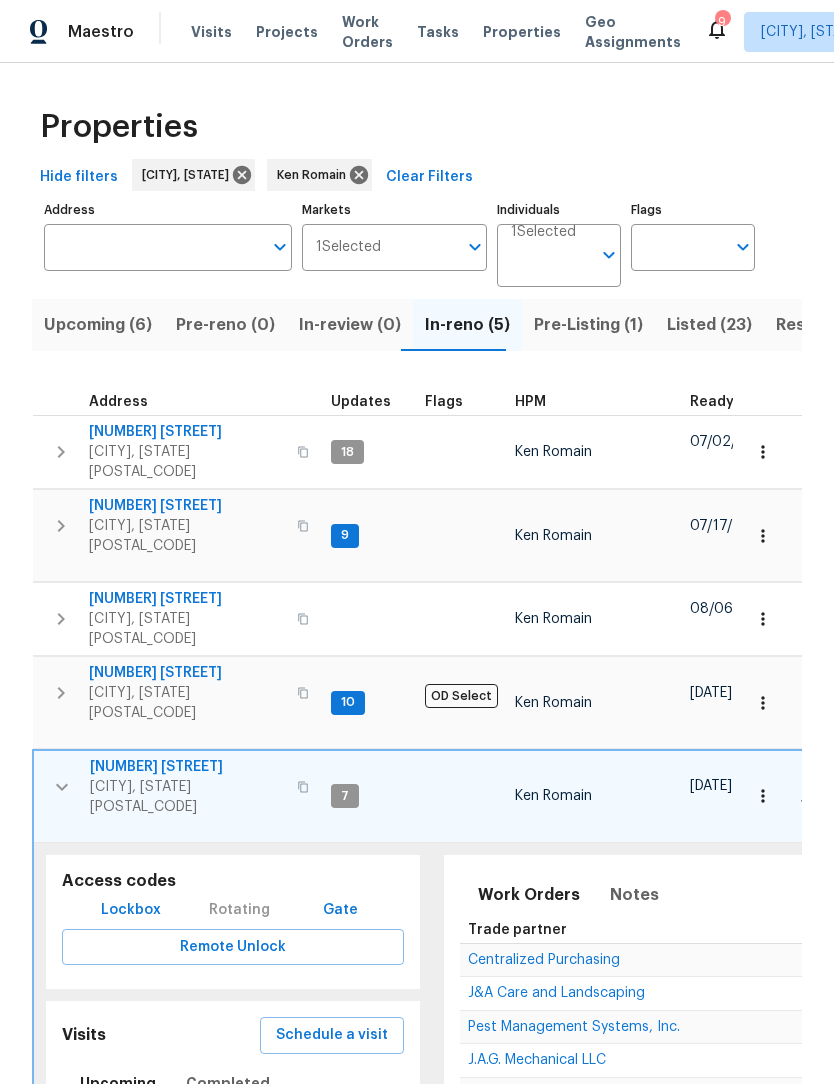 scroll, scrollTop: 0, scrollLeft: 0, axis: both 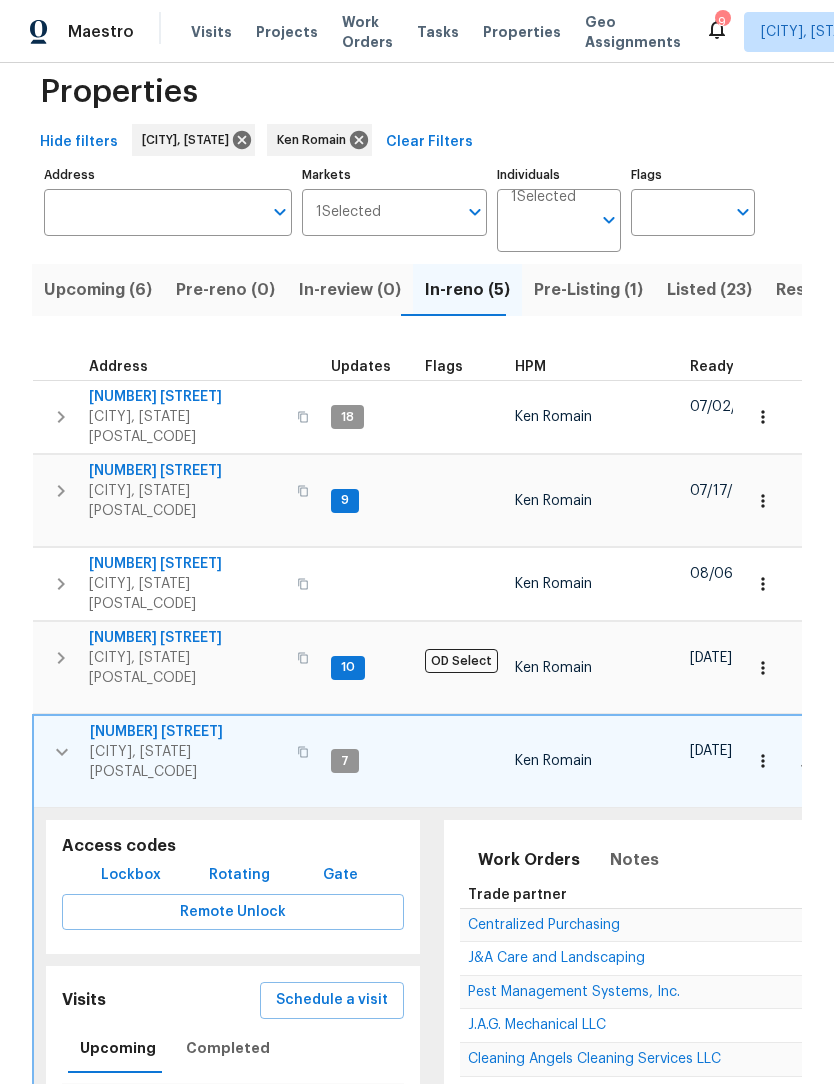 click at bounding box center (62, 752) 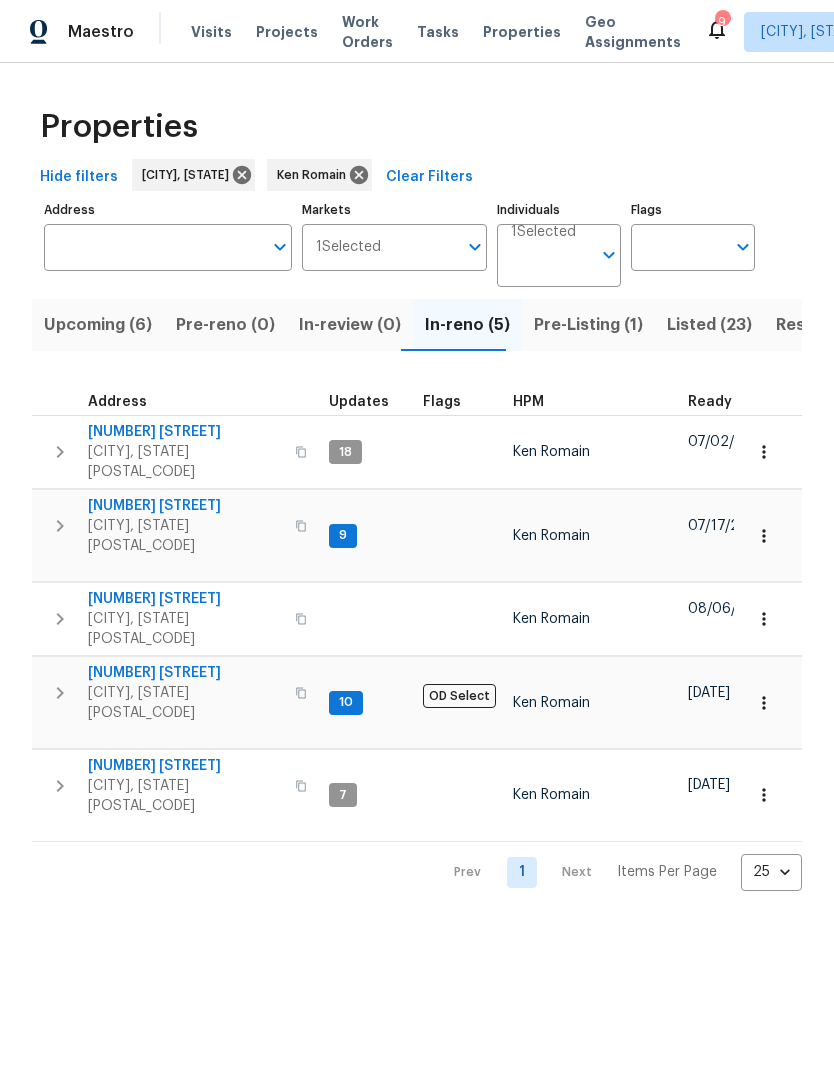 scroll, scrollTop: 0, scrollLeft: 0, axis: both 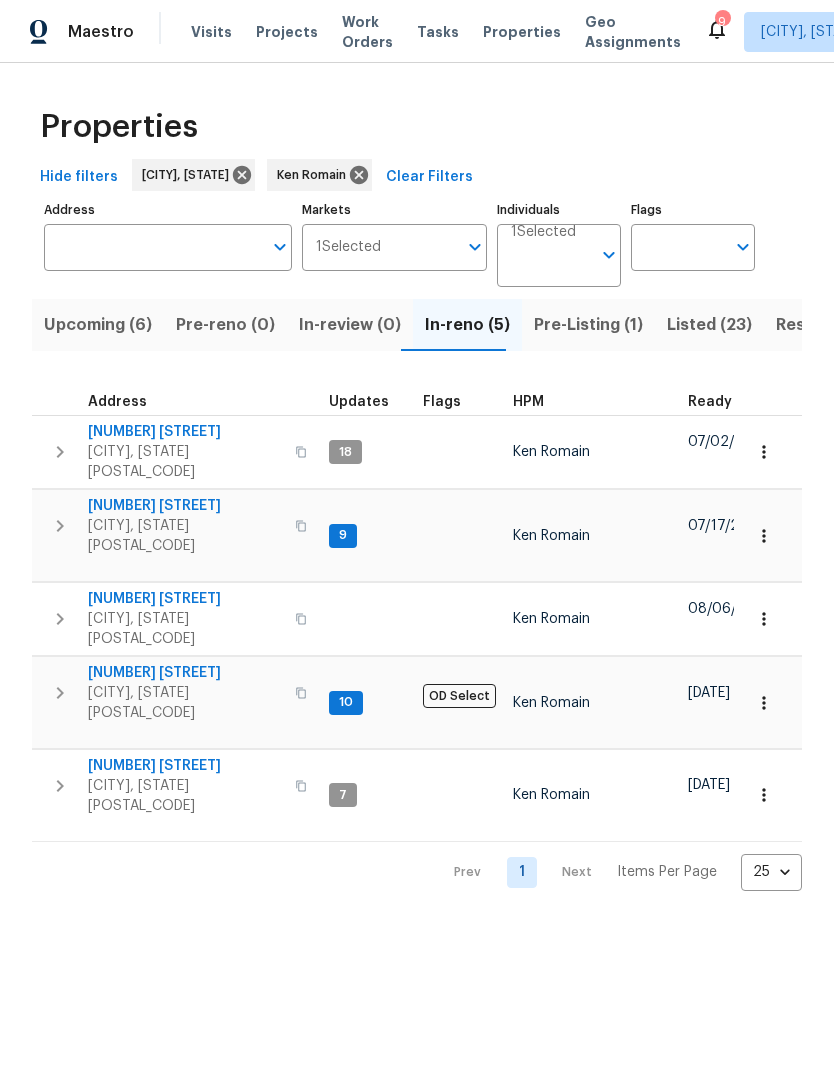 click 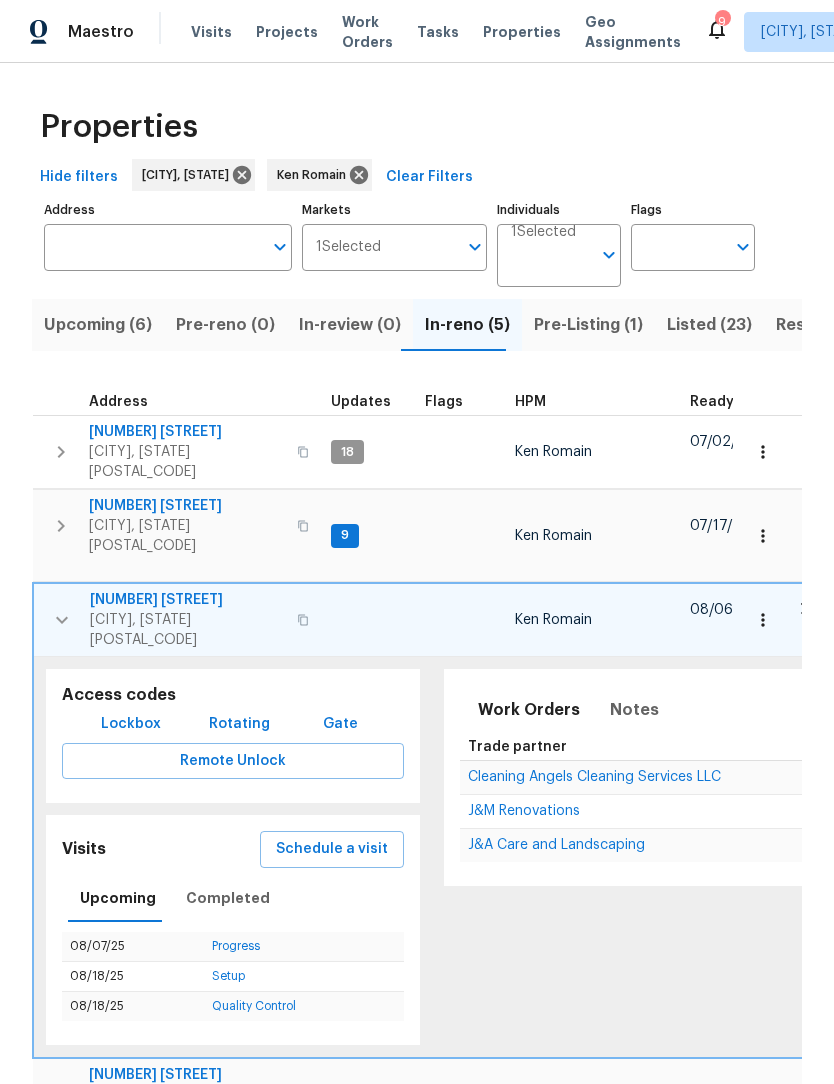 click 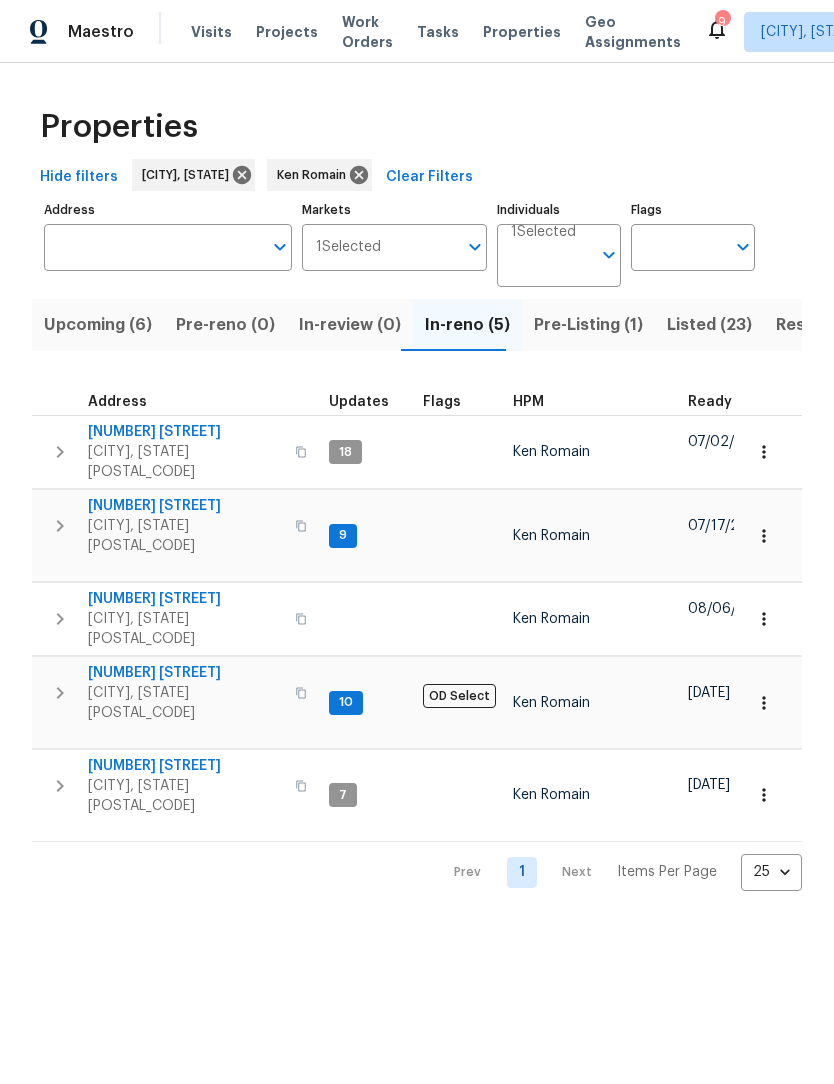 click 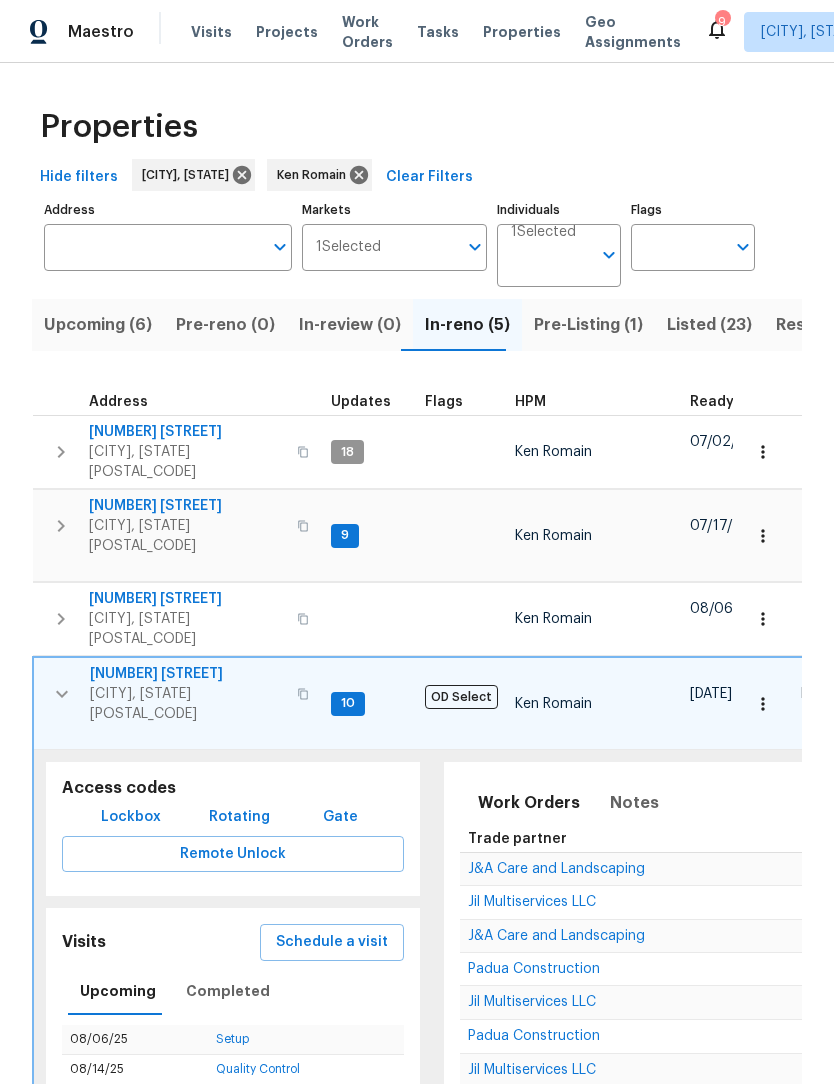 scroll, scrollTop: 16, scrollLeft: 0, axis: vertical 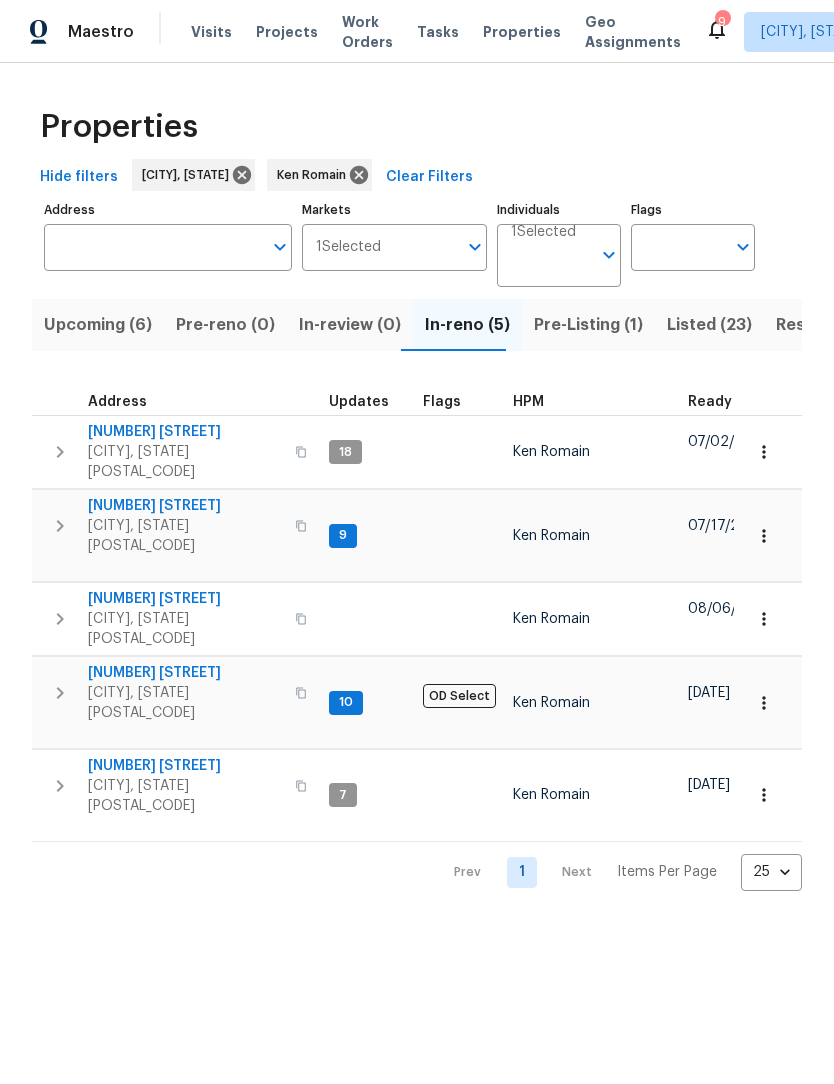 click 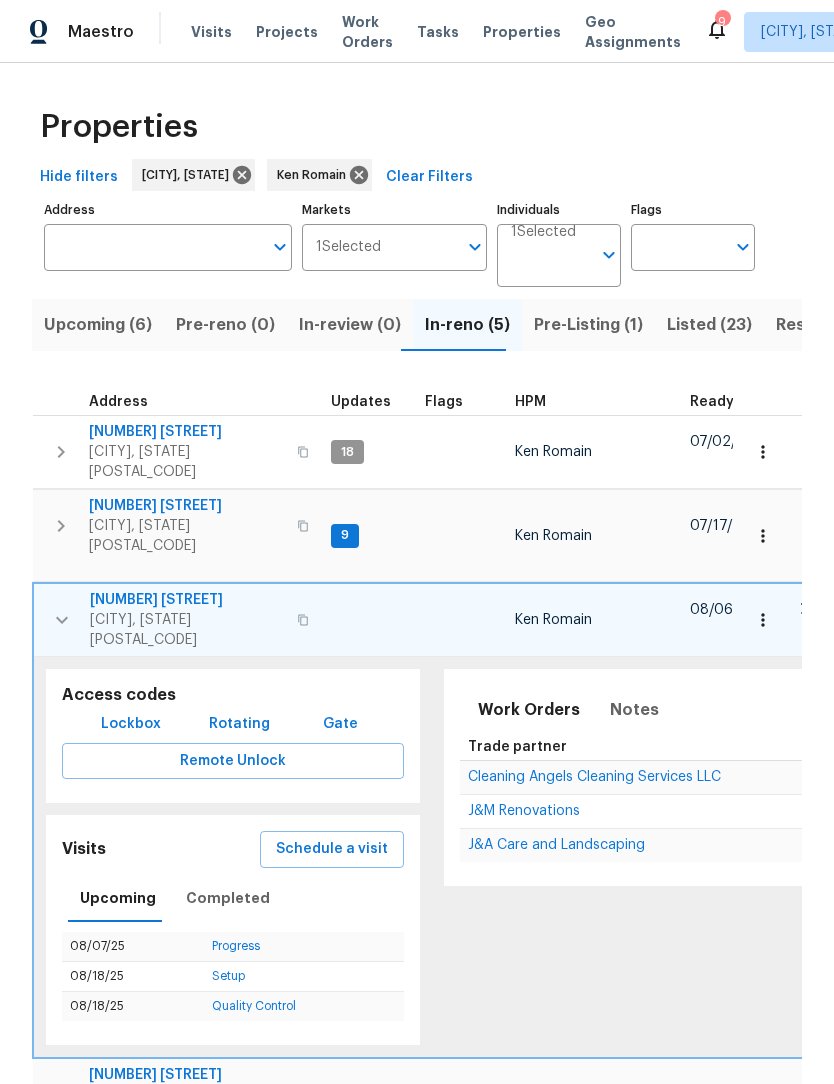 click on "Lockbox" at bounding box center [131, 724] 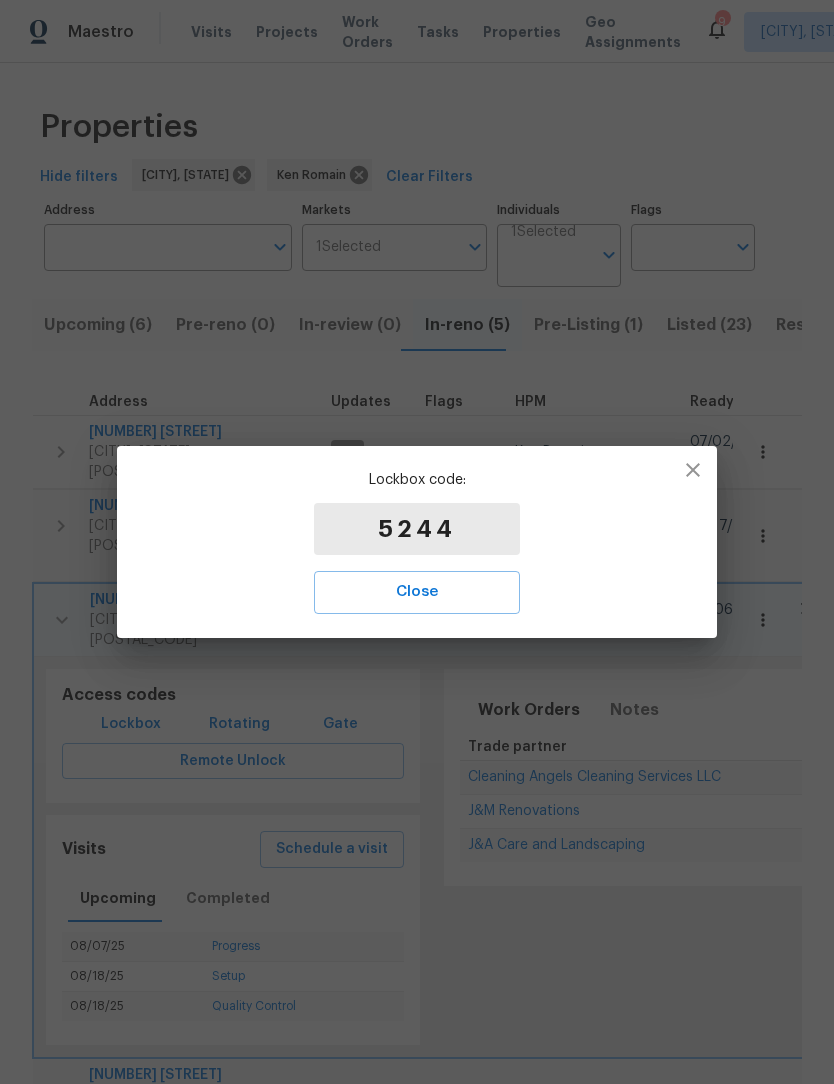 click on "Close" at bounding box center [417, 592] 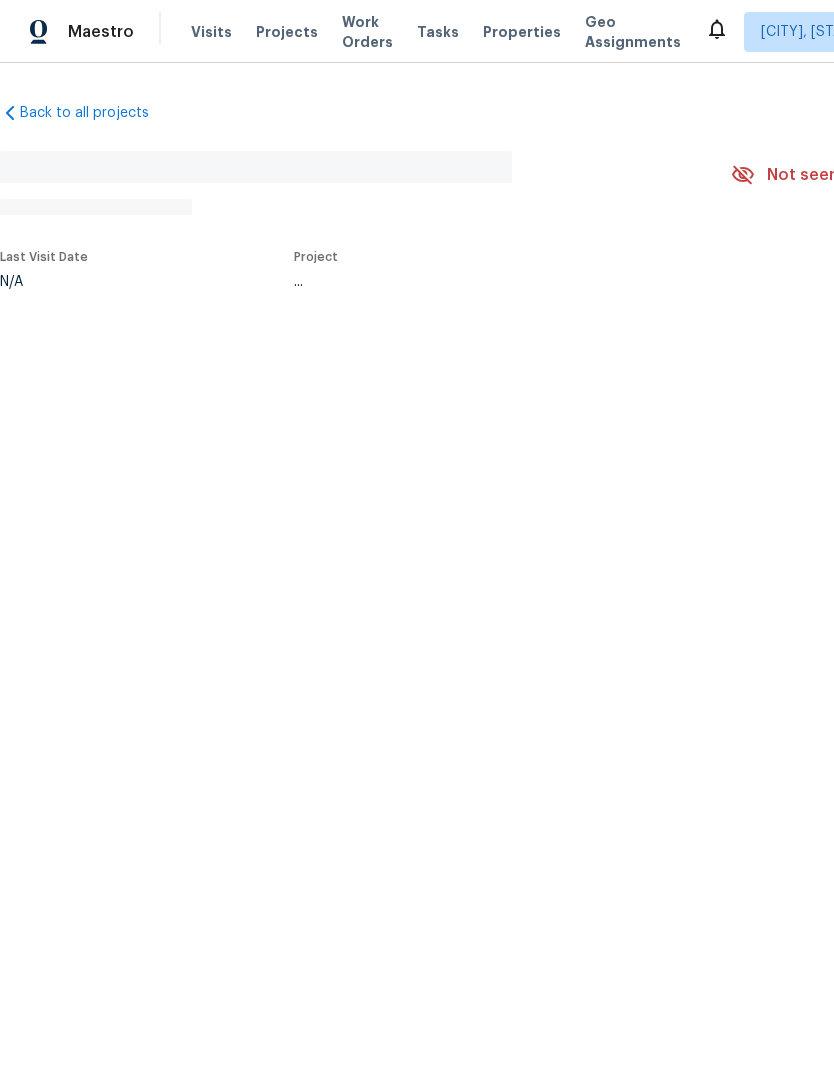scroll, scrollTop: 0, scrollLeft: 0, axis: both 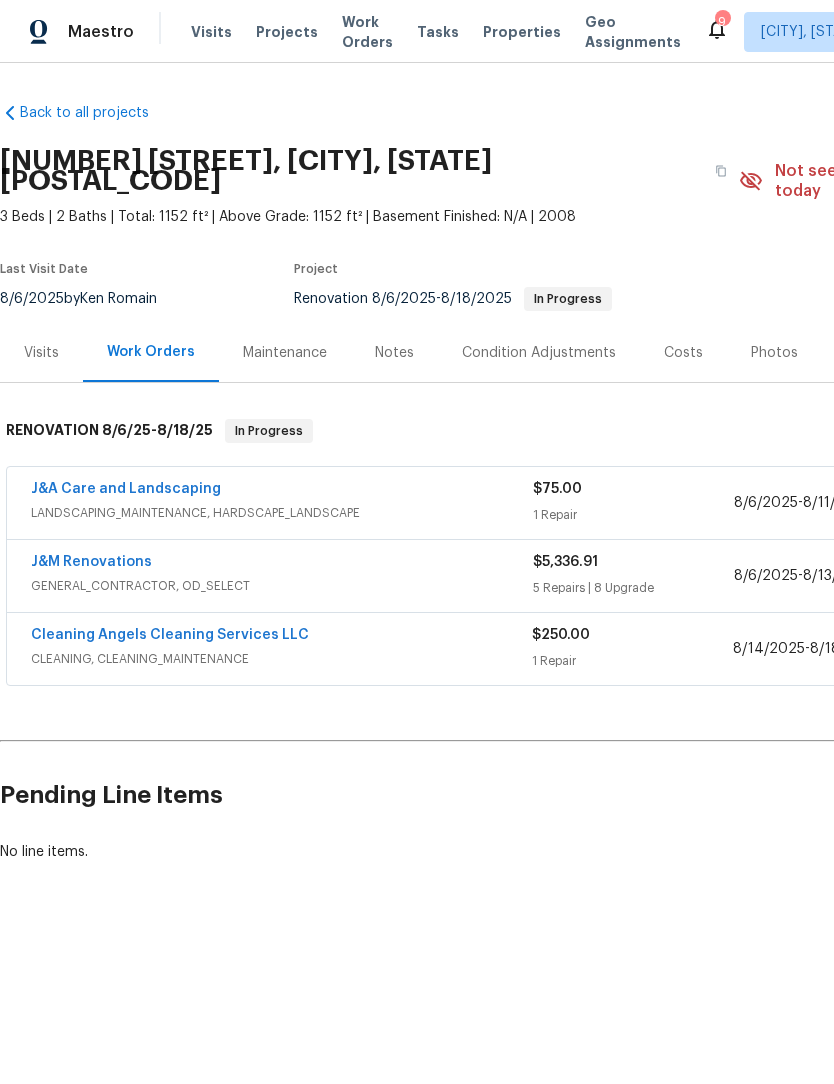 click on "Notes" at bounding box center [394, 353] 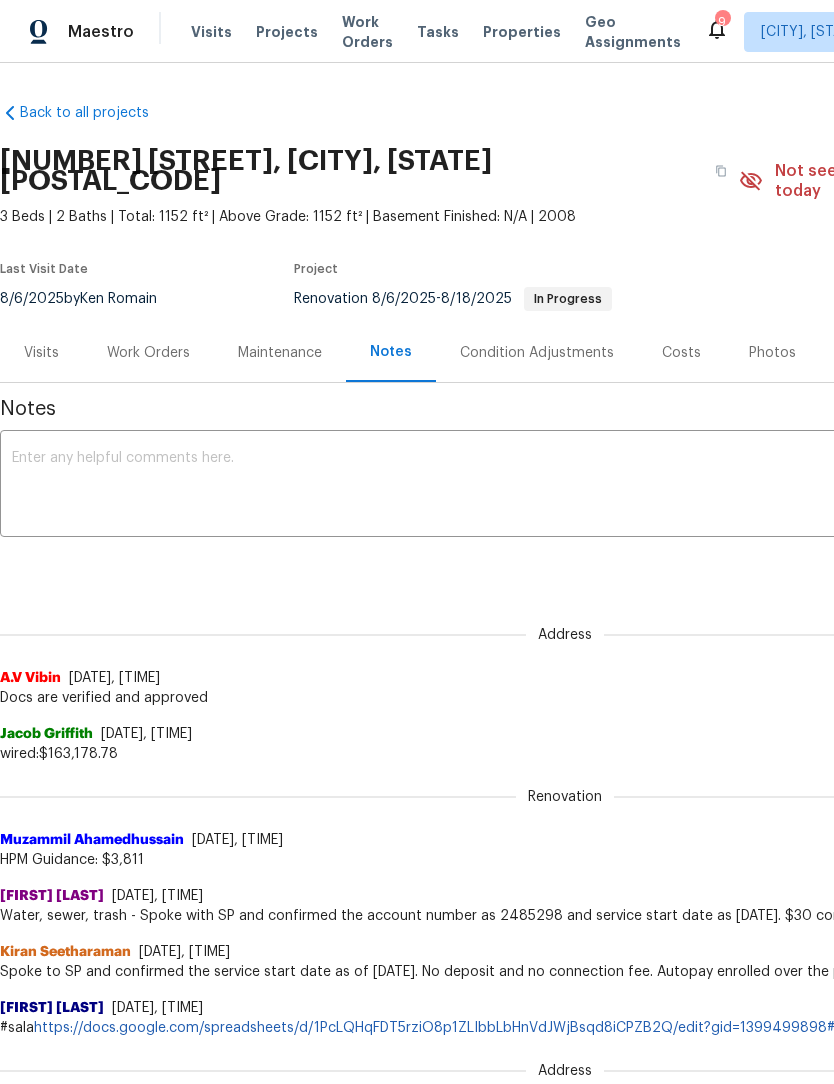 click at bounding box center (565, 486) 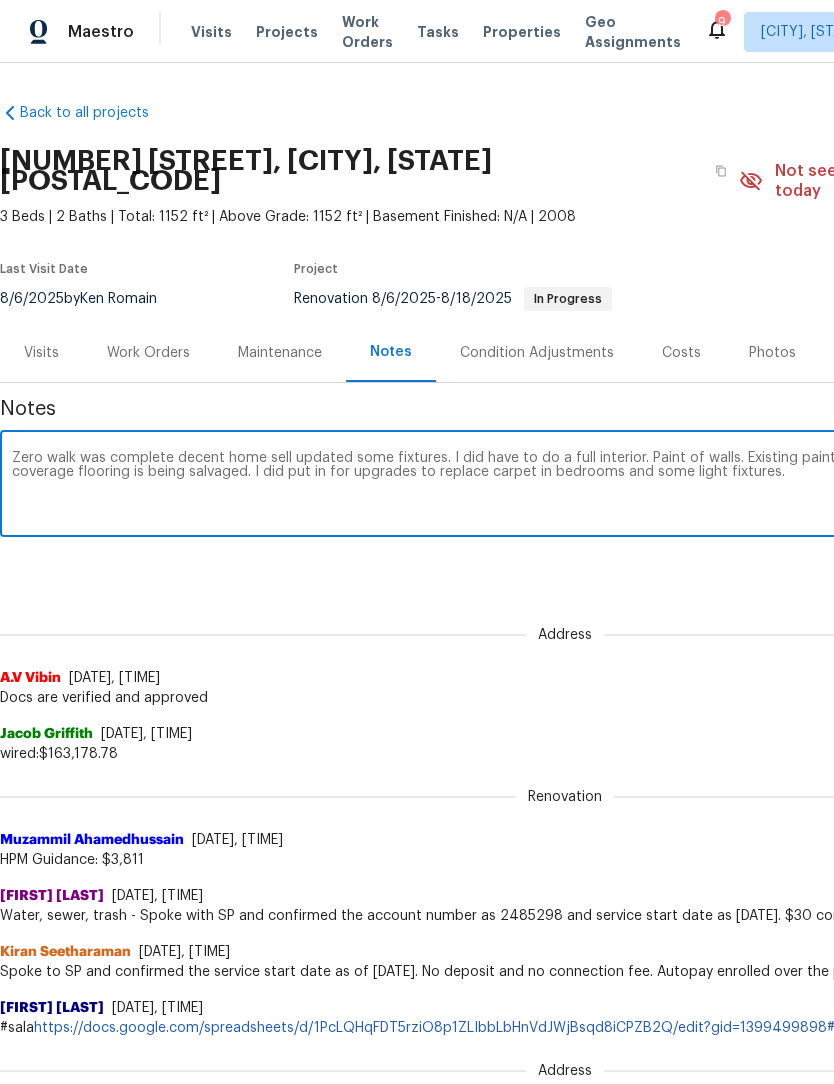scroll, scrollTop: 0, scrollLeft: 0, axis: both 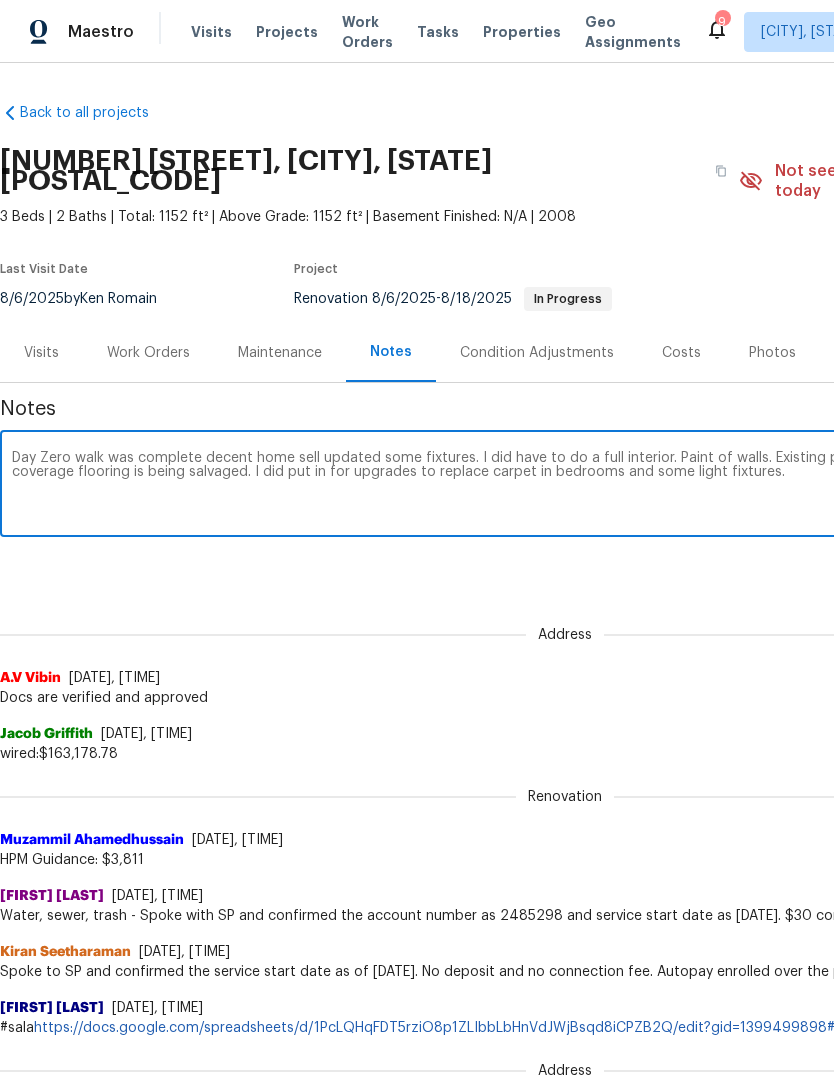 click on "Day Zero walk was complete decent home sell updated some fixtures. I did have to do a full interior. Paint of walls. Existing painting did not match up was not good coverage flooring is being salvaged. I did put in for upgrades to replace carpet in bedrooms and some light fixtures." at bounding box center [565, 486] 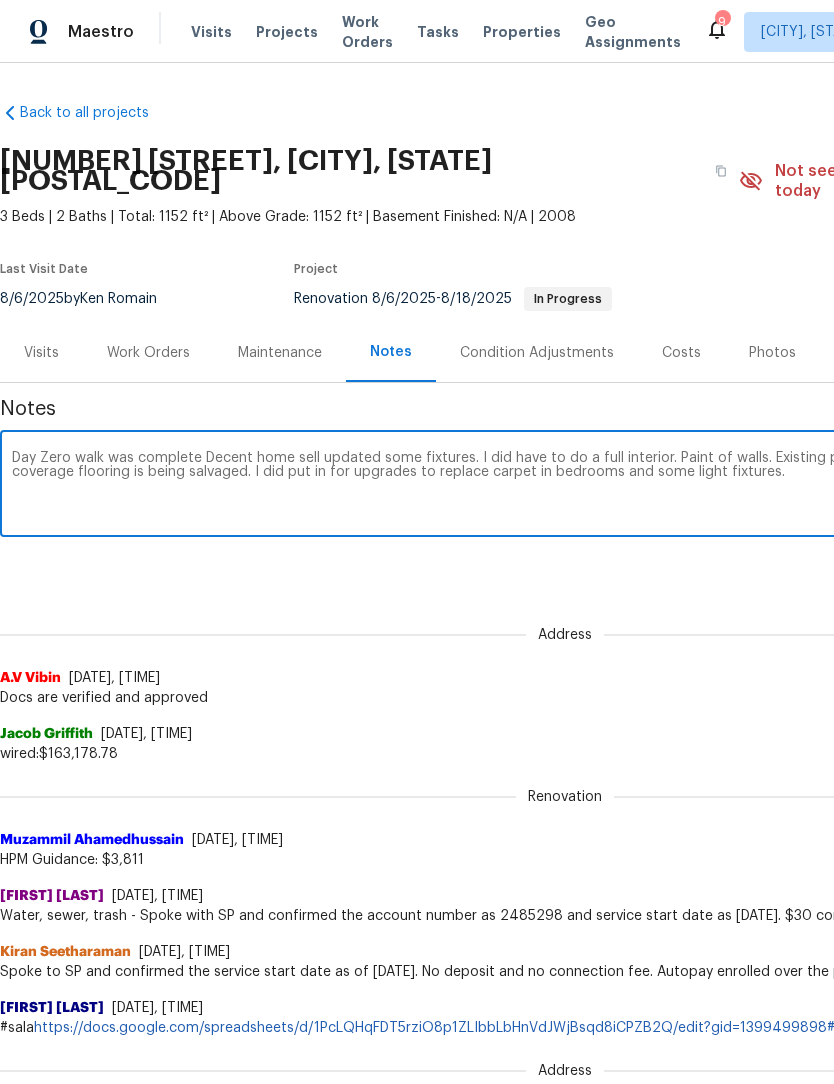 click on "Day Zero walk was complete Decent home sell updated some fixtures. I did have to do a full interior. Paint of walls. Existing painting did not match up was not good coverage flooring is being salvaged. I did put in for upgrades to replace carpet in bedrooms and some light fixtures." at bounding box center [565, 486] 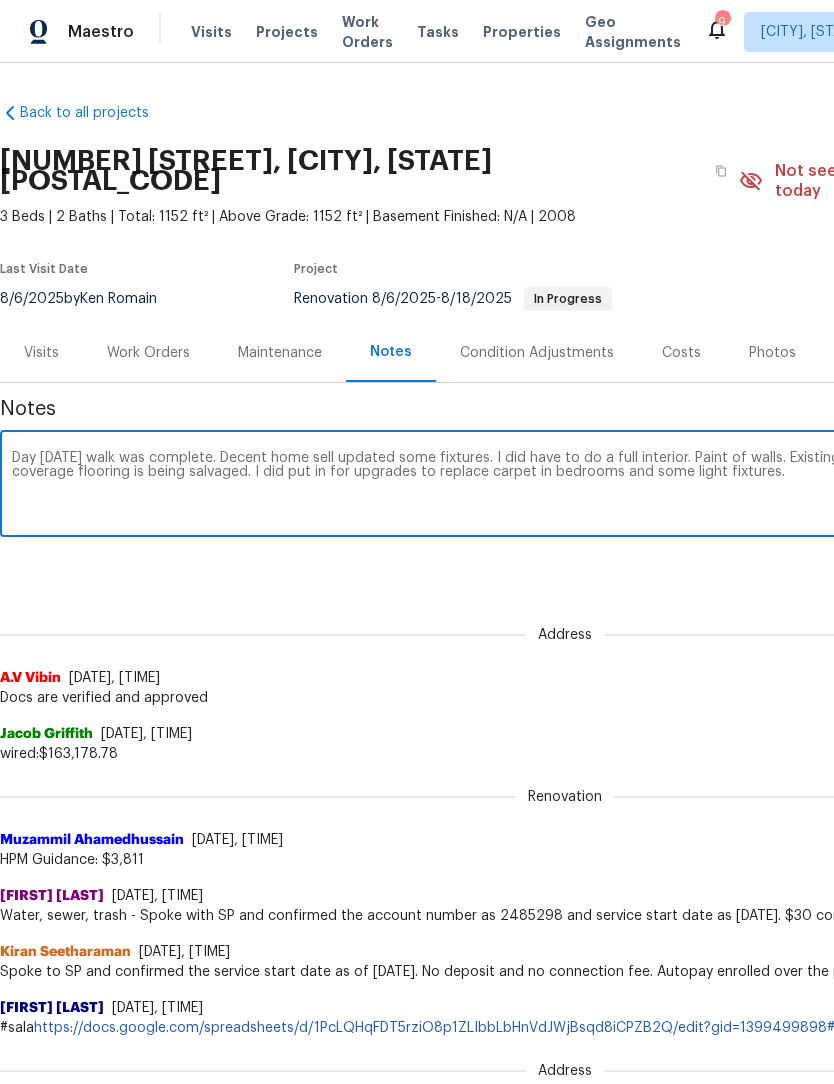 click on "Day Zero walk was complete. Decent home sell updated some fixtures. I did have to do a full interior. Paint of walls. Existing painting did not match up was not good coverage flooring is being salvaged. I did put in for upgrades to replace carpet in bedrooms and some light fixtures." at bounding box center [565, 486] 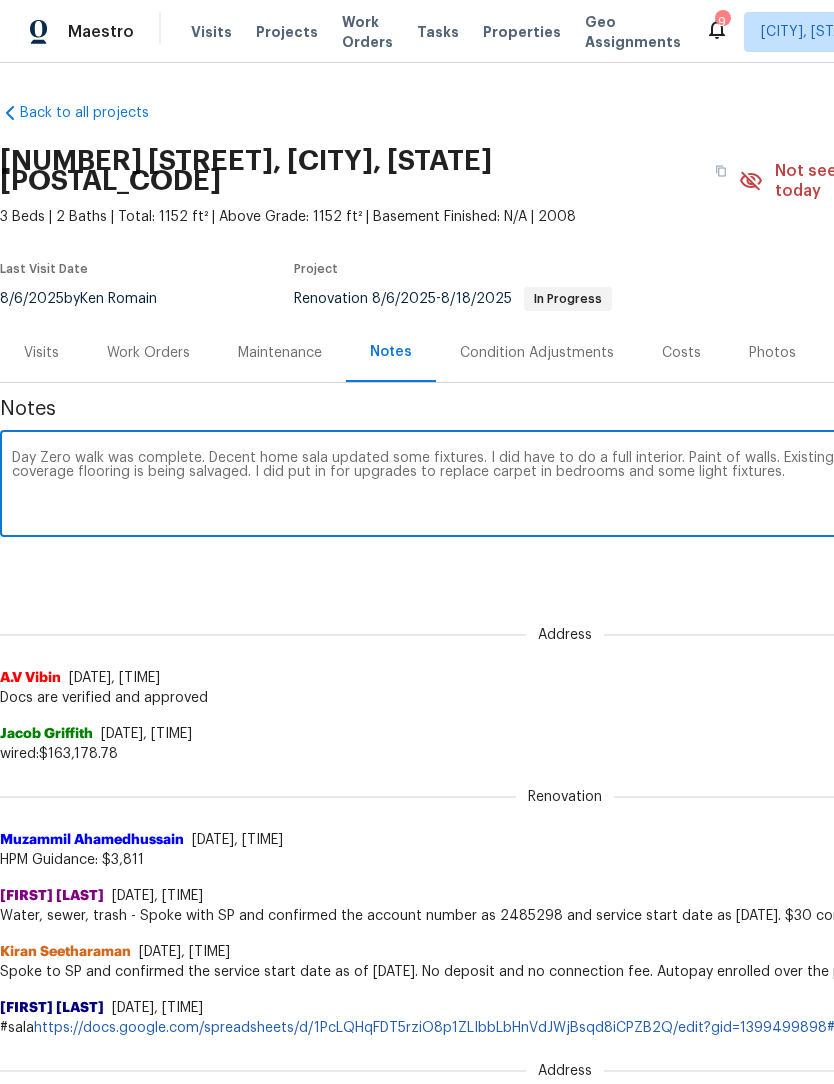 click on "Day Zero walk was complete. Decent home sala updated some fixtures. I did have to do a full interior. Paint of walls. Existing painting did not match up was not good coverage flooring is being salvaged. I did put in for upgrades to replace carpet in bedrooms and some light fixtures." at bounding box center (565, 486) 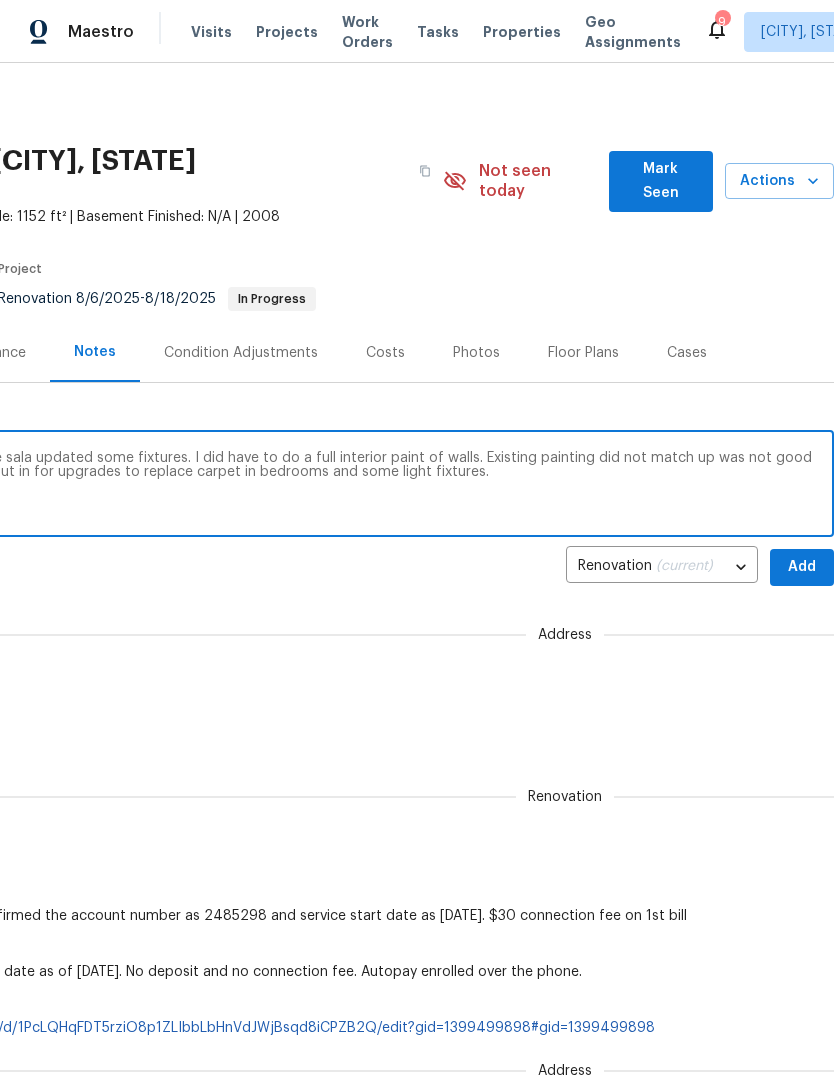 scroll, scrollTop: 0, scrollLeft: 296, axis: horizontal 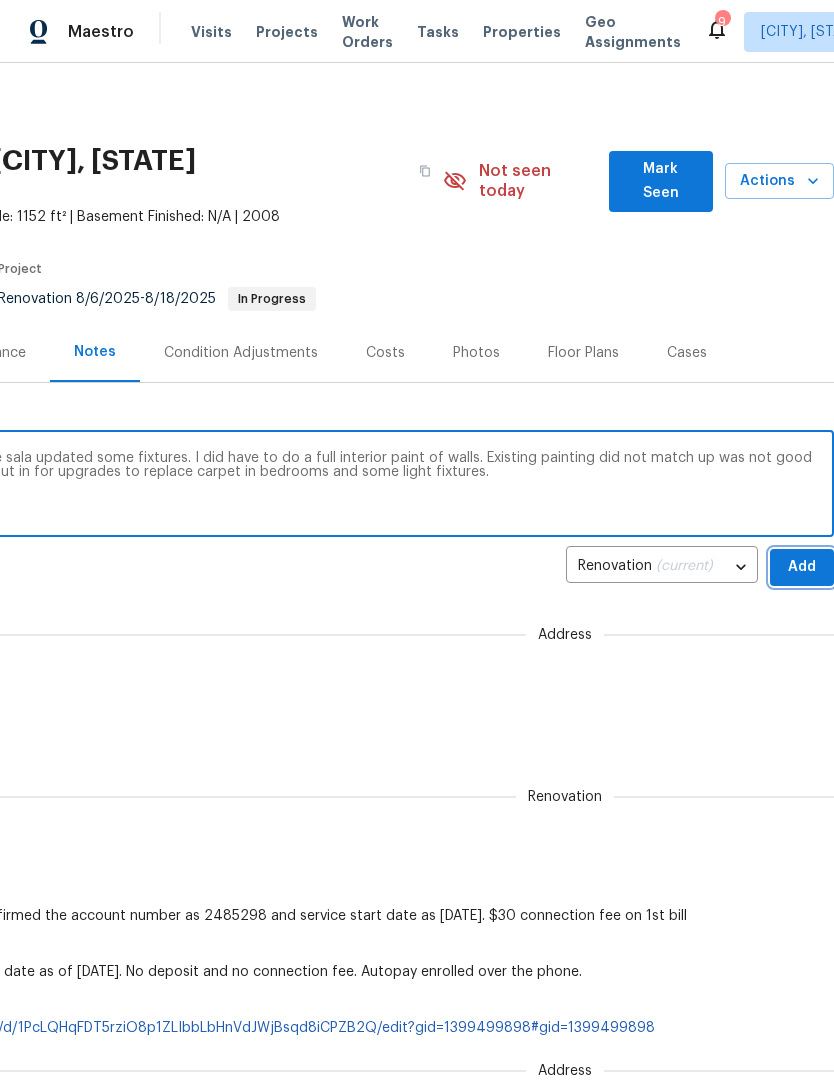 click on "Add" at bounding box center [802, 567] 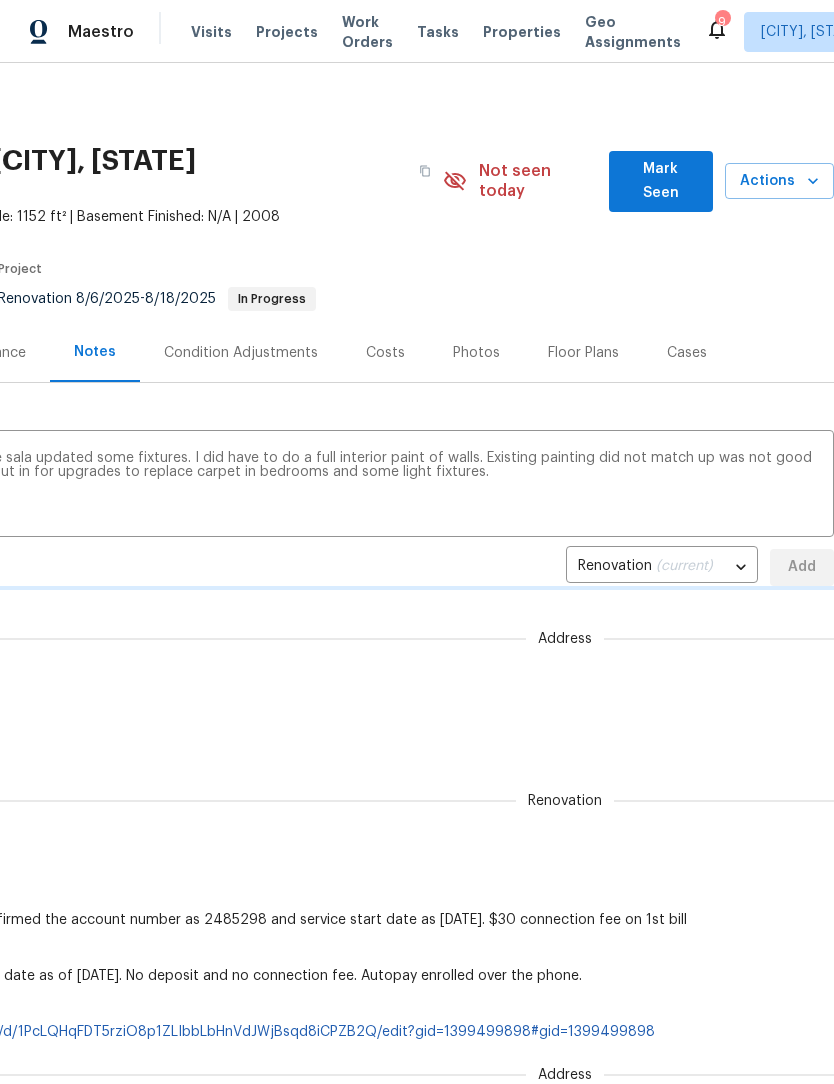 type 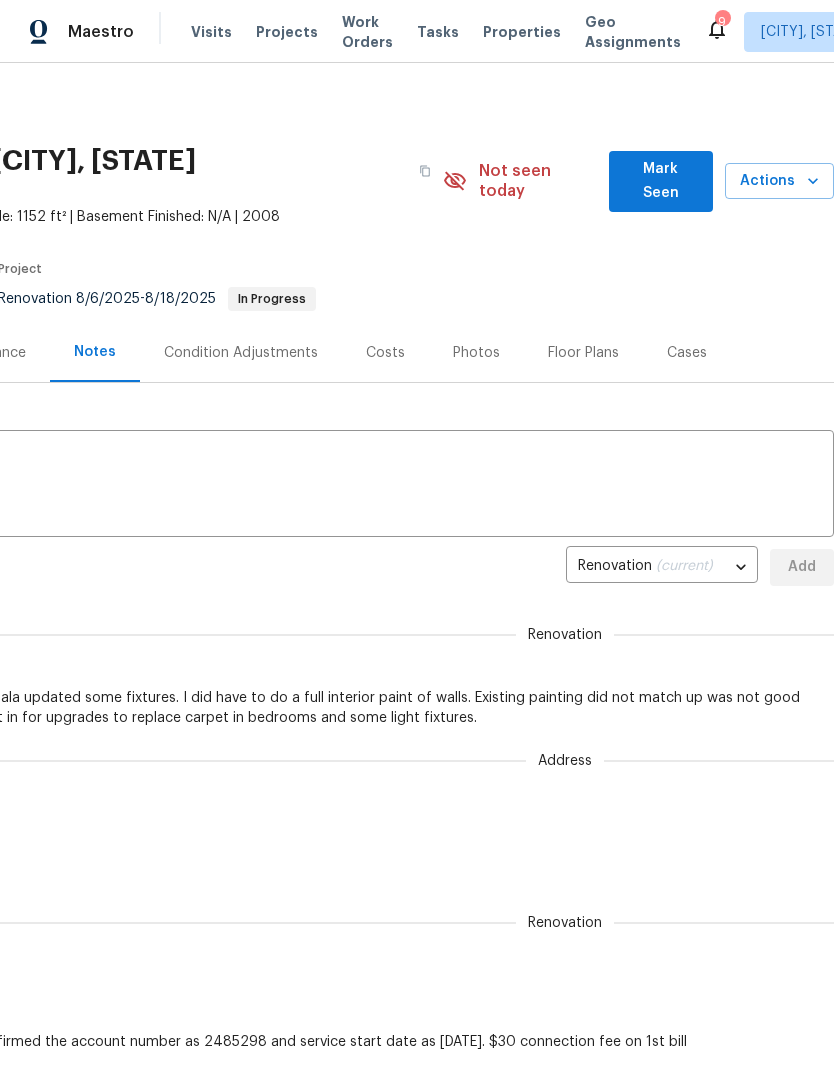 click on "Mark Seen" at bounding box center (661, 181) 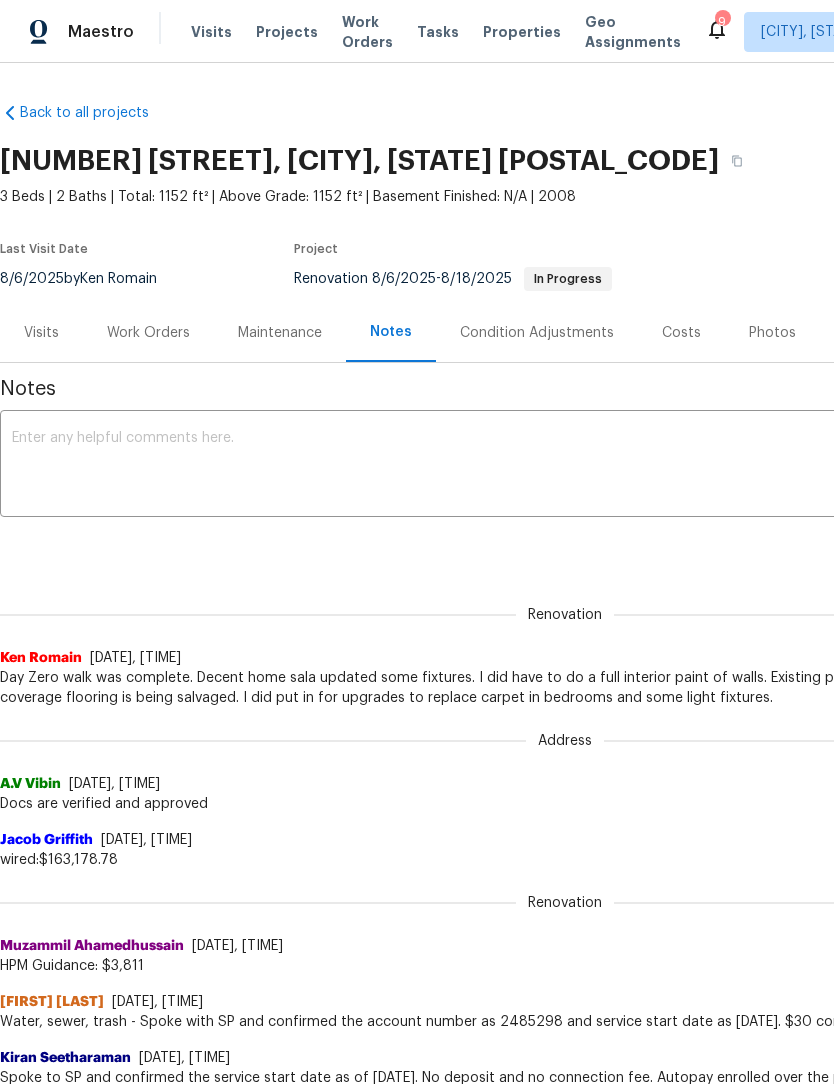 scroll, scrollTop: 0, scrollLeft: 0, axis: both 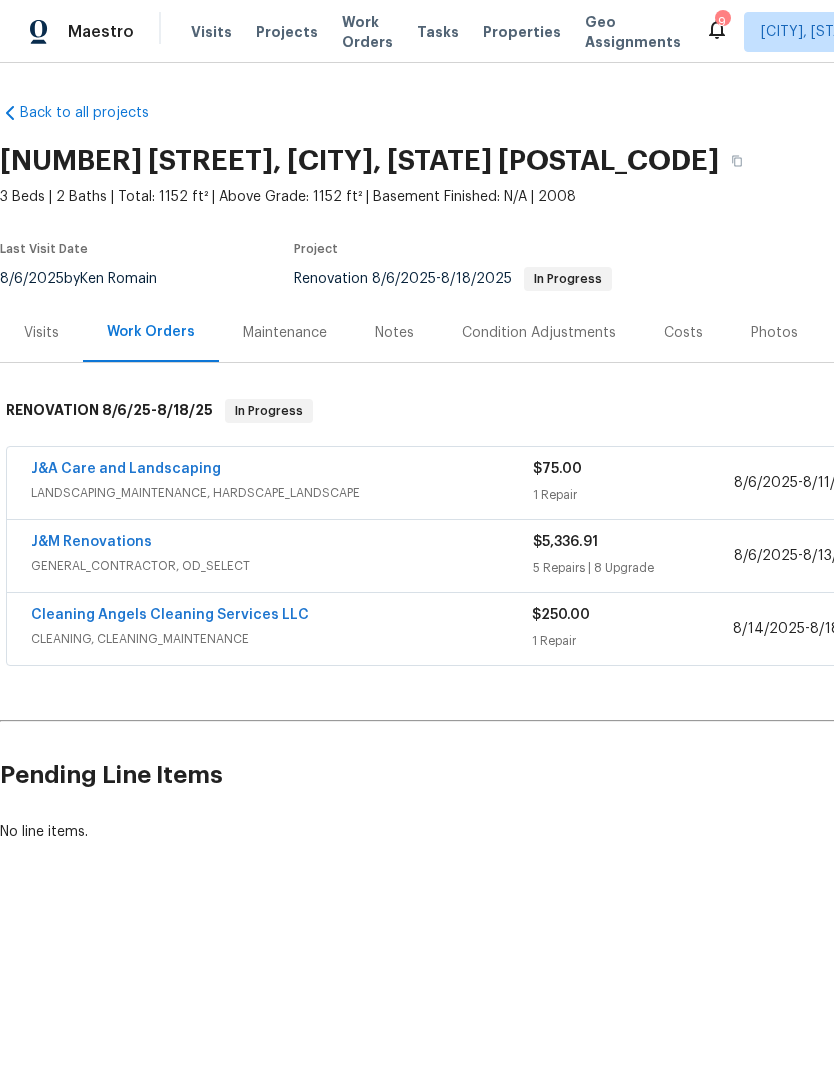 click on "Cleaning Angels Cleaning Services LLC" at bounding box center [170, 615] 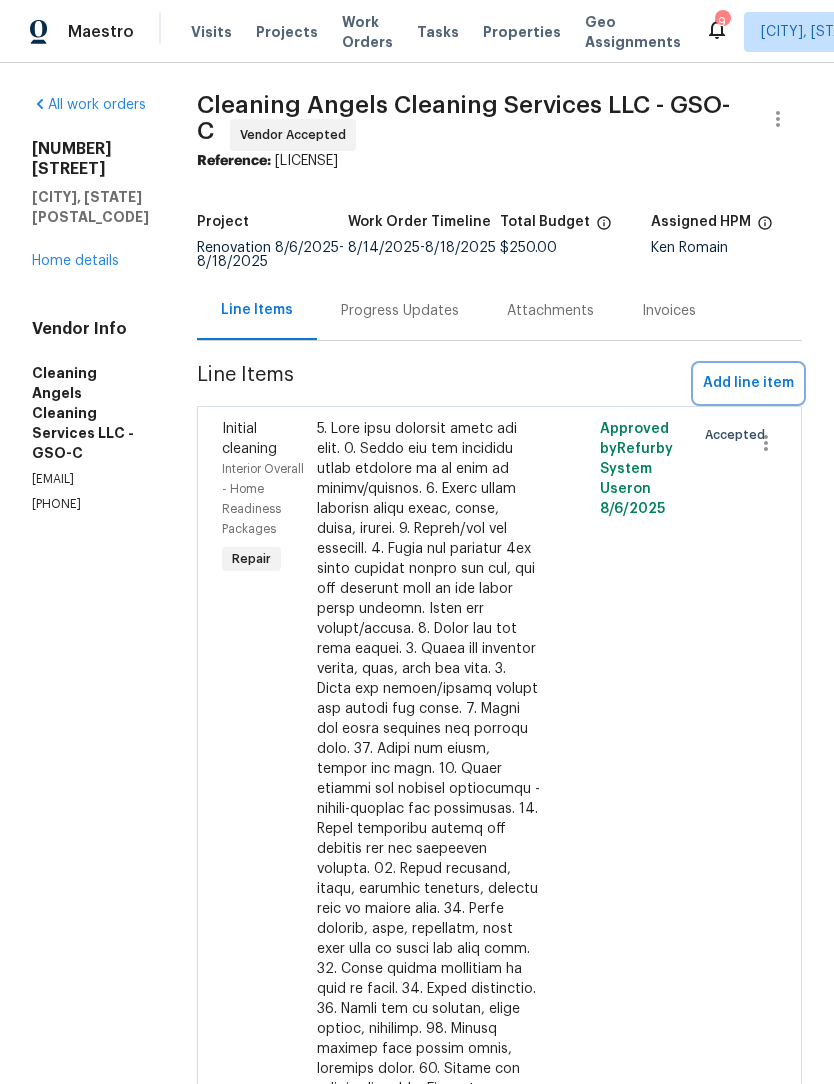 click on "Add line item" at bounding box center [748, 383] 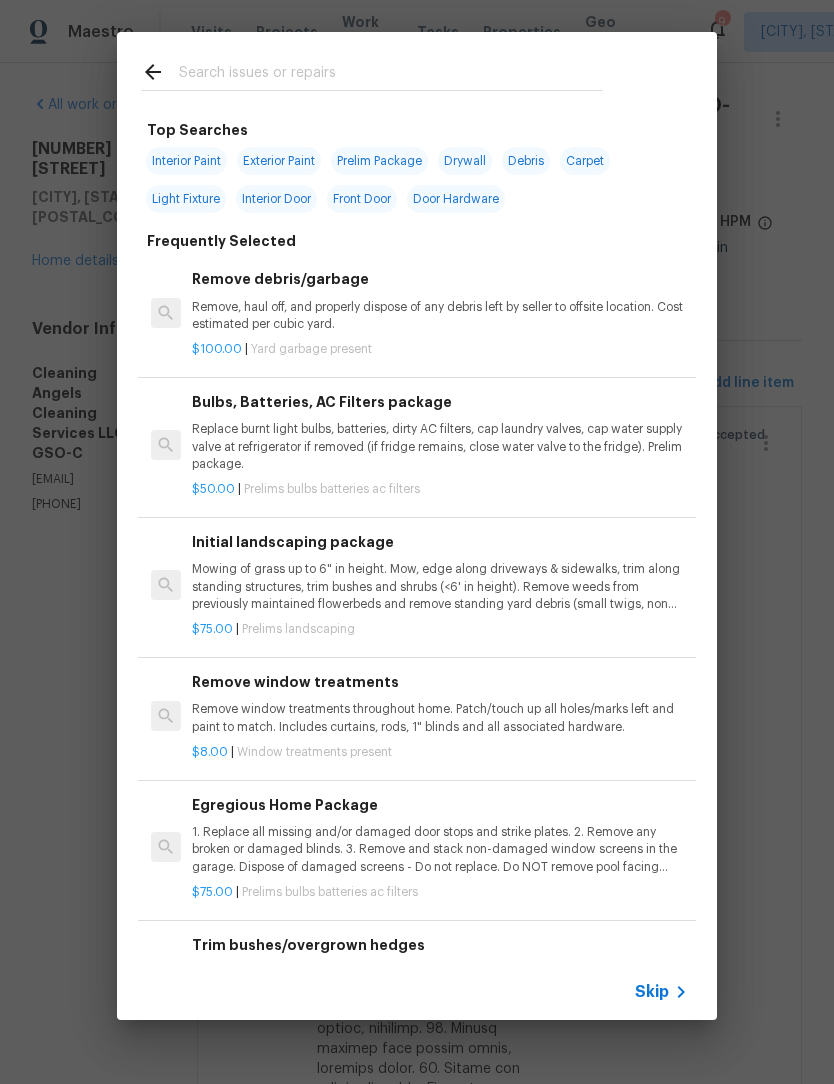 click at bounding box center [391, 75] 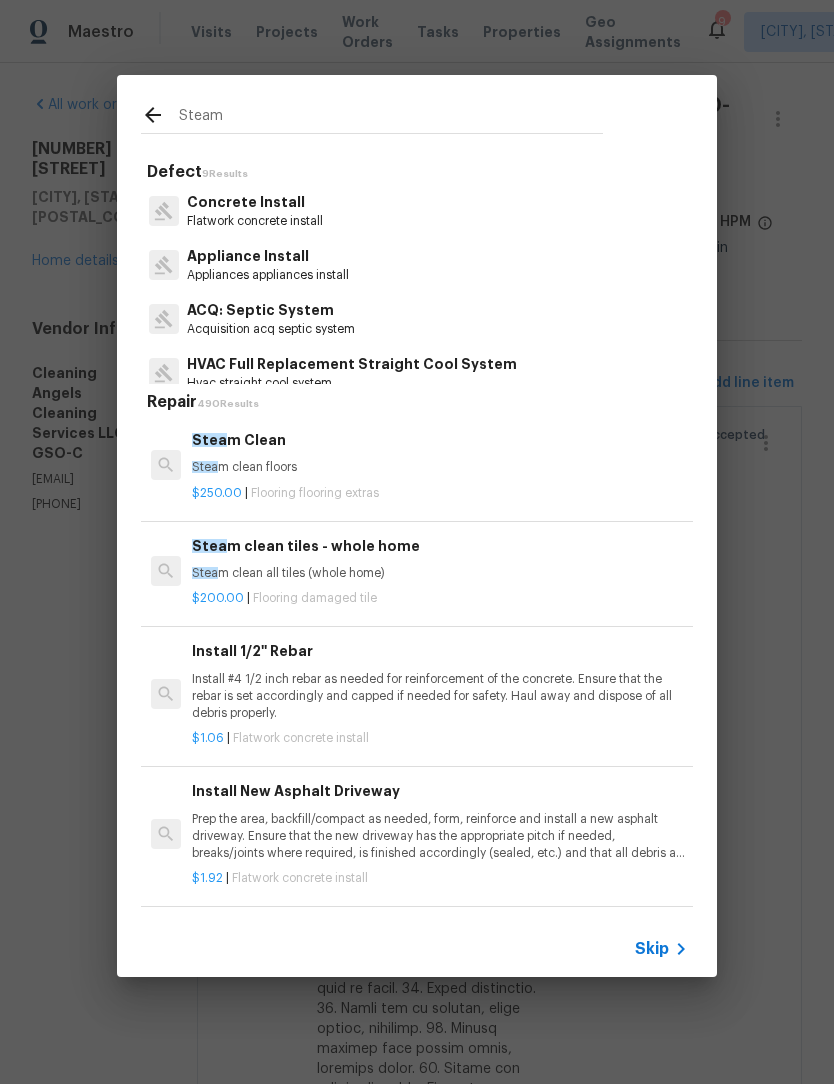 type on "Steam" 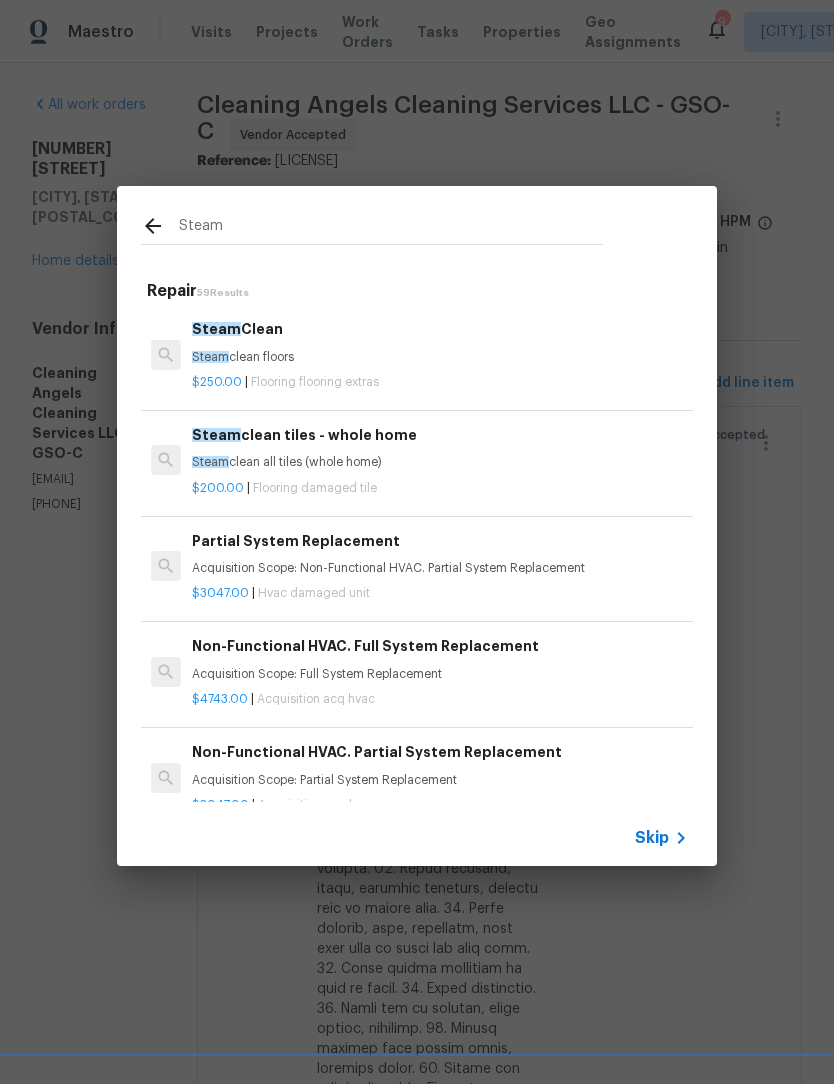click on "Steam  Clean Steam  clean floors" at bounding box center [440, 342] 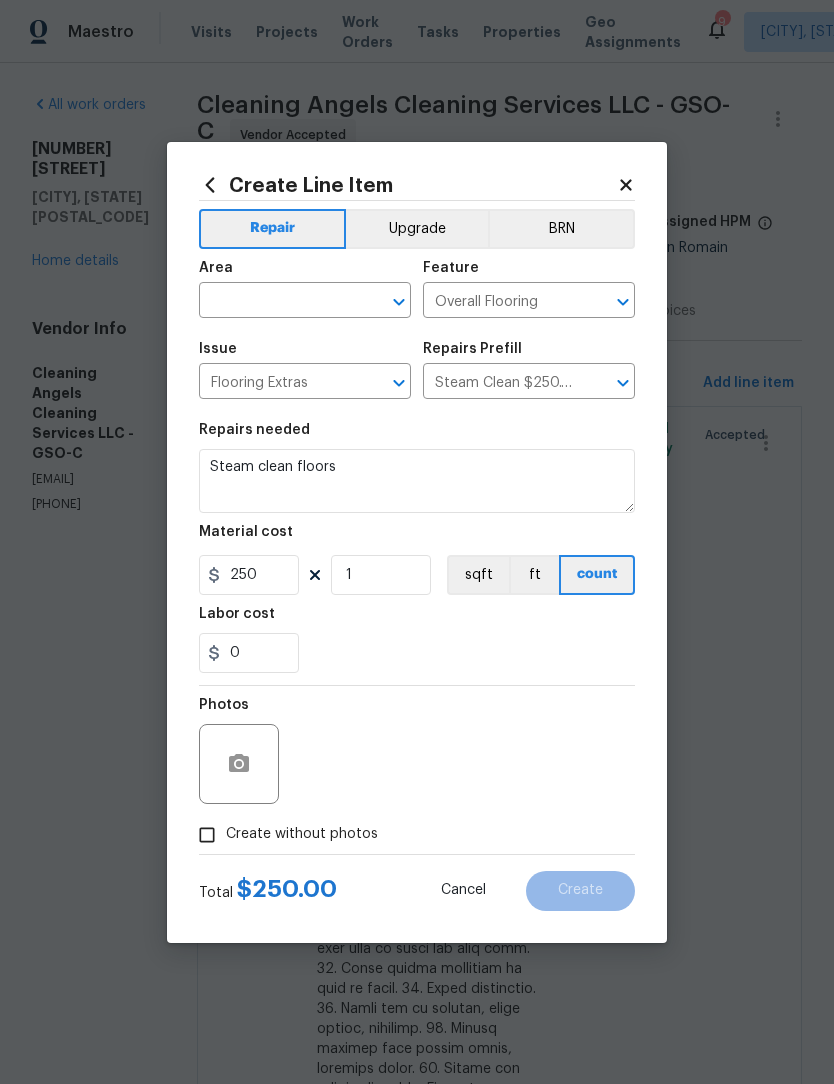 click at bounding box center (277, 302) 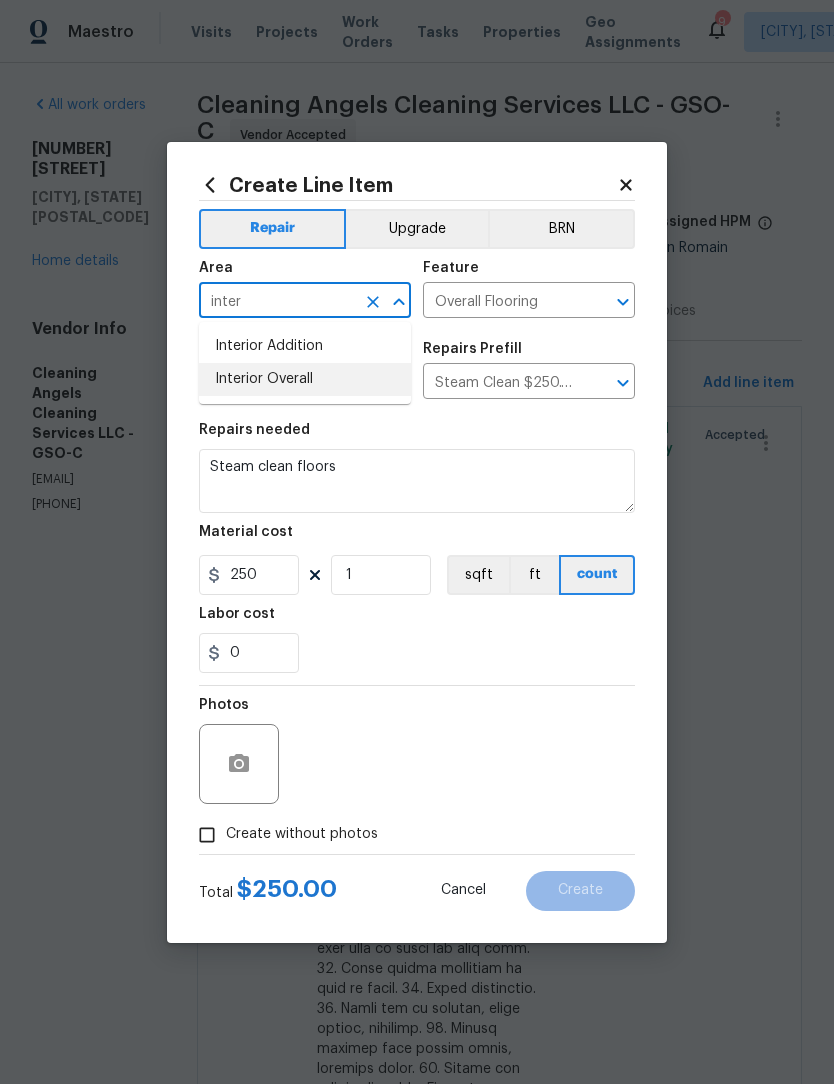 click on "Interior Overall" at bounding box center [305, 379] 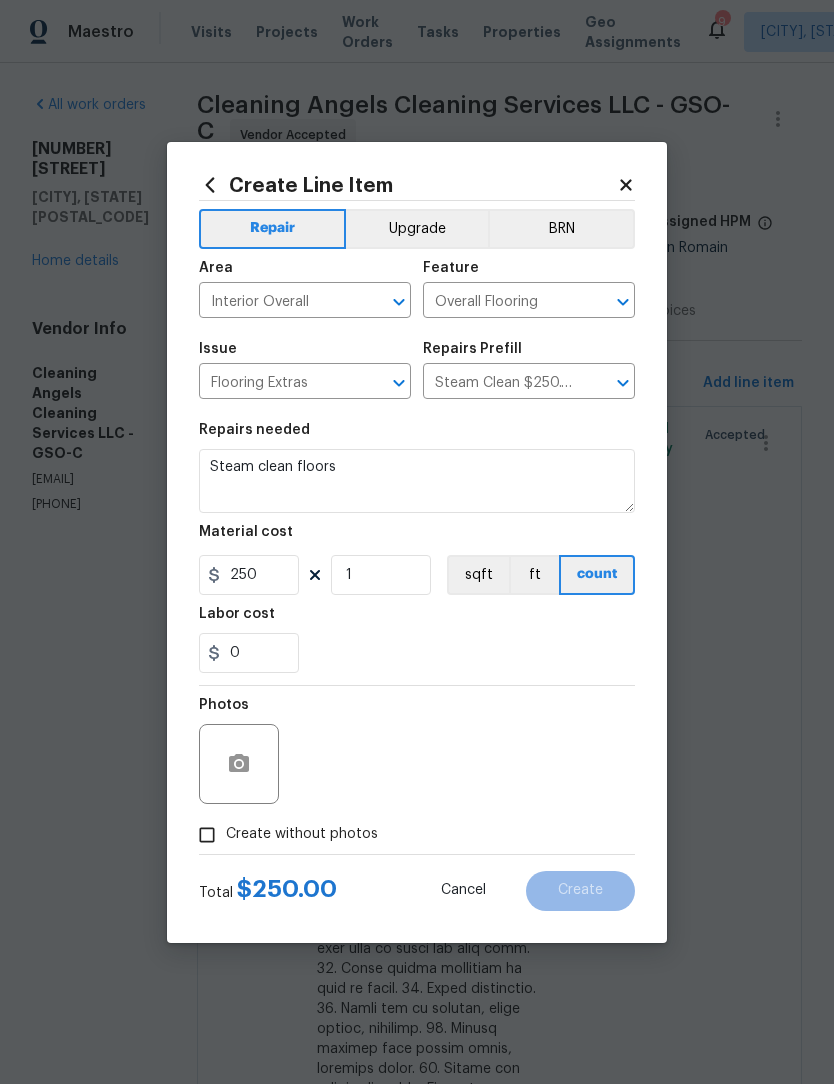 click on "Create without photos" at bounding box center (207, 835) 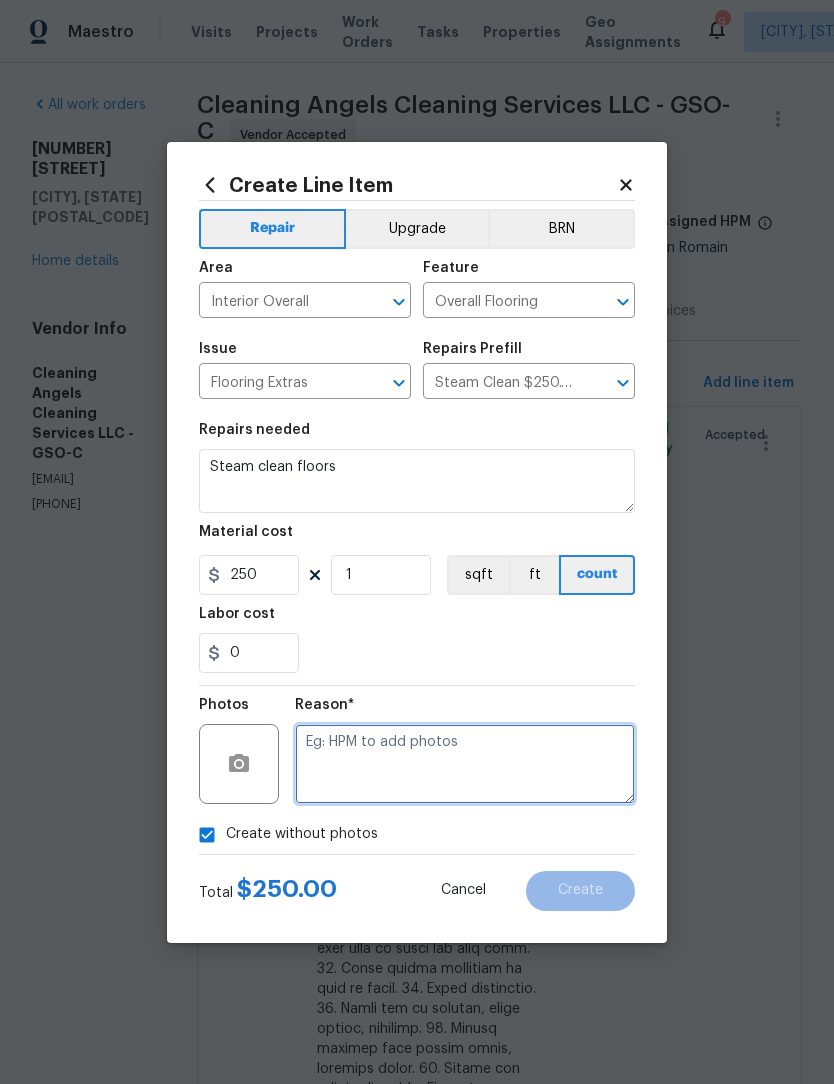 click at bounding box center (465, 764) 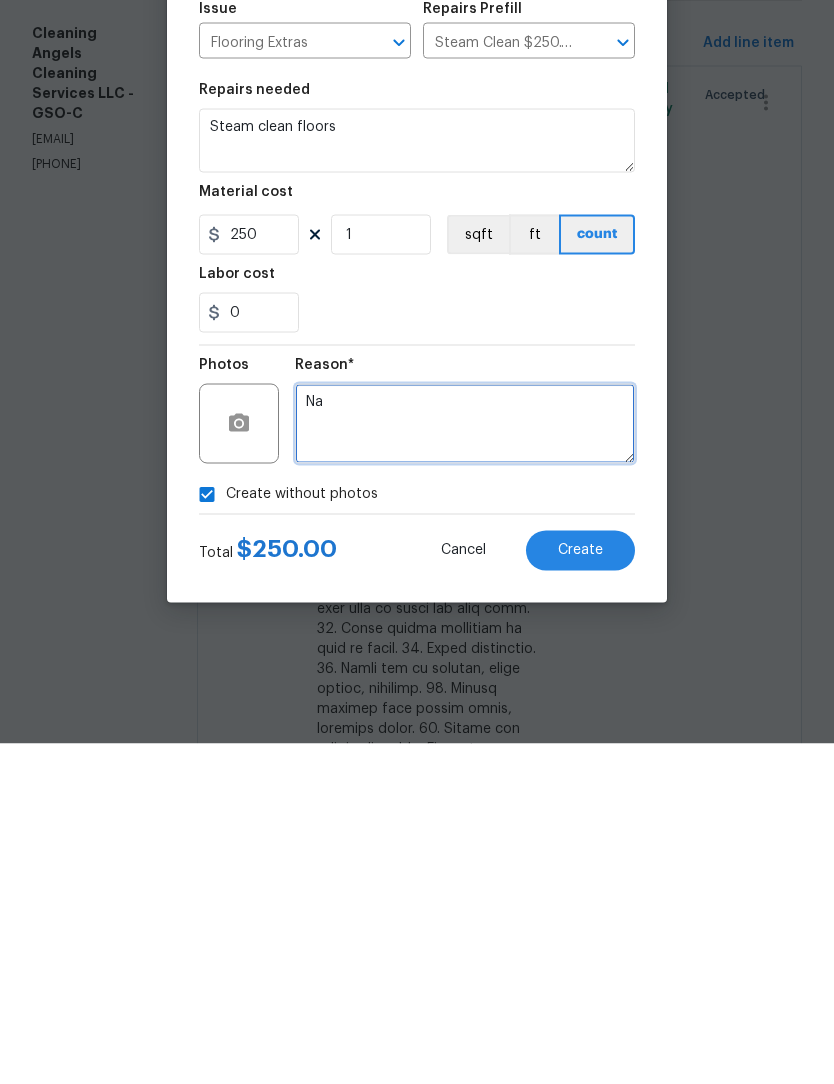 type on "Na" 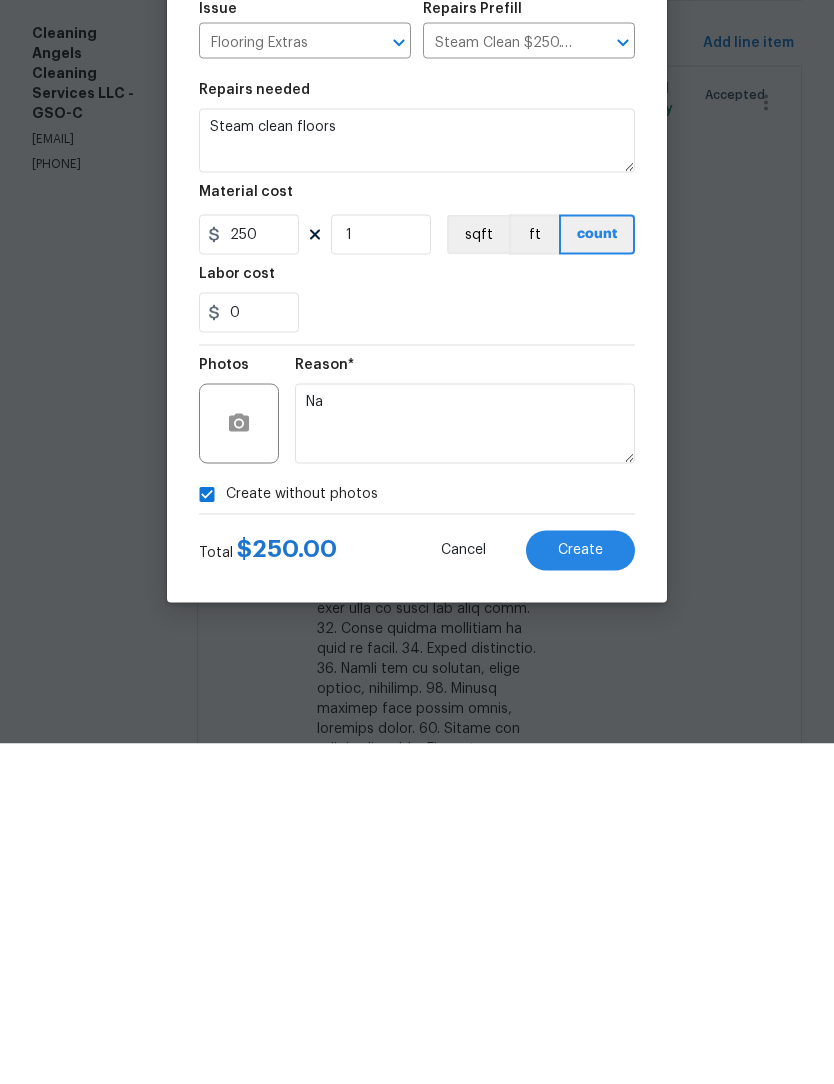 click on "Create" at bounding box center [580, 891] 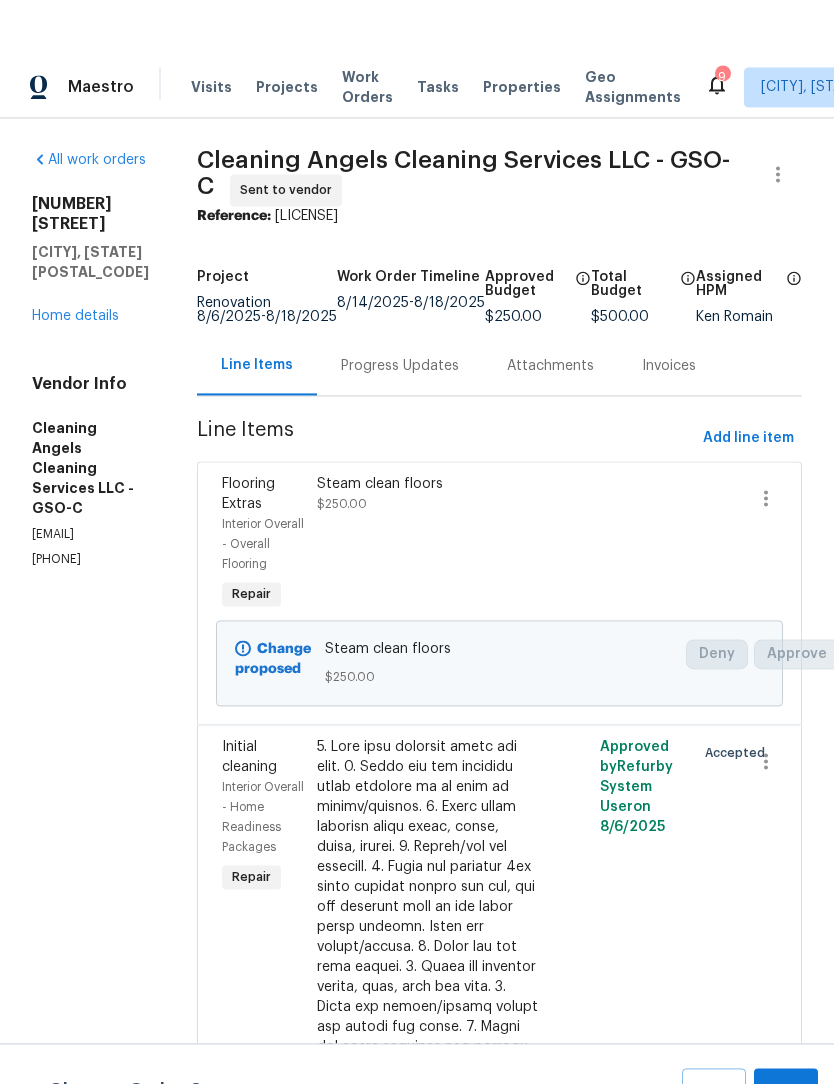 scroll, scrollTop: 0, scrollLeft: 0, axis: both 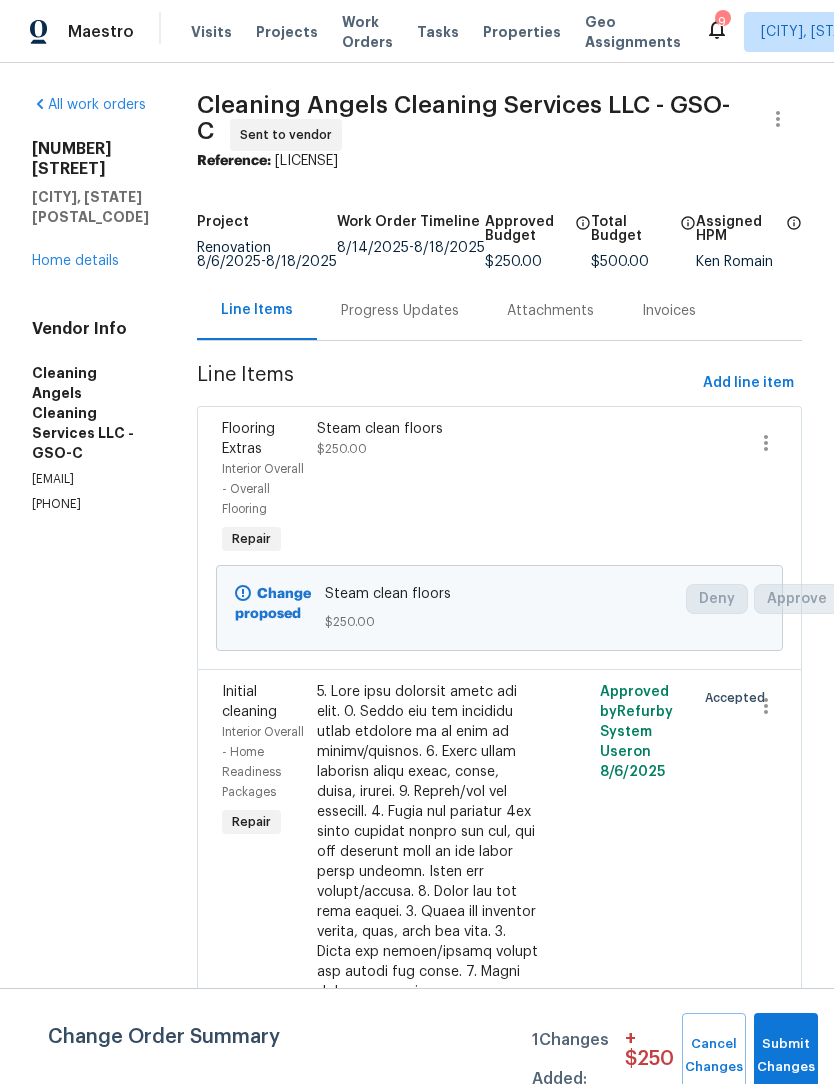 click on "Home details" at bounding box center [75, 261] 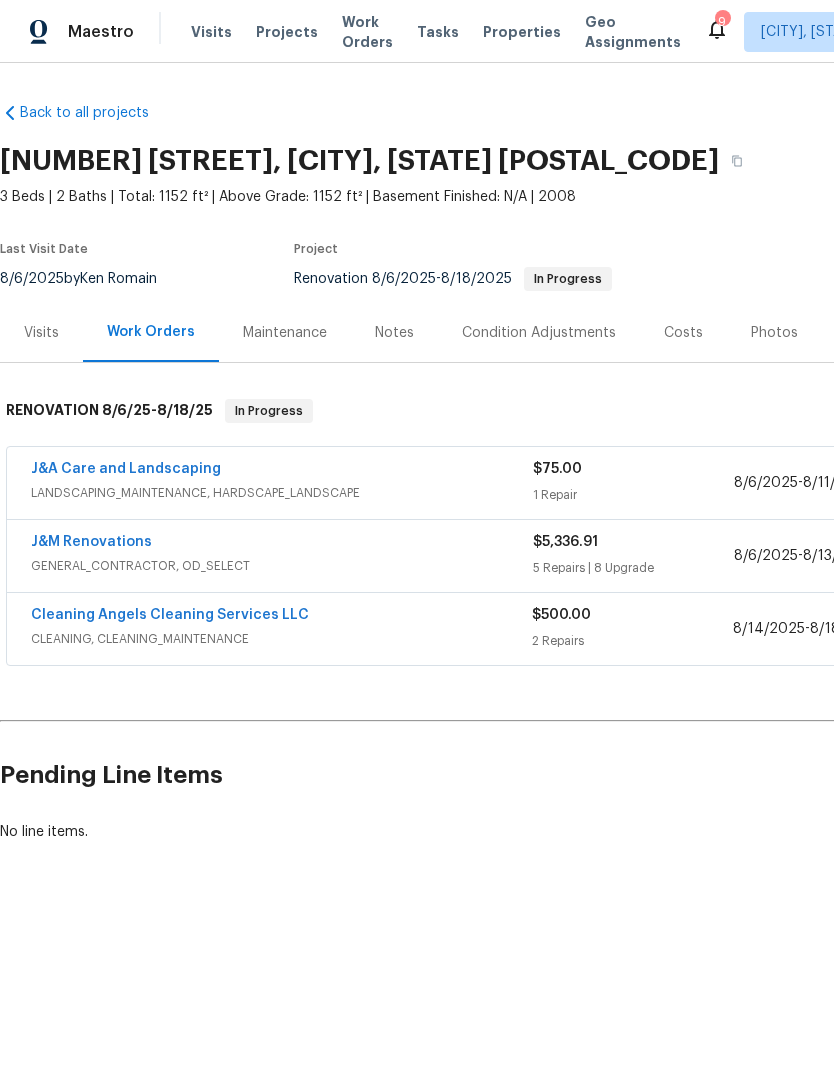 scroll, scrollTop: 0, scrollLeft: 0, axis: both 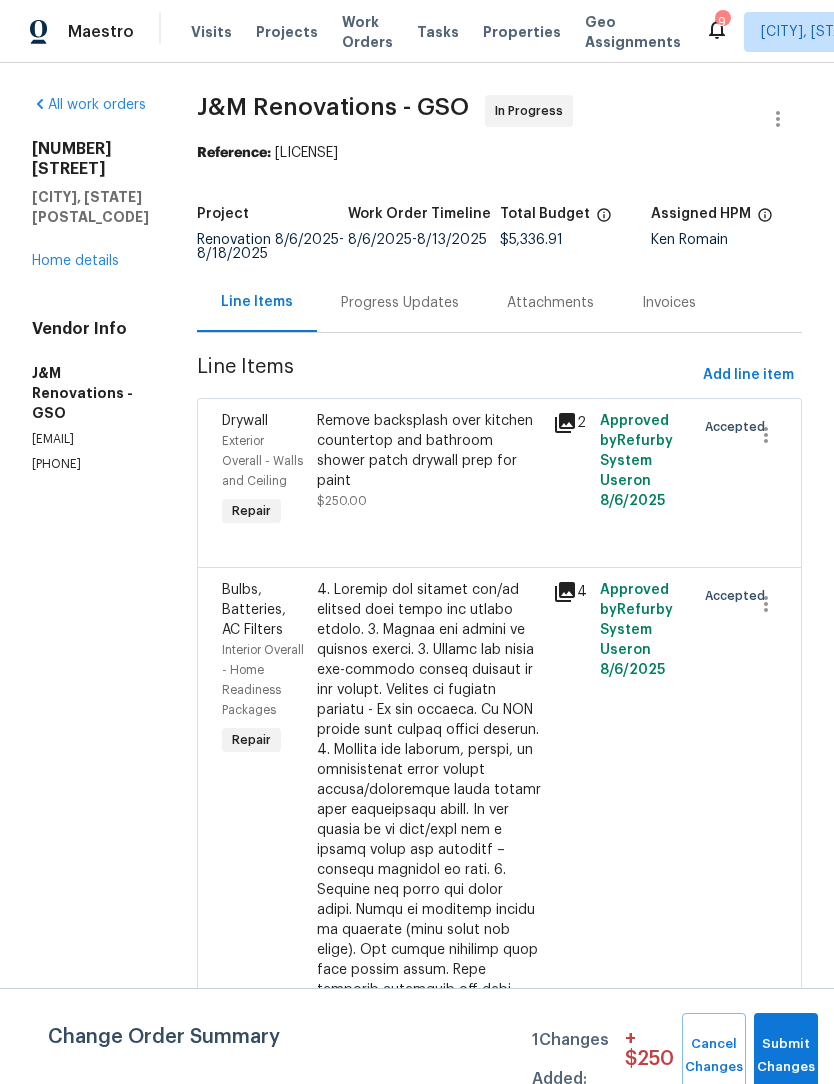 click on "Progress Updates" at bounding box center [400, 303] 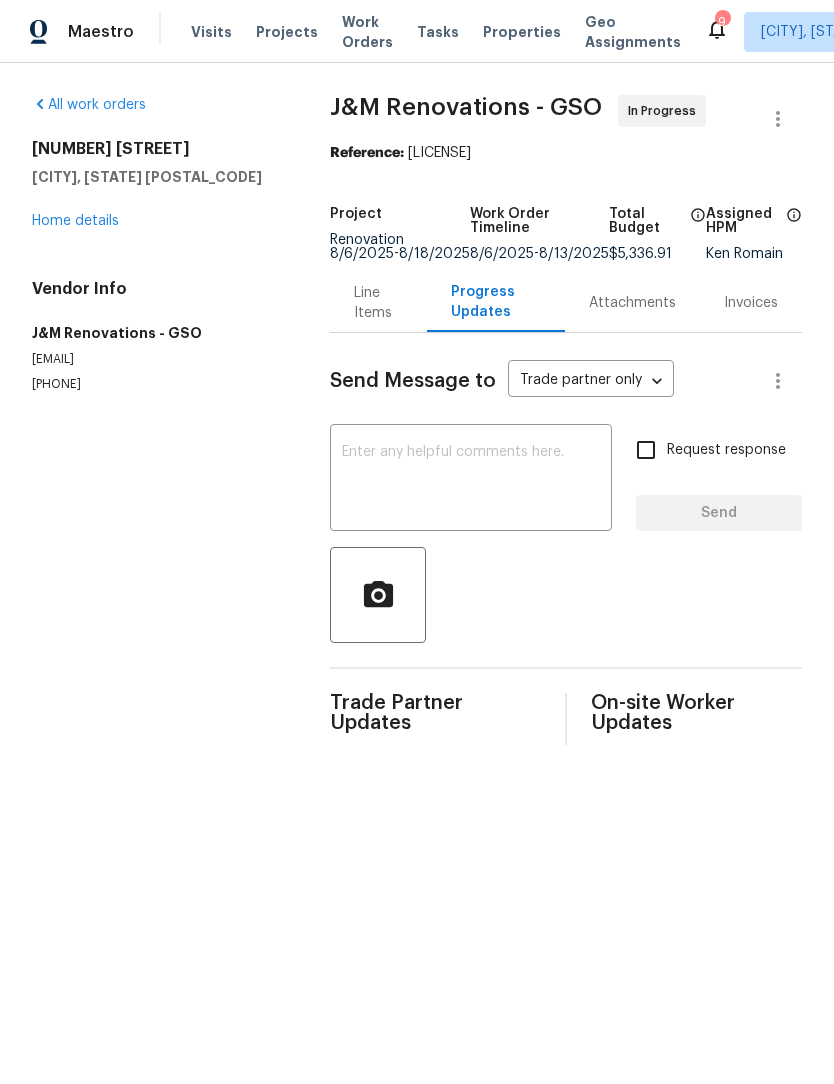 click at bounding box center (471, 480) 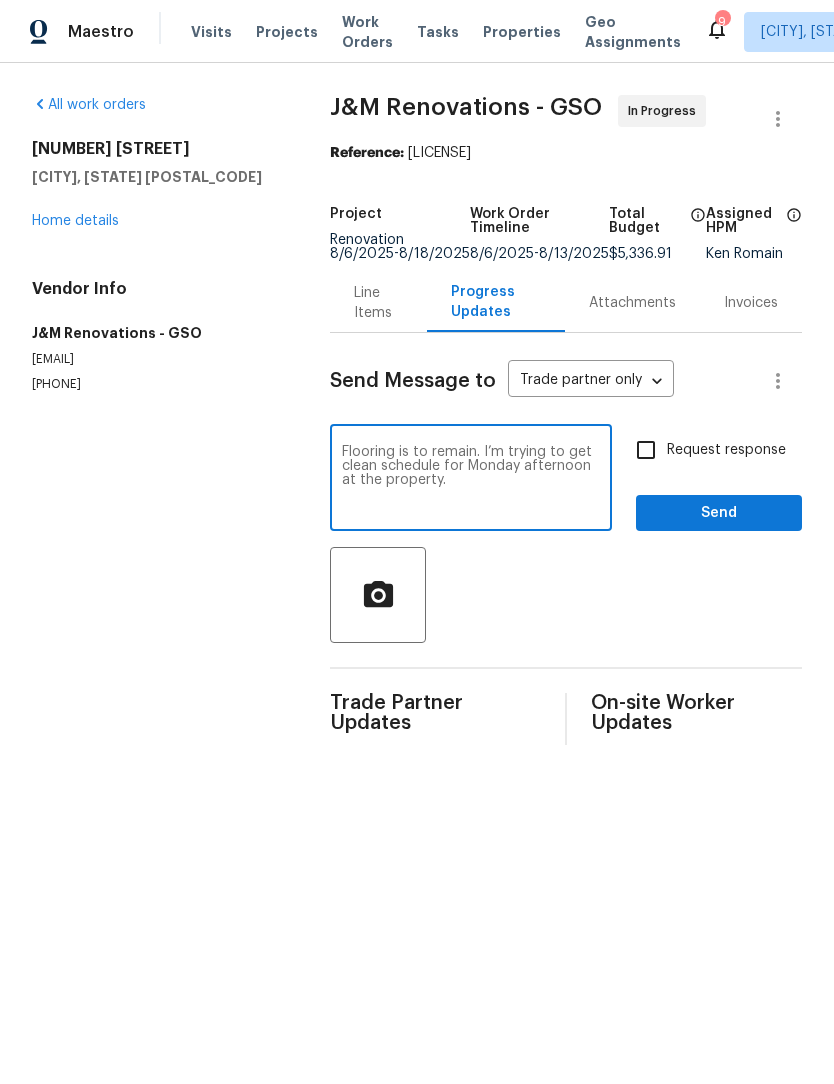 type on "Flooring is to remain. I’m trying to get clean schedule for Monday afternoon at the property." 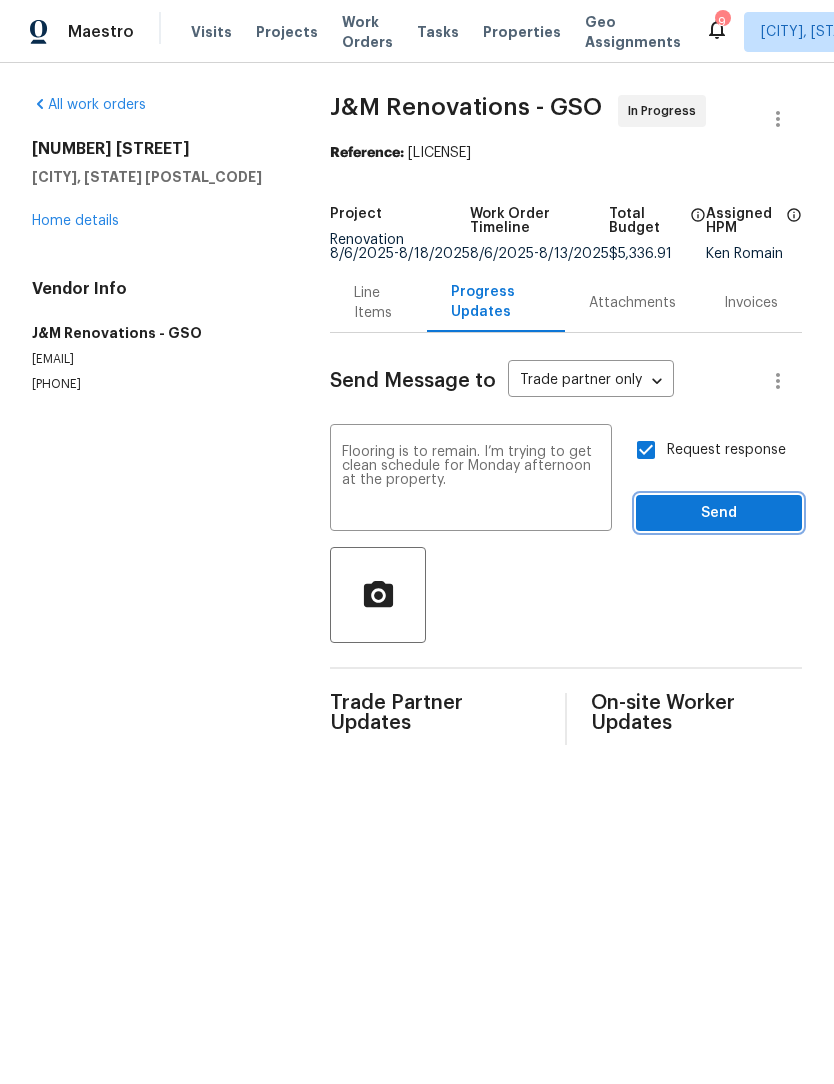 click on "Send" at bounding box center (719, 513) 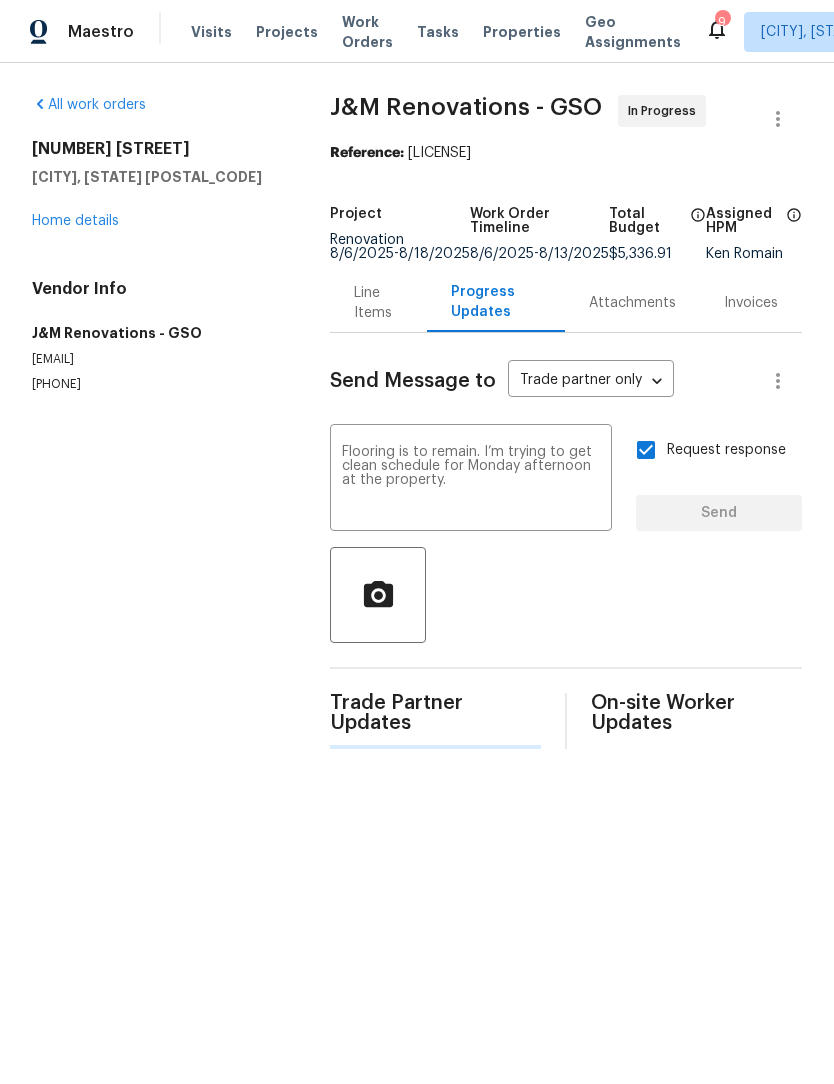 type 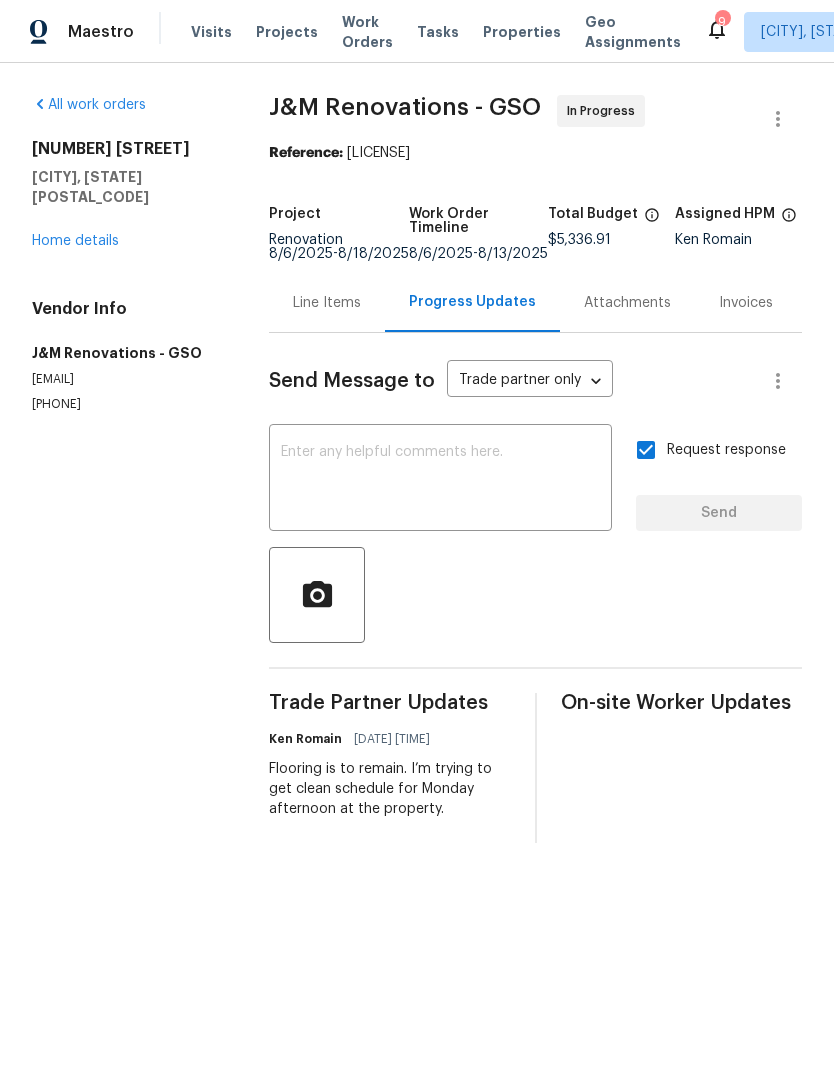click on "Home details" at bounding box center (75, 241) 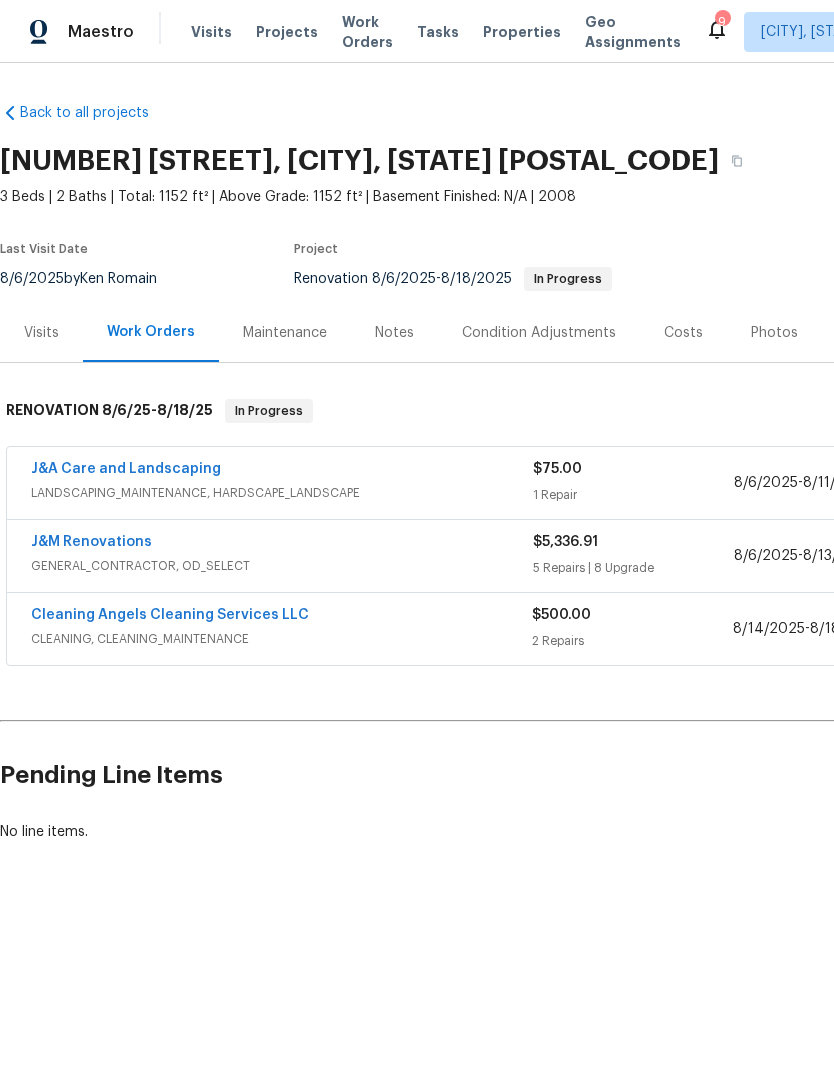 click on "Notes" at bounding box center [394, 333] 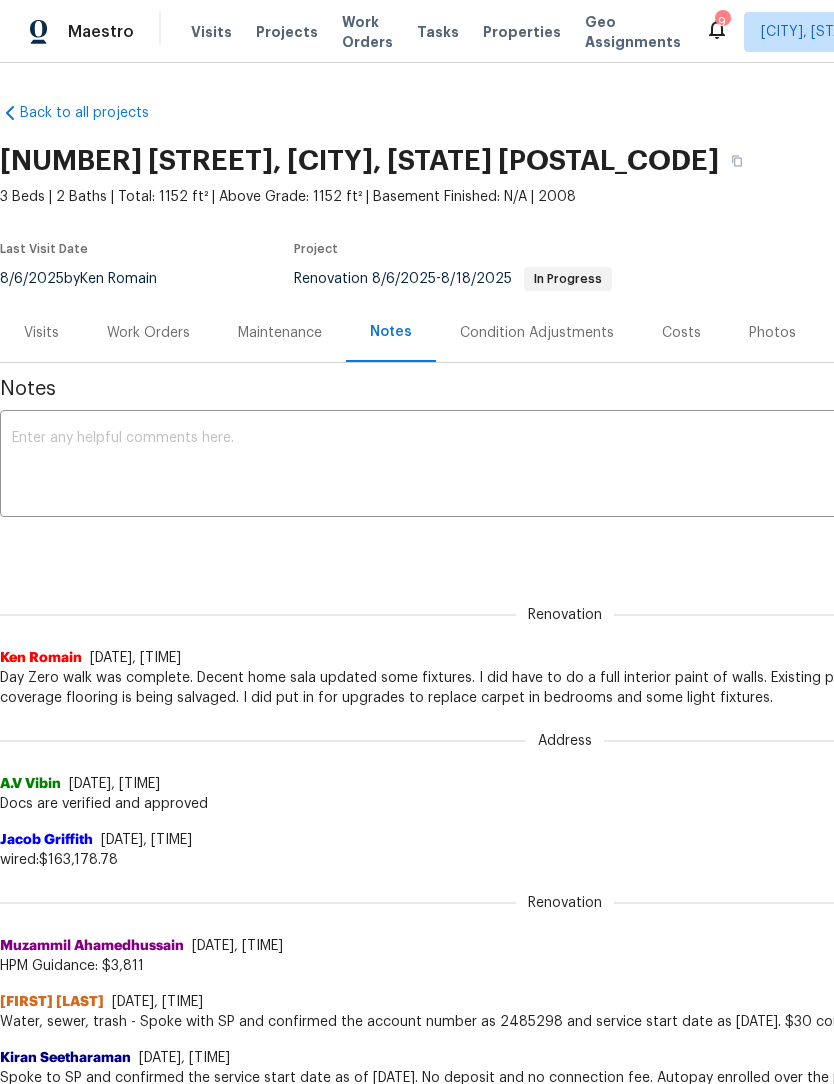 click at bounding box center (565, 466) 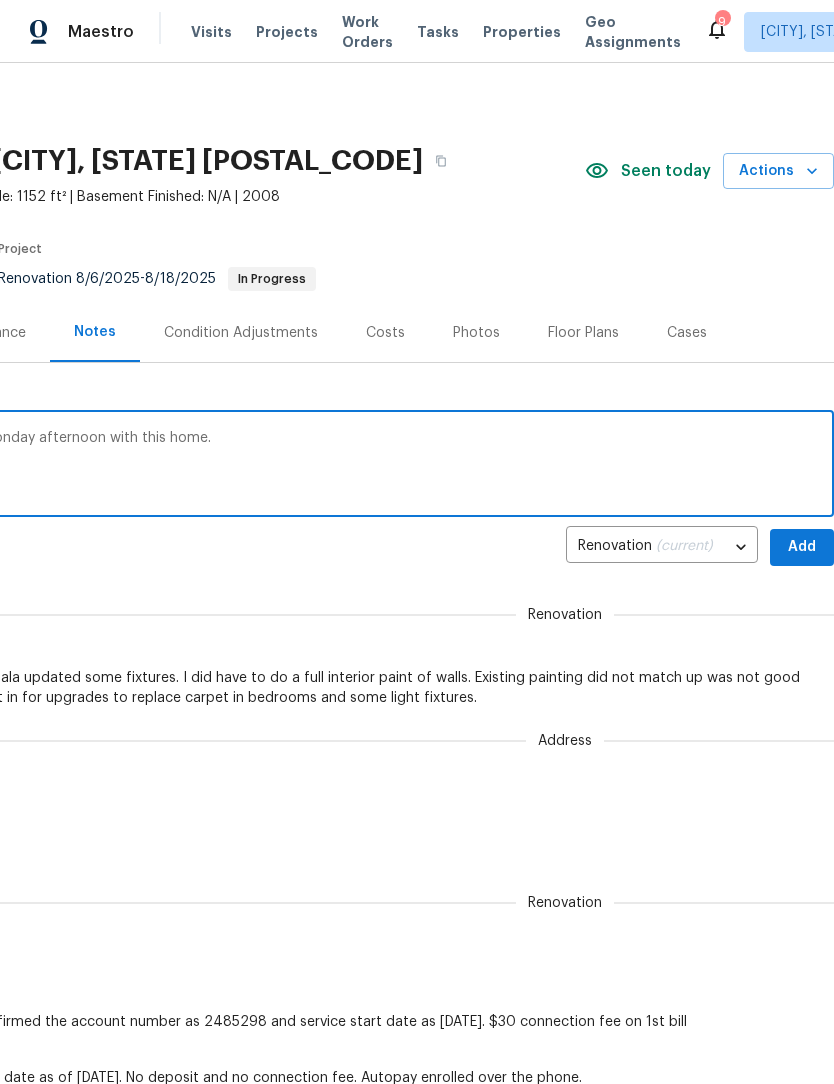 scroll, scrollTop: 0, scrollLeft: 296, axis: horizontal 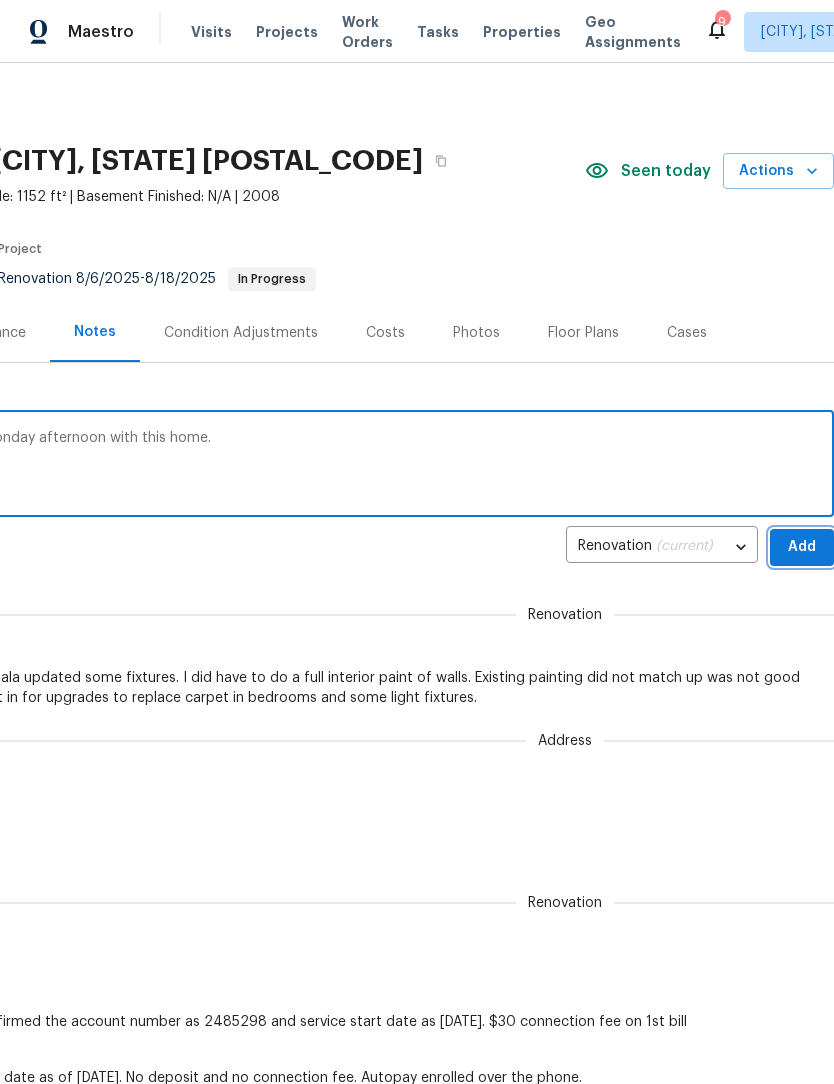 click on "Add" at bounding box center [802, 547] 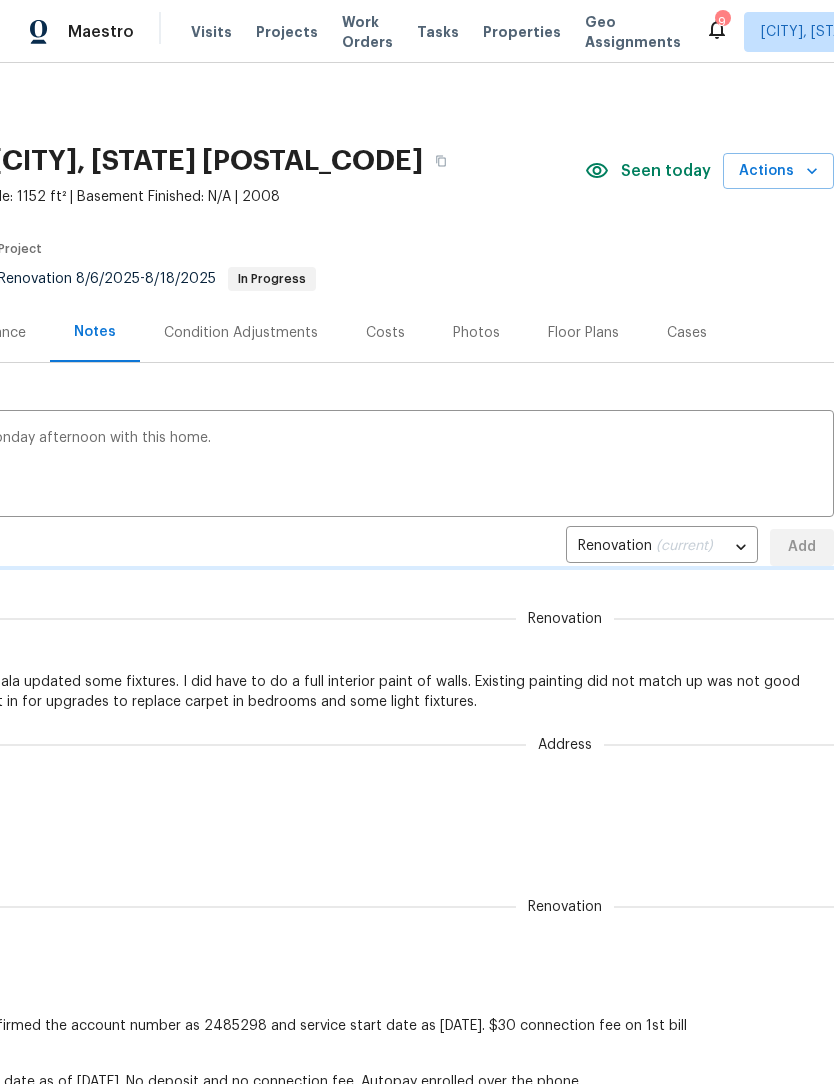type 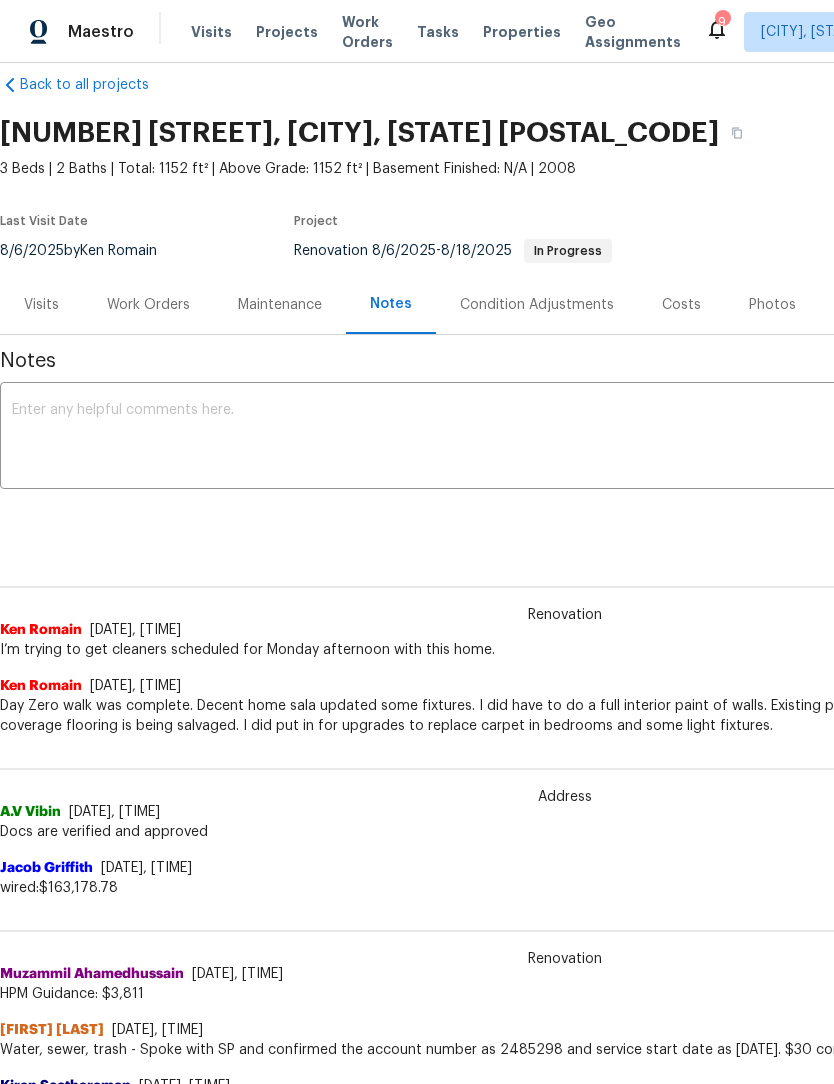 scroll, scrollTop: 29, scrollLeft: 0, axis: vertical 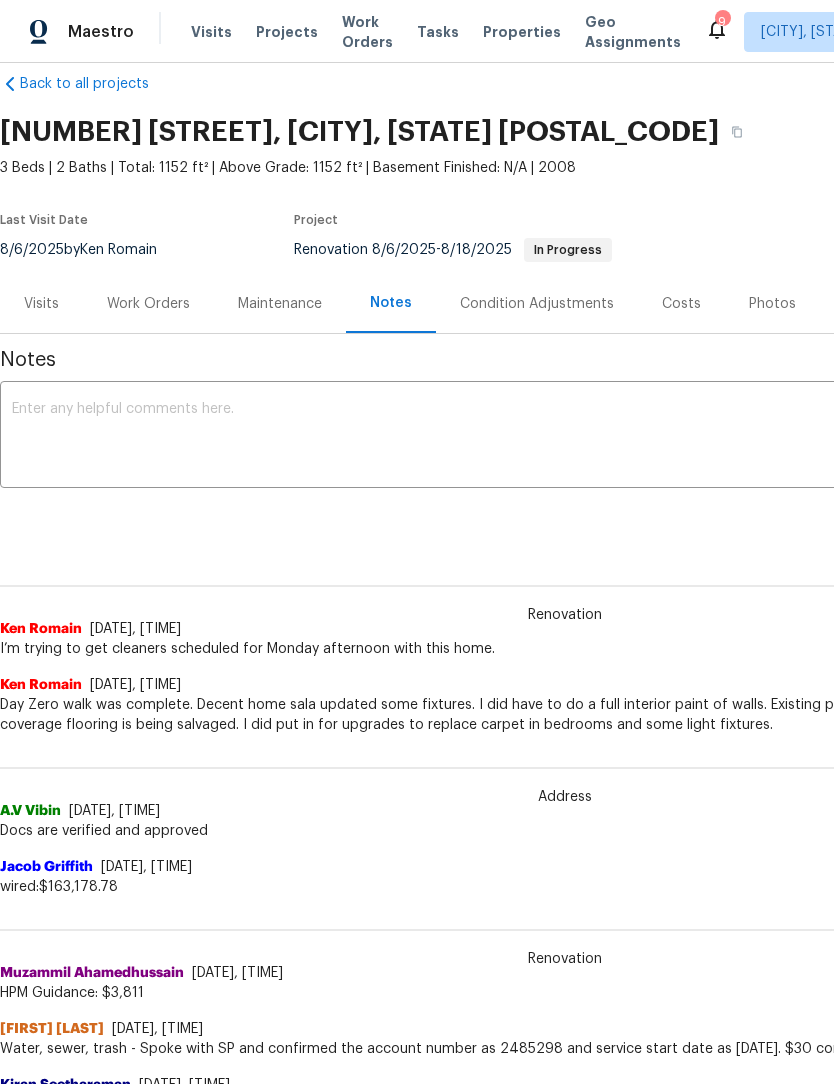 click on "Work Orders" at bounding box center [148, 304] 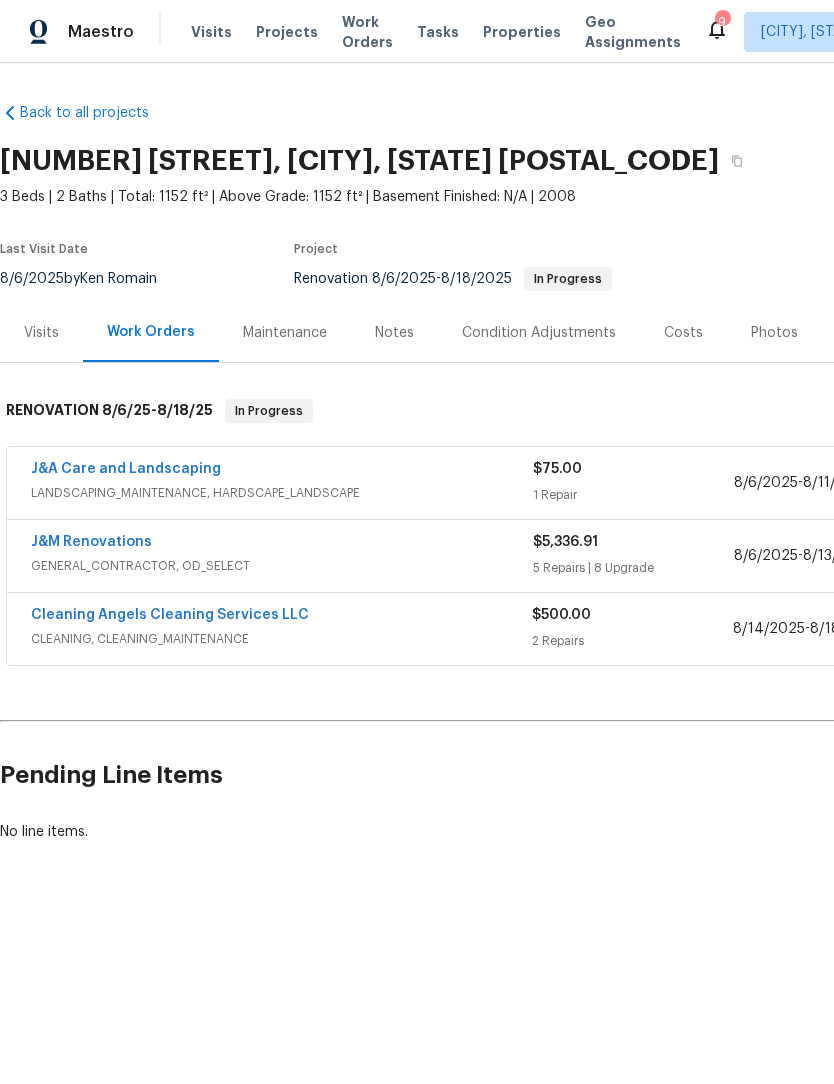 scroll, scrollTop: 0, scrollLeft: 0, axis: both 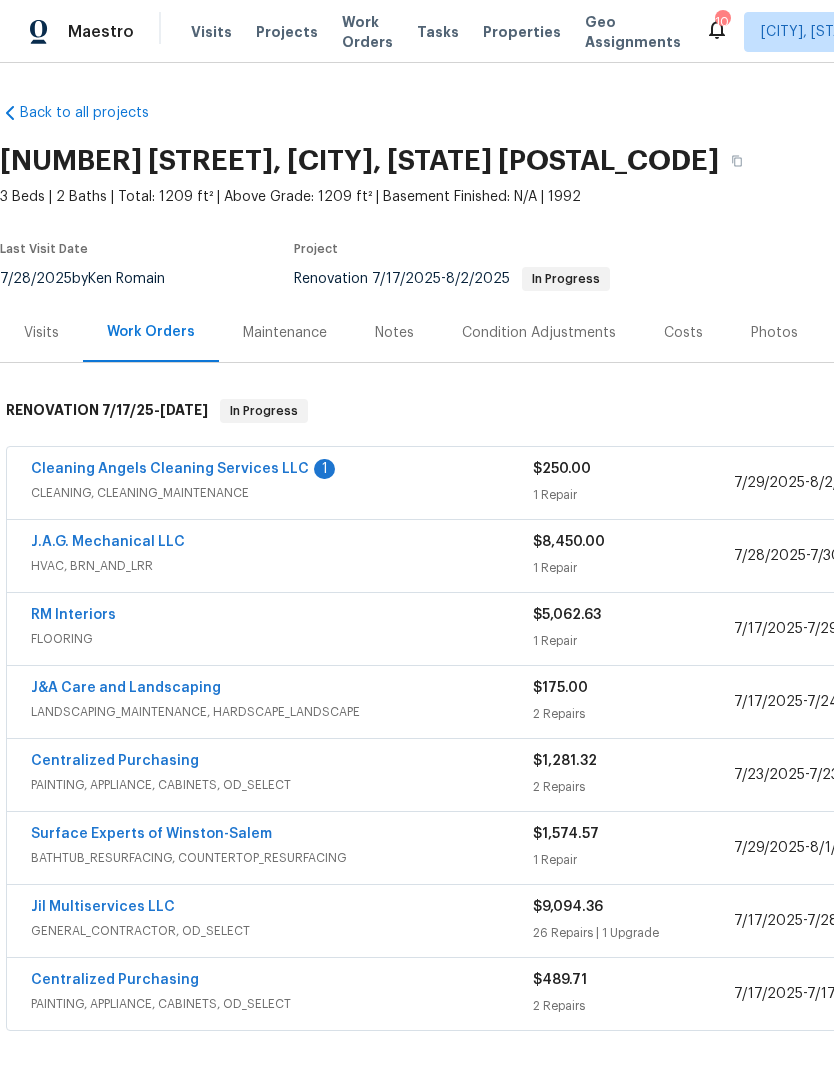 click on "Notes" at bounding box center (394, 333) 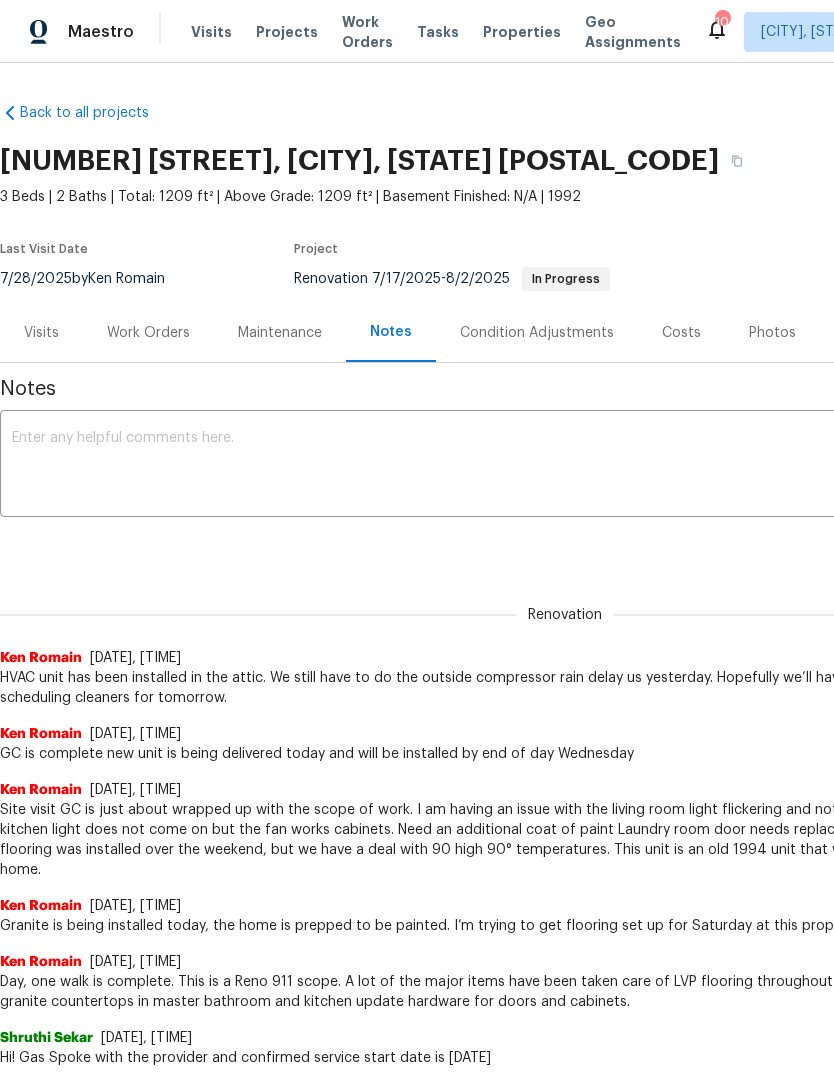 click at bounding box center (565, 466) 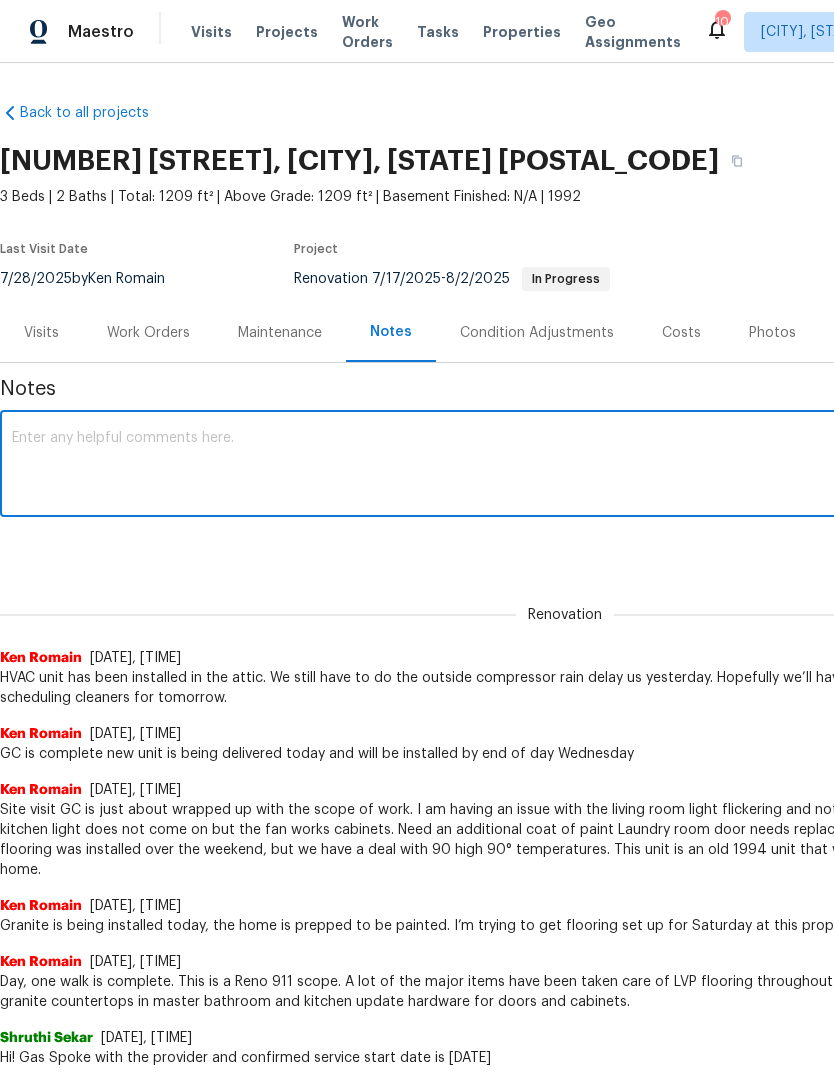 click at bounding box center [565, 466] 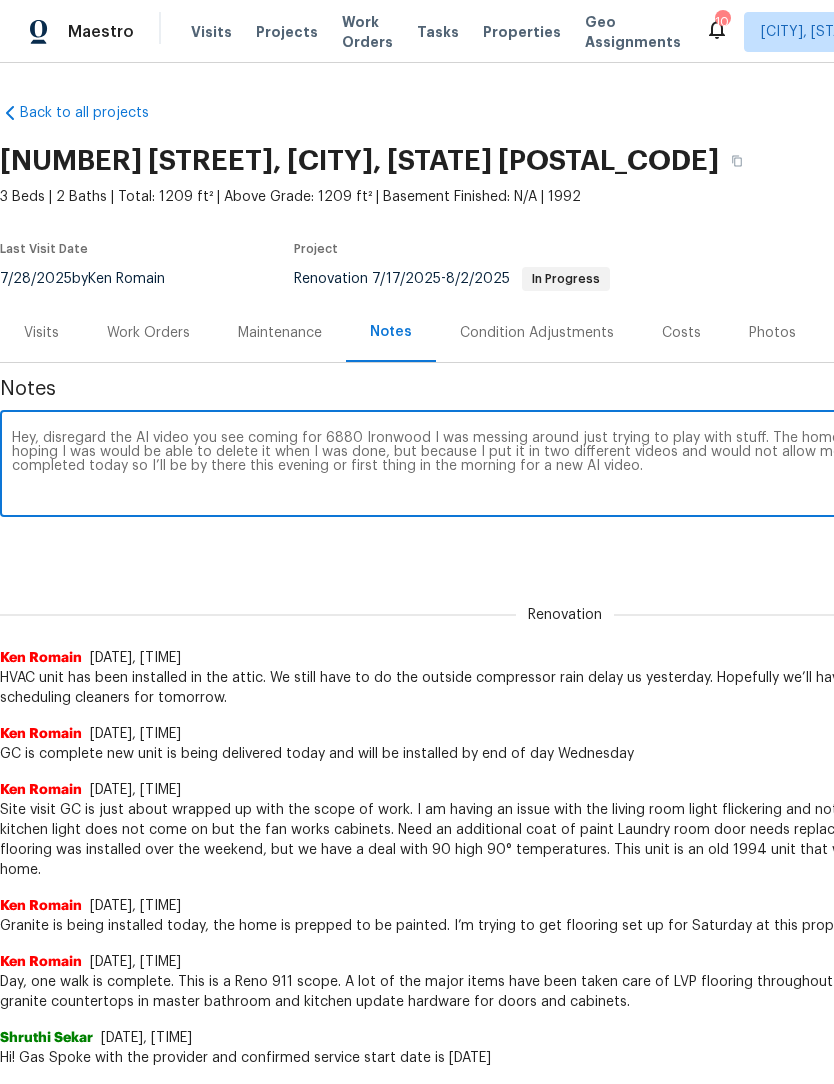 click on "Hey, disregard the AI video you see coming for 6880 Ironwood I was messing around just trying to play with stuff. The home was not ready for the video. I was hoping I was would be able to delete it when I was done, but because I put it in two different videos and would not allow me to delete it HVAC unit is being completed today so I’ll be by there this evening or first thing in the morning for a new AI video." at bounding box center (565, 466) 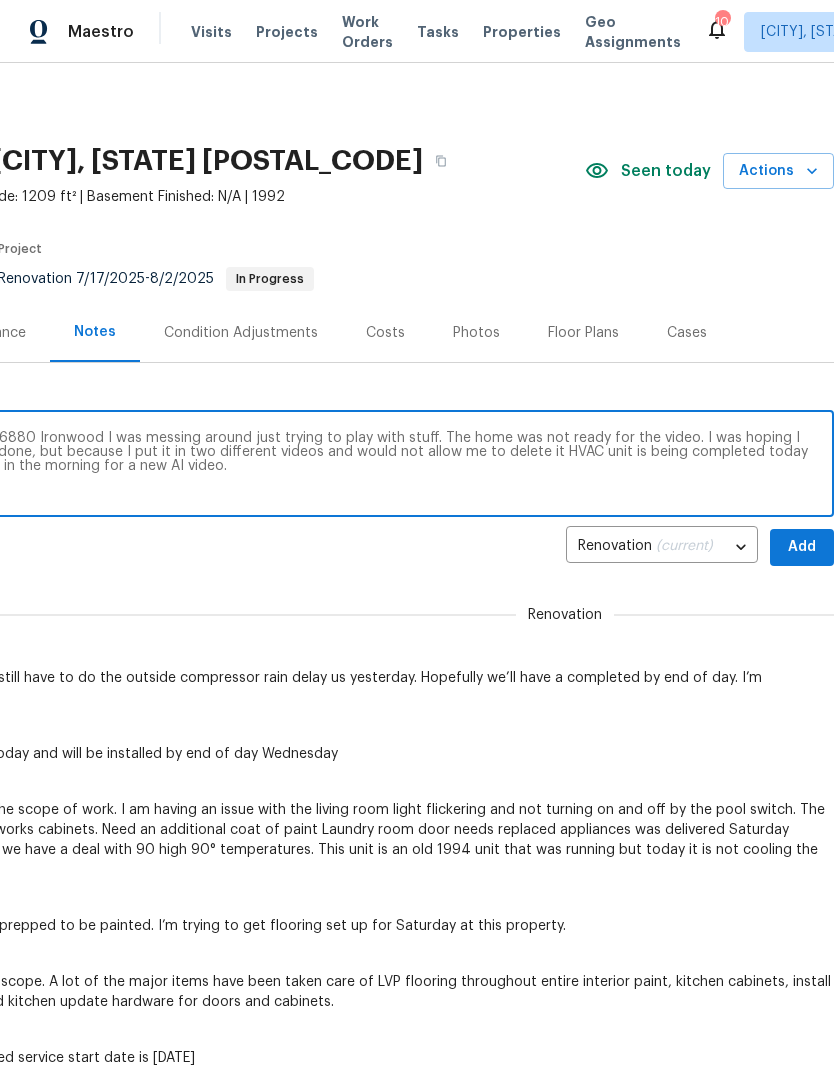scroll, scrollTop: 0, scrollLeft: 296, axis: horizontal 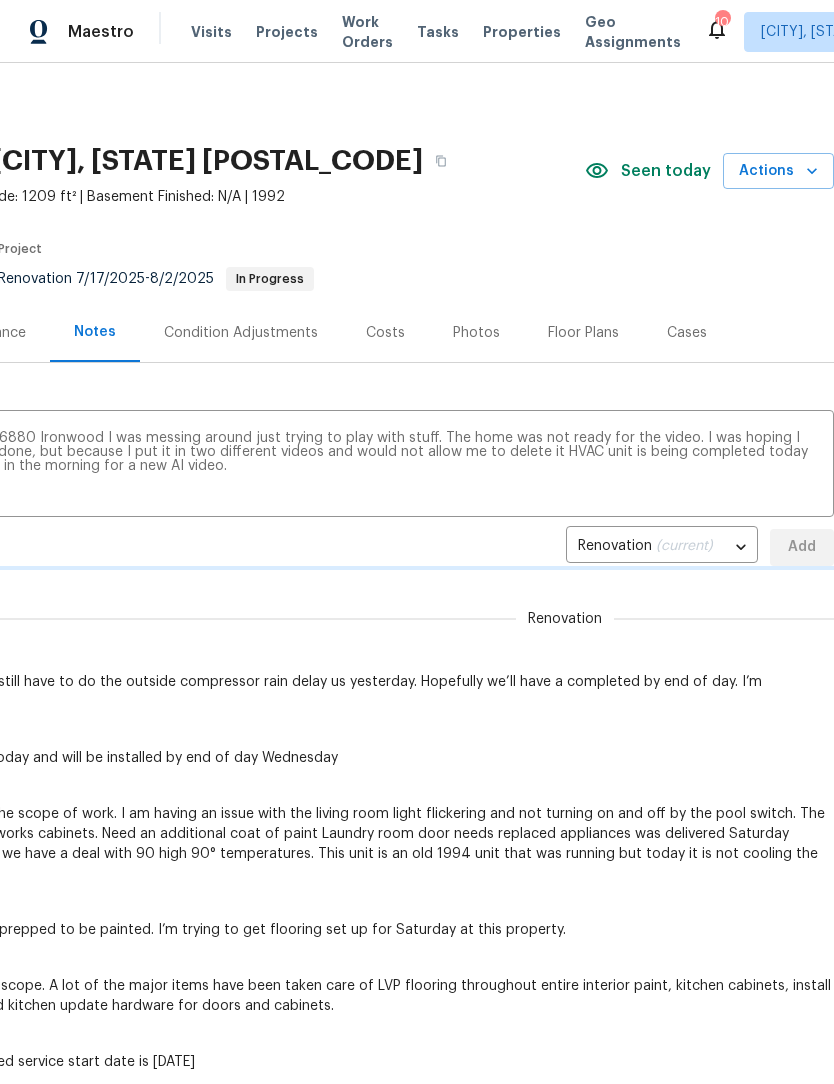 type 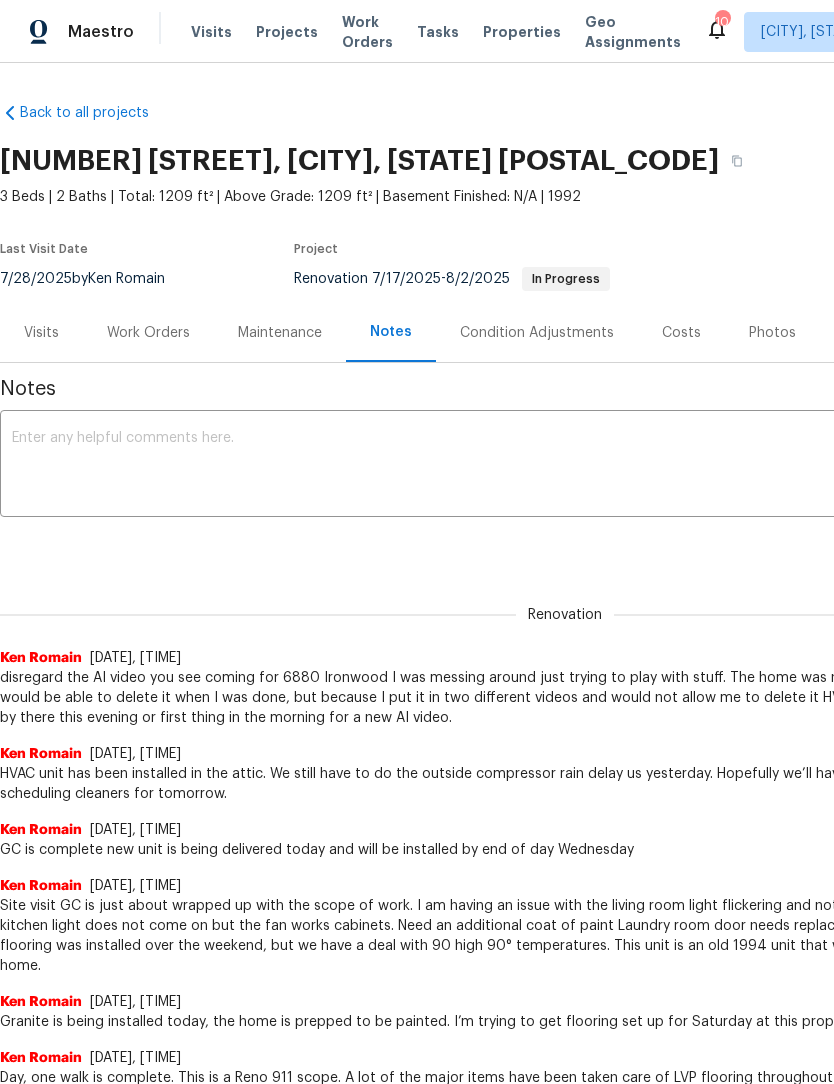 scroll, scrollTop: 0, scrollLeft: 0, axis: both 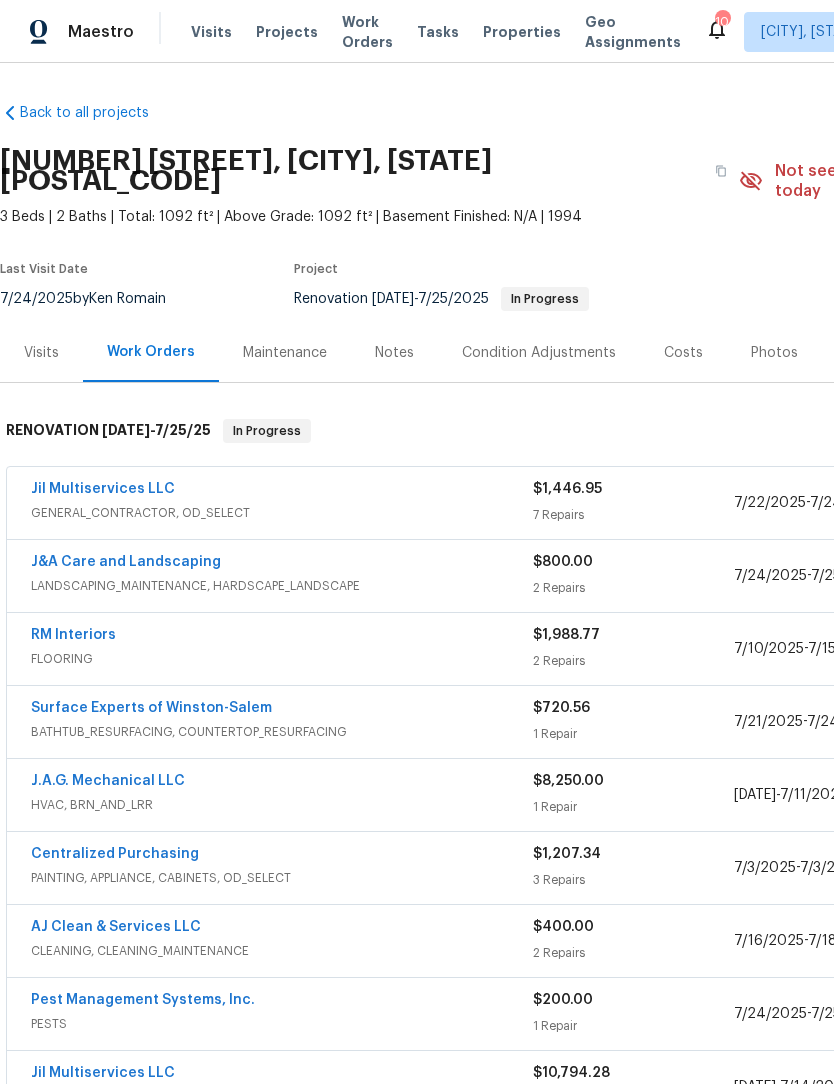 click on "Jil Multiservices LLC" at bounding box center (103, 489) 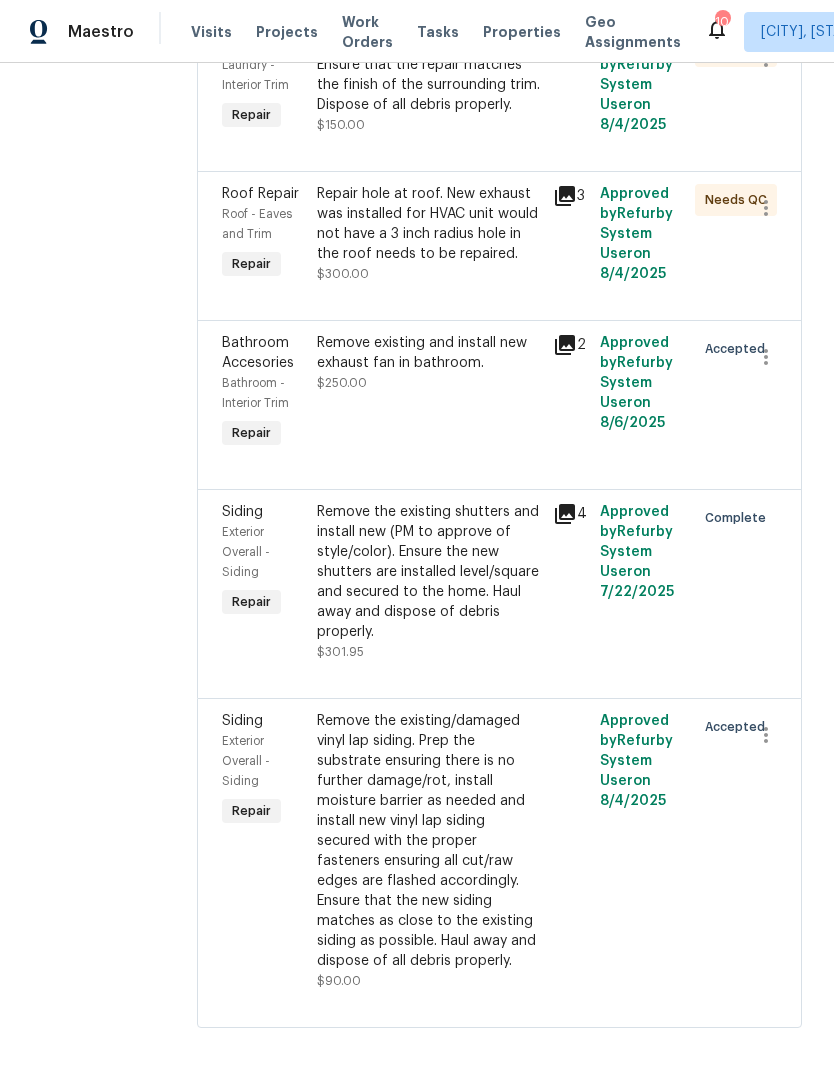 scroll, scrollTop: 920, scrollLeft: 0, axis: vertical 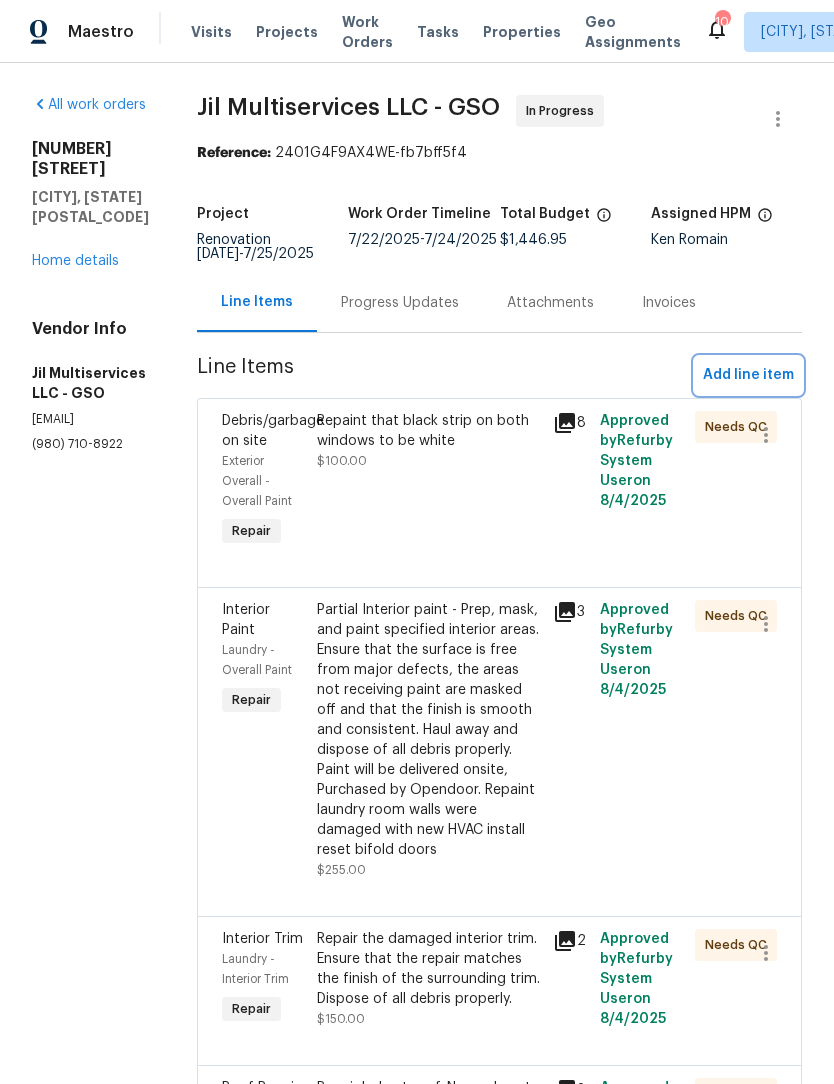 click on "Add line item" at bounding box center [748, 375] 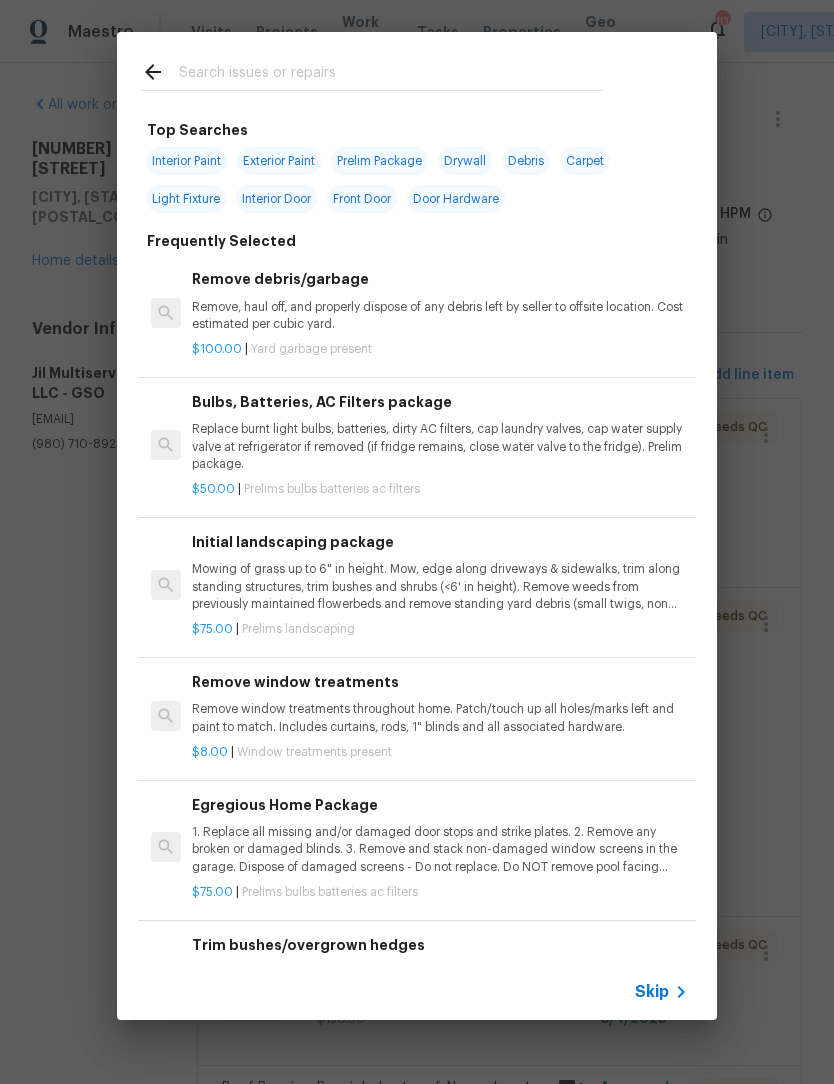 click at bounding box center [391, 75] 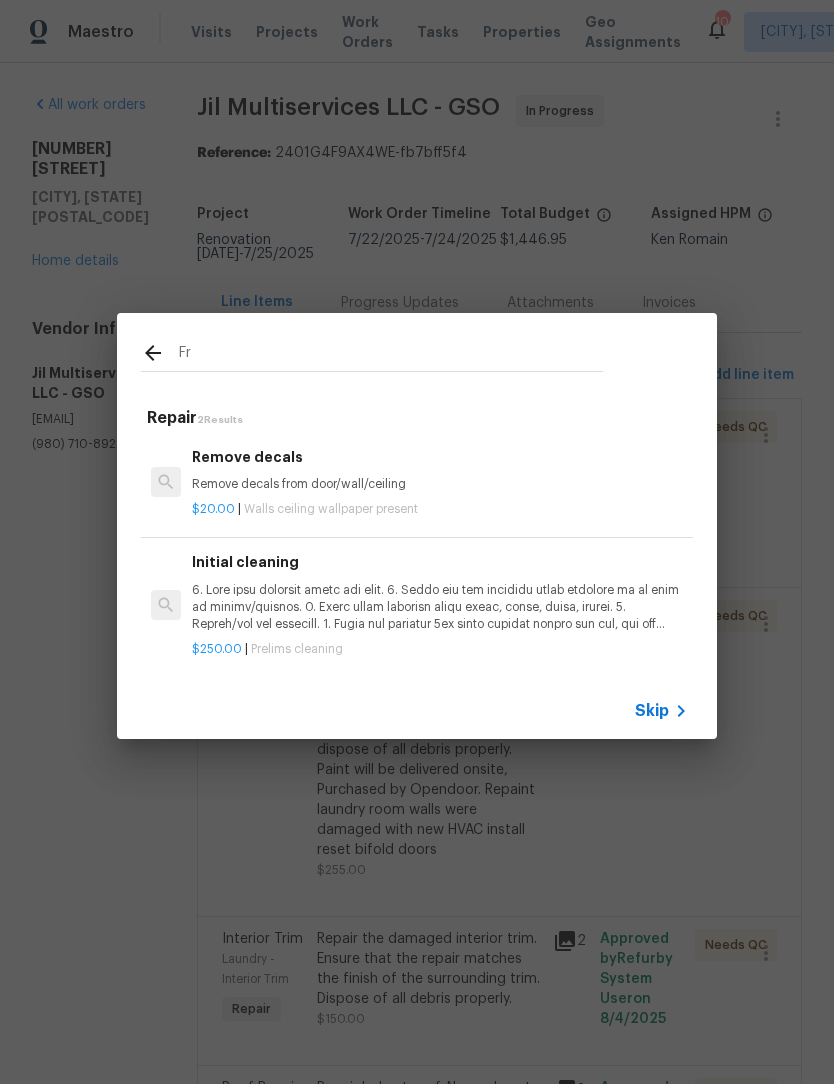 type on "F" 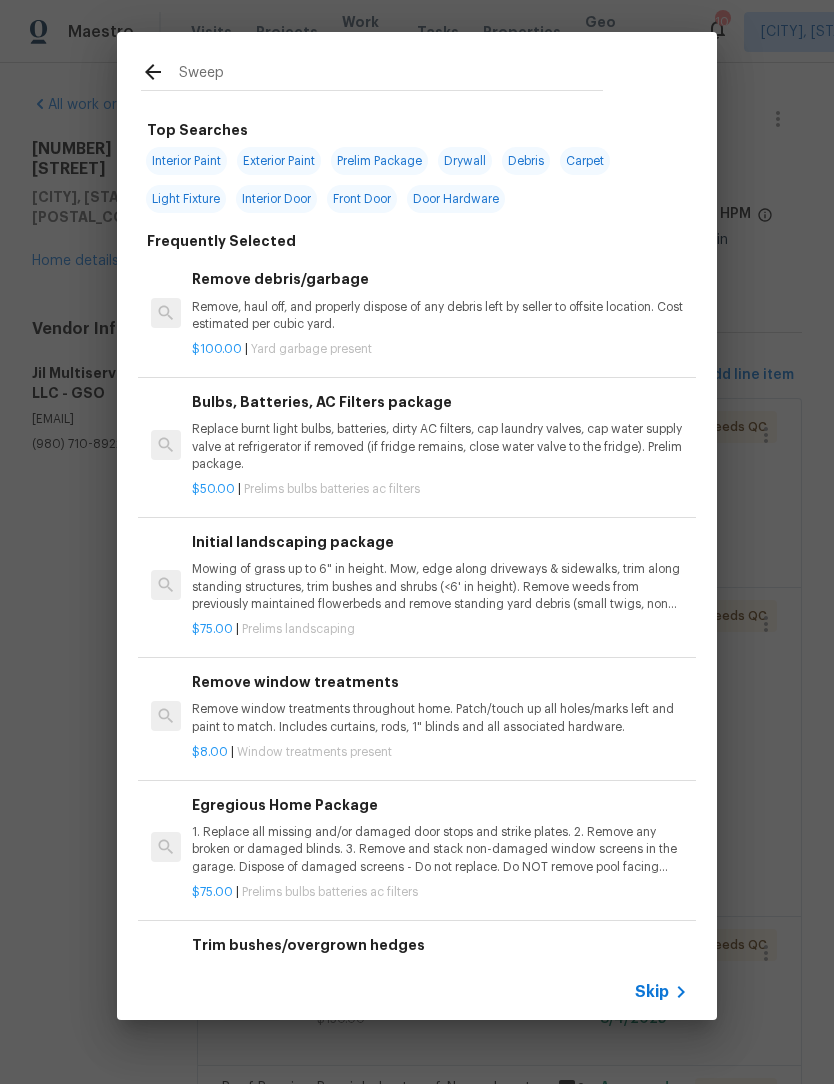 type on "Sweep" 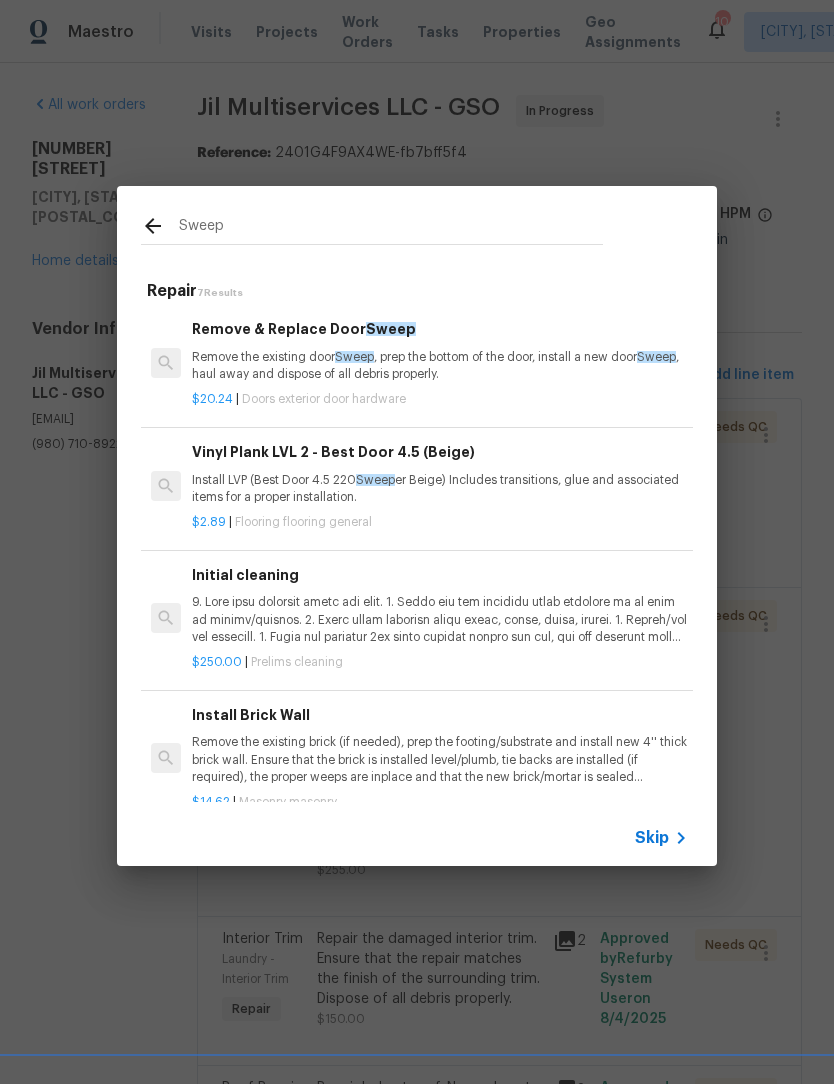 click on "Remove the existing door sweep , prep the bottom of the door, install a new door sweep , haul away and dispose of all debris properly." at bounding box center (440, 366) 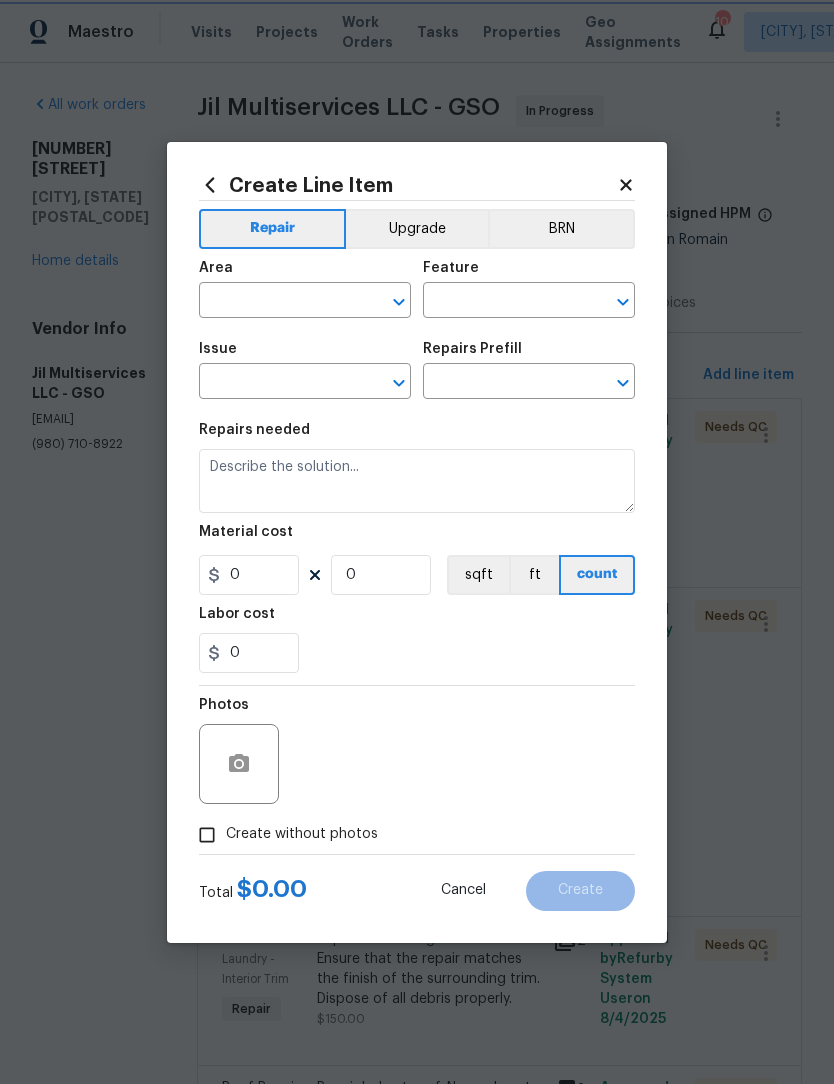 type on "Interior Door" 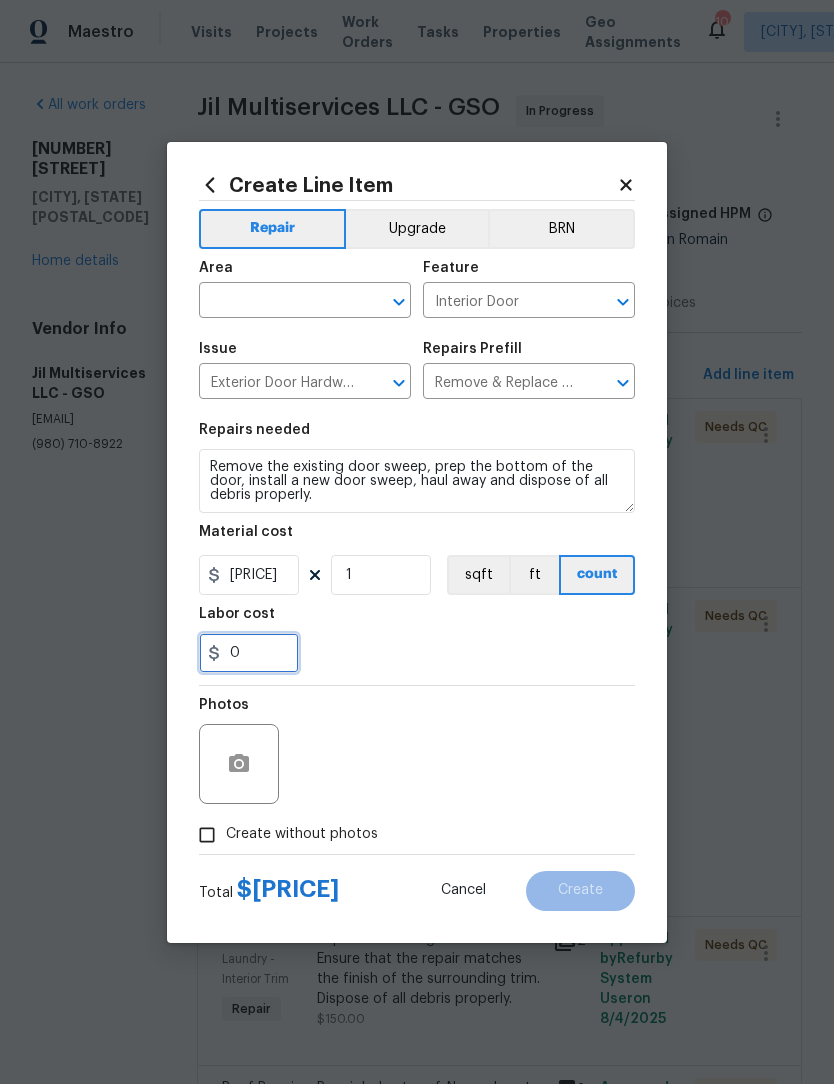 click on "0" at bounding box center (249, 653) 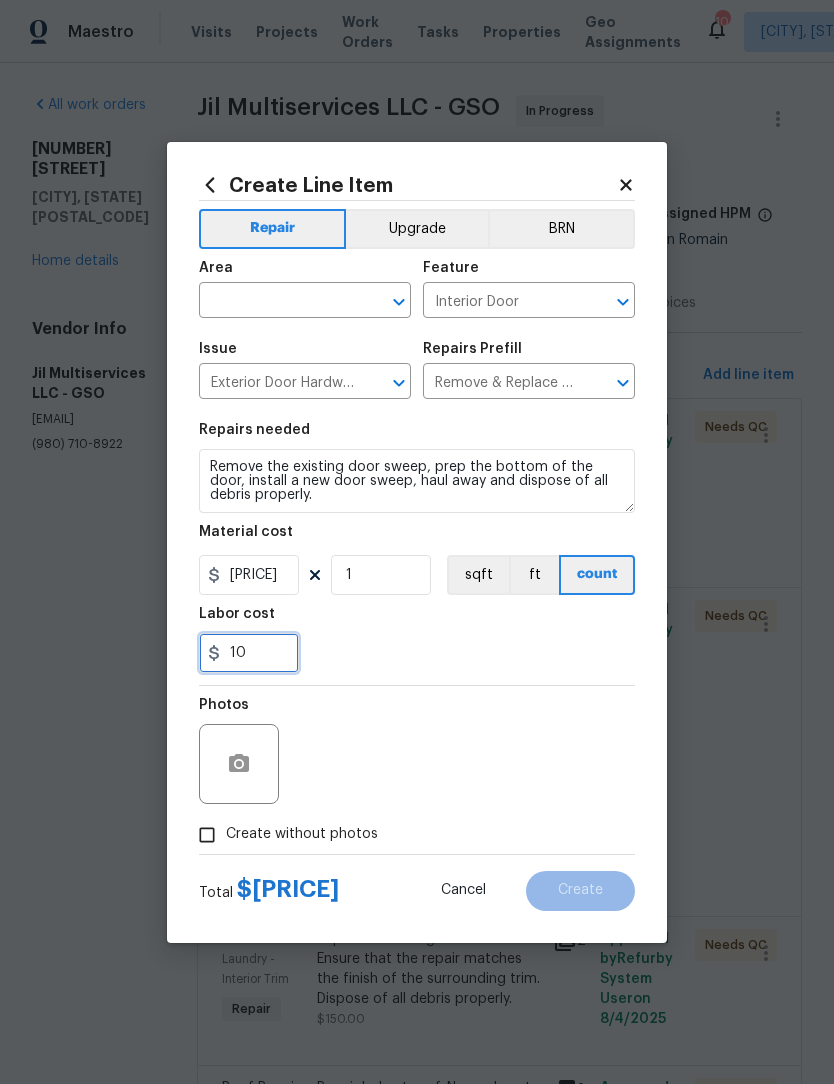 type on "10" 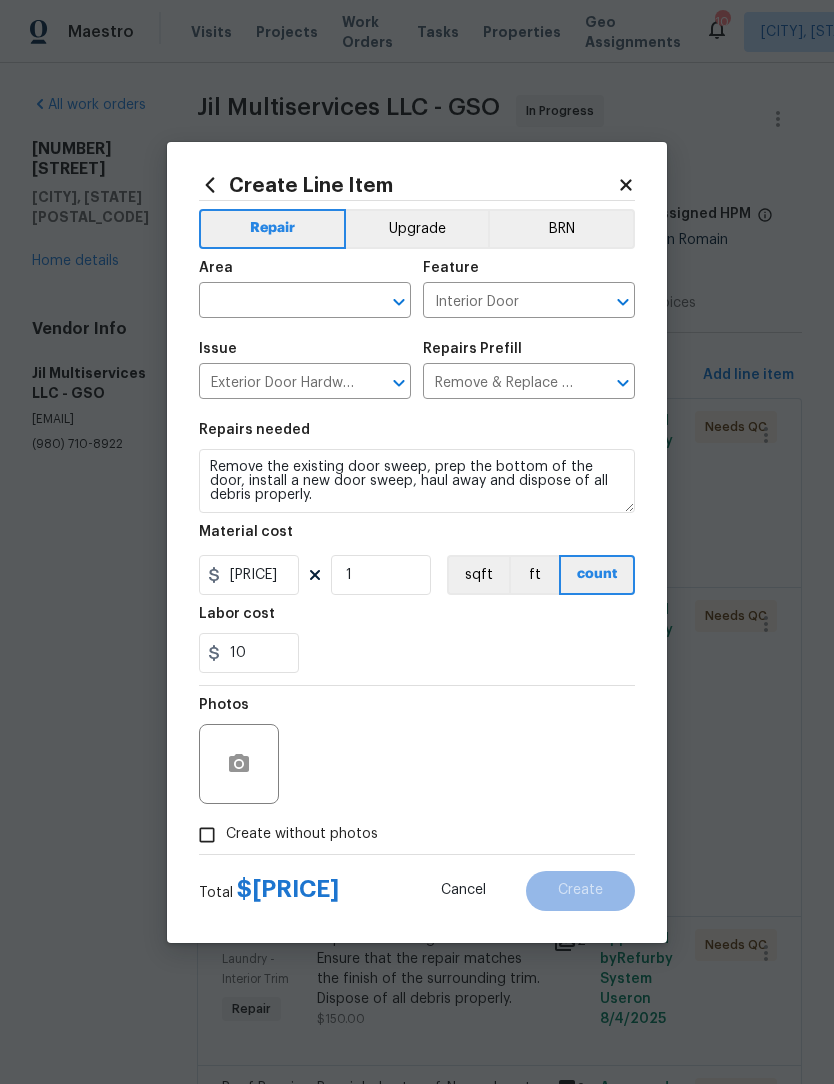 click at bounding box center (277, 302) 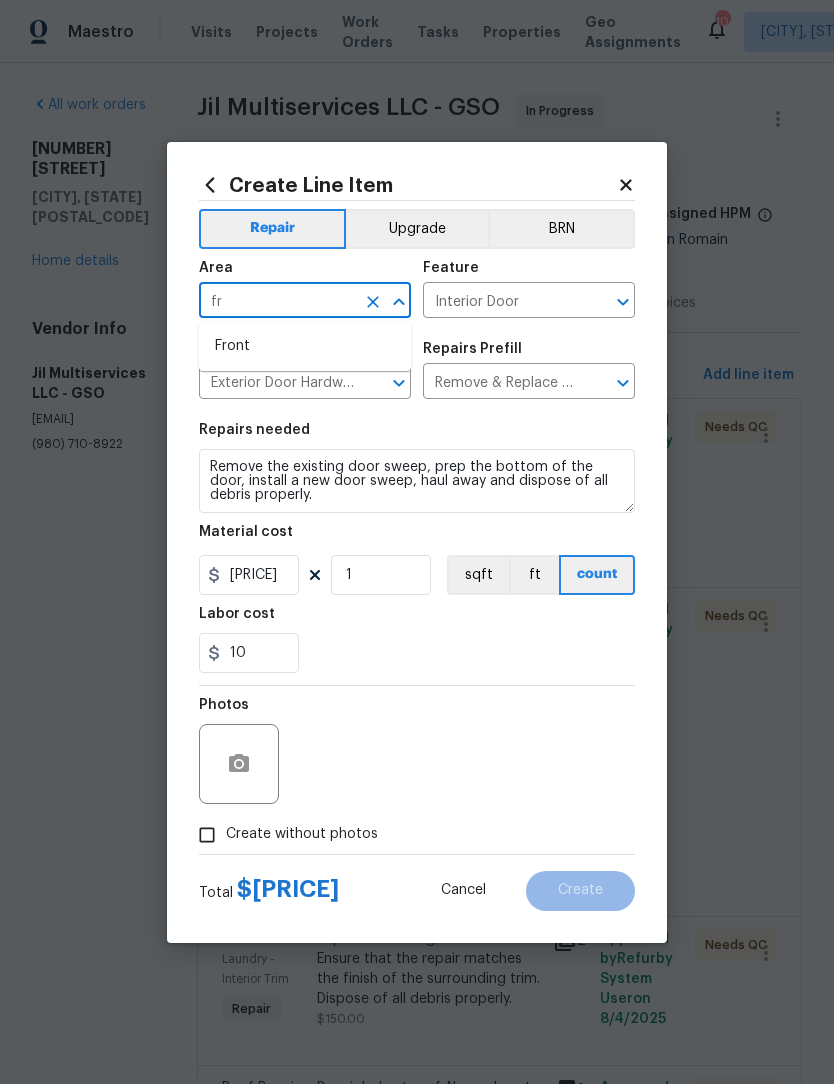 click on "Front" at bounding box center [305, 346] 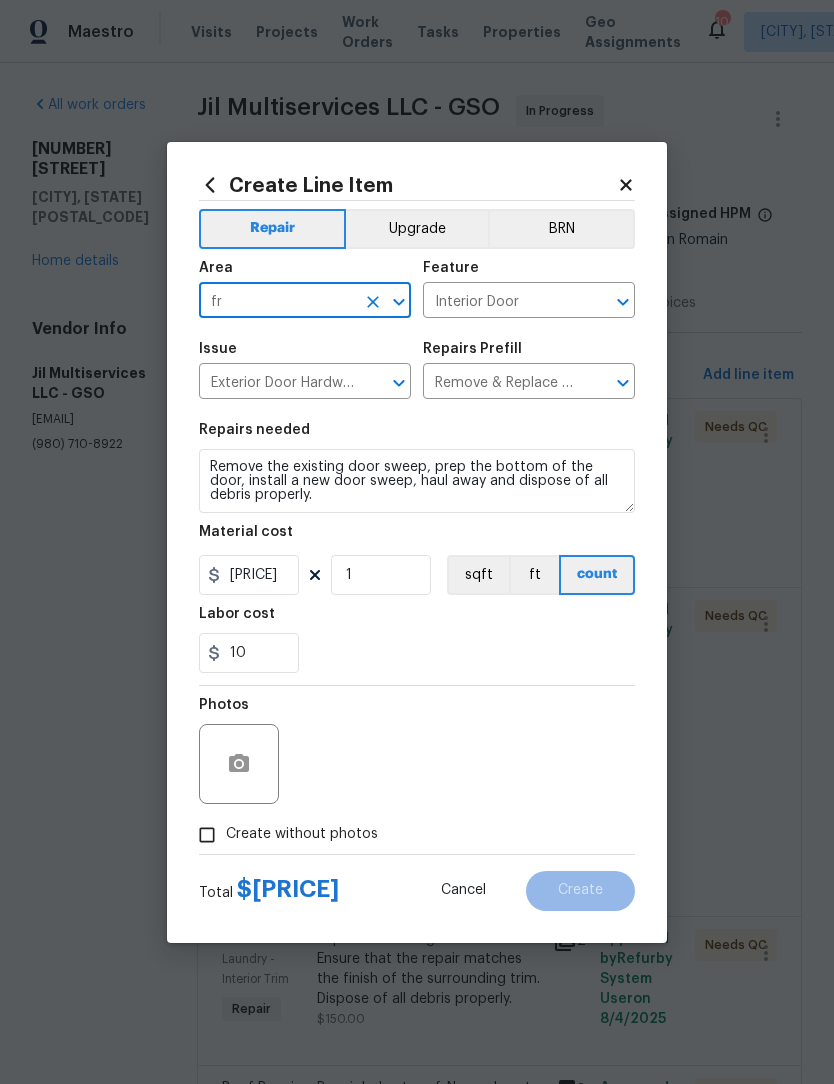 type on "Front" 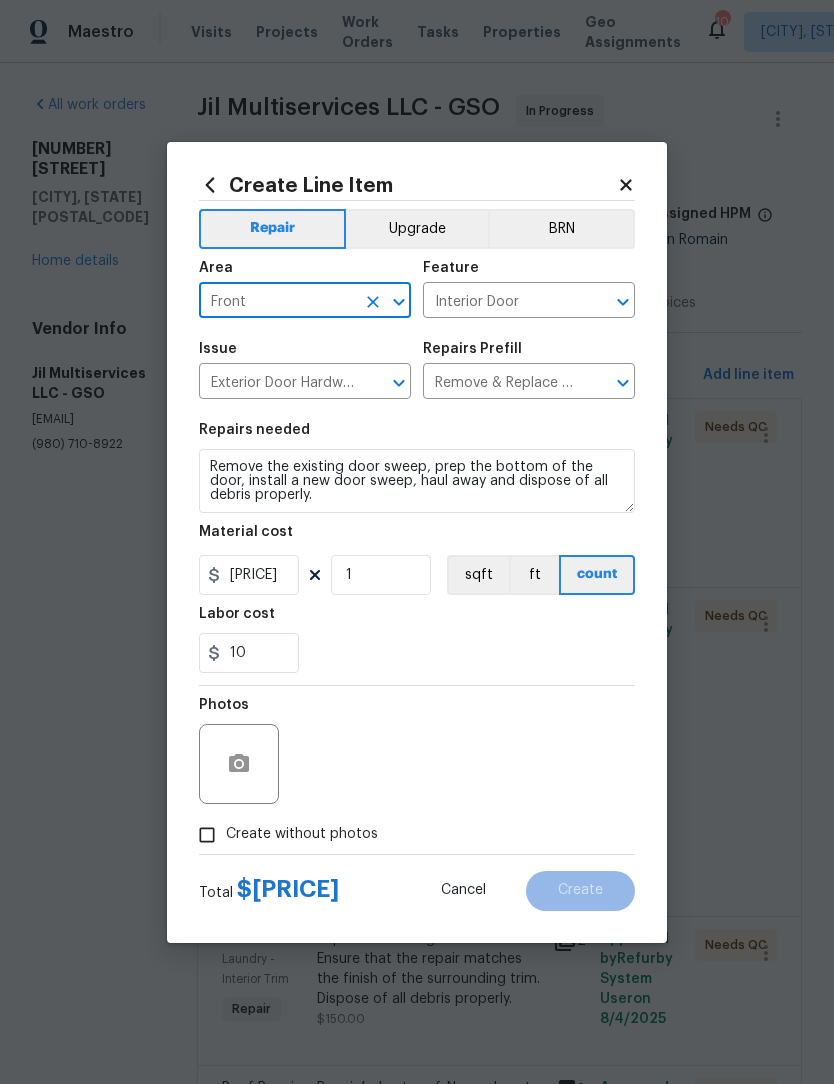 click on "Create without photos" at bounding box center (207, 835) 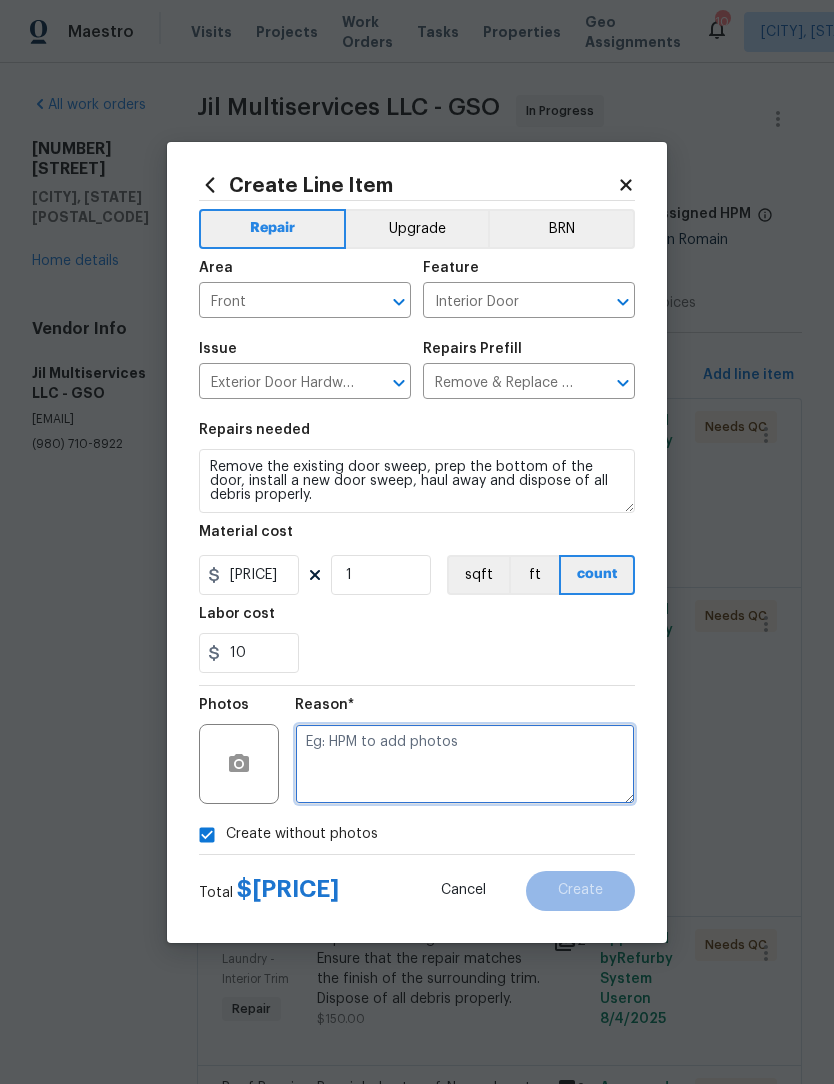 click at bounding box center [465, 764] 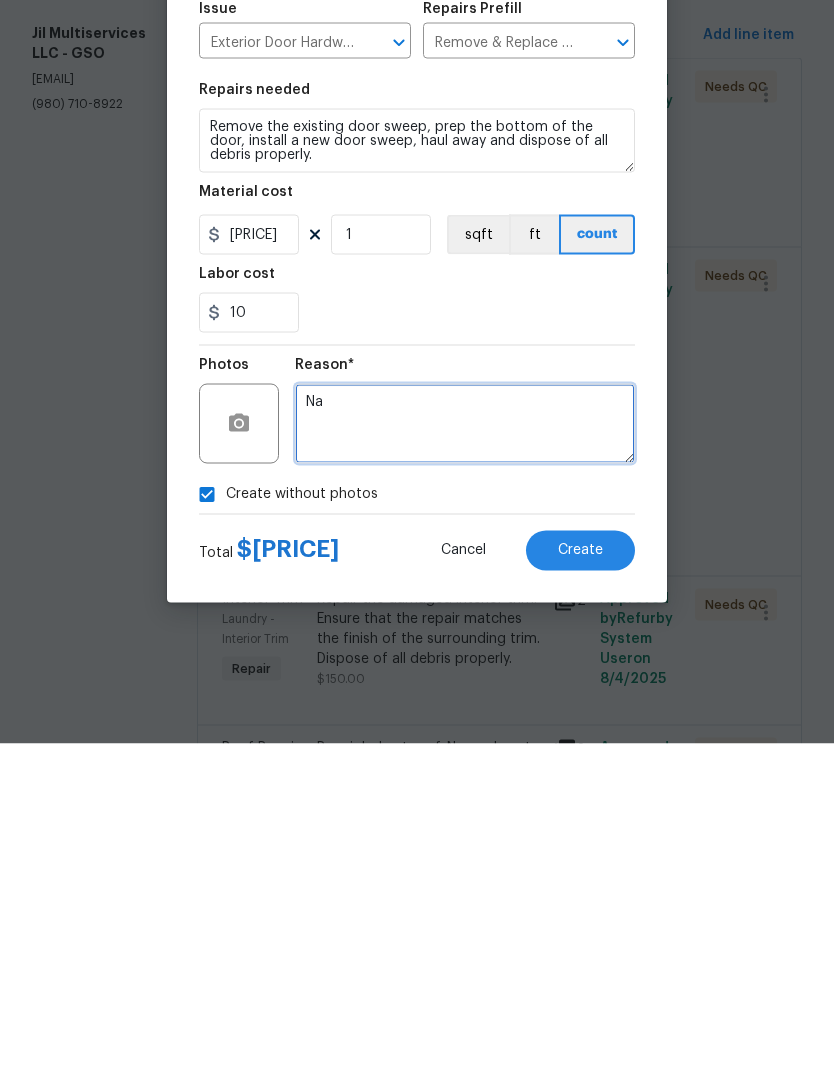 type on "Na" 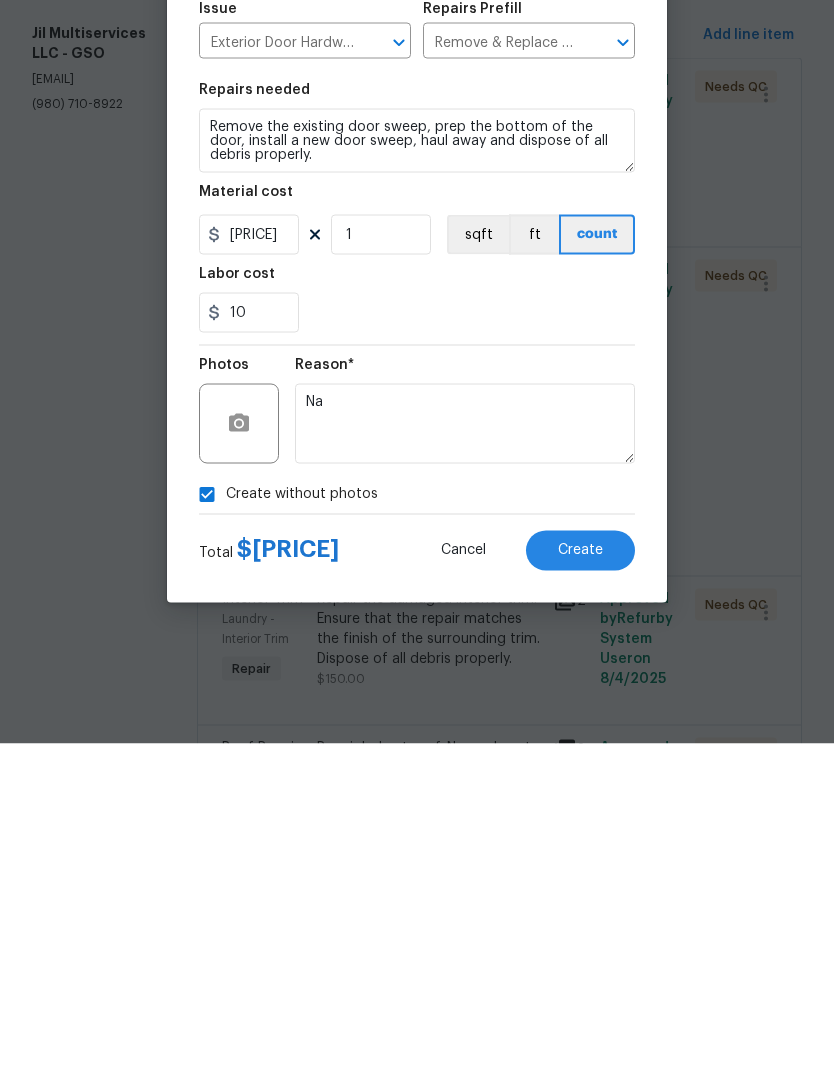 click on "Create" at bounding box center [580, 891] 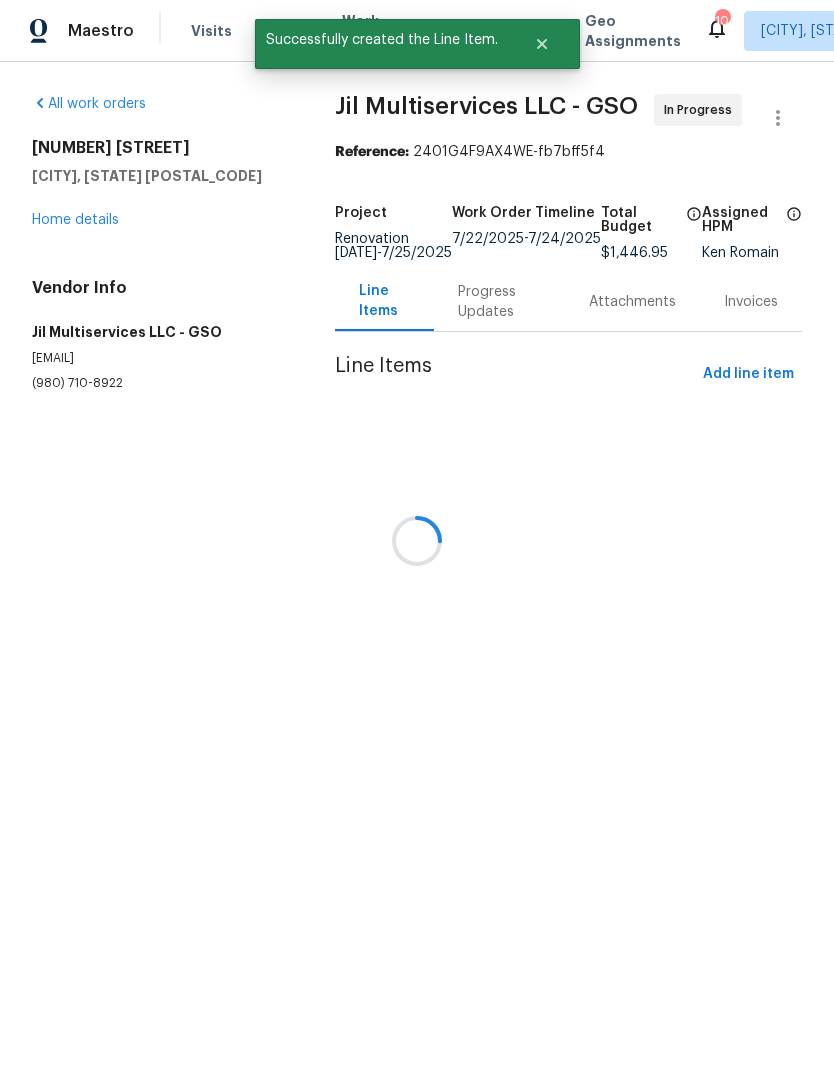 scroll, scrollTop: 1, scrollLeft: 0, axis: vertical 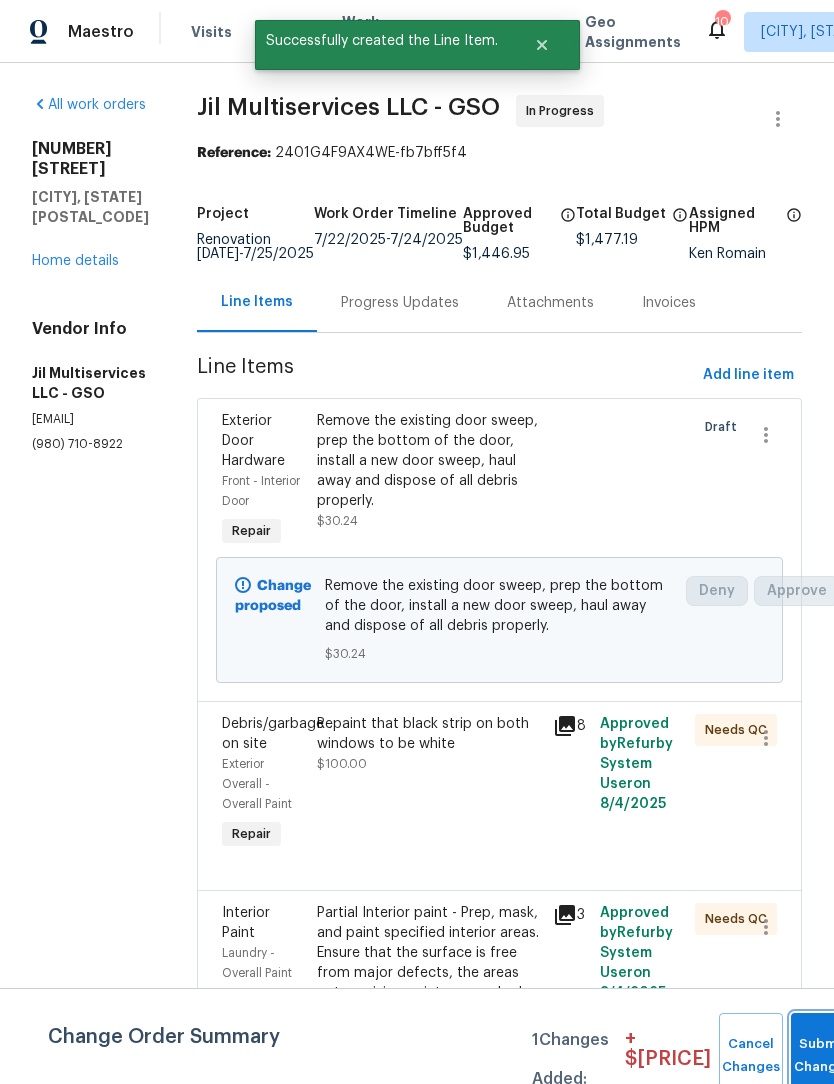 click on "Submit Changes" at bounding box center [823, 1056] 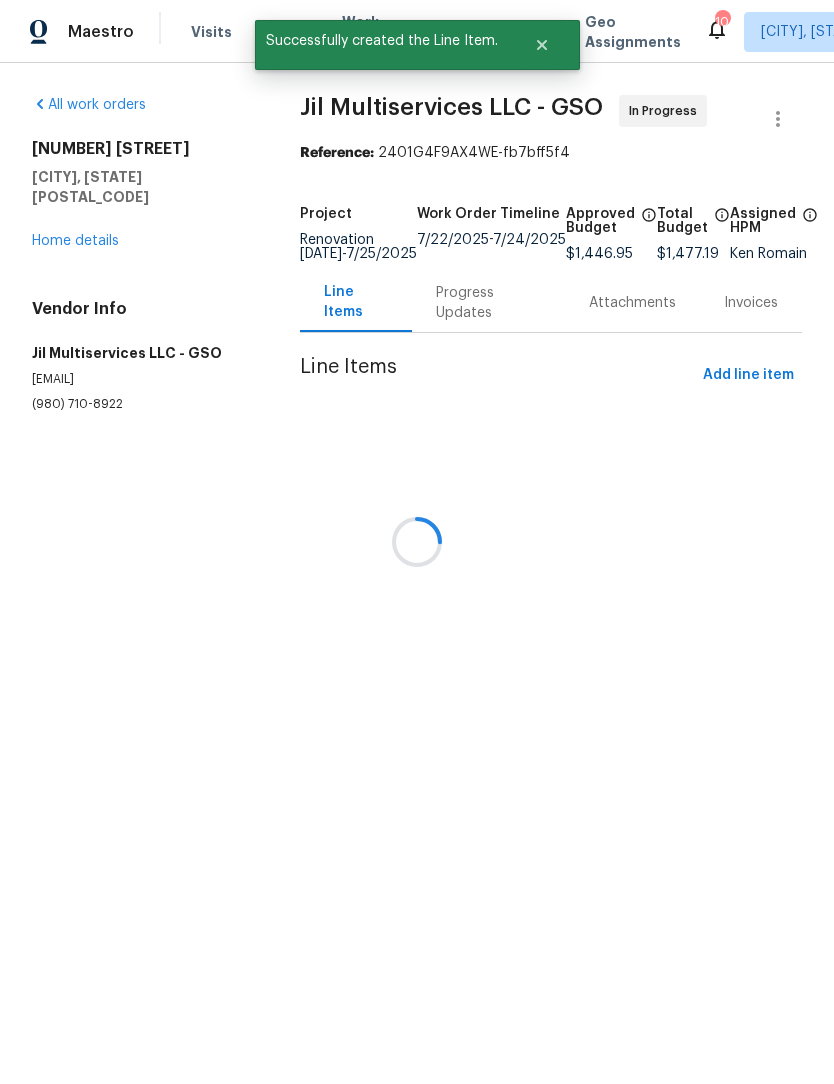 scroll, scrollTop: 0, scrollLeft: 0, axis: both 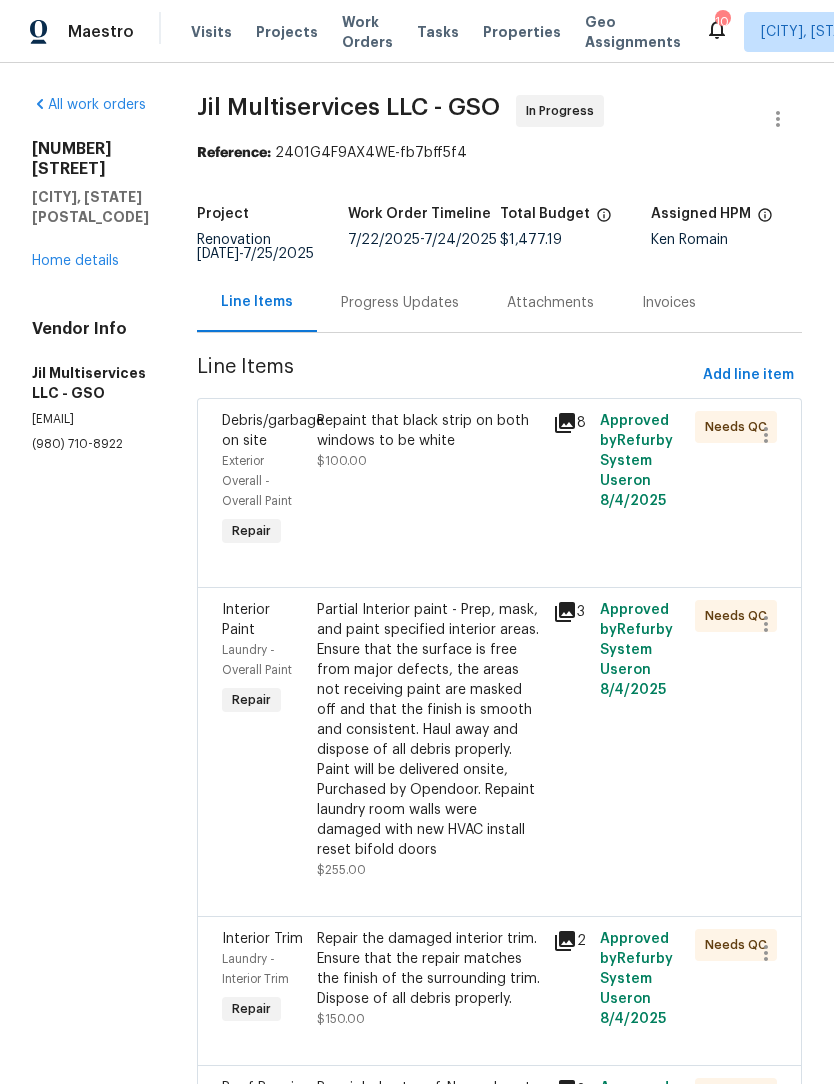 click on "Home details" at bounding box center [75, 261] 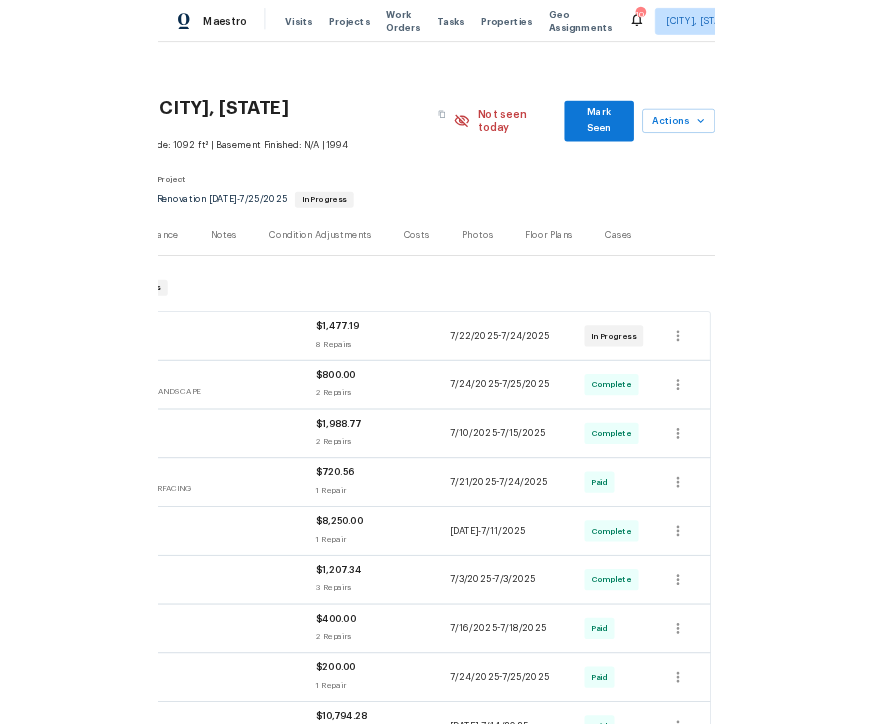scroll, scrollTop: 0, scrollLeft: 296, axis: horizontal 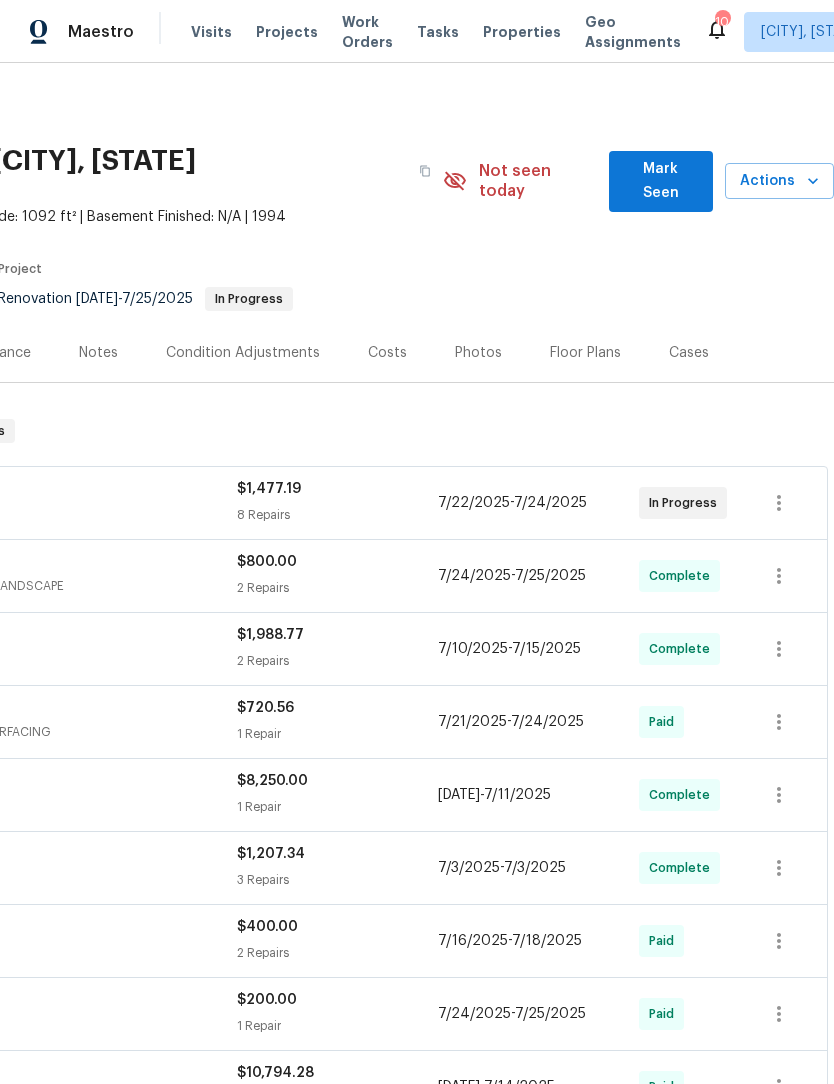 click on "Mark Seen" at bounding box center [661, 181] 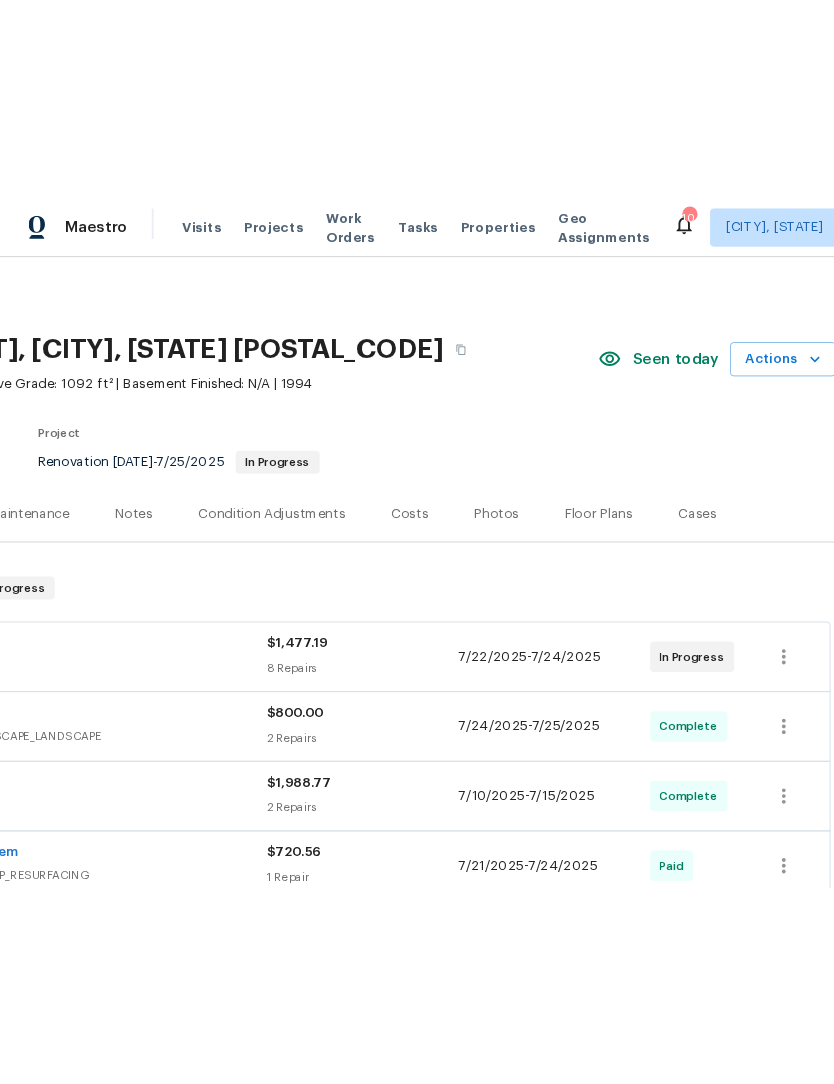 scroll, scrollTop: 2, scrollLeft: 253, axis: both 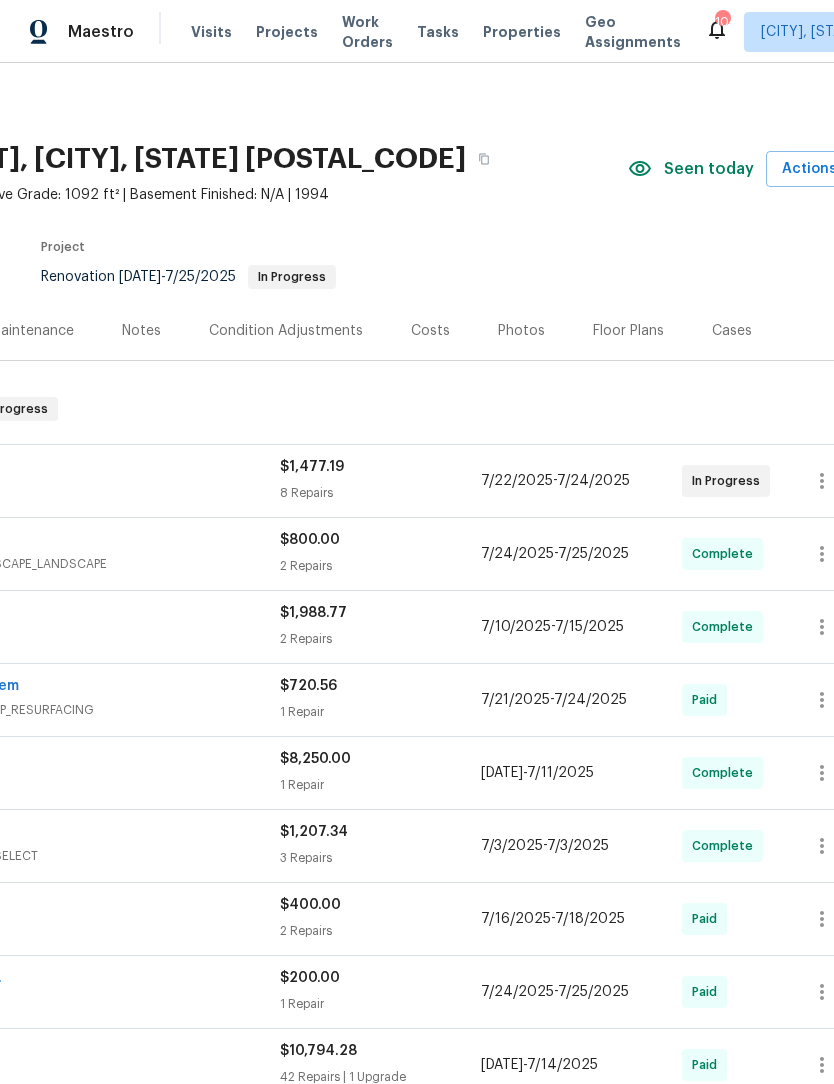 click on "GENERAL_CONTRACTOR, OD_SELECT" at bounding box center [29, 1075] 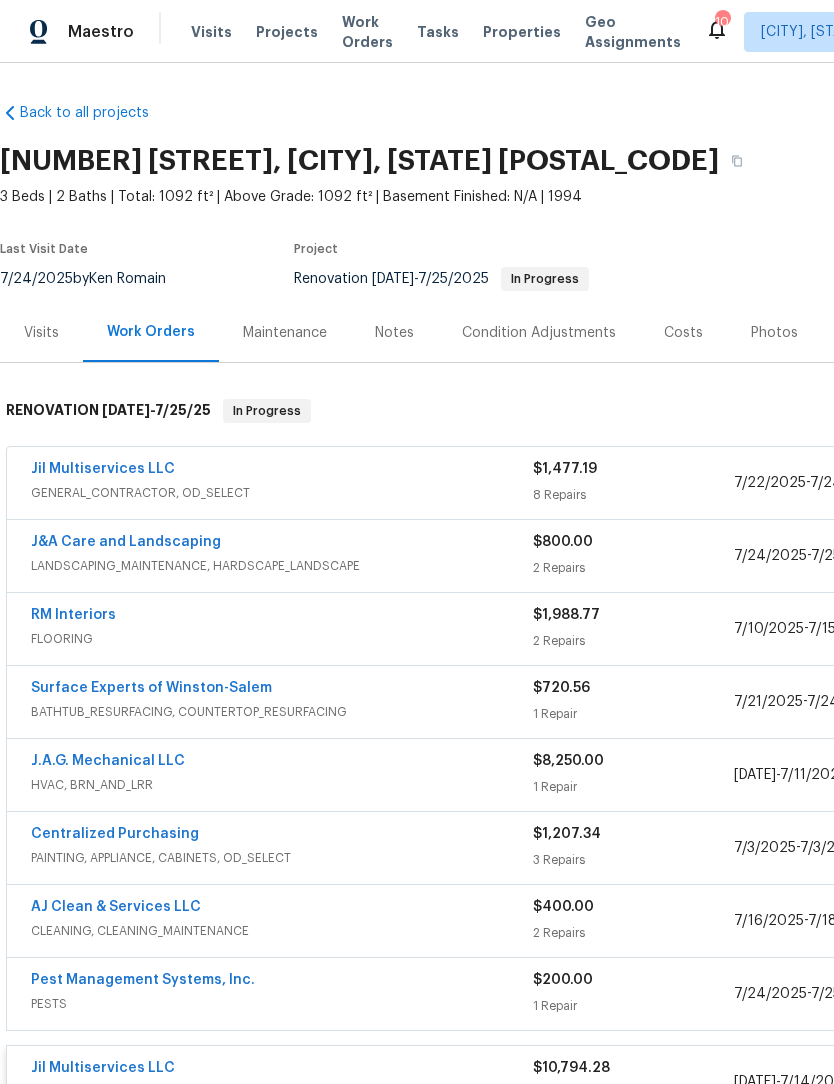 scroll, scrollTop: 0, scrollLeft: 0, axis: both 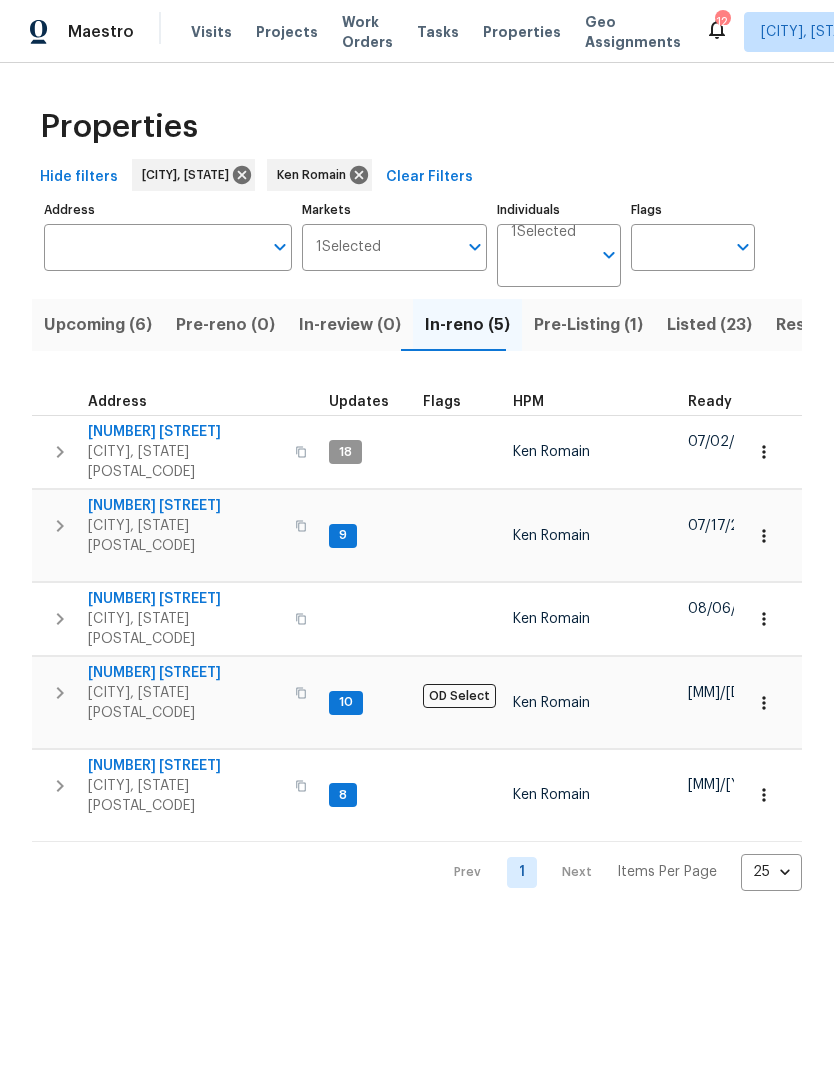 click on "[CITY], [STATE] [POSTAL_CODE]" at bounding box center (185, 629) 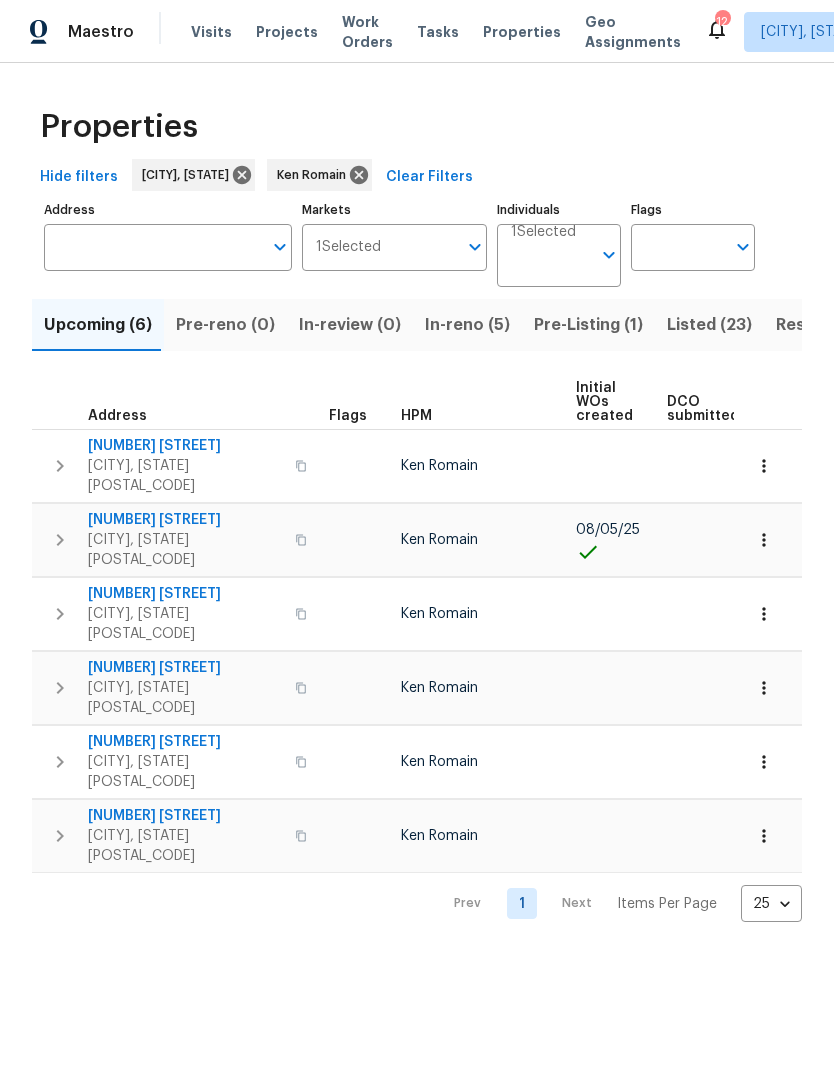 scroll, scrollTop: 0, scrollLeft: 0, axis: both 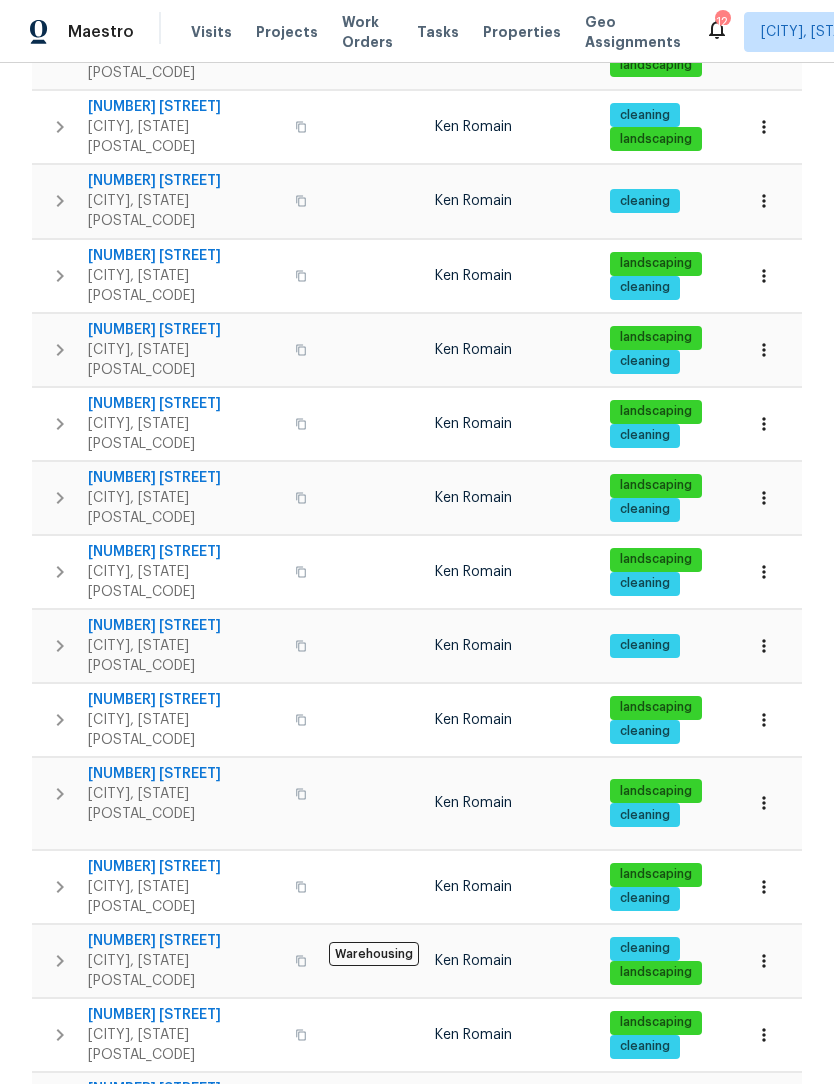 click 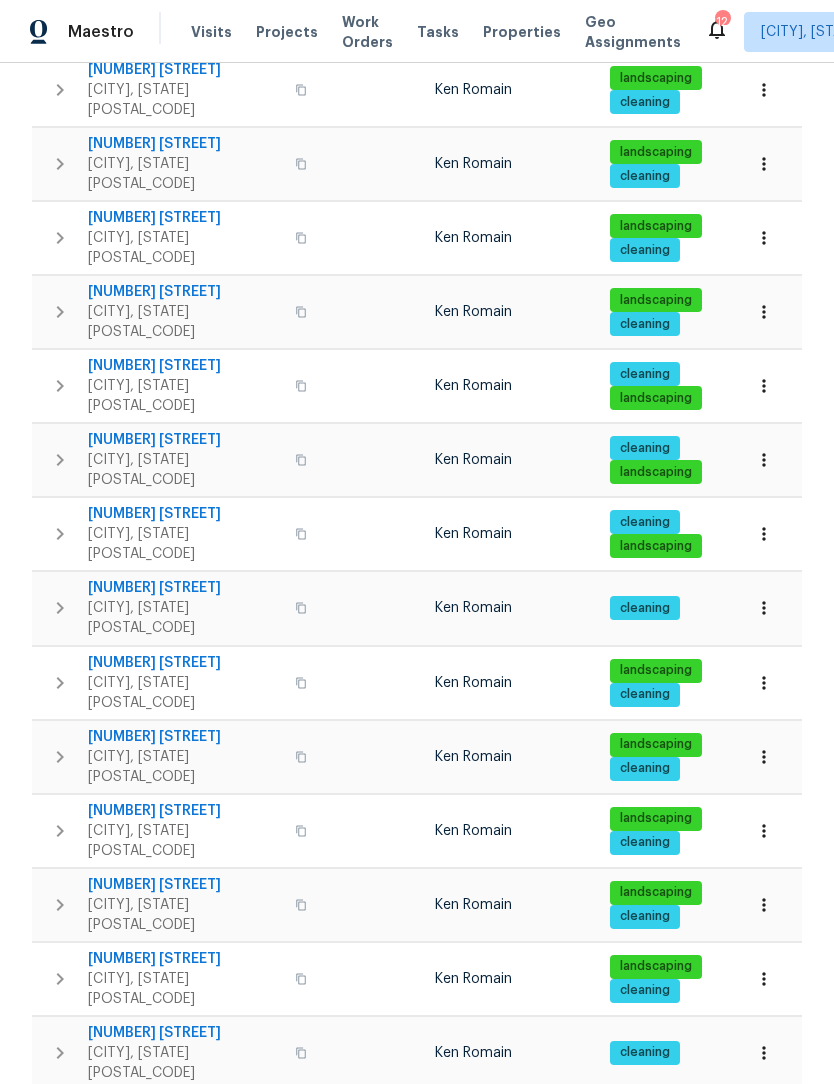 scroll, scrollTop: 783, scrollLeft: 0, axis: vertical 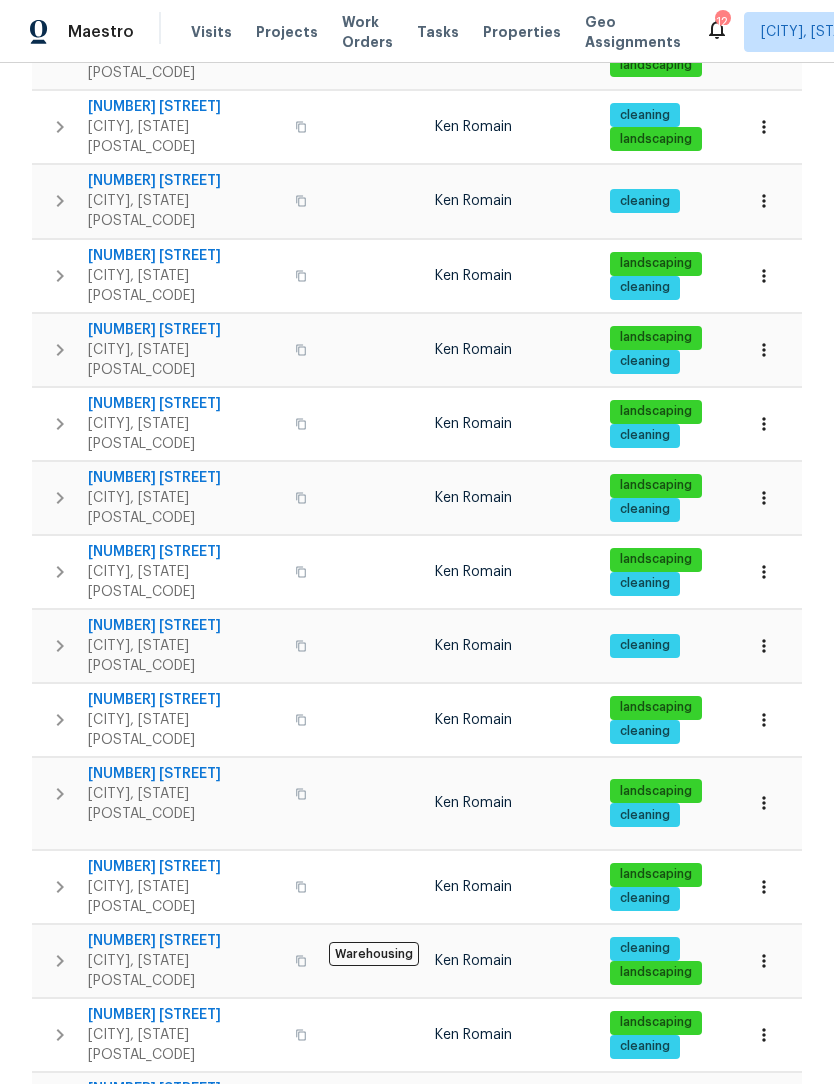 click on "[NUMBER] [STREET]" at bounding box center [185, 1237] 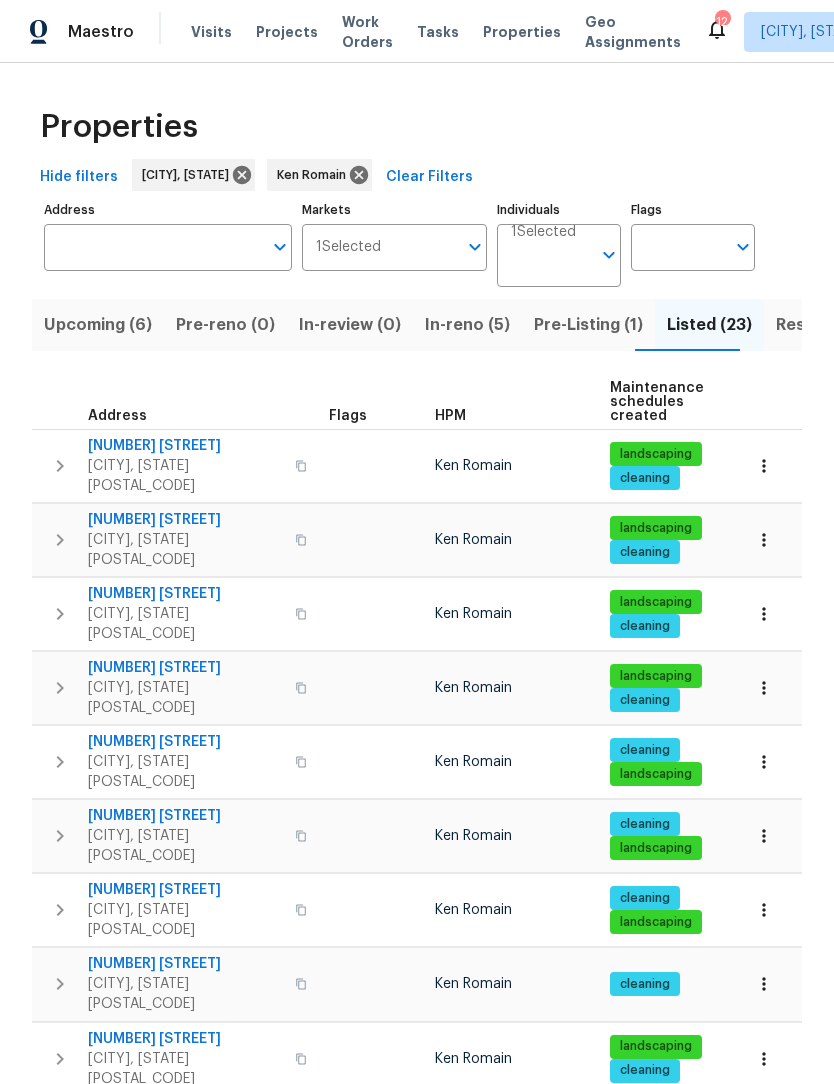 scroll, scrollTop: 0, scrollLeft: 0, axis: both 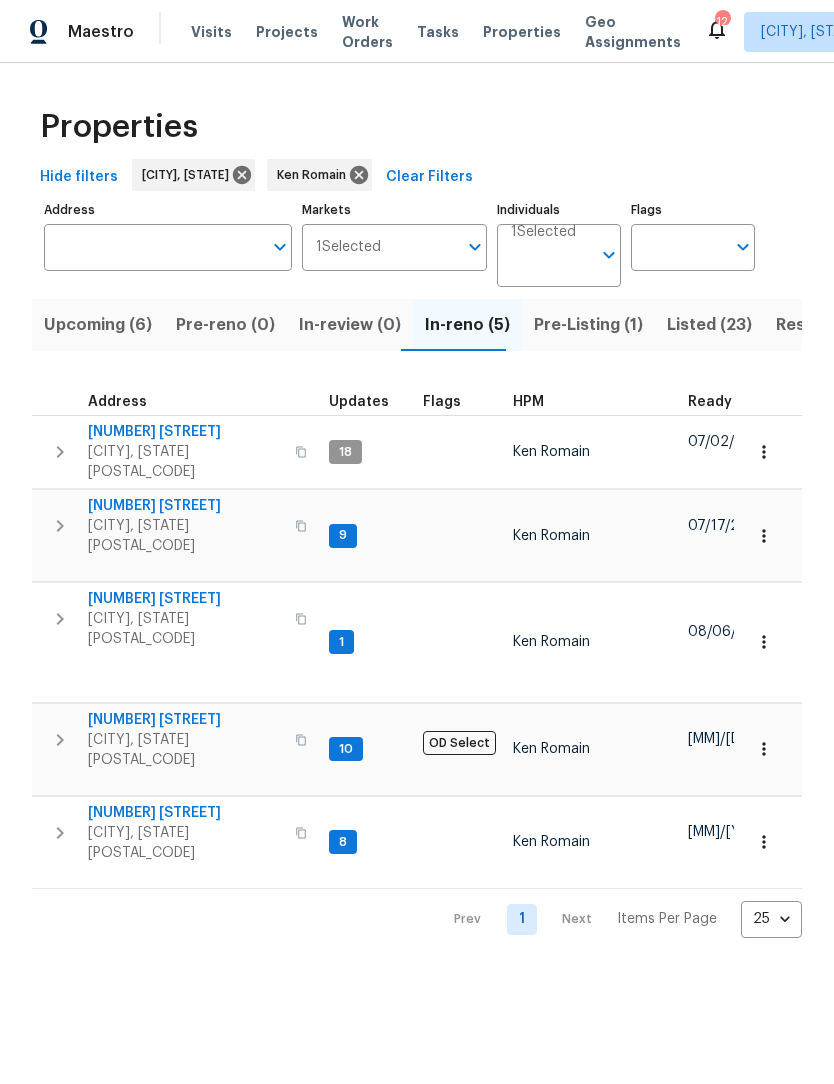 click on "[NUMBER] [STREET]" at bounding box center [185, 432] 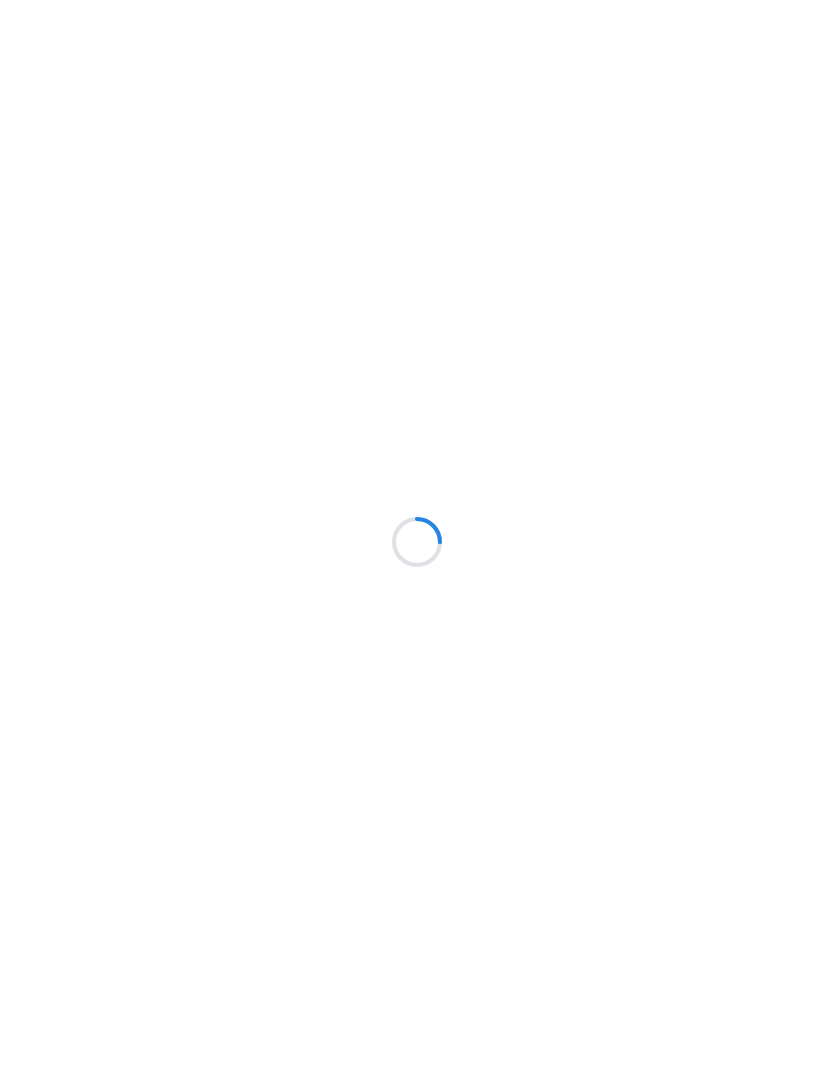 scroll, scrollTop: 0, scrollLeft: 0, axis: both 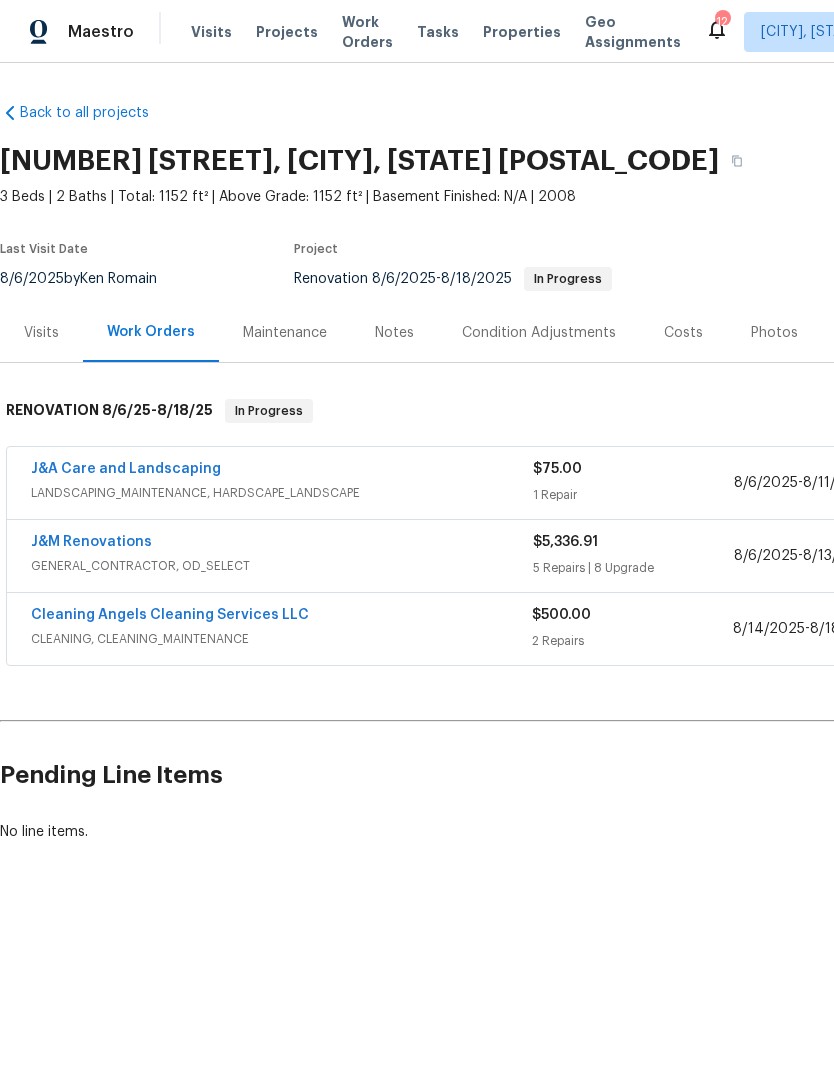 click on "J&M Renovations" at bounding box center [91, 542] 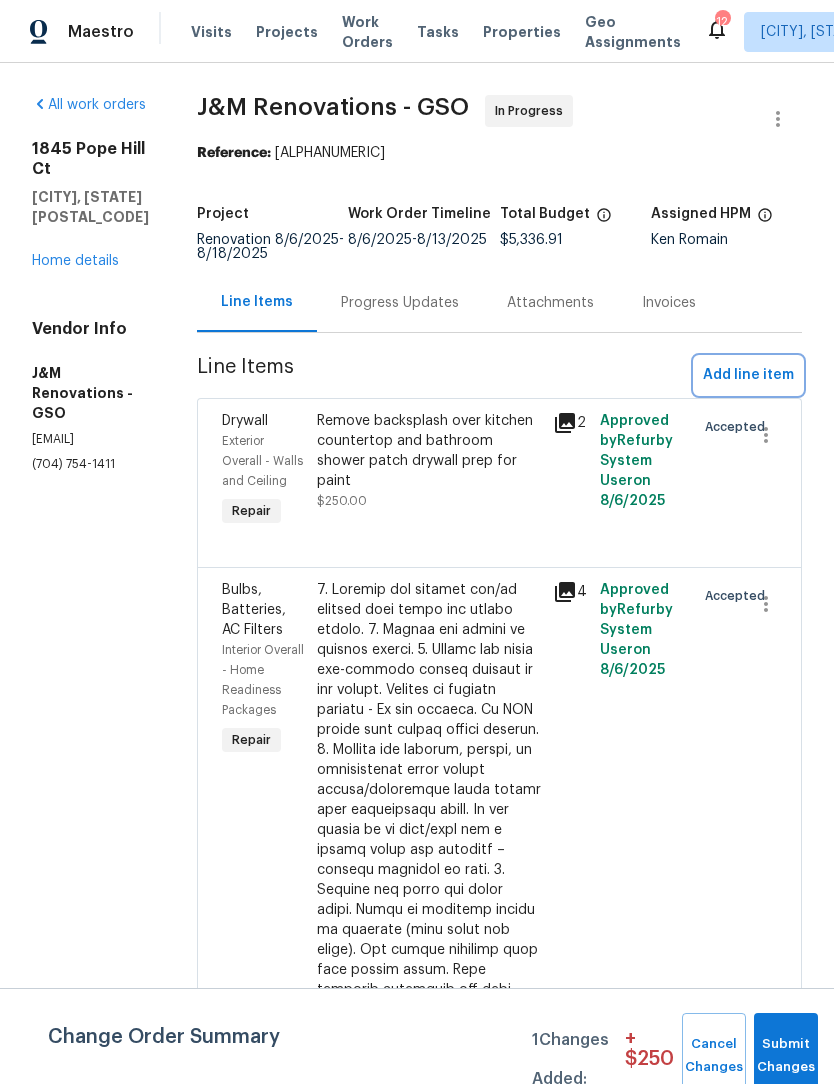 click on "Add line item" at bounding box center (748, 375) 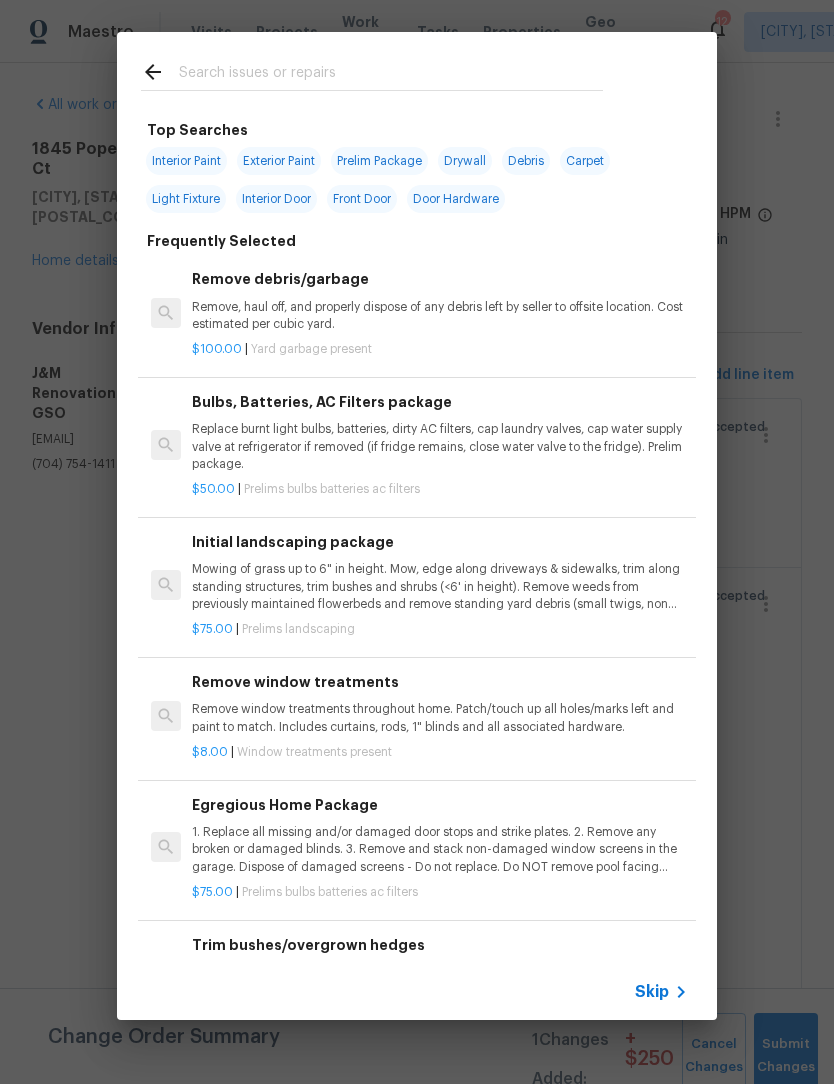 click at bounding box center [391, 75] 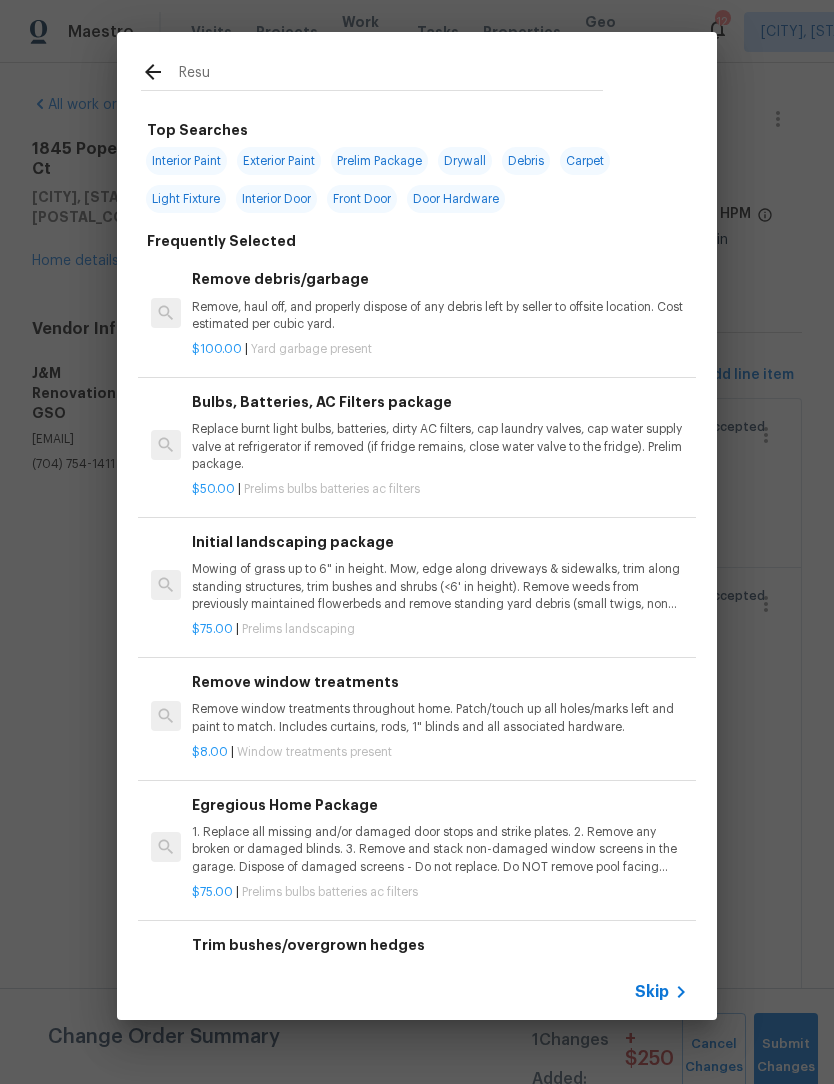 type on "Resur" 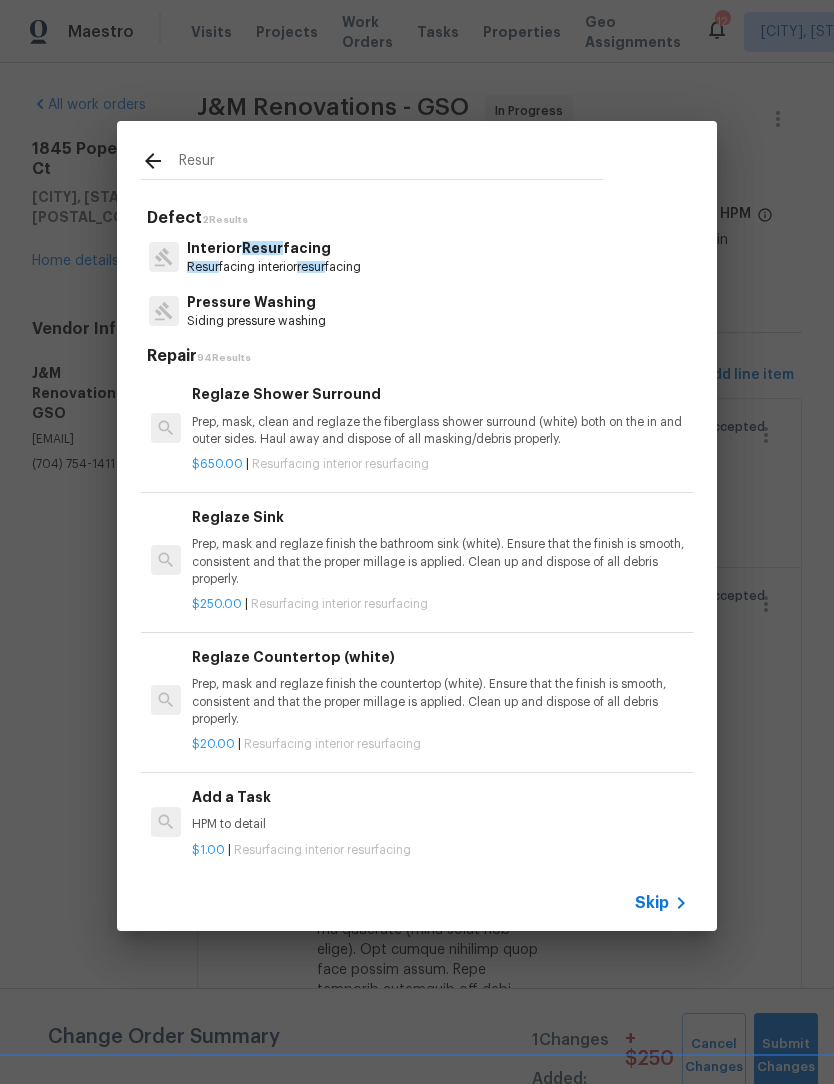 click on "Resur facing interior  resur facing" at bounding box center [274, 267] 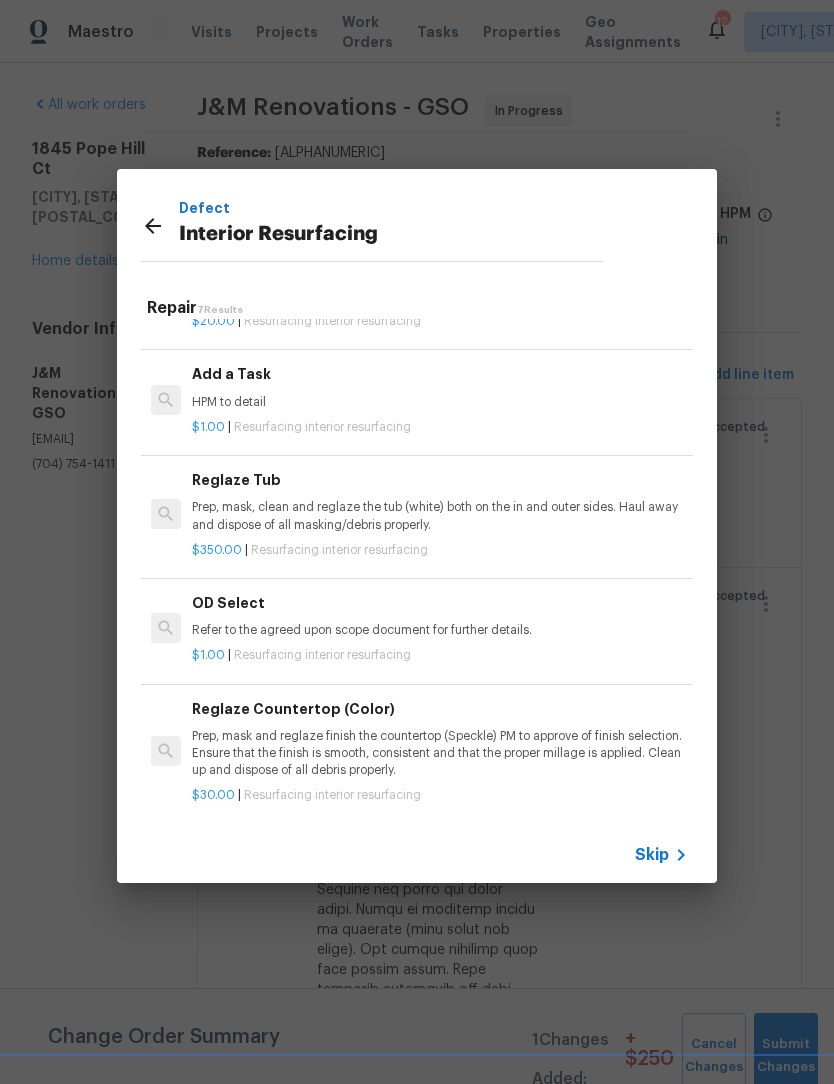 scroll, scrollTop: 374, scrollLeft: 0, axis: vertical 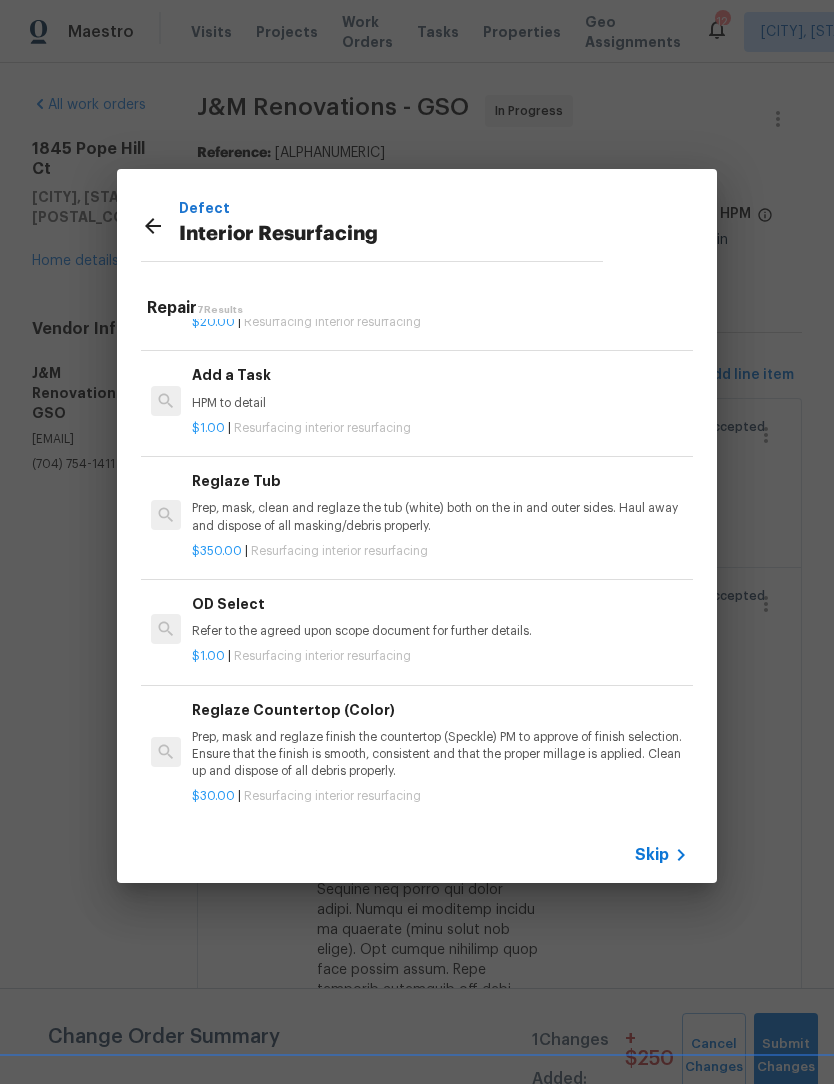 click on "Prep, mask and reglaze finish the countertop (Speckle) PM to approve of finish selection. Ensure that the finish is smooth, consistent and that the proper millage is applied. Clean up and dispose of all debris properly." at bounding box center [440, 754] 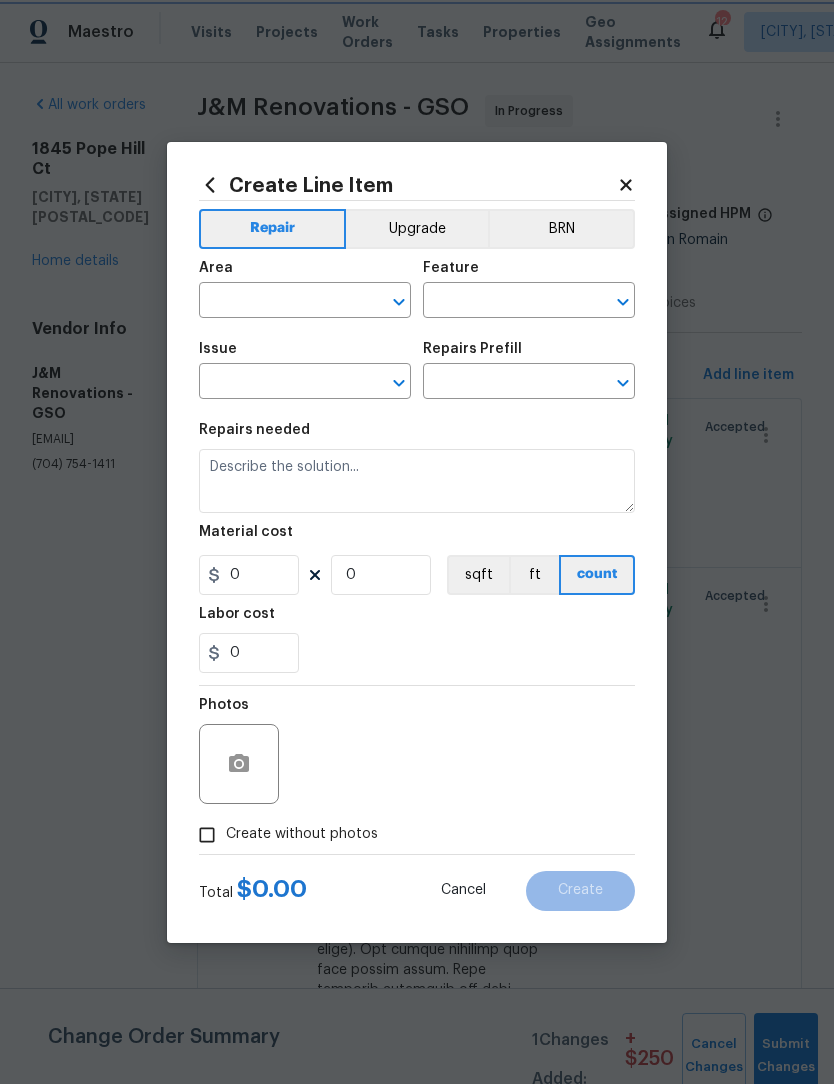 type on "Interior Resurfacing" 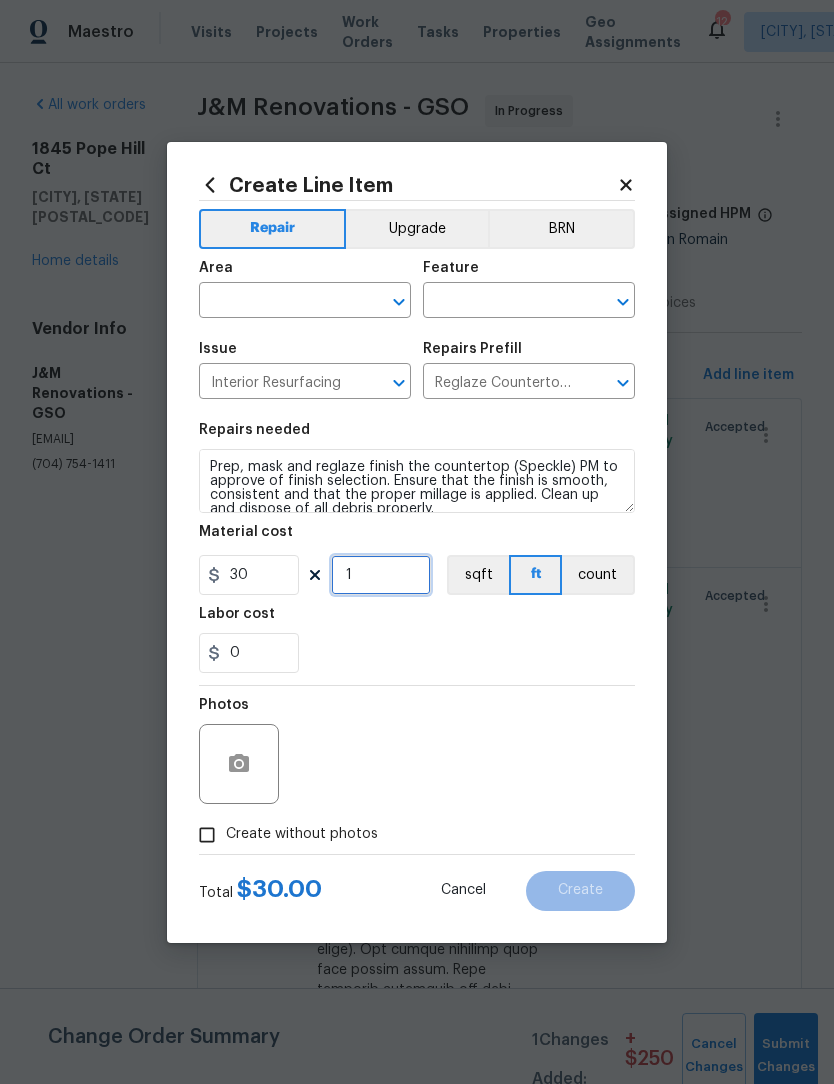 click on "1" at bounding box center [381, 575] 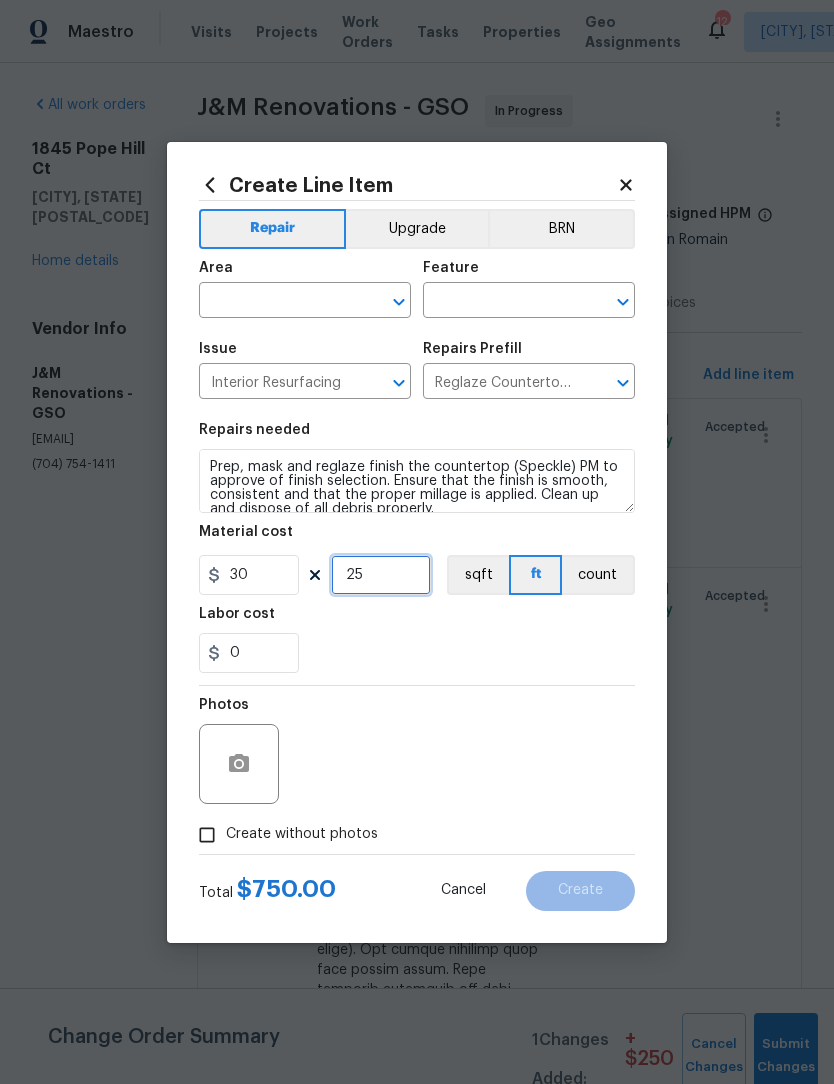 type on "25" 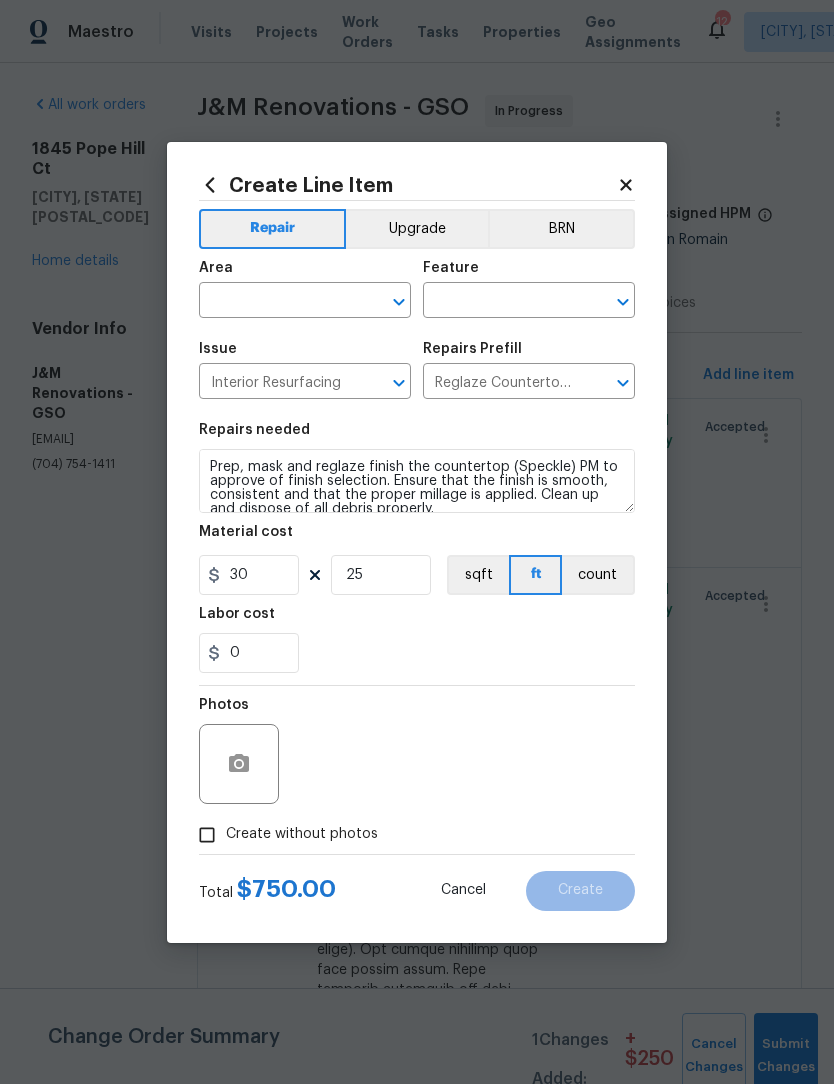 click at bounding box center (277, 302) 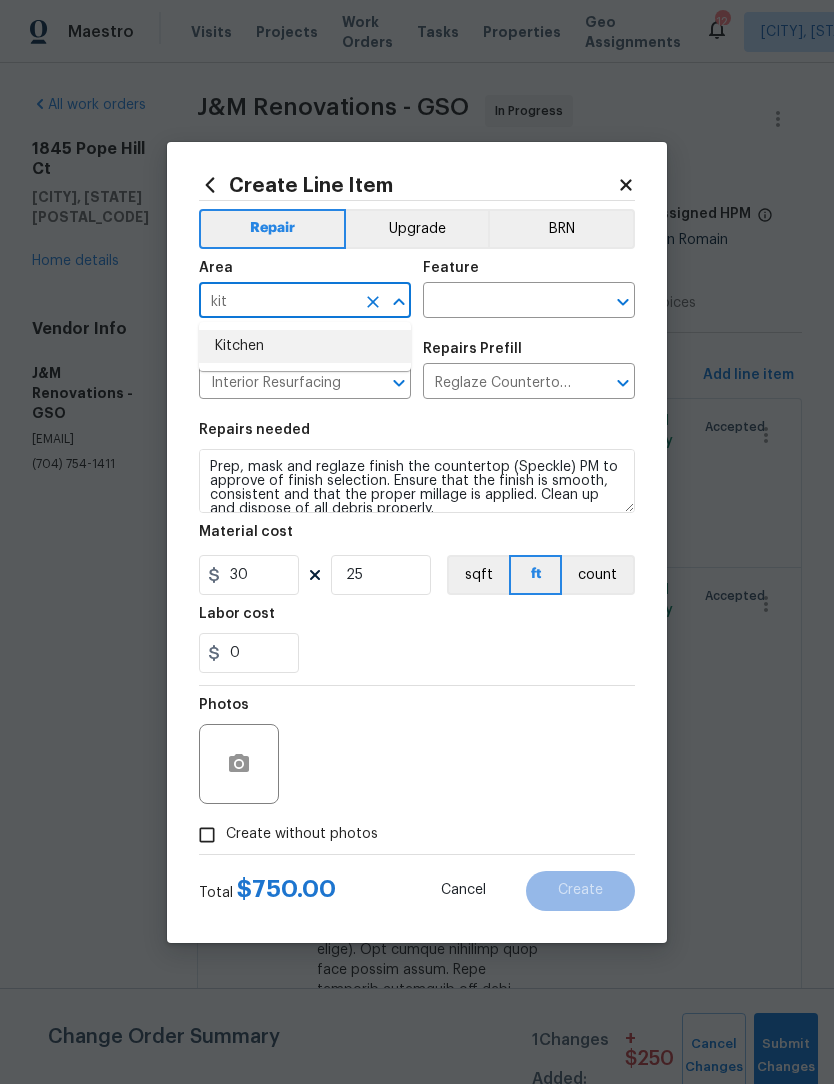 click on "Kitchen" at bounding box center [305, 346] 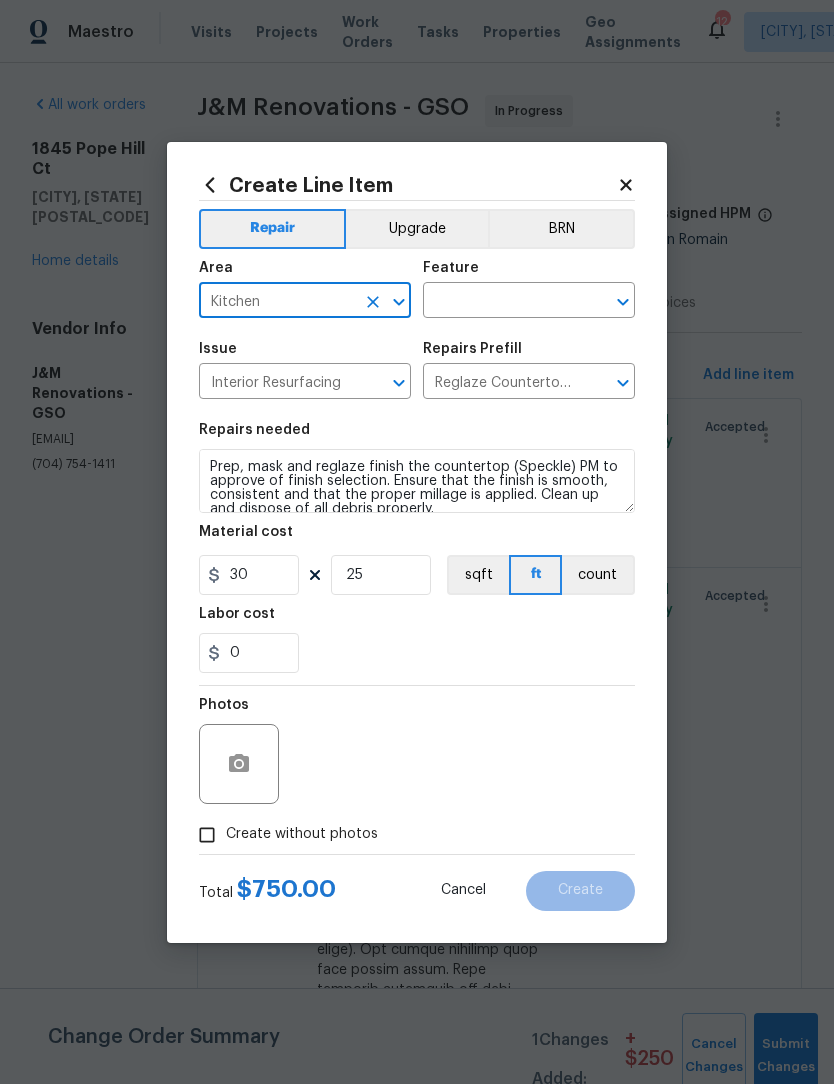 click at bounding box center (501, 302) 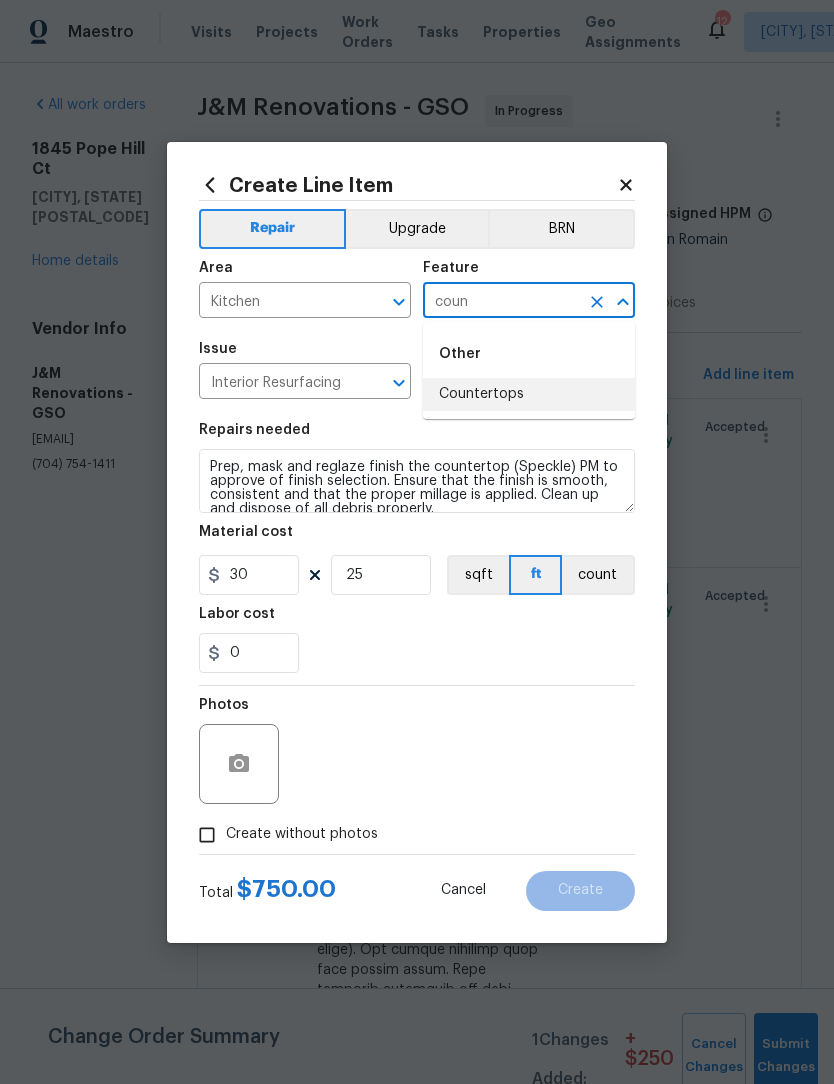 click on "Countertops" at bounding box center [529, 394] 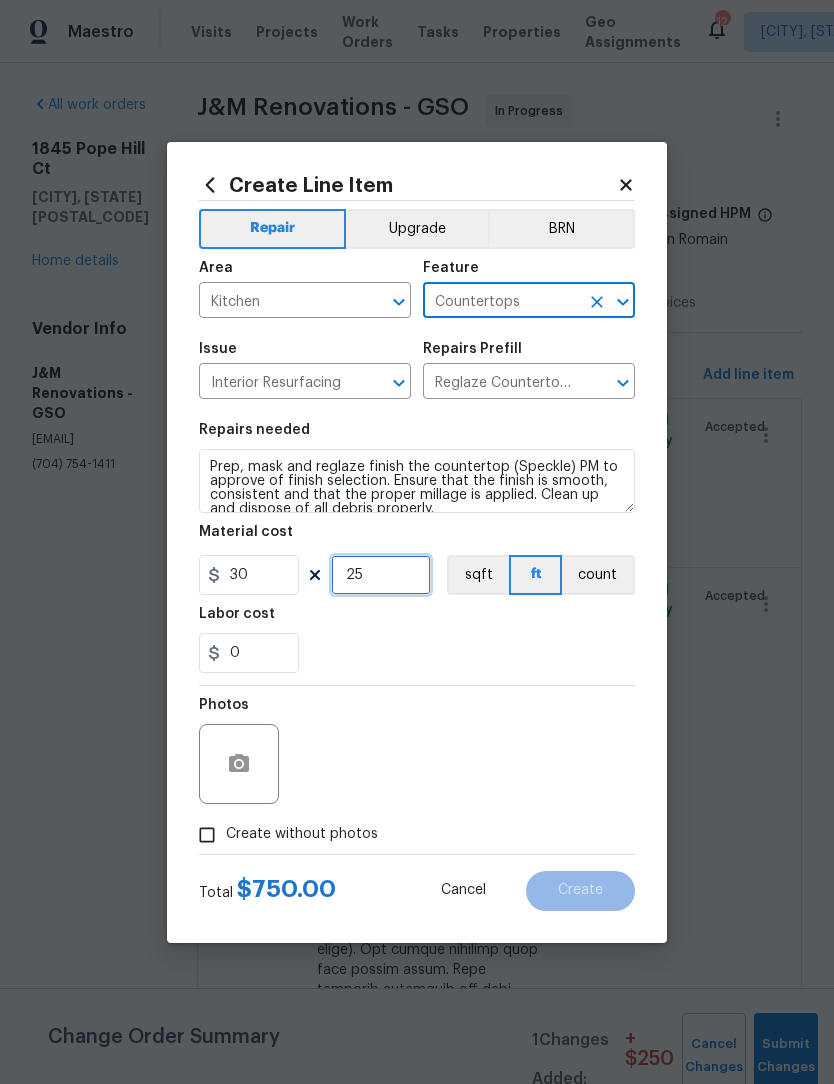 click on "25" at bounding box center (381, 575) 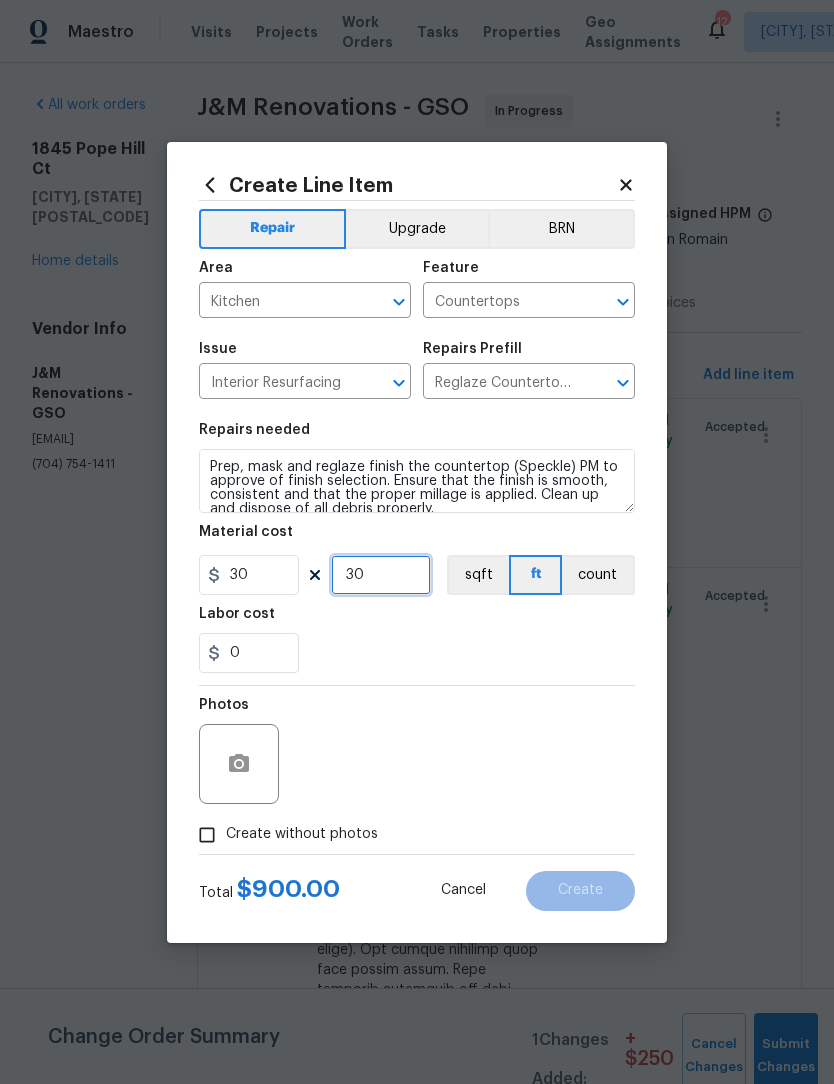 type on "30" 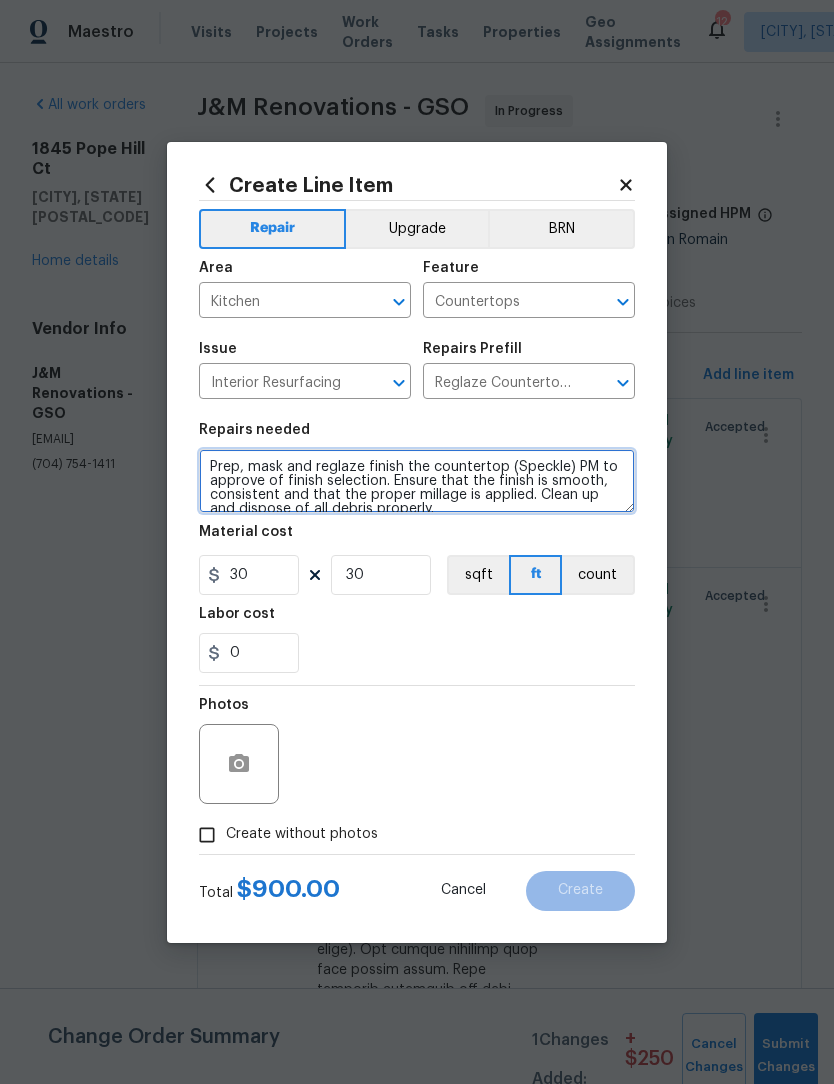 click on "Prep, mask and reglaze finish the countertop (Speckle) PM to approve of finish selection. Ensure that the finish is smooth, consistent and that the proper millage is applied. Clean up and dispose of all debris properly." at bounding box center [417, 481] 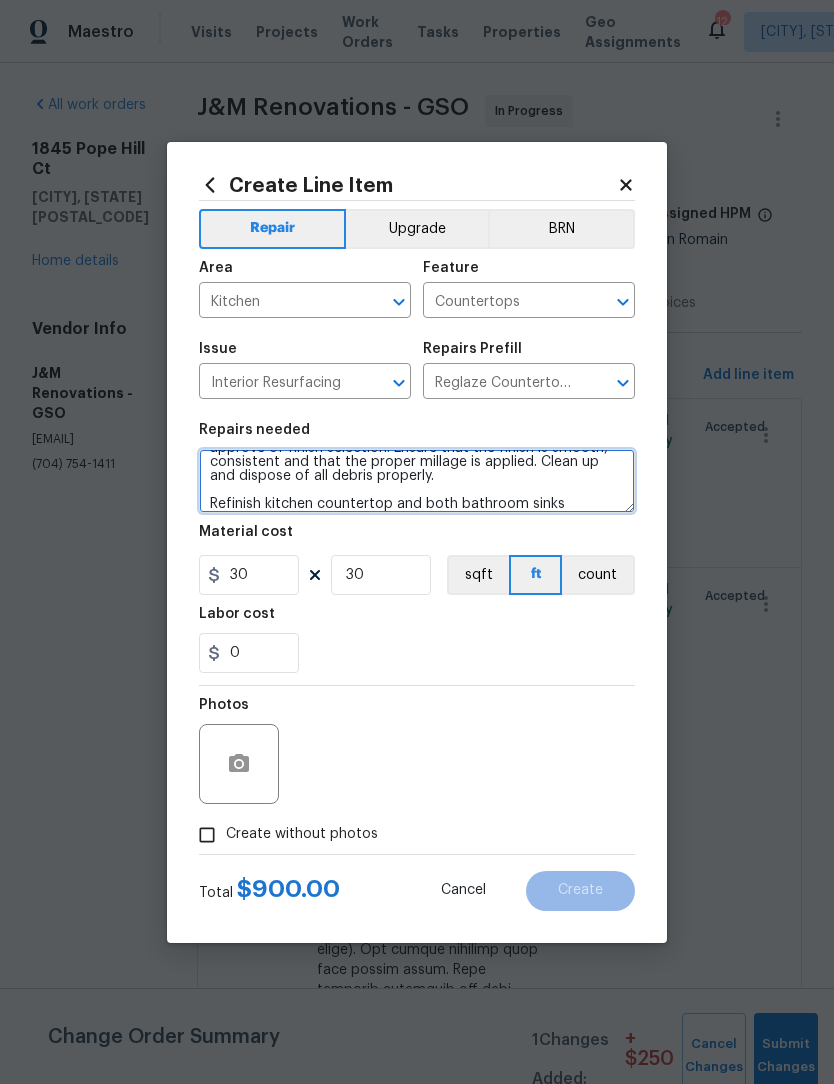 scroll, scrollTop: 33, scrollLeft: 0, axis: vertical 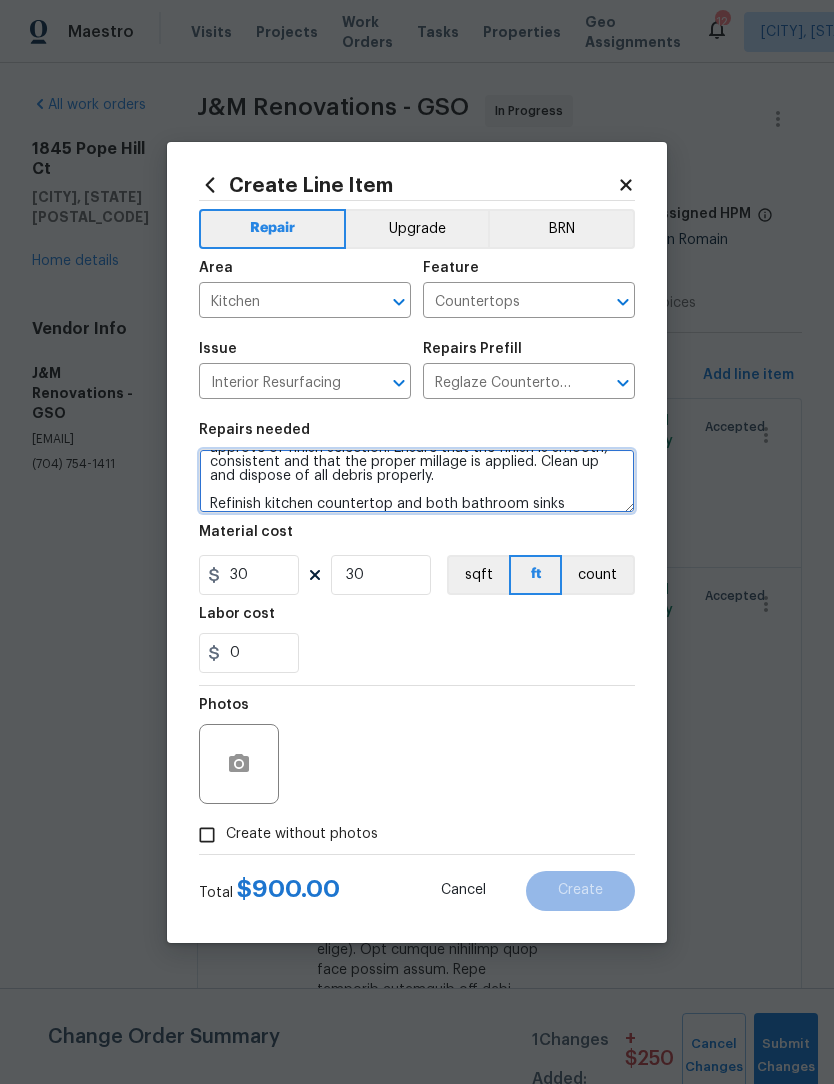type on "Prep, mask and reglaze finish the countertop (Speckle) PM to approve of finish selection. Ensure that the finish is smooth, consistent and that the proper millage is applied. Clean up and dispose of all debris properly.
Refinish kitchen countertop and both bathroom sinks" 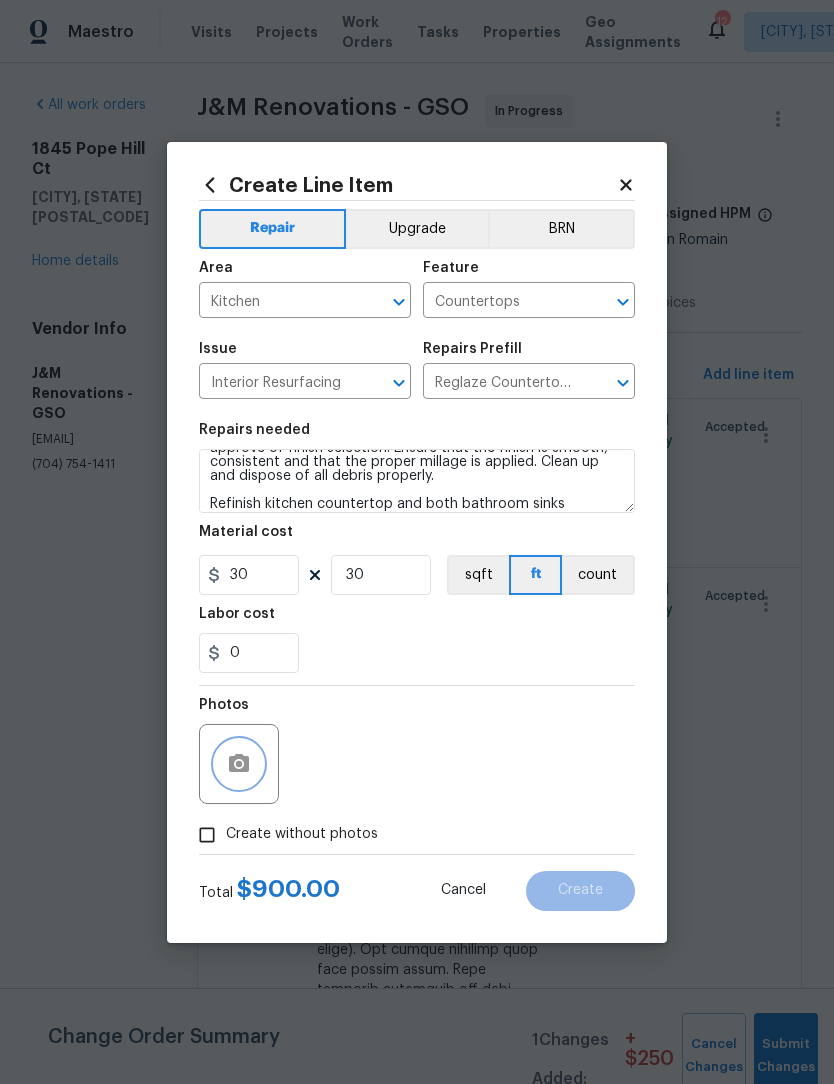 click at bounding box center [239, 764] 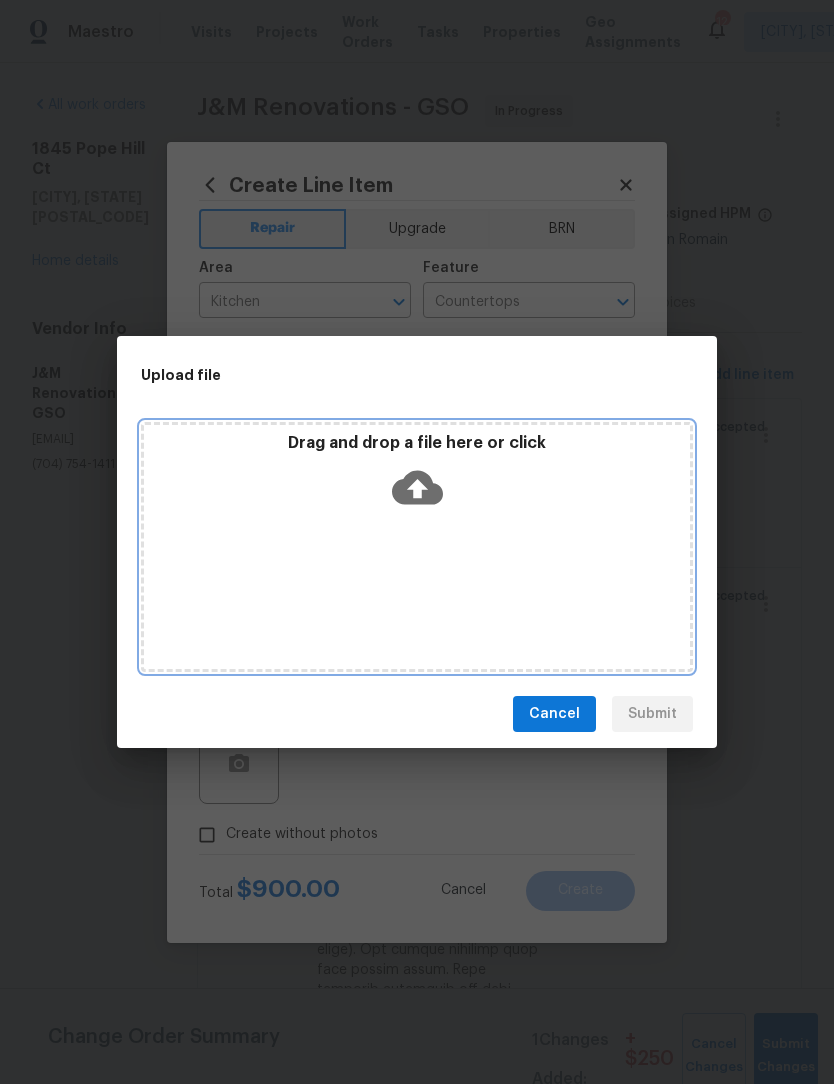 click on "Drag and drop a file here or click" at bounding box center (417, 547) 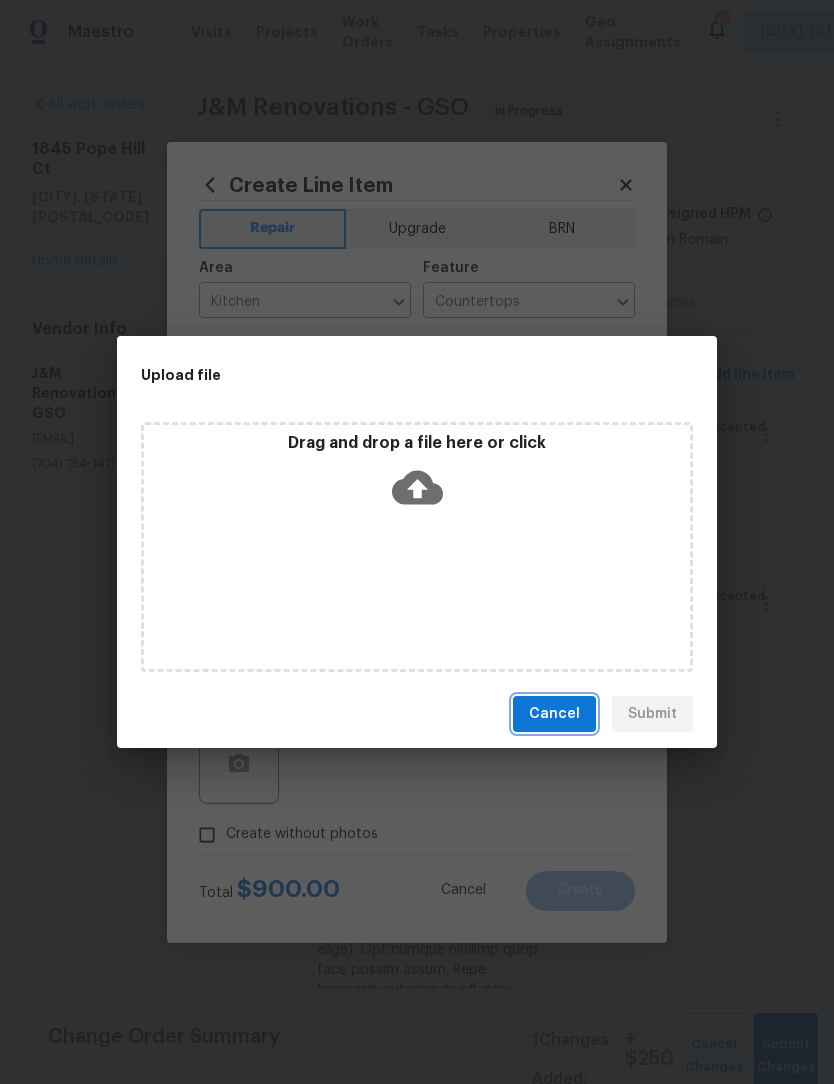 click on "Cancel" at bounding box center [554, 714] 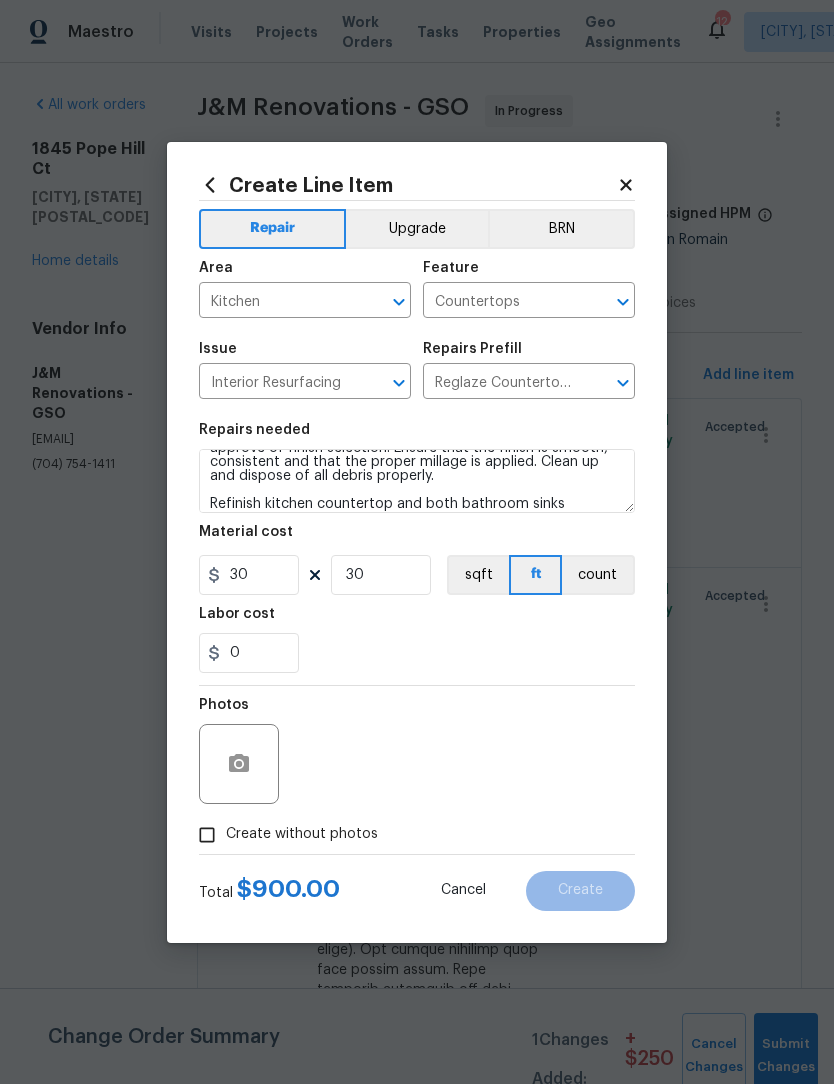 click 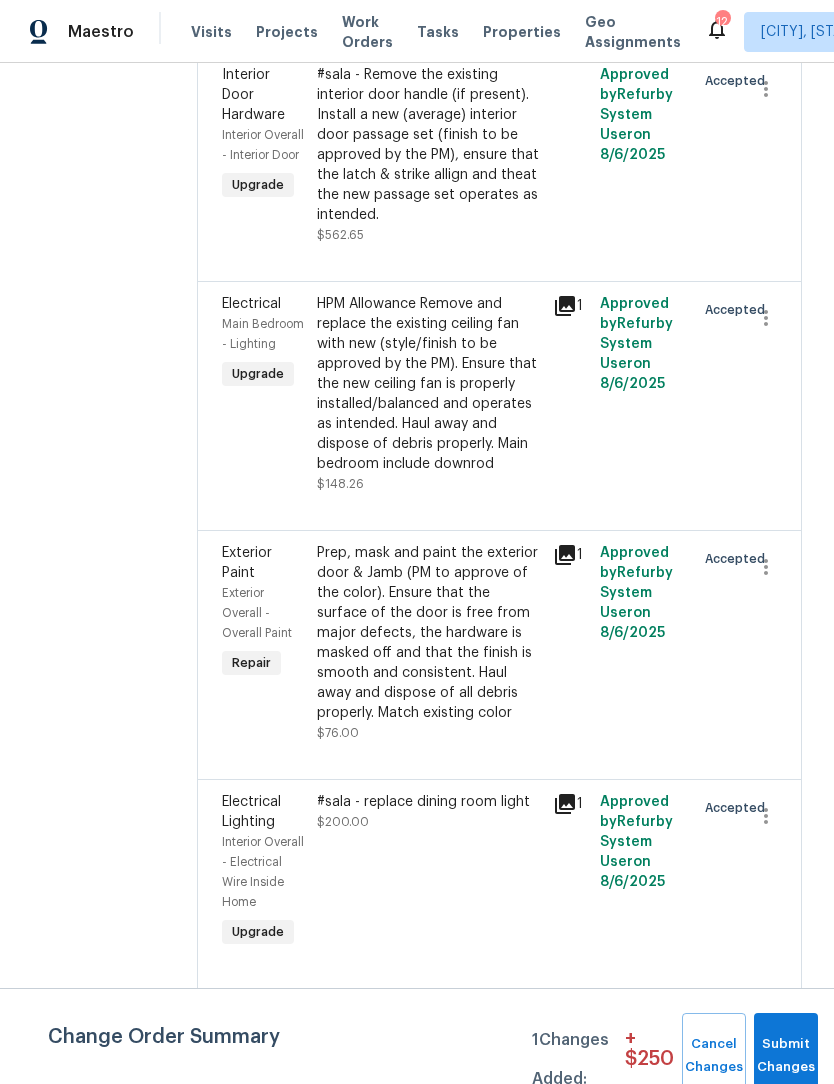 scroll, scrollTop: 1811, scrollLeft: 0, axis: vertical 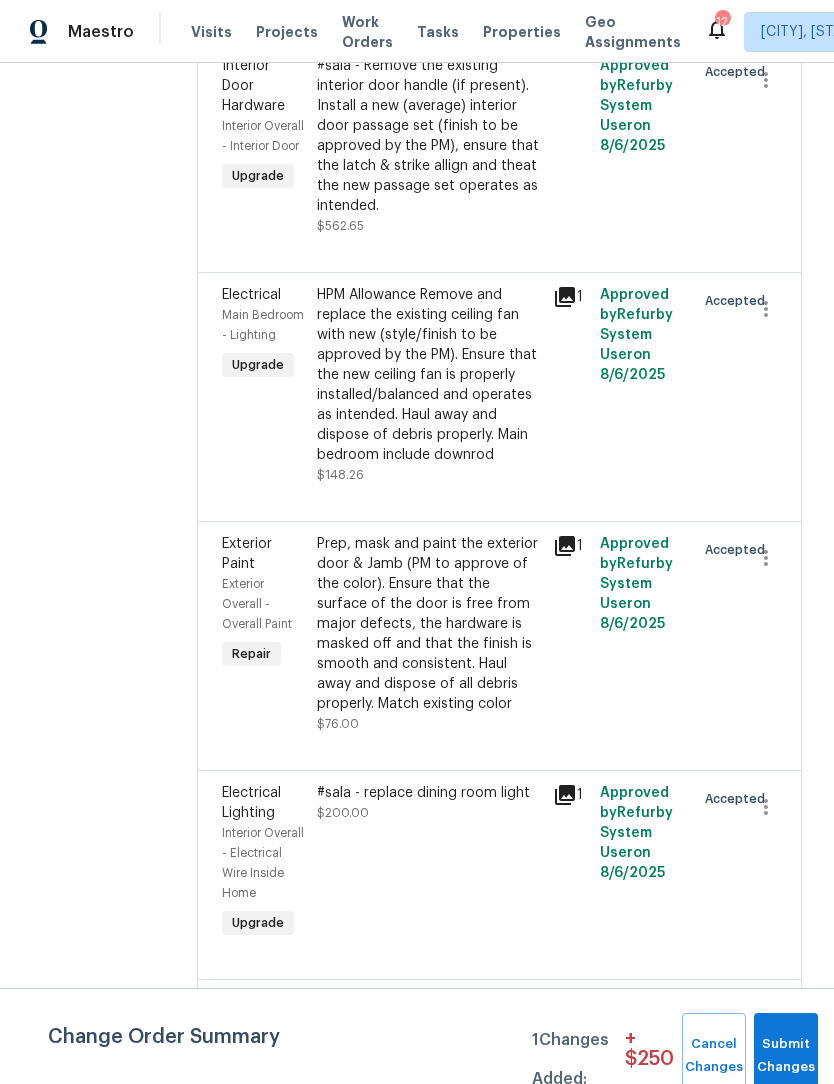 click on "HPM Allowance
Remove and replace the existing ceiling fan with new (style/finish to be approved by the PM). Ensure that the new ceiling fan is properly installed/balanced and  operates as intended. Haul away and dispose of debris properly.
Main bedroom include downrod" at bounding box center (429, 375) 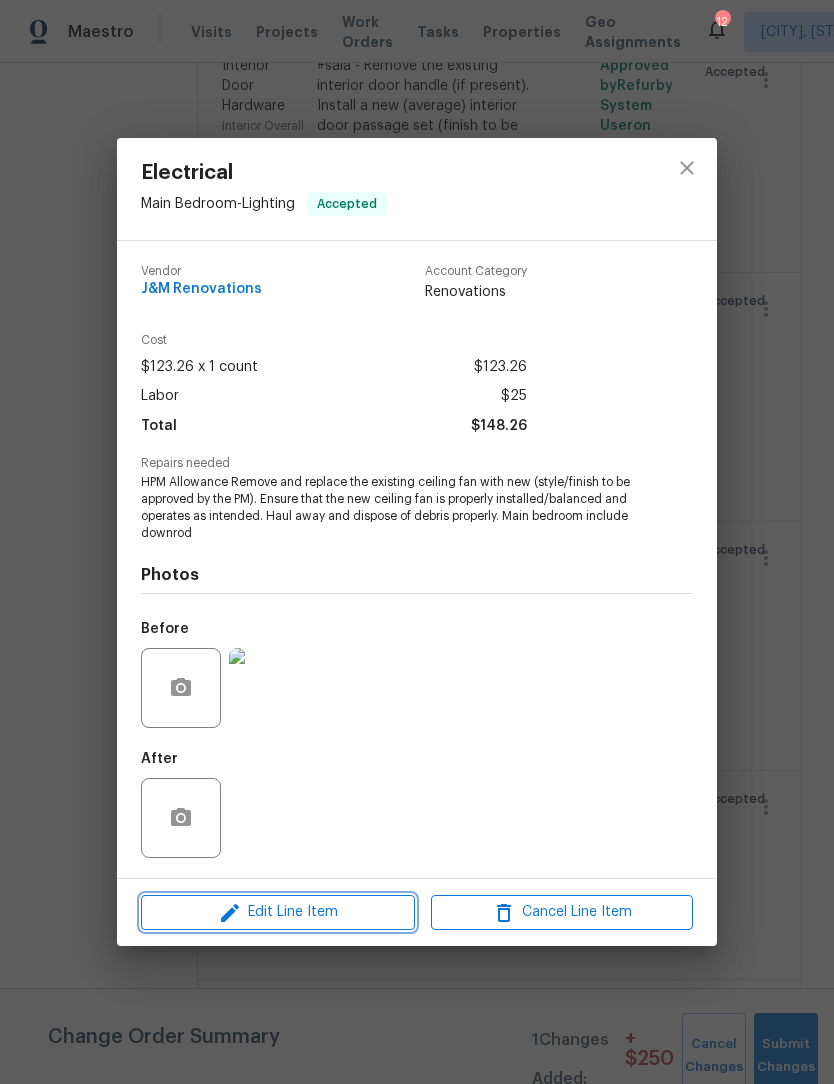 click on "Edit Line Item" at bounding box center (278, 912) 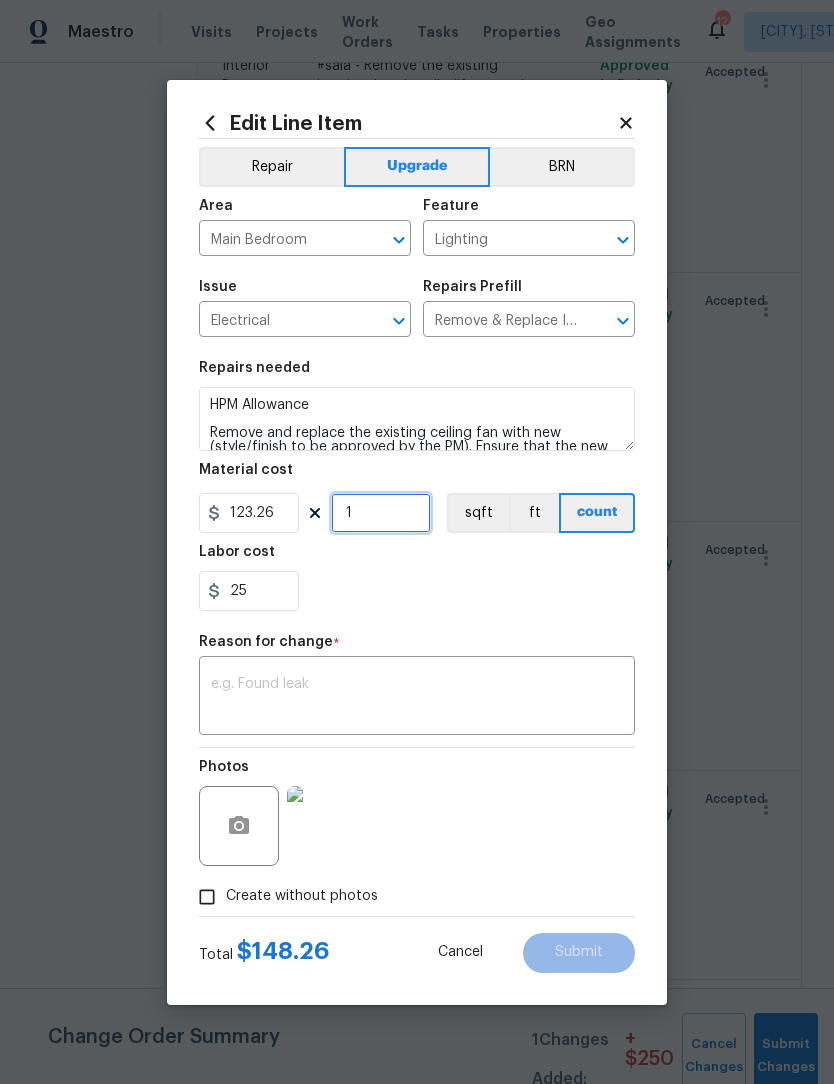 click on "1" at bounding box center [381, 513] 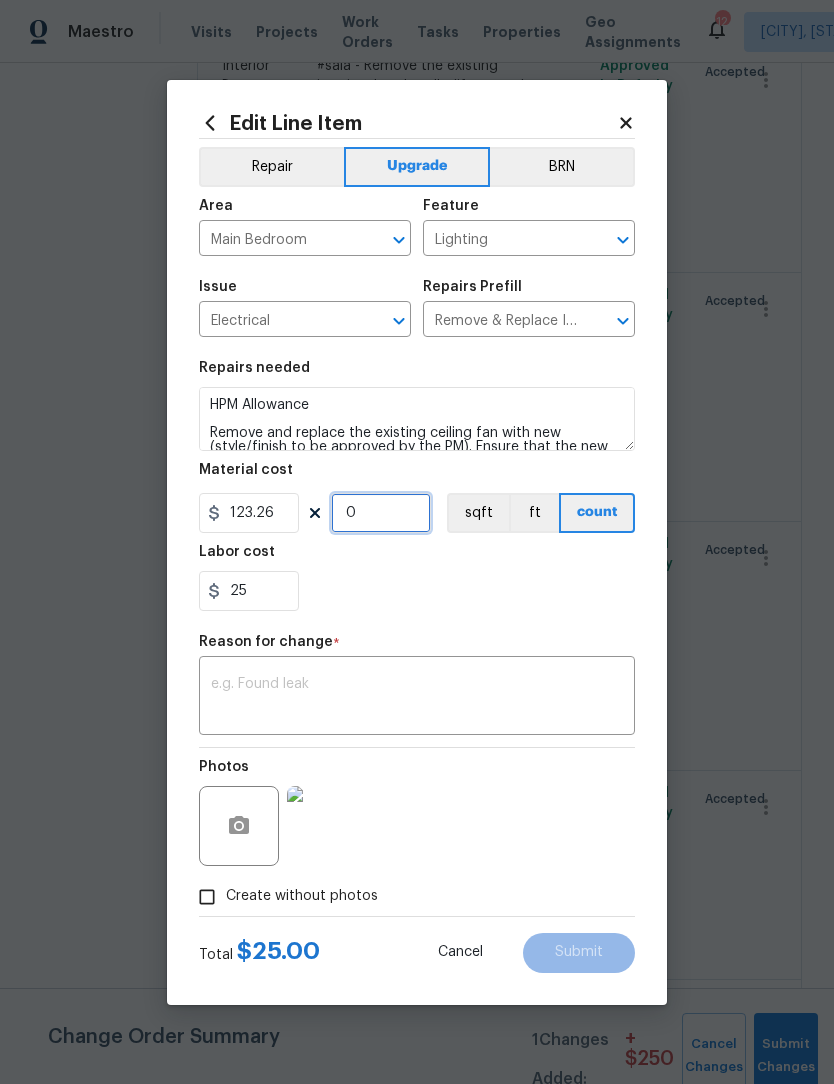 type on "2" 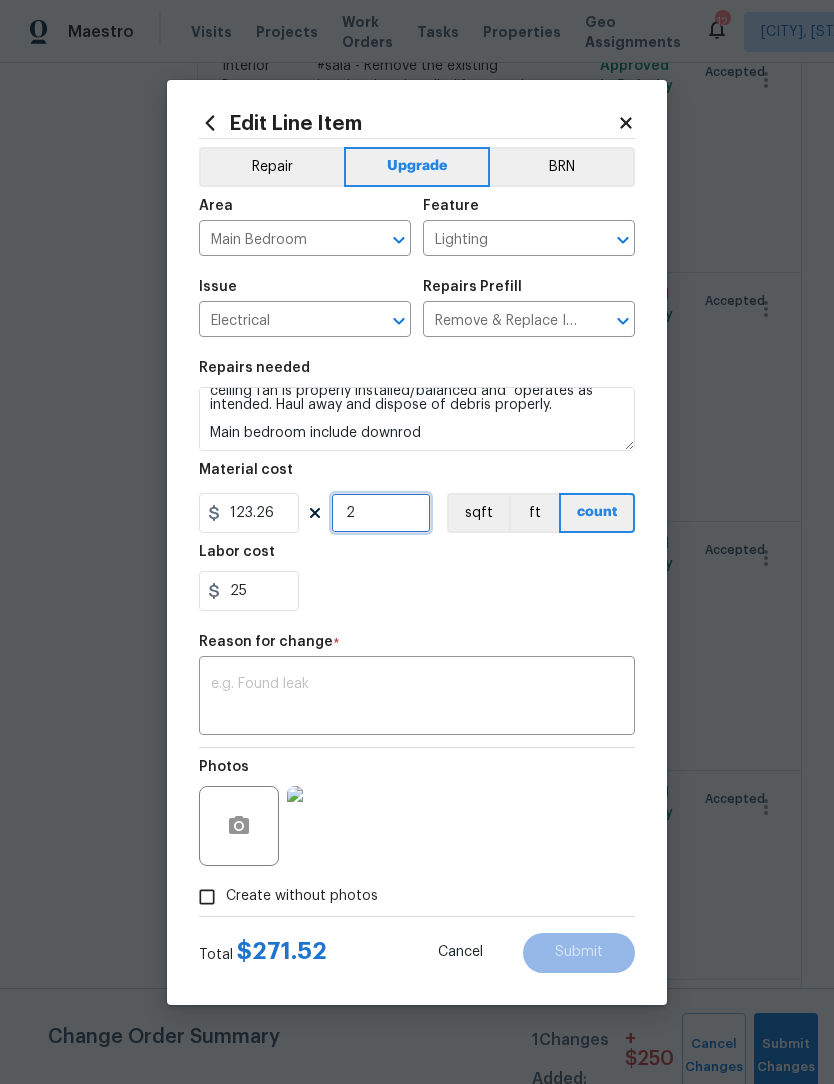 scroll, scrollTop: 70, scrollLeft: 0, axis: vertical 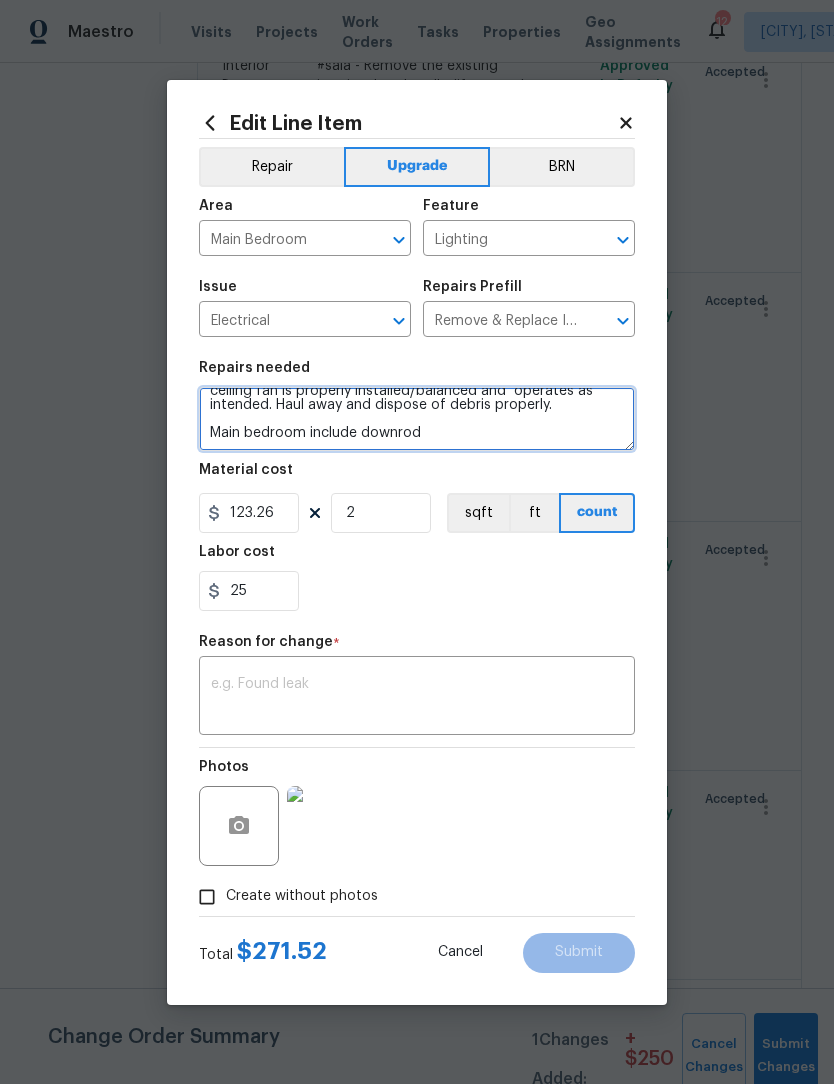 click on "HPM Allowance
Remove and replace the existing ceiling fan with new (style/finish to be approved by the PM). Ensure that the new ceiling fan is properly installed/balanced and  operates as intended. Haul away and dispose of debris properly.
Main bedroom include downrod" at bounding box center [417, 419] 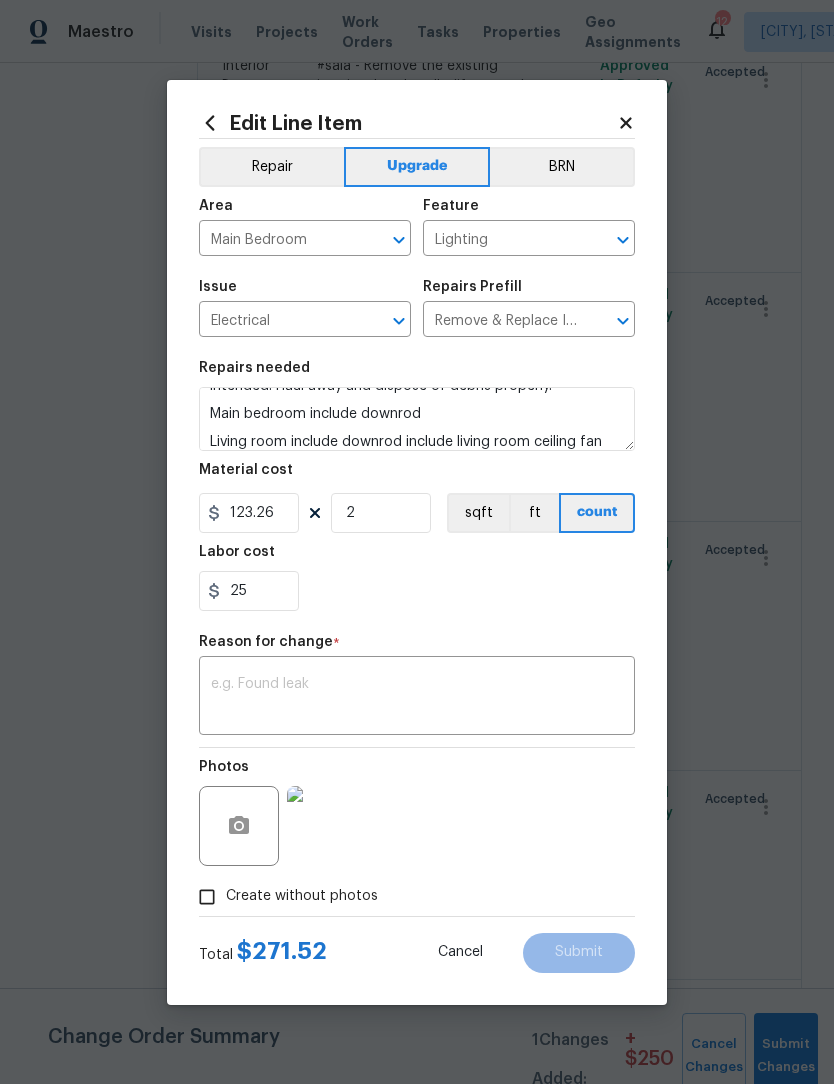 scroll, scrollTop: 89, scrollLeft: 0, axis: vertical 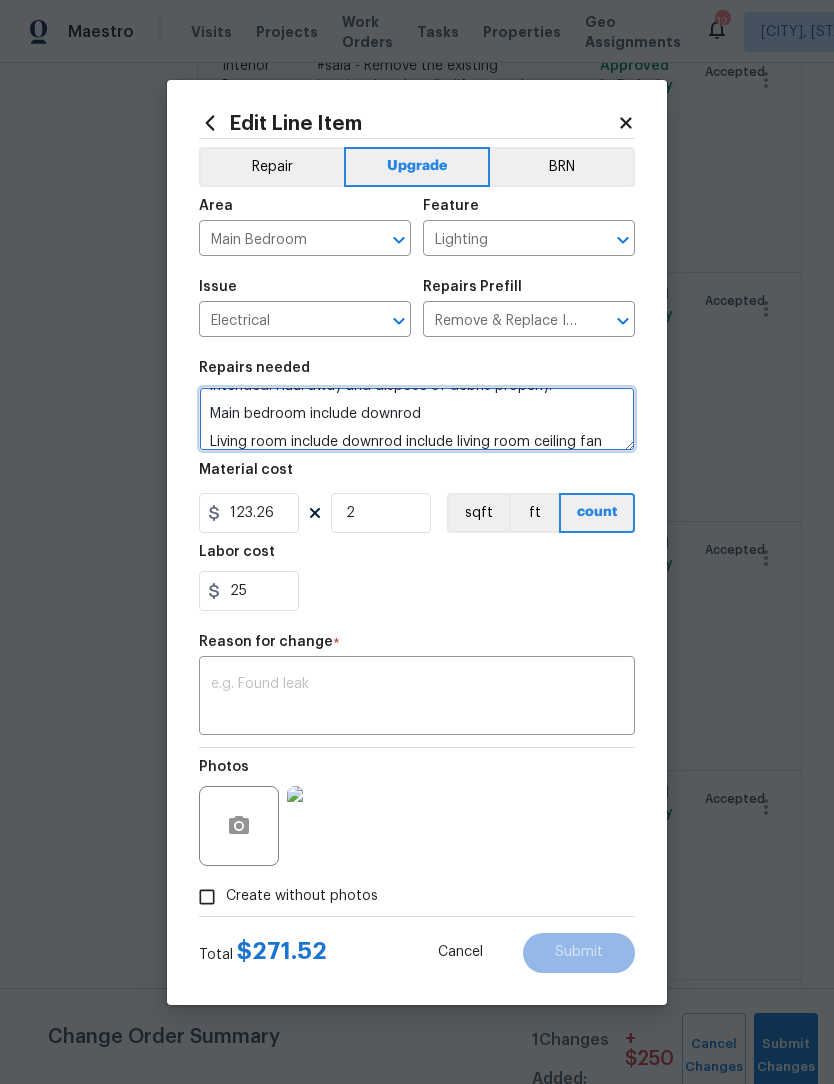 type on "HPM Allowance
Remove and replace the existing ceiling fan with new (style/finish to be approved by the PM). Ensure that the new ceiling fan is properly installed/balanced and  operates as intended. Haul away and dispose of debris properly.
Main bedroom include downrod
Living room include downrod include living room ceiling fan" 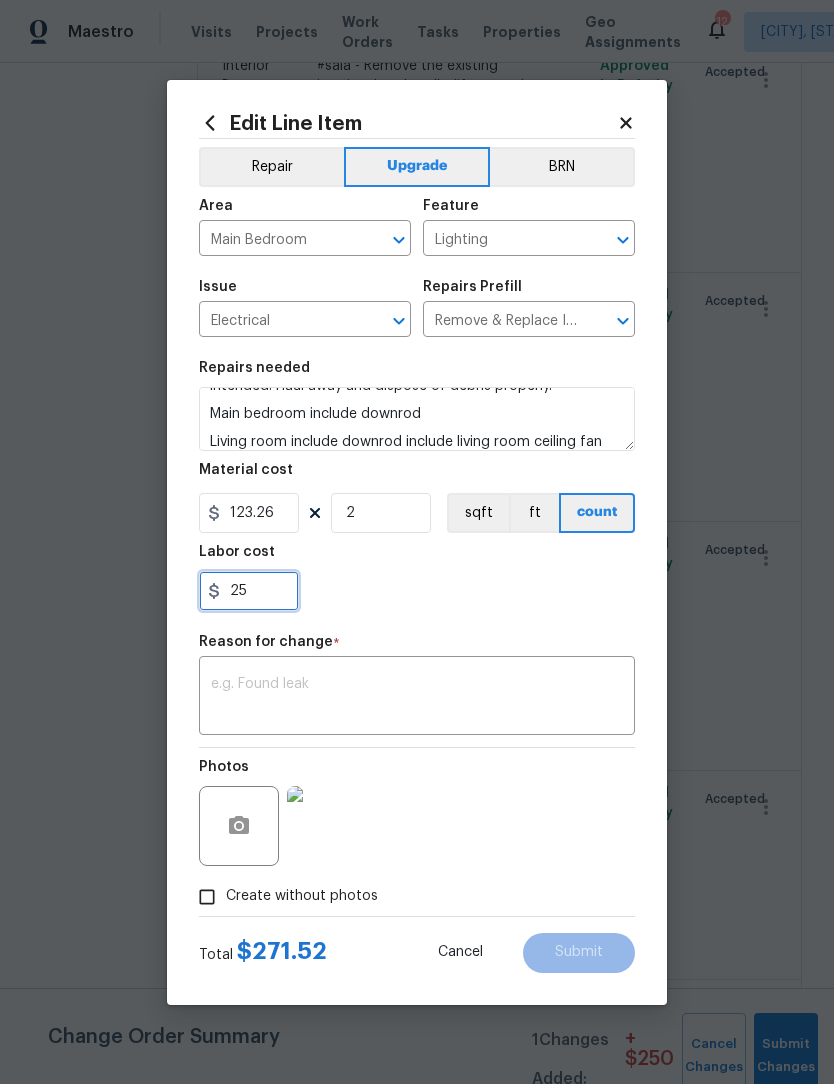 click on "25" at bounding box center [249, 591] 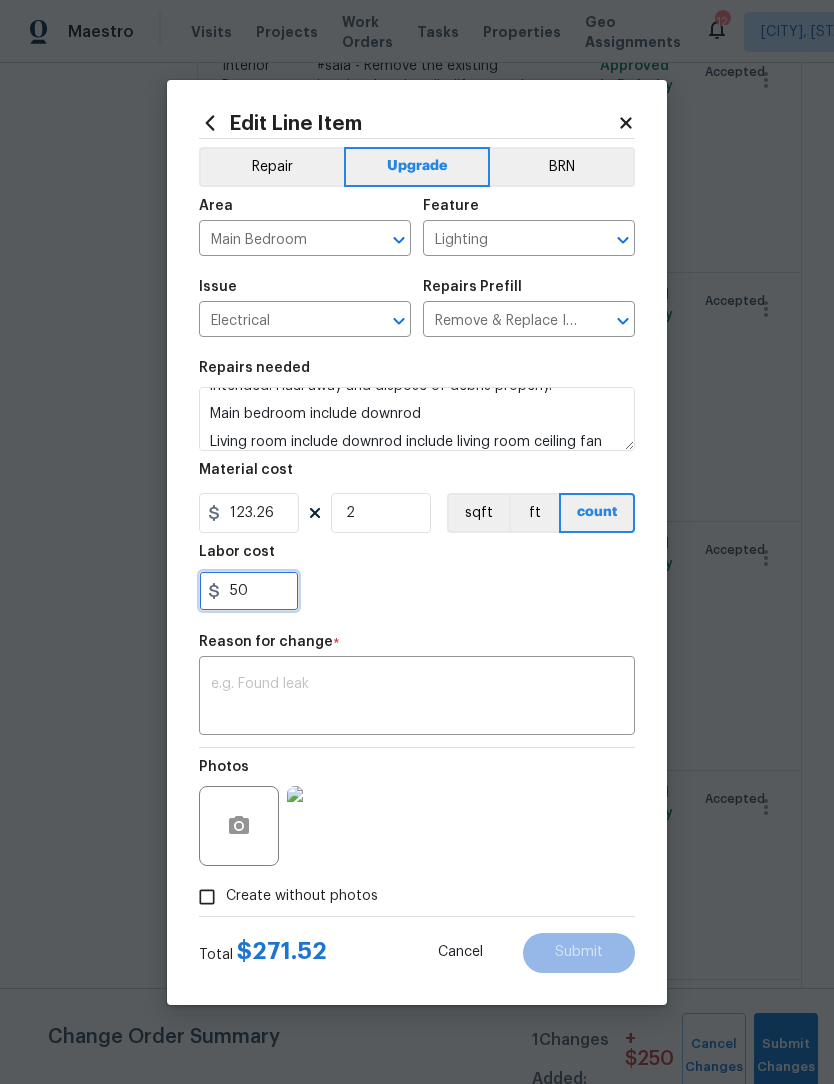 type on "50" 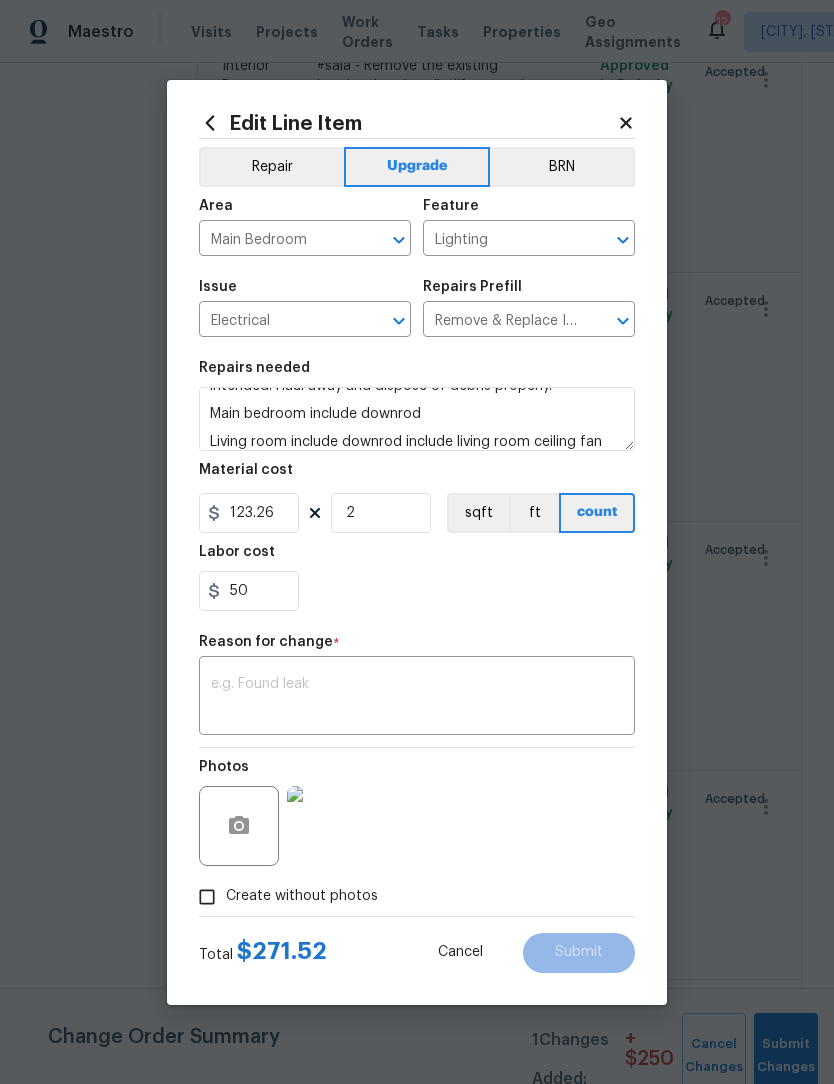click at bounding box center [417, 698] 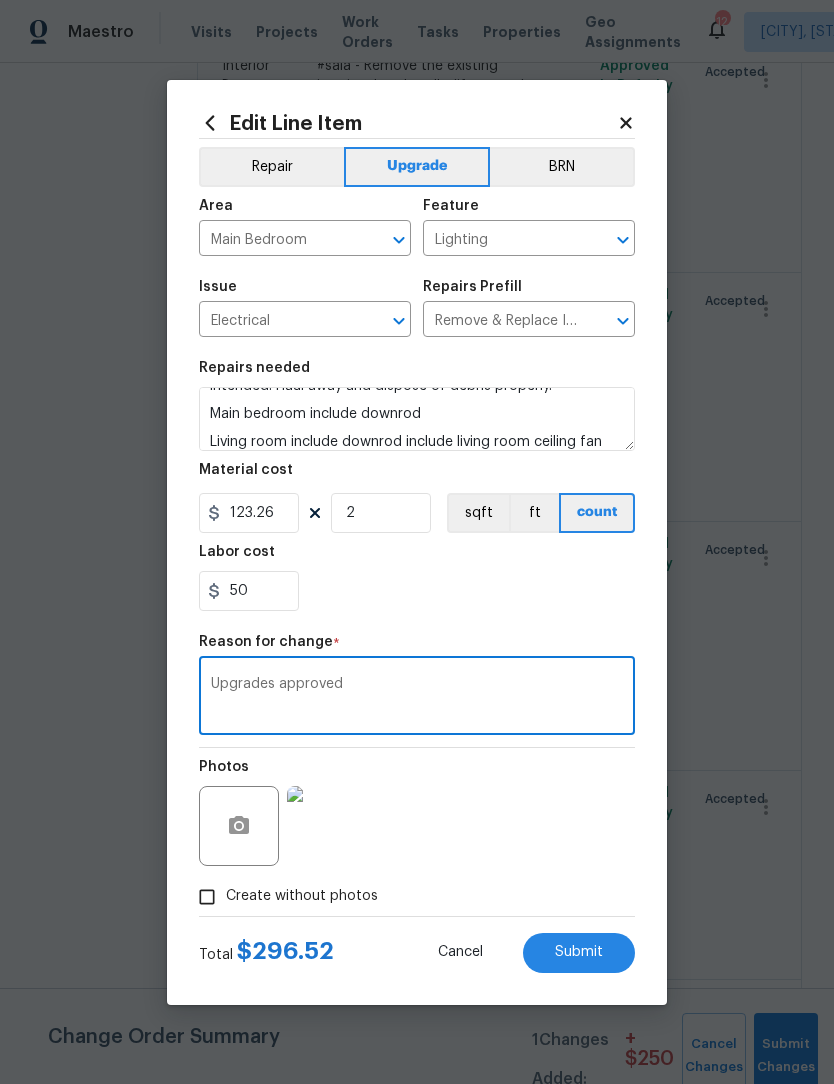 type on "Upgrades approved" 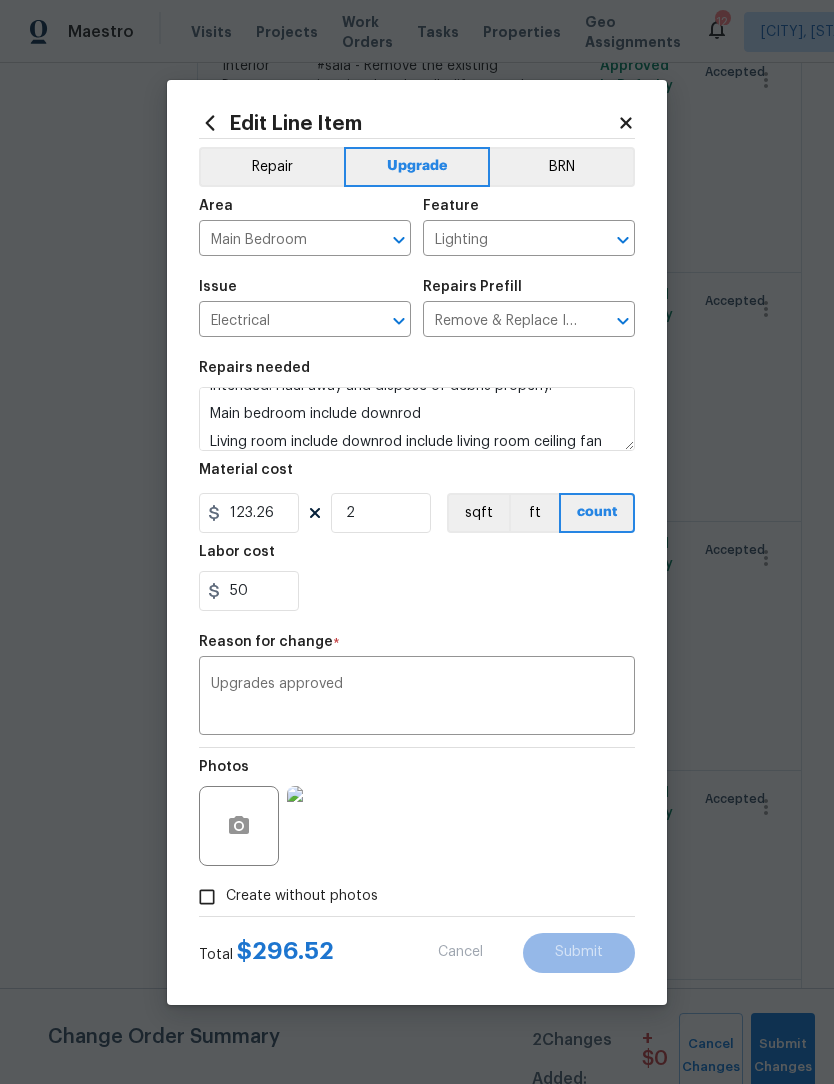 type on "HPM Allowance
Remove and replace the existing ceiling fan with new (style/finish to be approved by the PM). Ensure that the new ceiling fan is properly installed/balanced and  operates as intended. Haul away and dispose of debris properly.
Main bedroom include downrod" 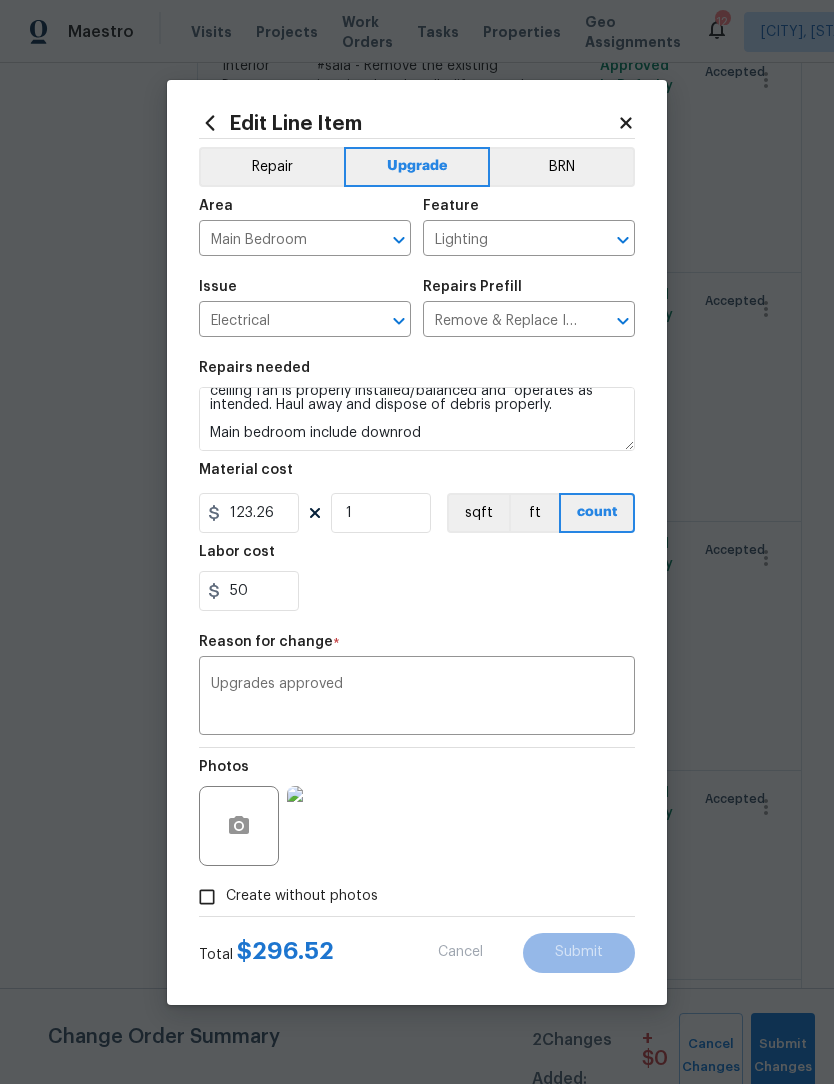 scroll, scrollTop: 70, scrollLeft: 0, axis: vertical 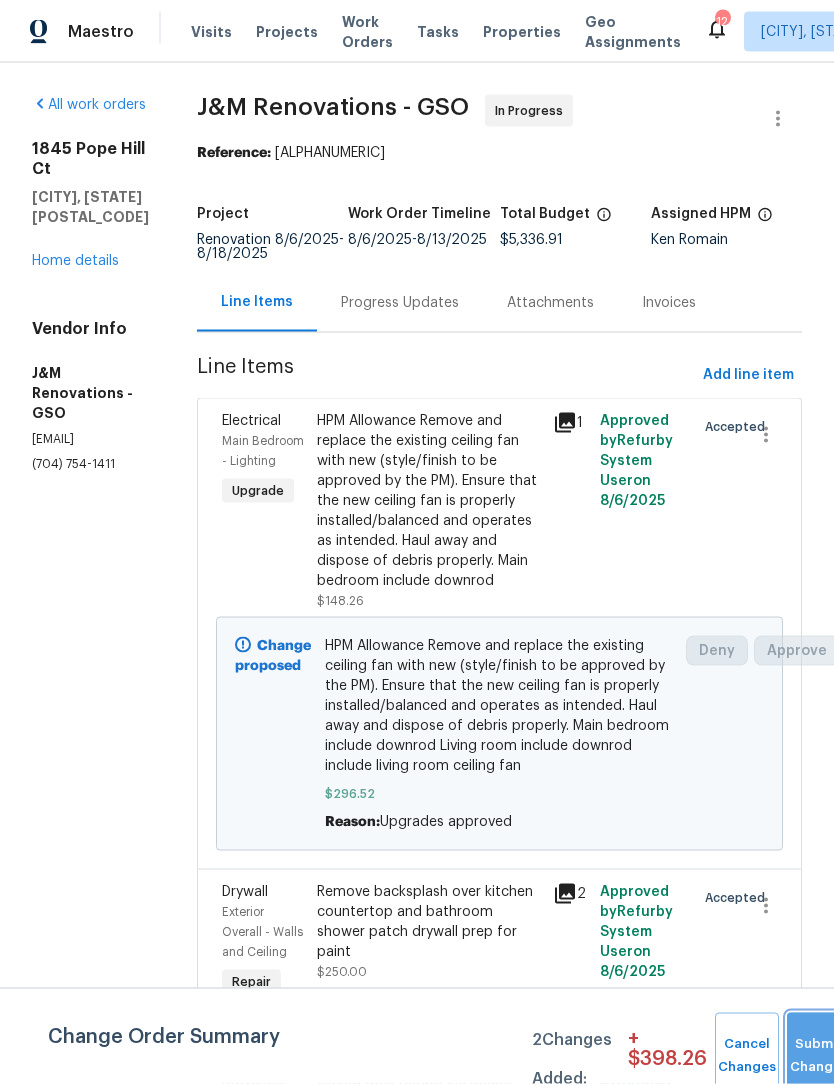 click on "Submit Changes" at bounding box center [819, 1056] 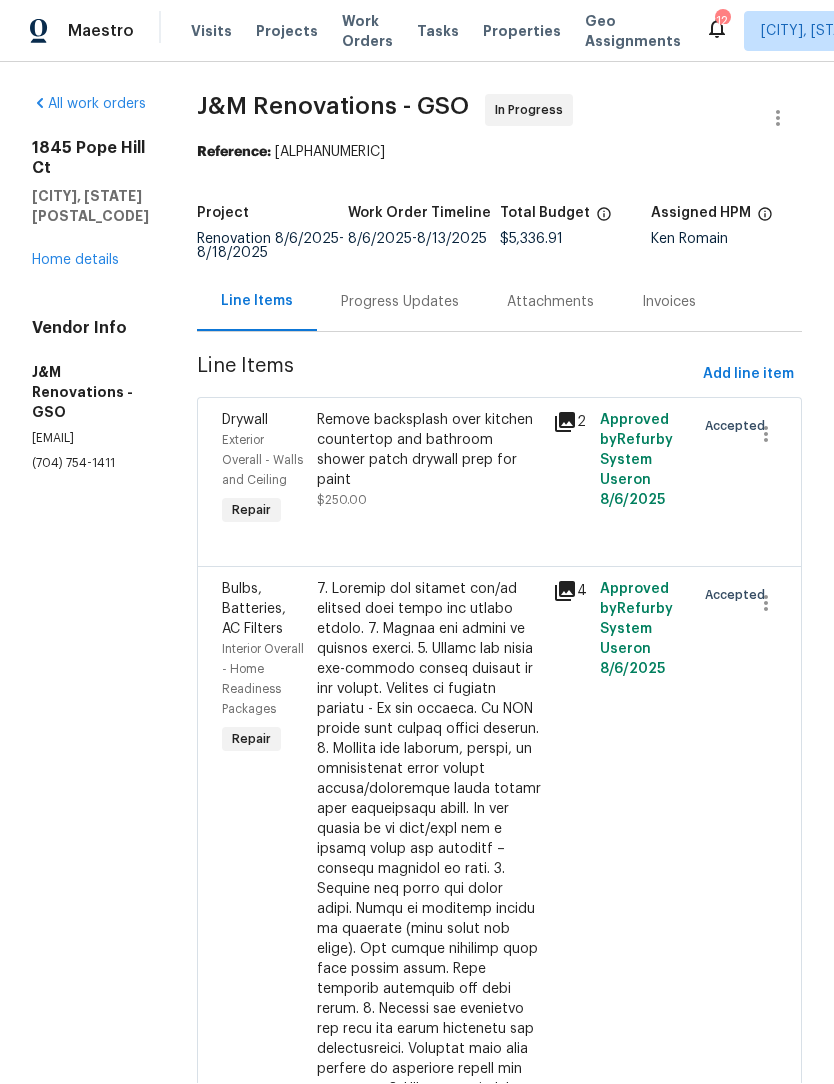 click on "Home details" at bounding box center (75, 261) 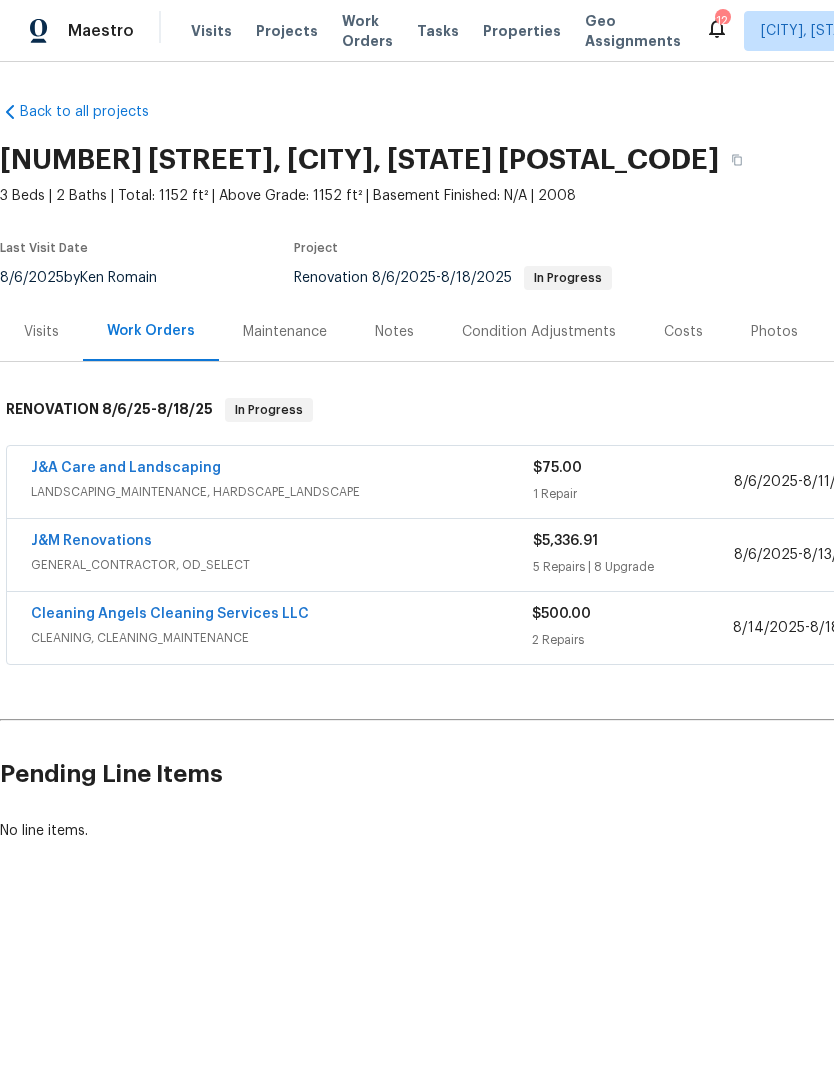 click on "No line items." at bounding box center [565, 832] 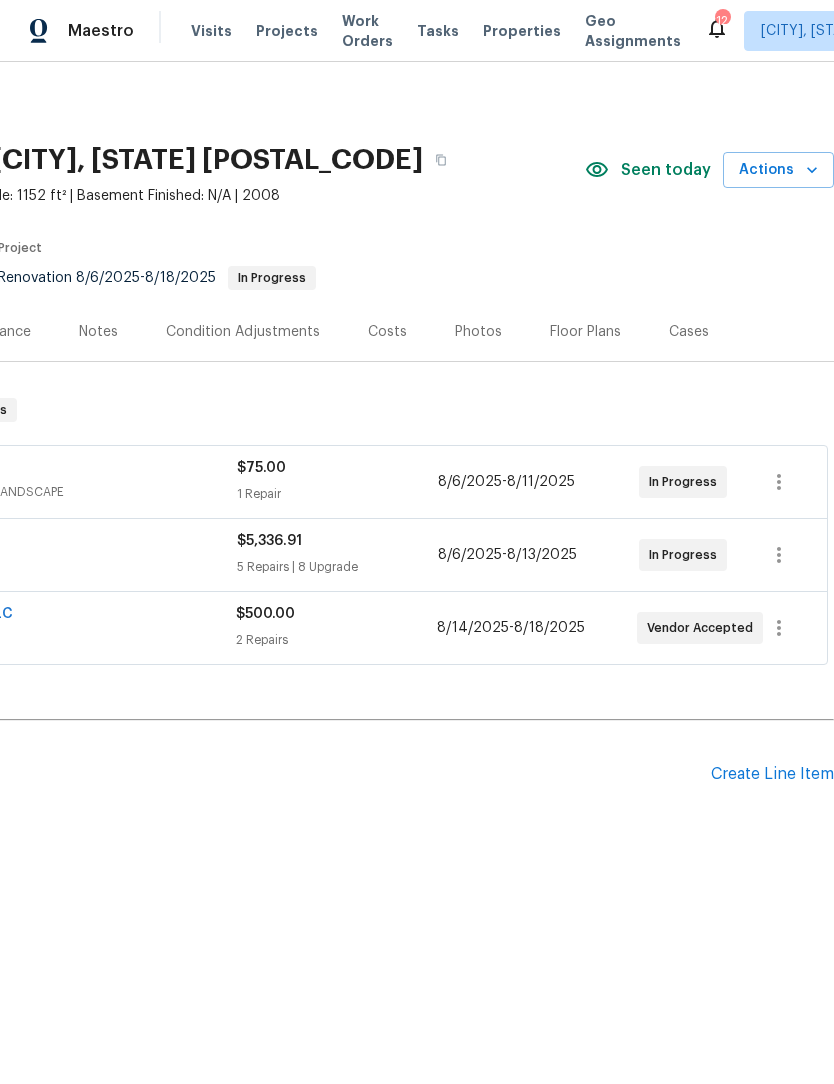 click on "Create Line Item" at bounding box center [772, 775] 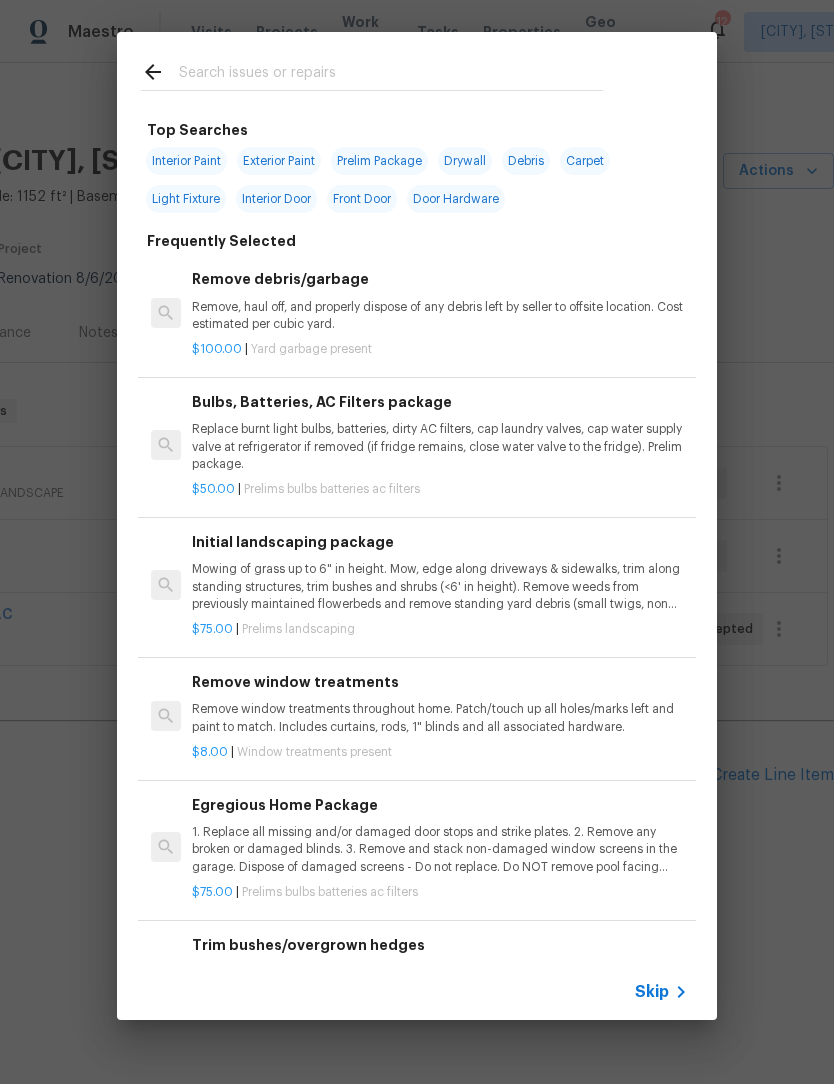 click at bounding box center [391, 75] 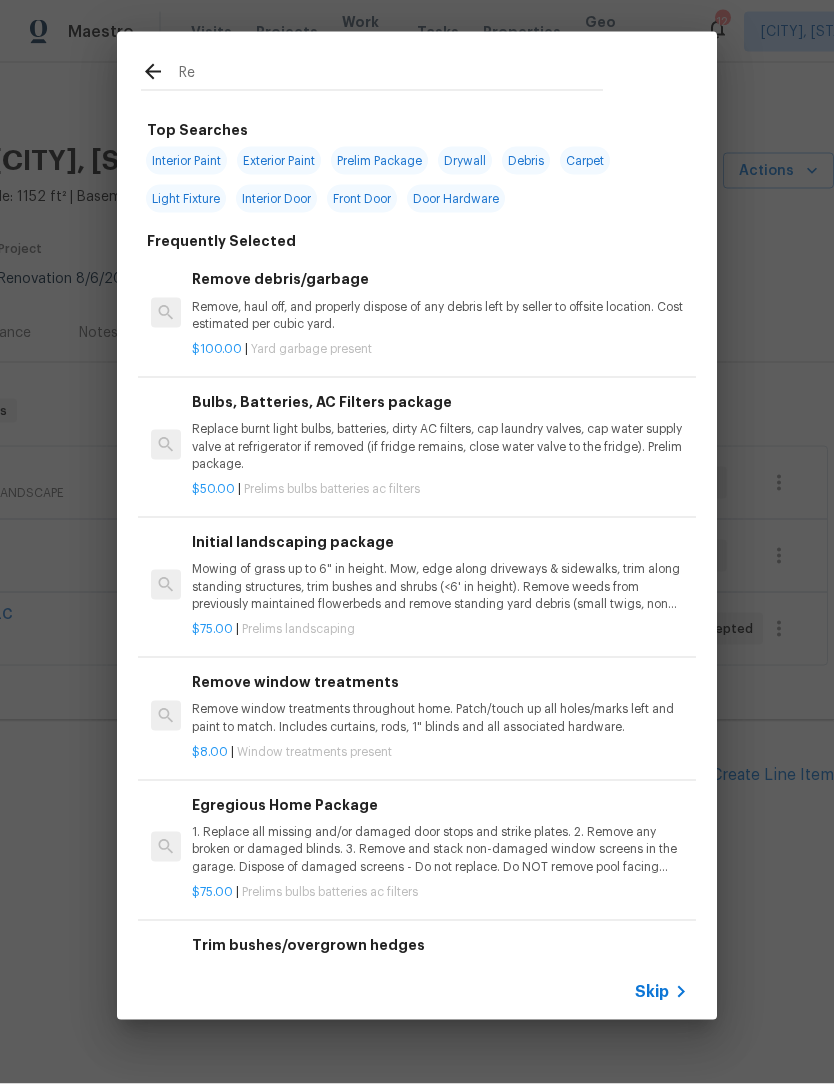 type on "Res" 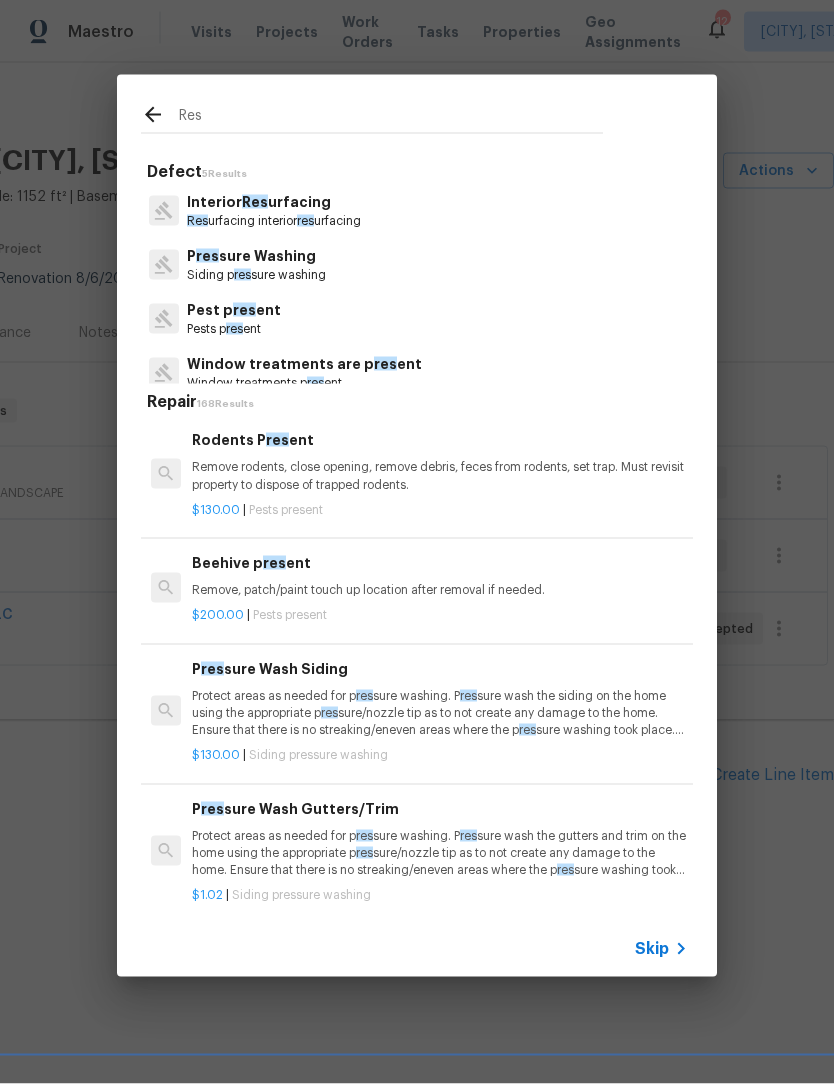 click on "Interior  Res urfacing" at bounding box center (274, 202) 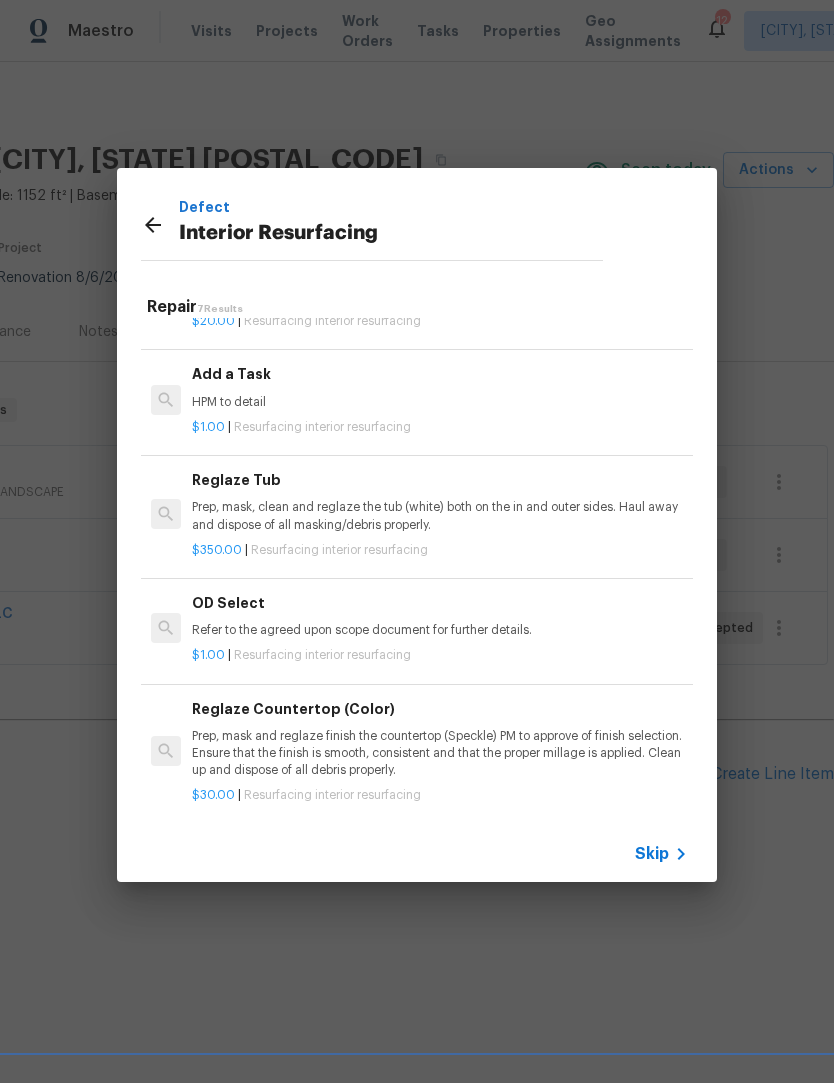 click on "Prep, mask and reglaze finish the countertop (Speckle) PM to approve of finish selection. Ensure that the finish is smooth, consistent and that the proper millage is applied. Clean up and dispose of all debris properly." at bounding box center (440, 754) 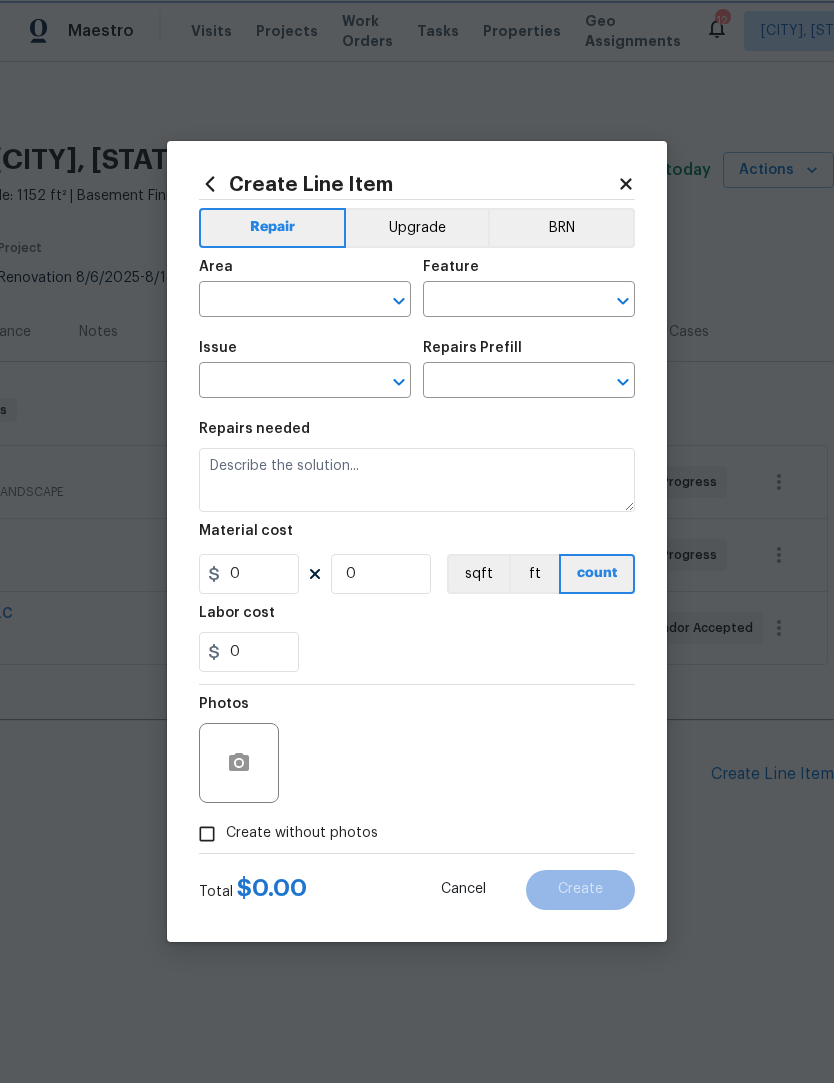 type on "Interior Resurfacing" 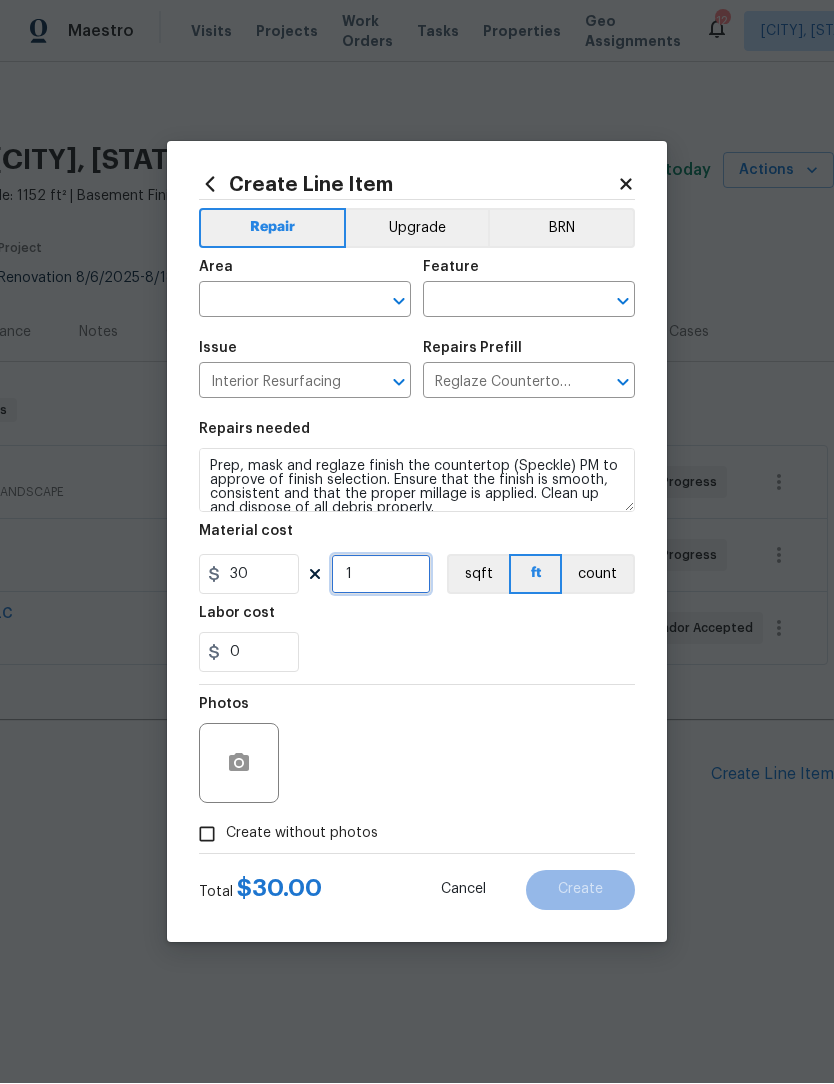 click on "1" at bounding box center [381, 575] 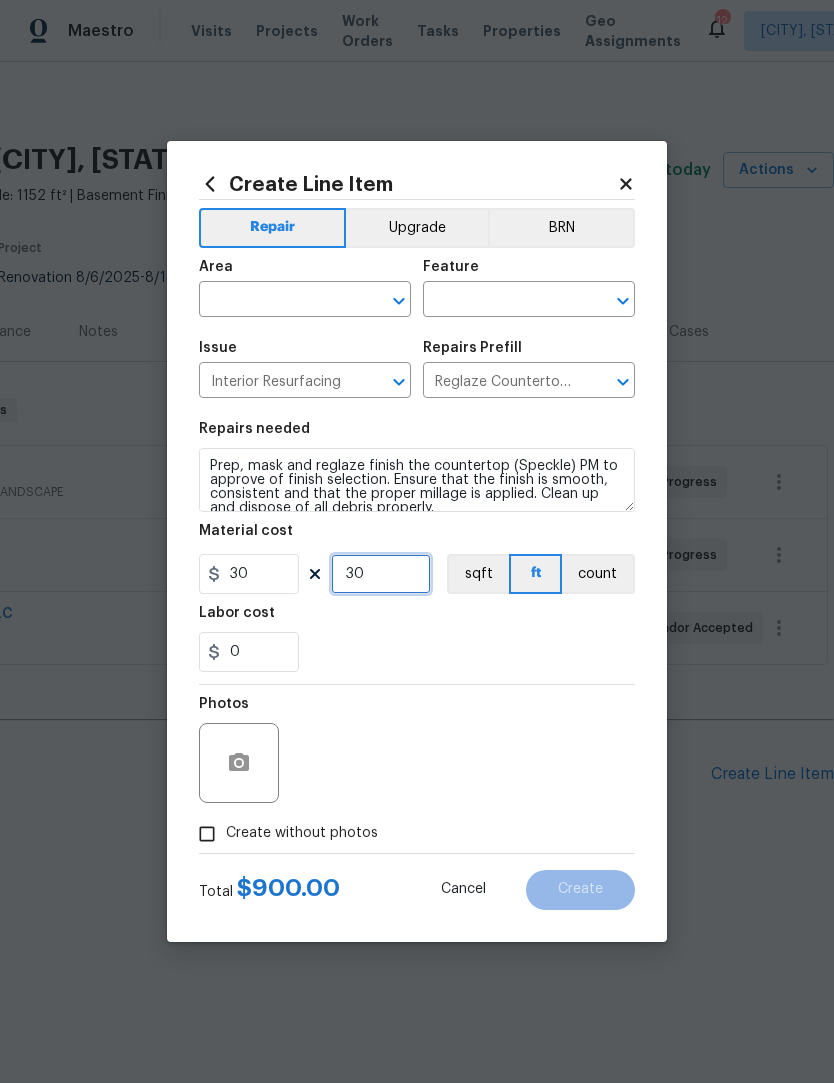 type on "30" 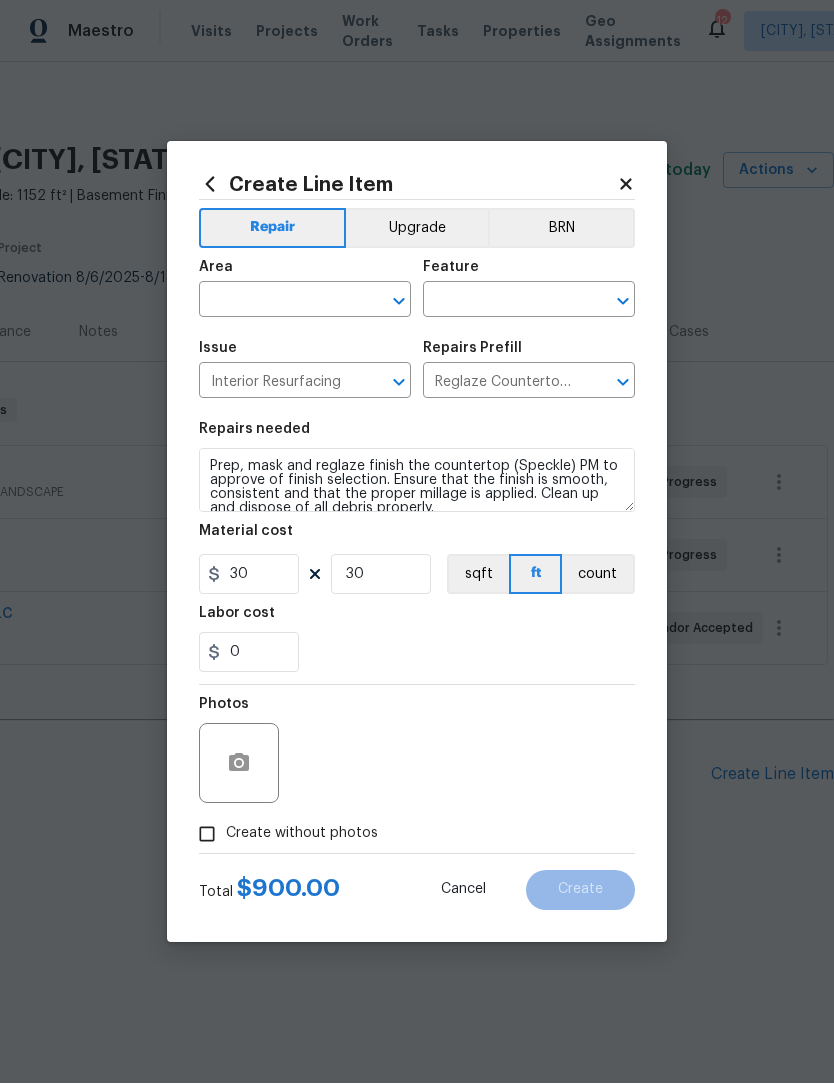 click at bounding box center [277, 302] 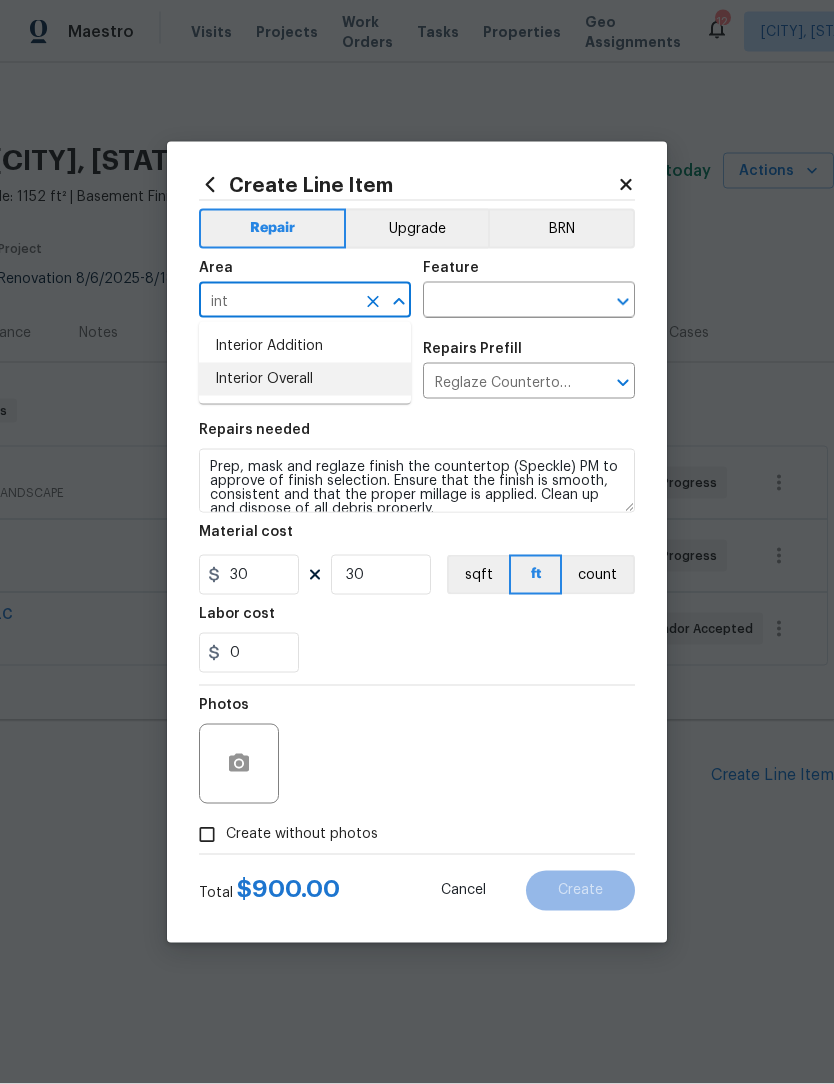 click on "Interior Overall" at bounding box center [305, 379] 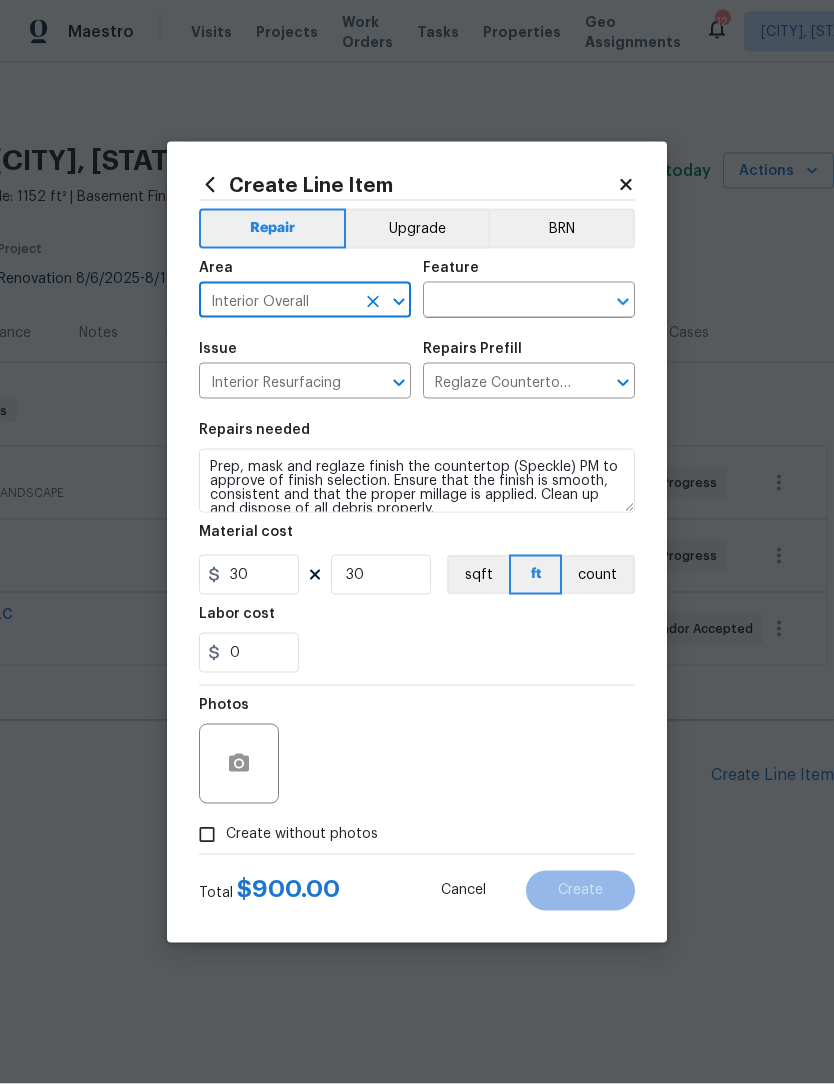 click at bounding box center [501, 302] 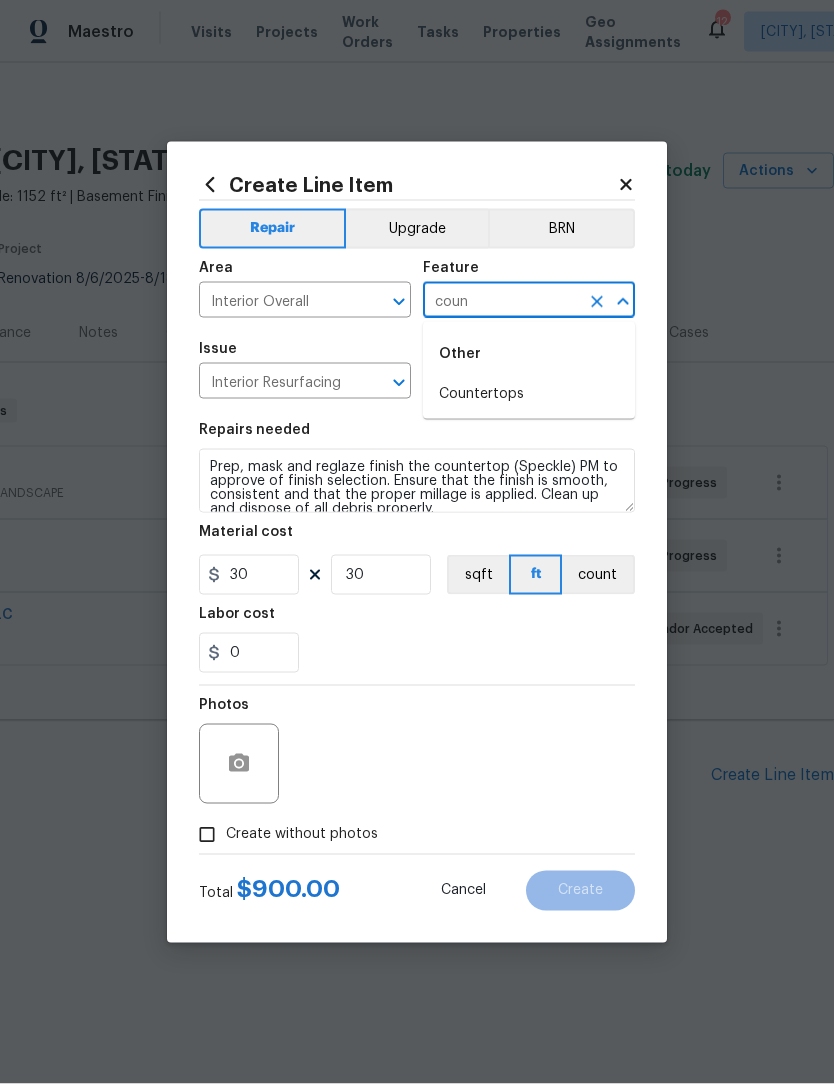 click on "Countertops" at bounding box center (529, 394) 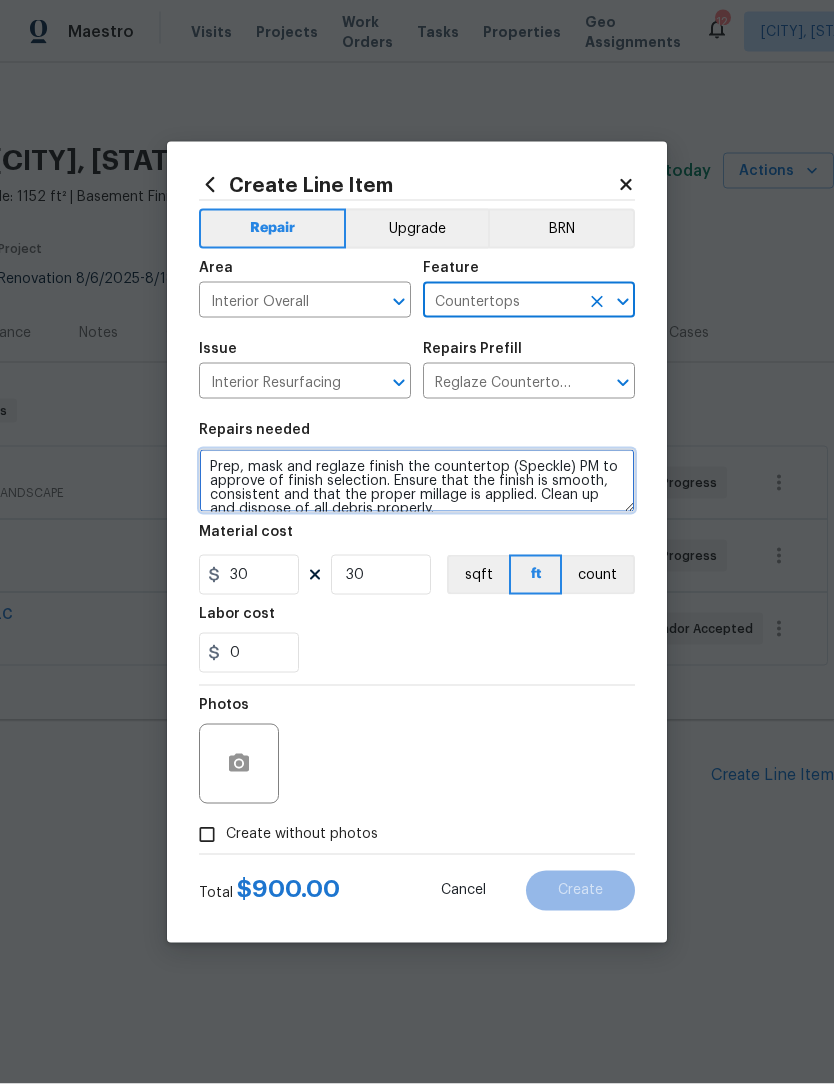 click on "Prep, mask and reglaze finish the countertop (Speckle) PM to approve of finish selection. Ensure that the finish is smooth, consistent and that the proper millage is applied. Clean up and dispose of all debris properly." at bounding box center [417, 481] 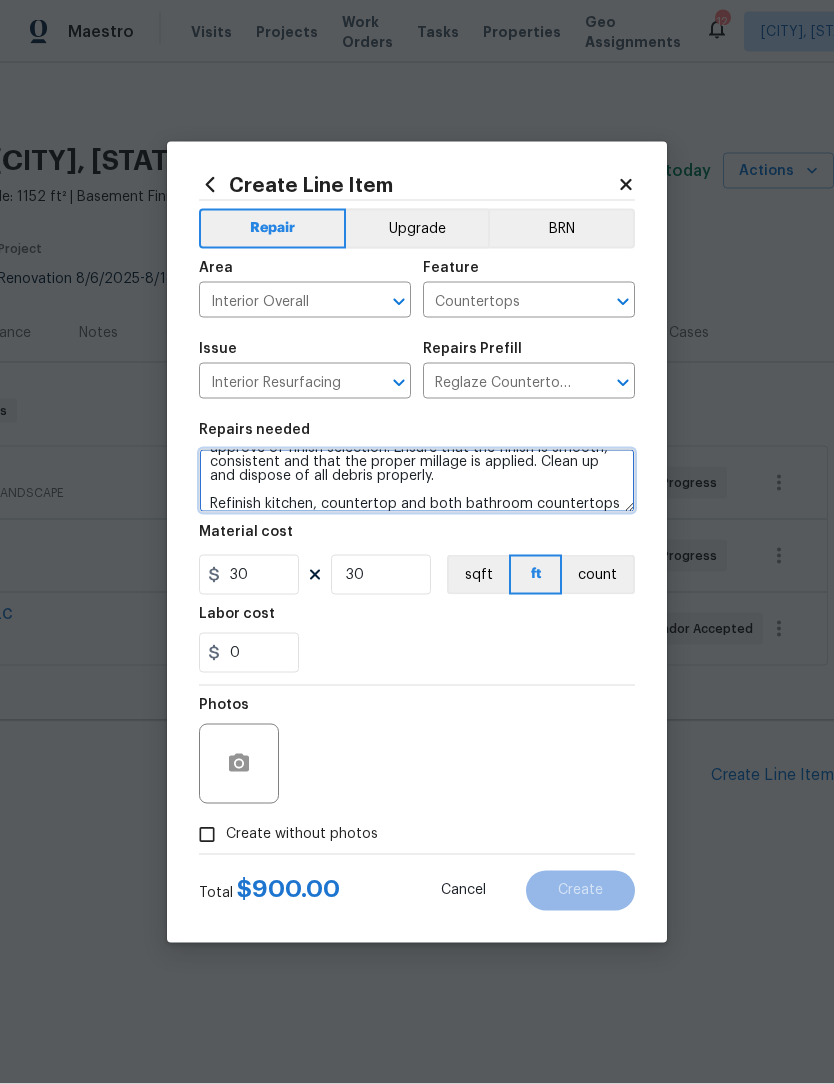 scroll, scrollTop: 33, scrollLeft: 0, axis: vertical 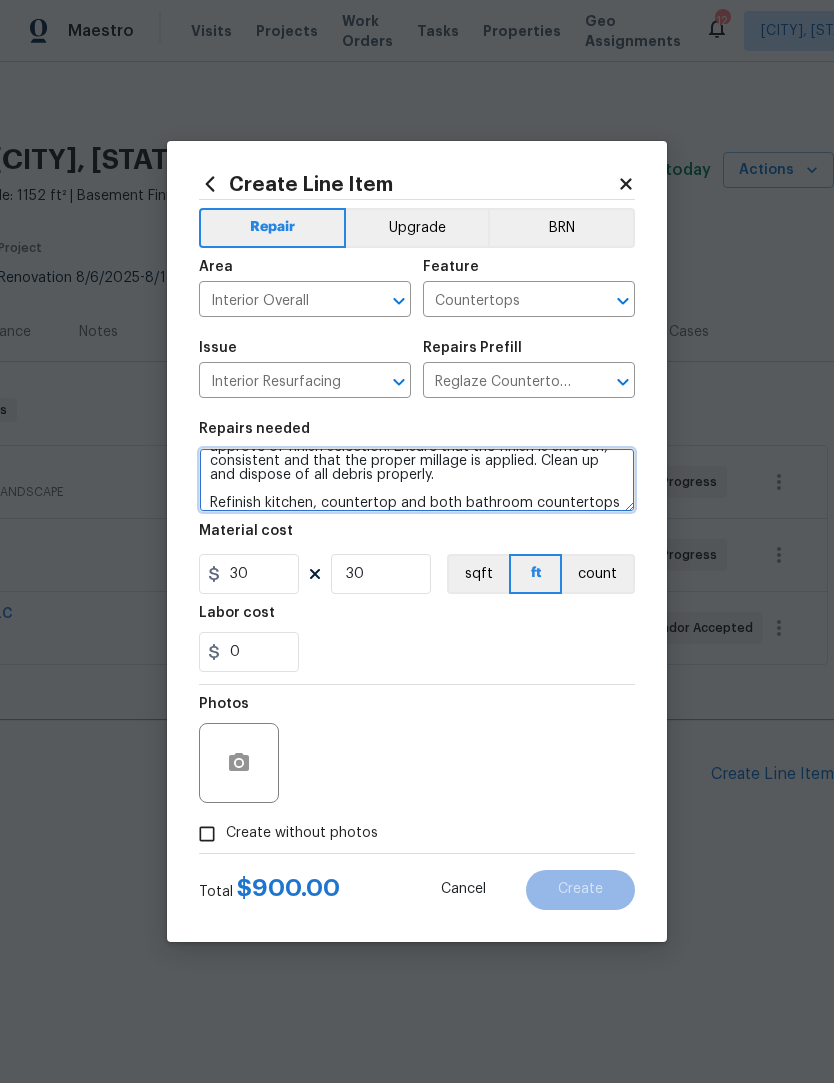 click on "Prep, mask and reglaze finish the countertop (Speckle) PM to approve of finish selection. Ensure that the finish is smooth, consistent and that the proper millage is applied. Clean up and dispose of all debris properly.
Refinish kitchen, countertop and both bathroom countertops" at bounding box center (417, 481) 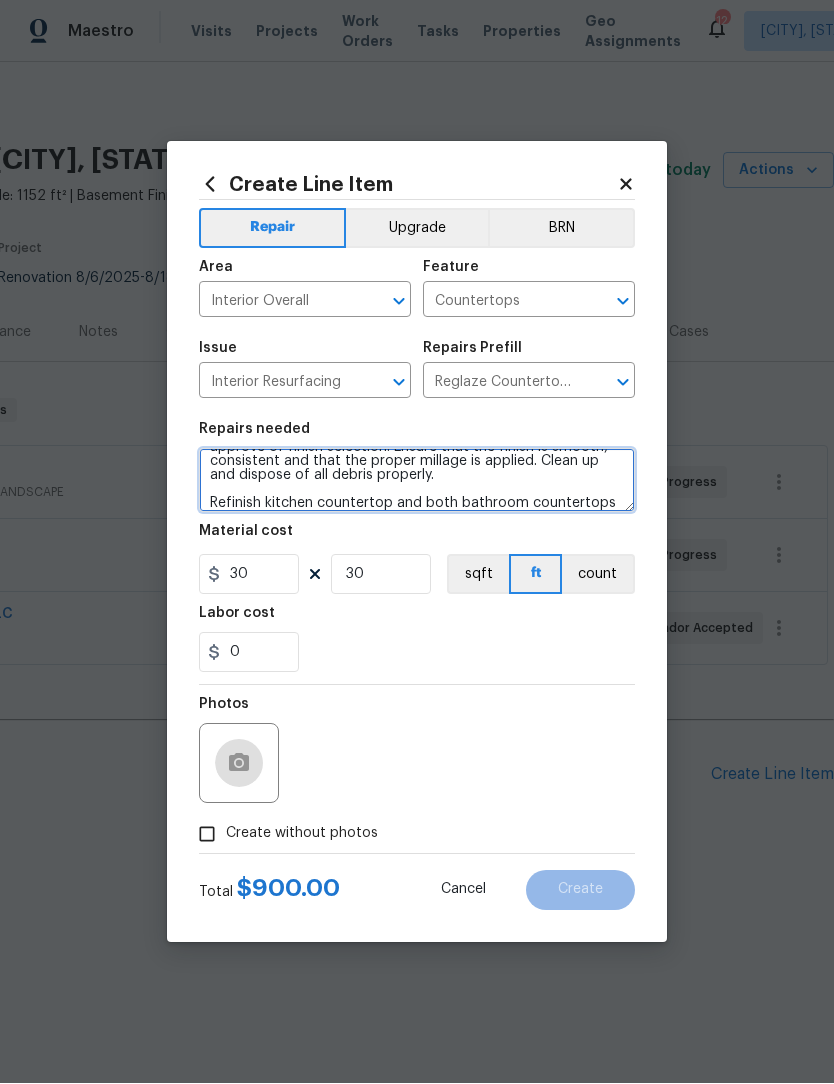 type on "Prep, mask and reglaze finish the countertop (Speckle) PM to approve of finish selection. Ensure that the finish is smooth, consistent and that the proper millage is applied. Clean up and dispose of all debris properly.
Refinish kitchen countertop and both bathroom countertops" 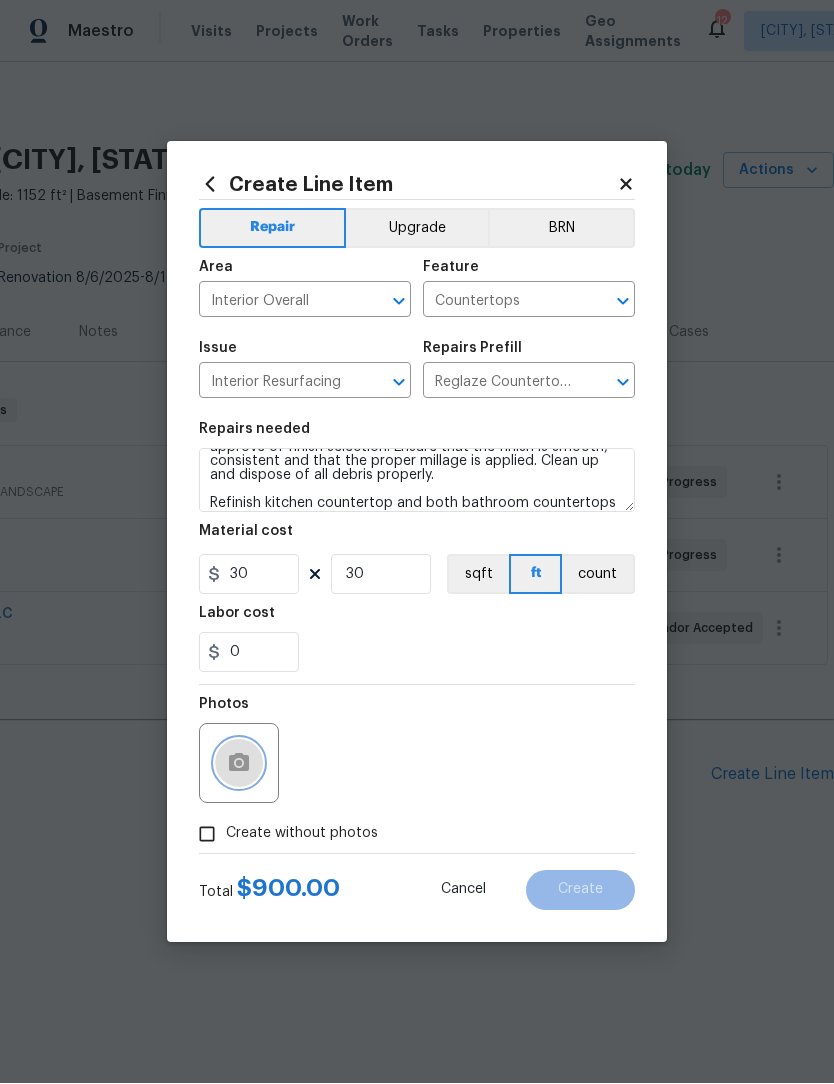 click at bounding box center (239, 764) 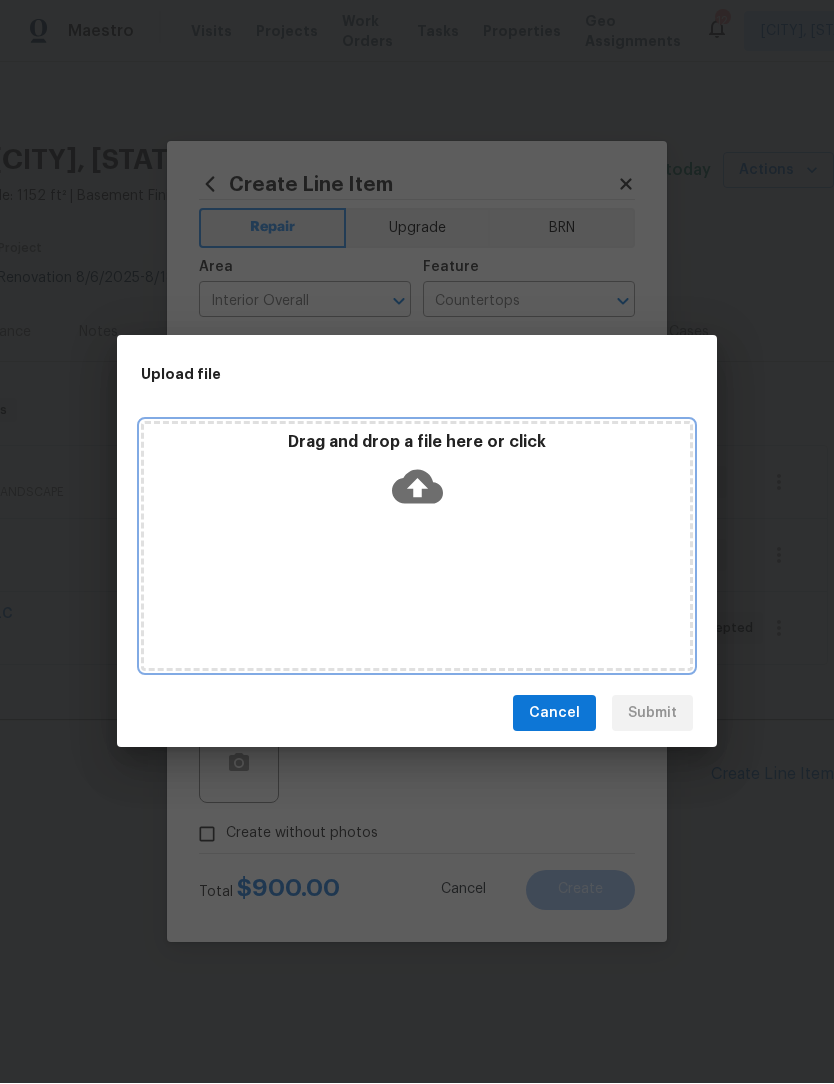 click on "Drag and drop a file here or click" at bounding box center [417, 547] 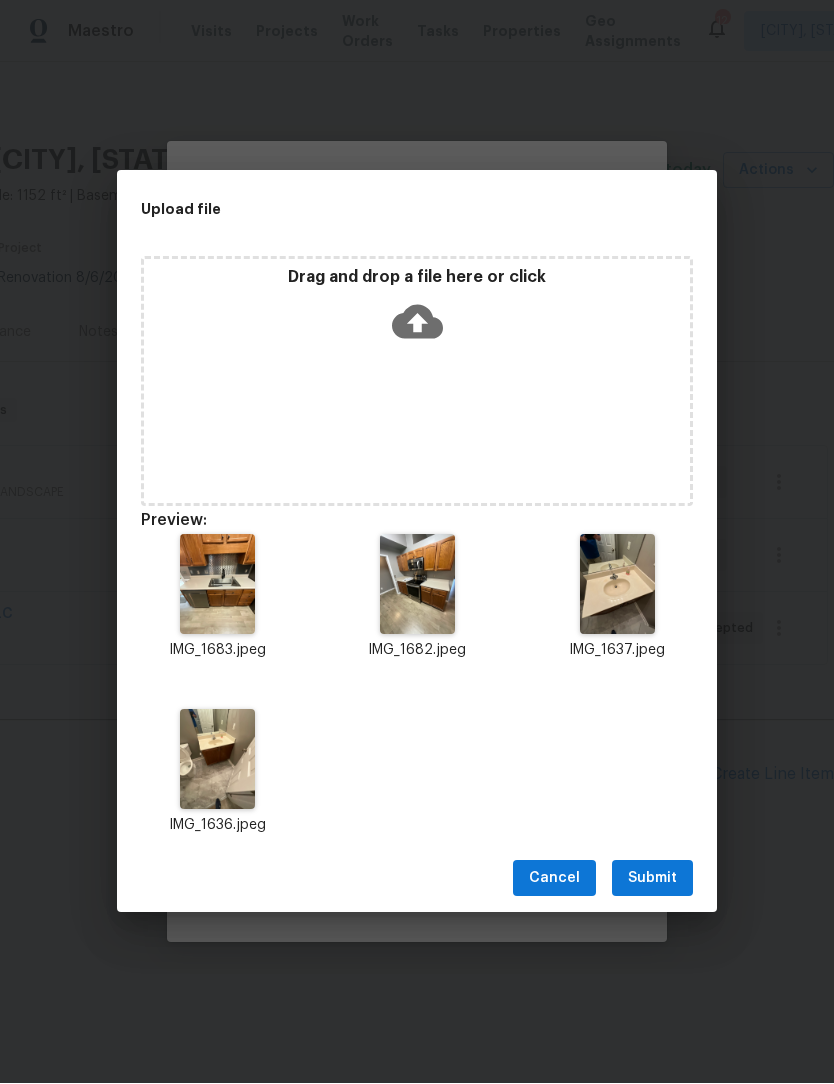 click on "Submit" at bounding box center [652, 879] 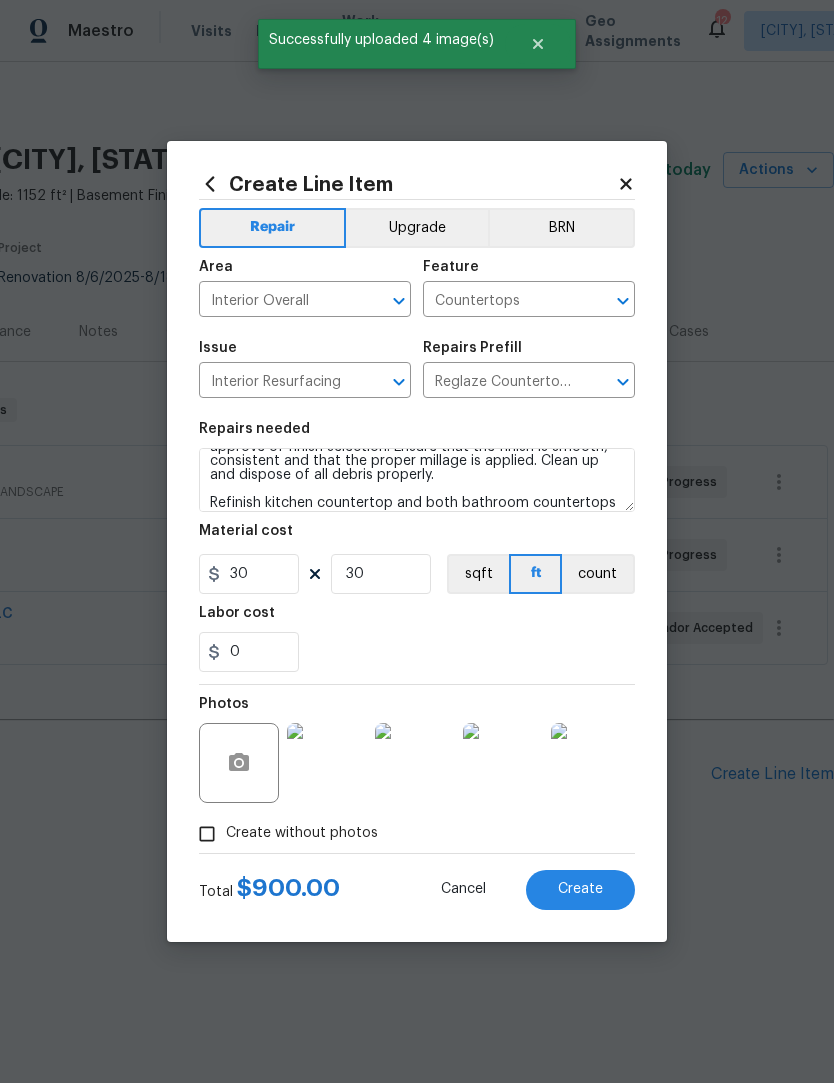 click on "Upgrade" at bounding box center (417, 229) 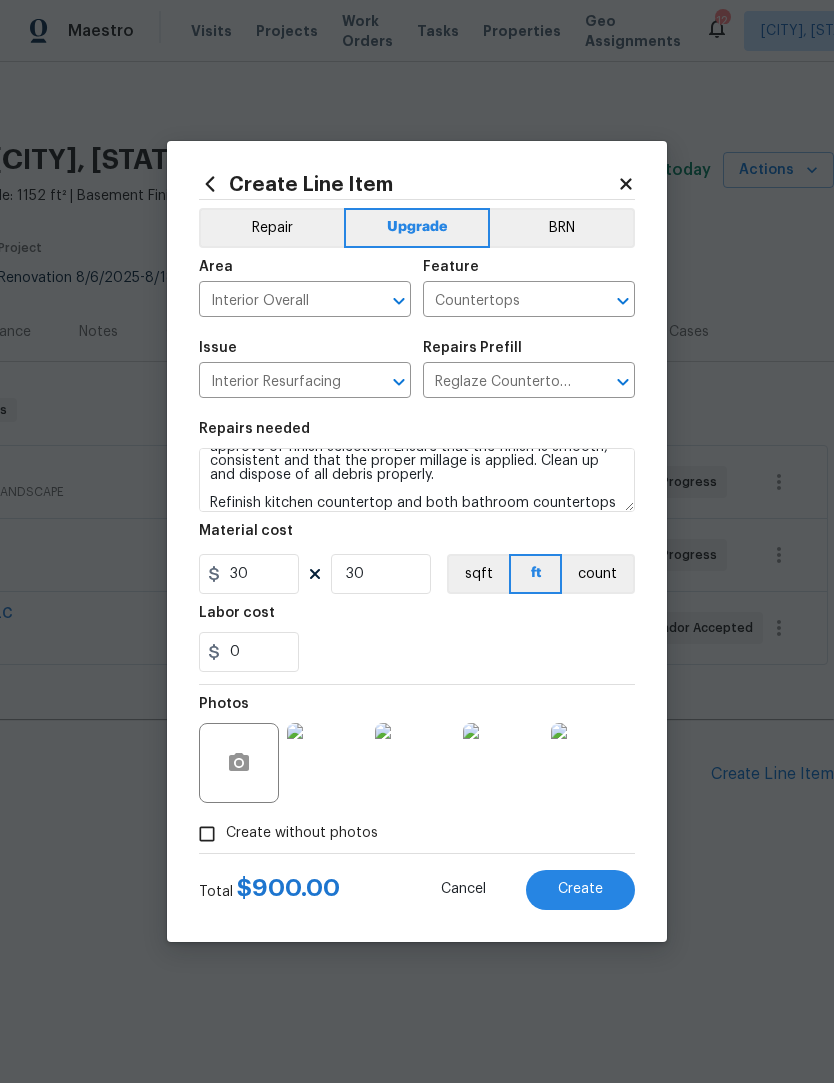 click on "Create" at bounding box center [580, 890] 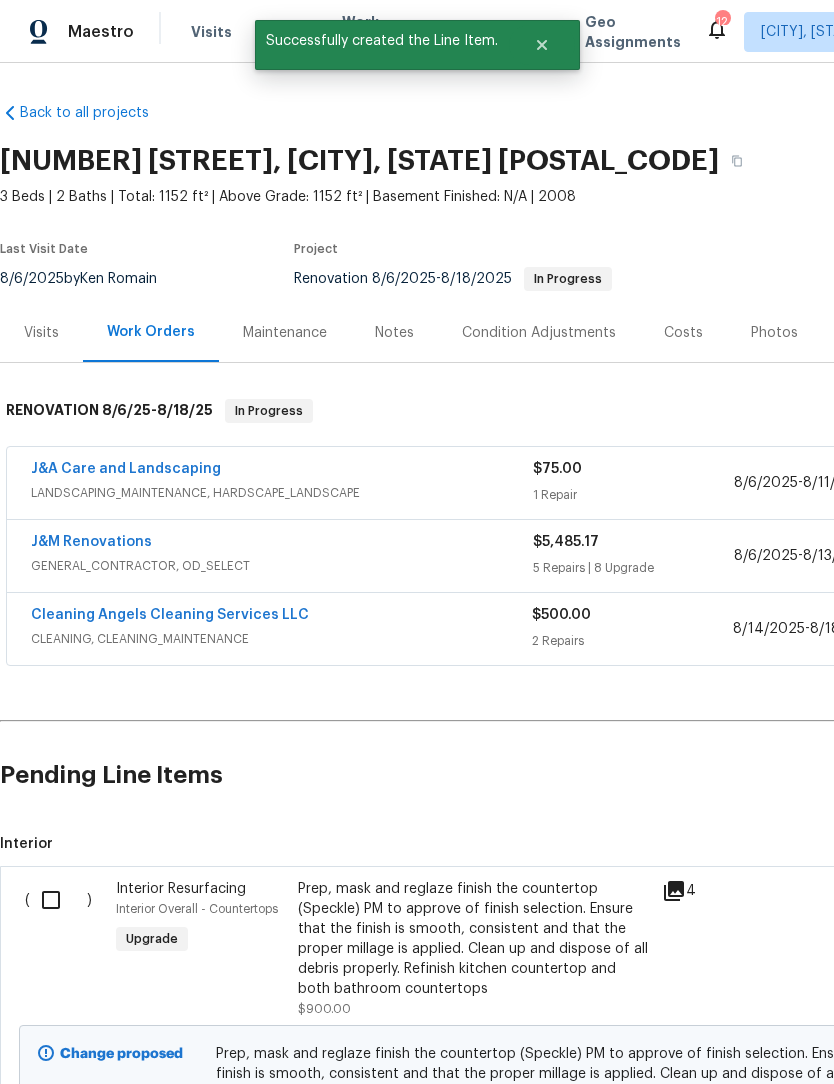 scroll, scrollTop: 0, scrollLeft: 0, axis: both 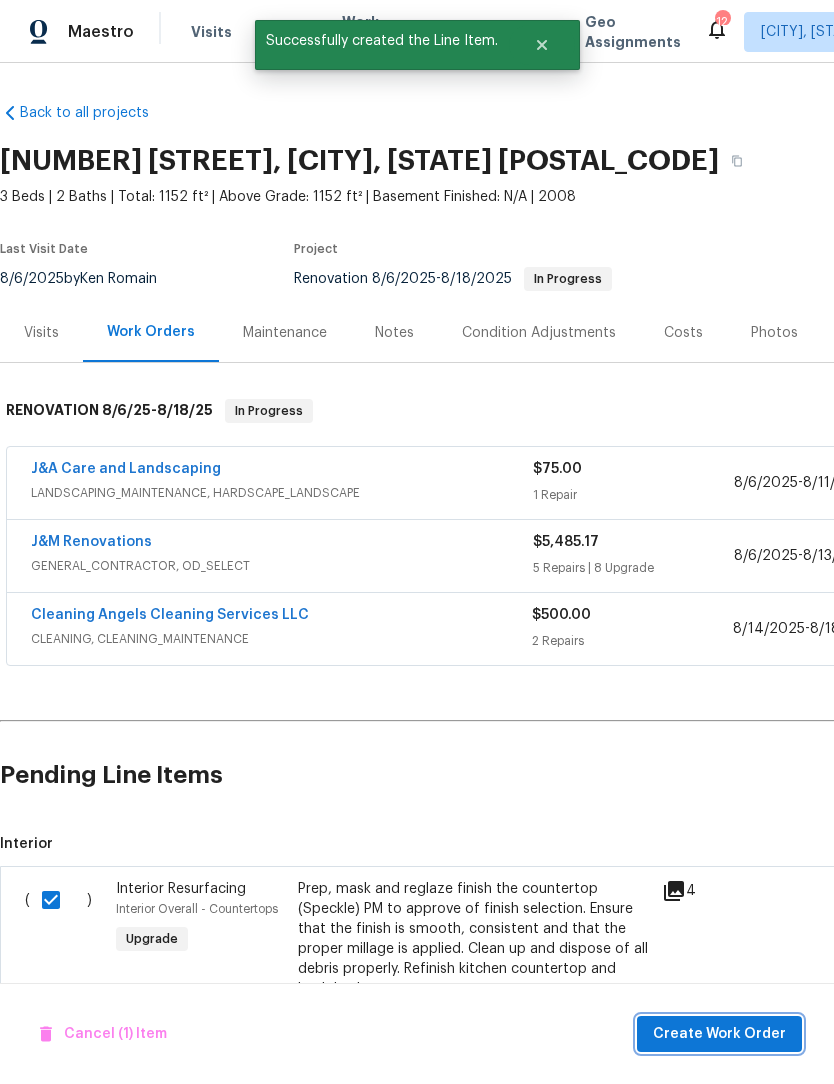 click on "Create Work Order" at bounding box center [719, 1034] 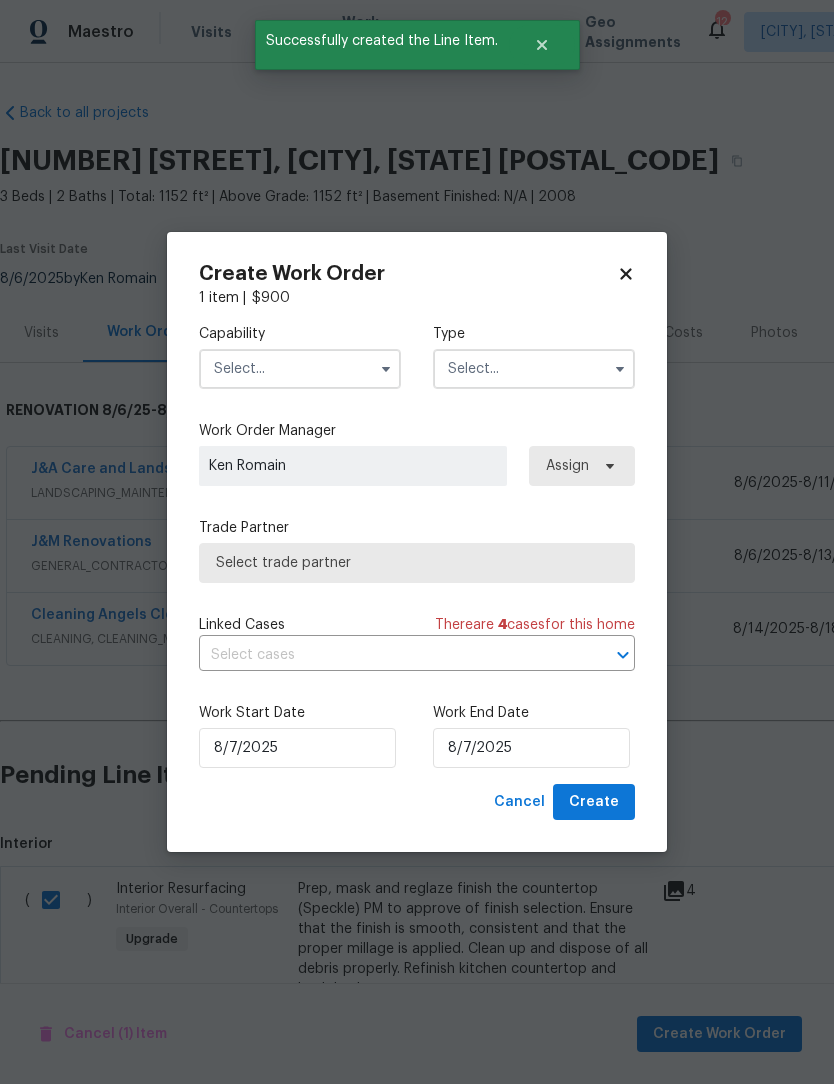 click at bounding box center [300, 369] 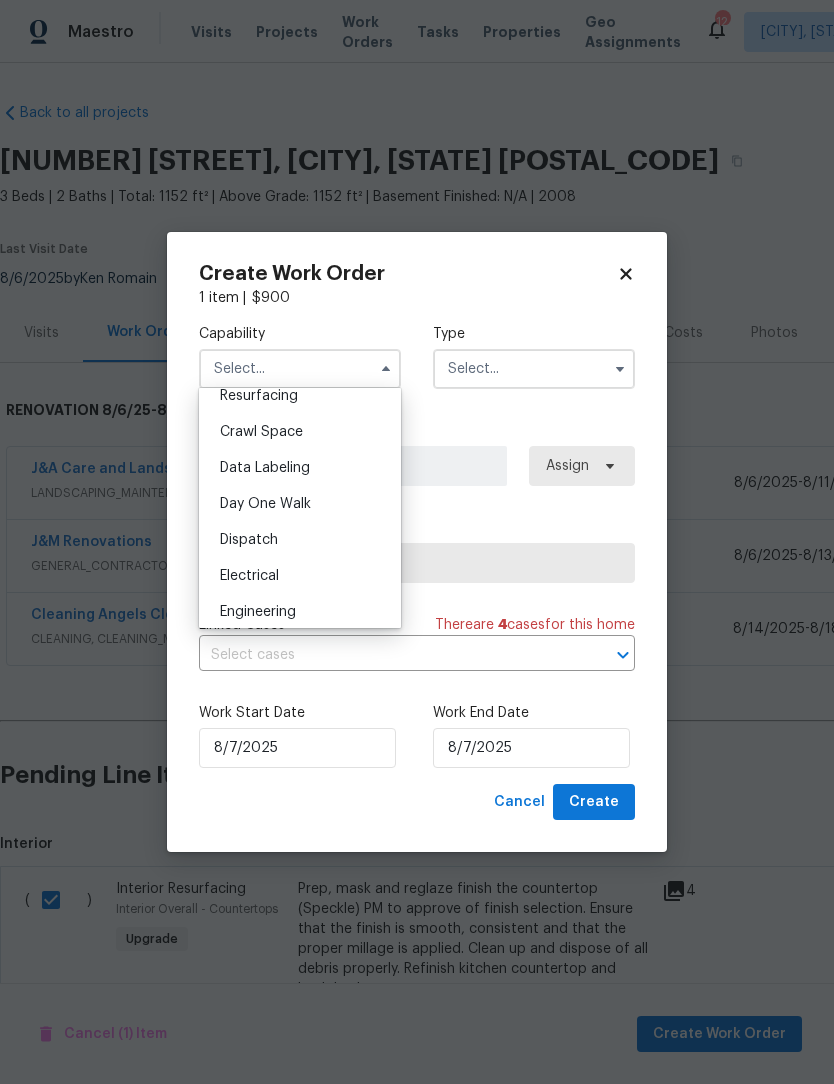 scroll, scrollTop: 459, scrollLeft: 0, axis: vertical 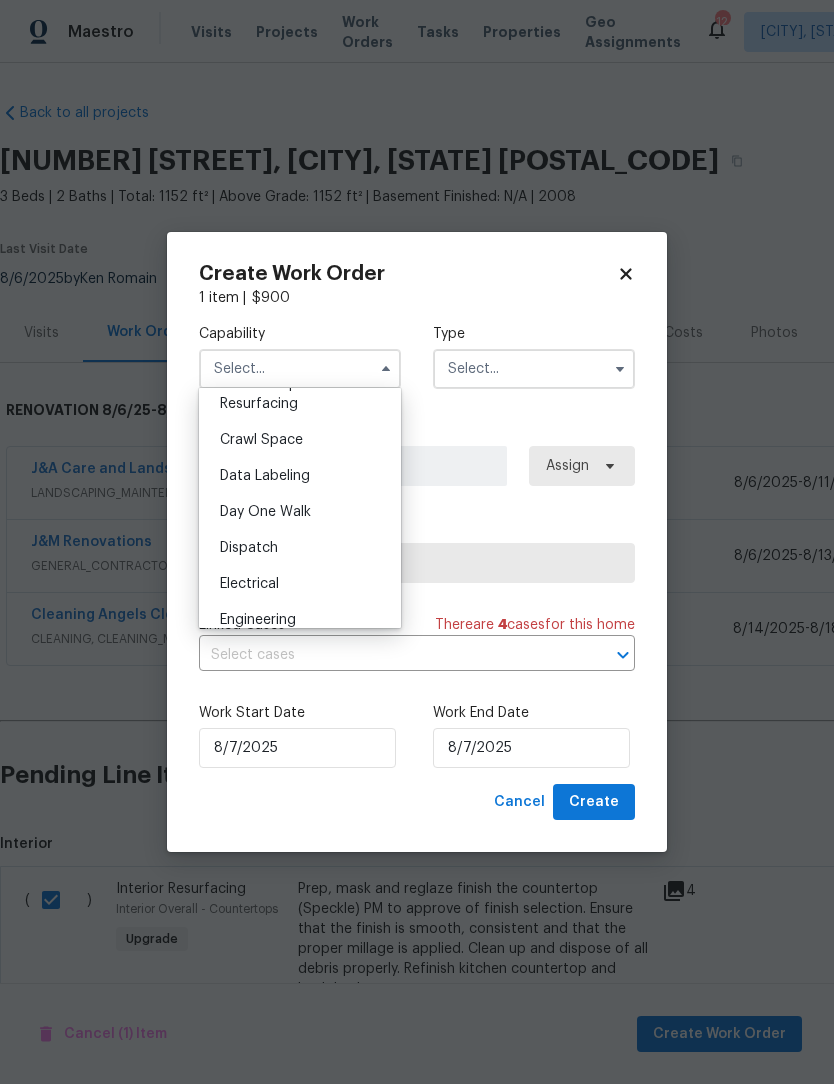click on "Countertop Resurfacing" at bounding box center [300, 394] 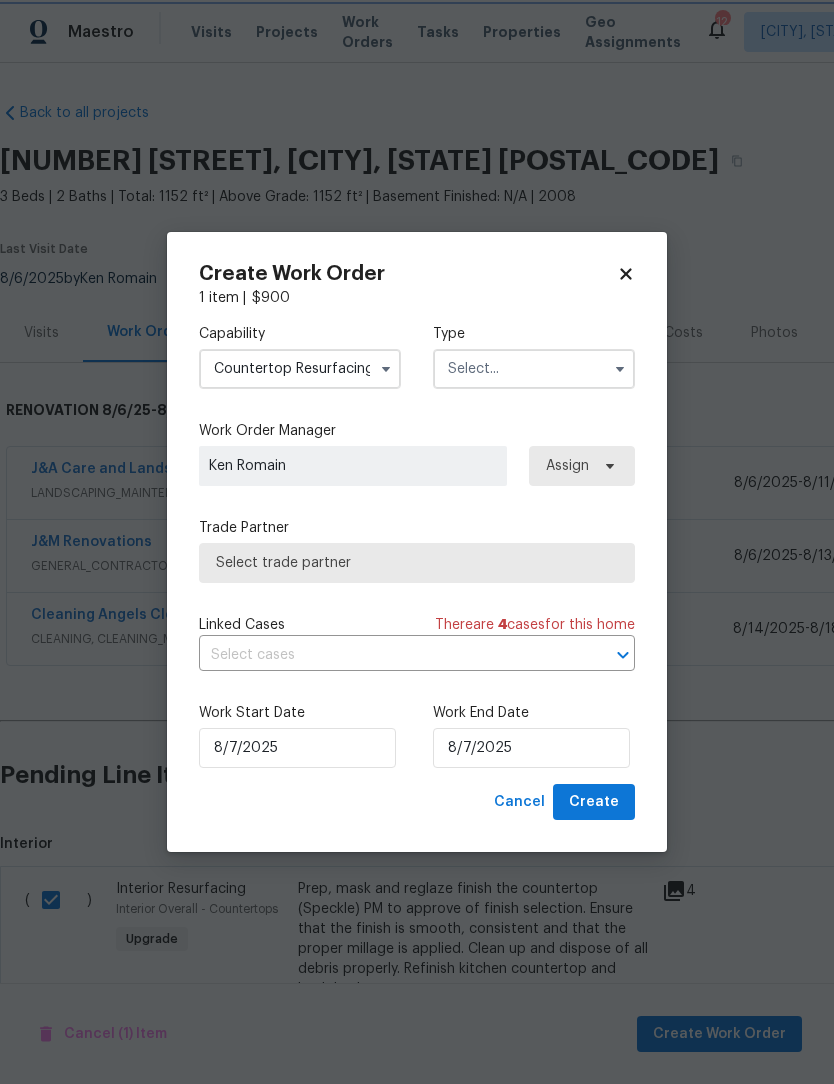 scroll, scrollTop: 376, scrollLeft: 0, axis: vertical 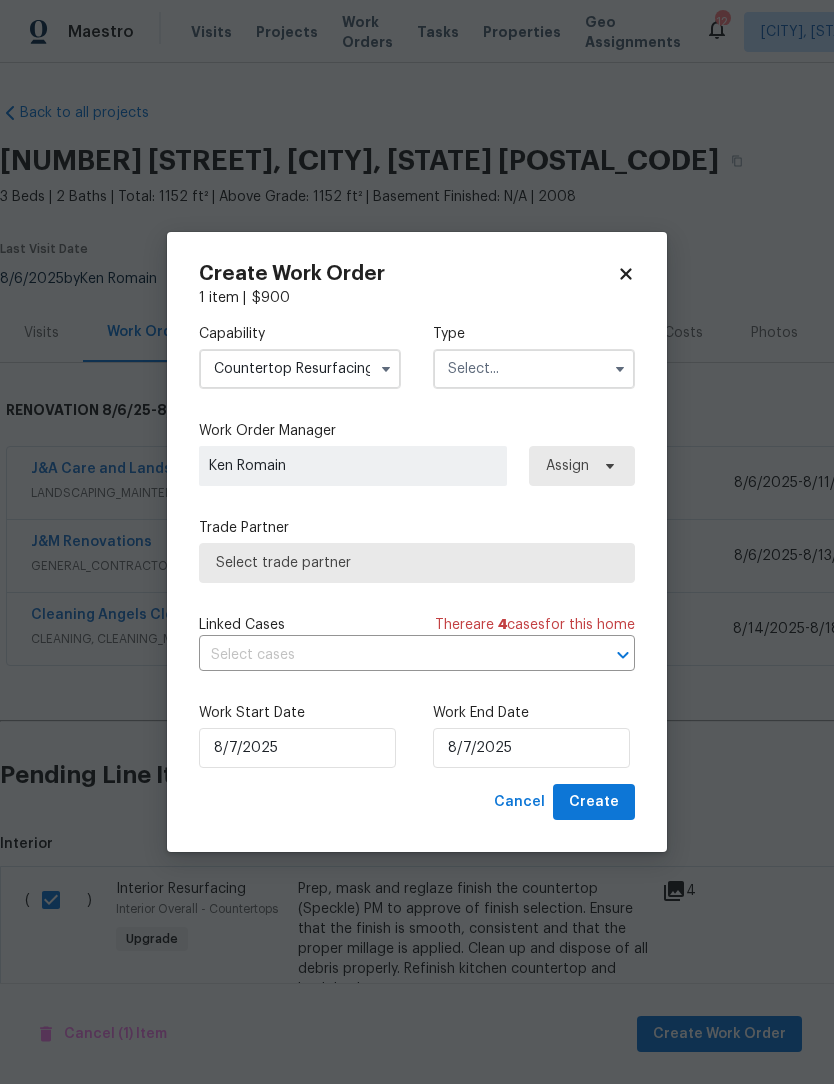 click at bounding box center (534, 369) 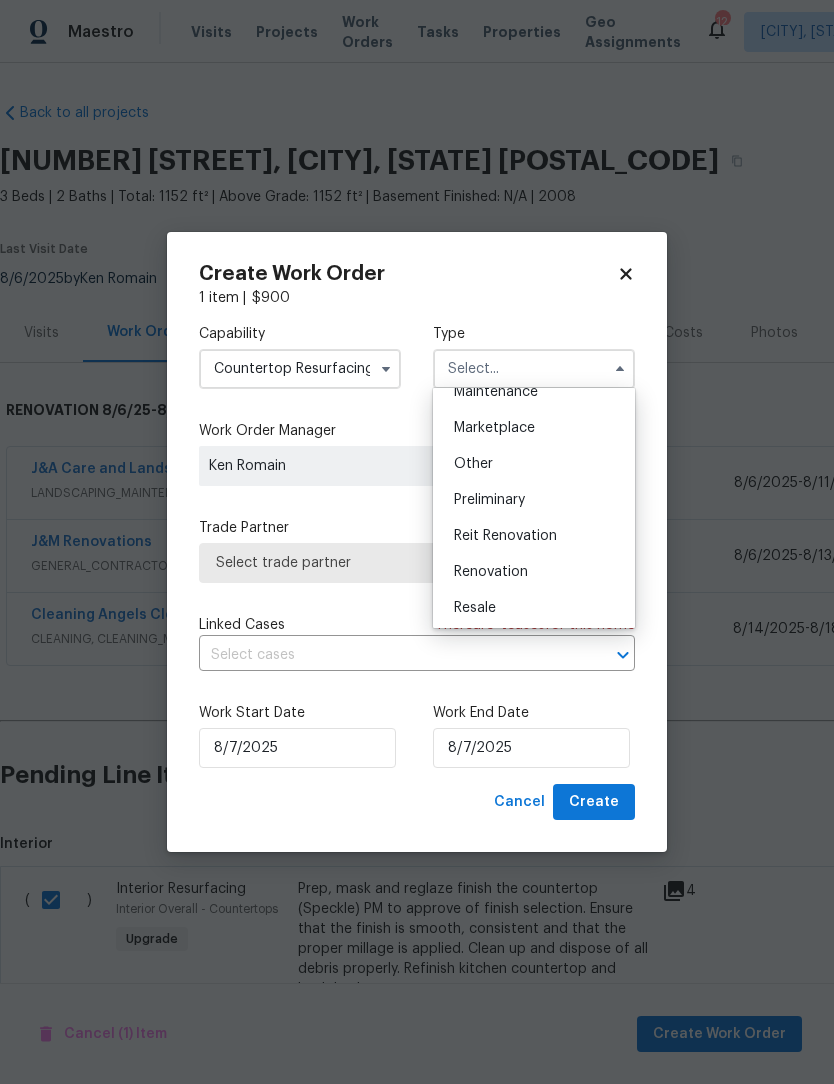 scroll, scrollTop: 359, scrollLeft: 0, axis: vertical 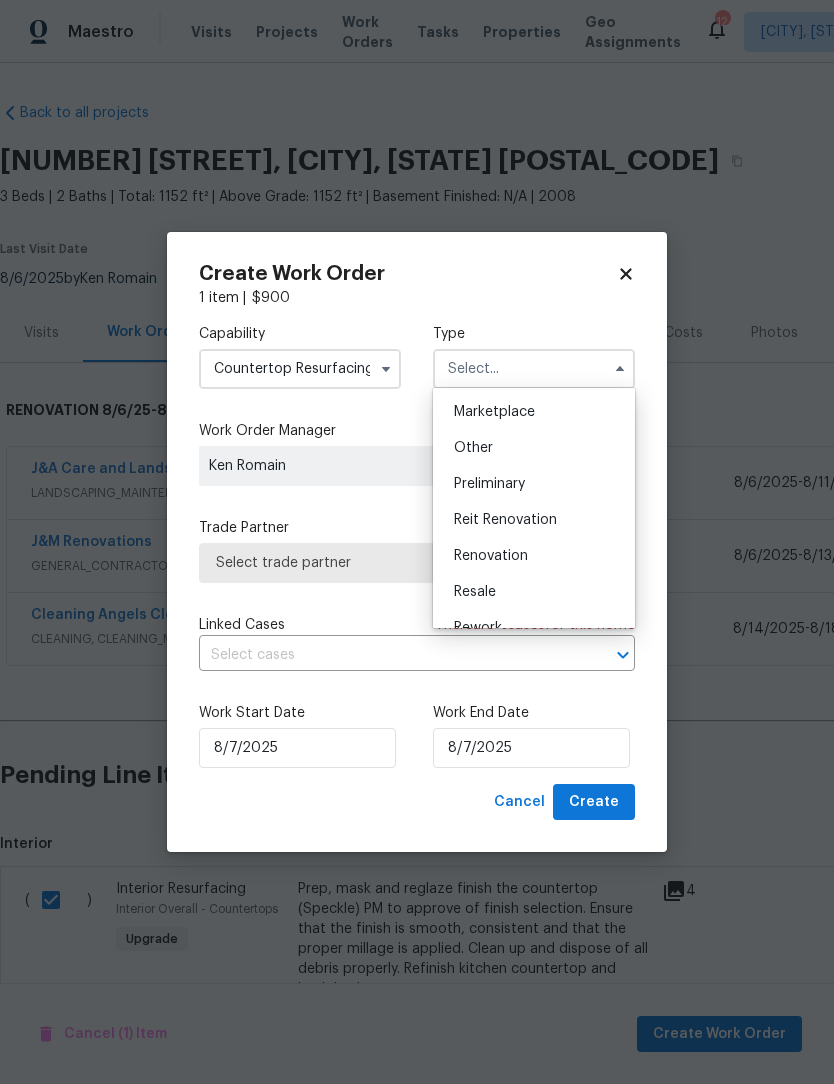 click on "Renovation" at bounding box center (491, 556) 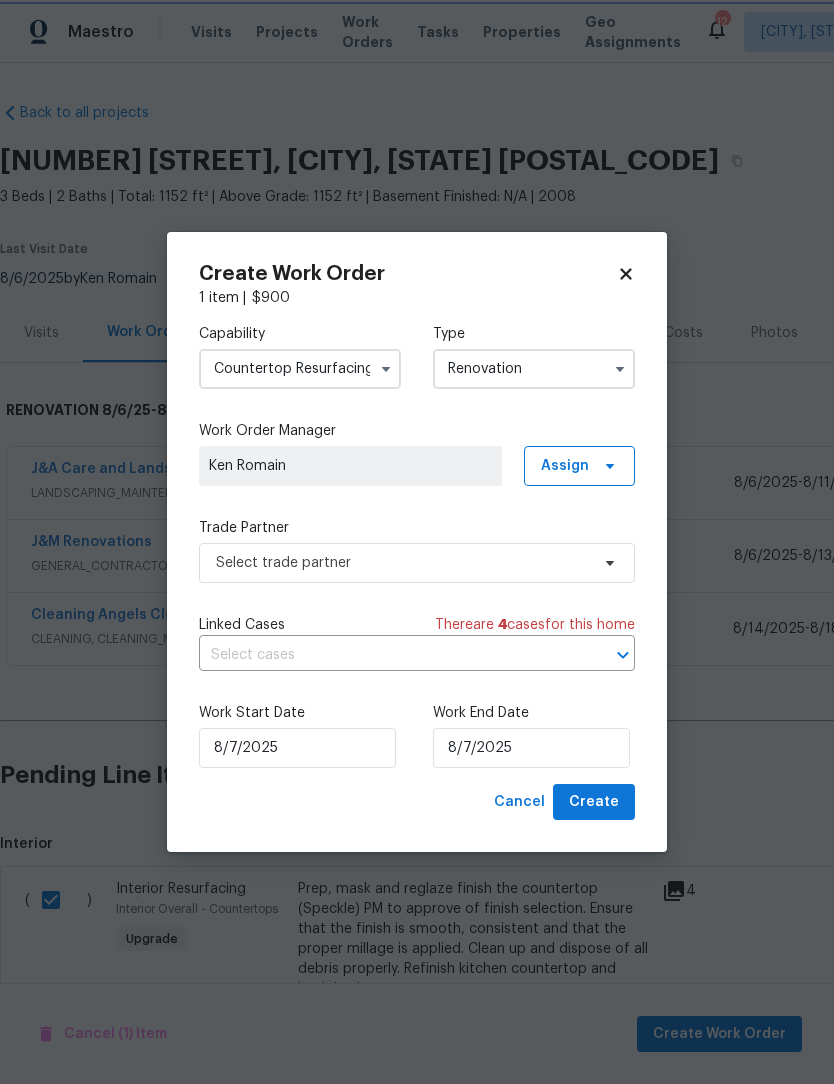 scroll, scrollTop: 0, scrollLeft: 0, axis: both 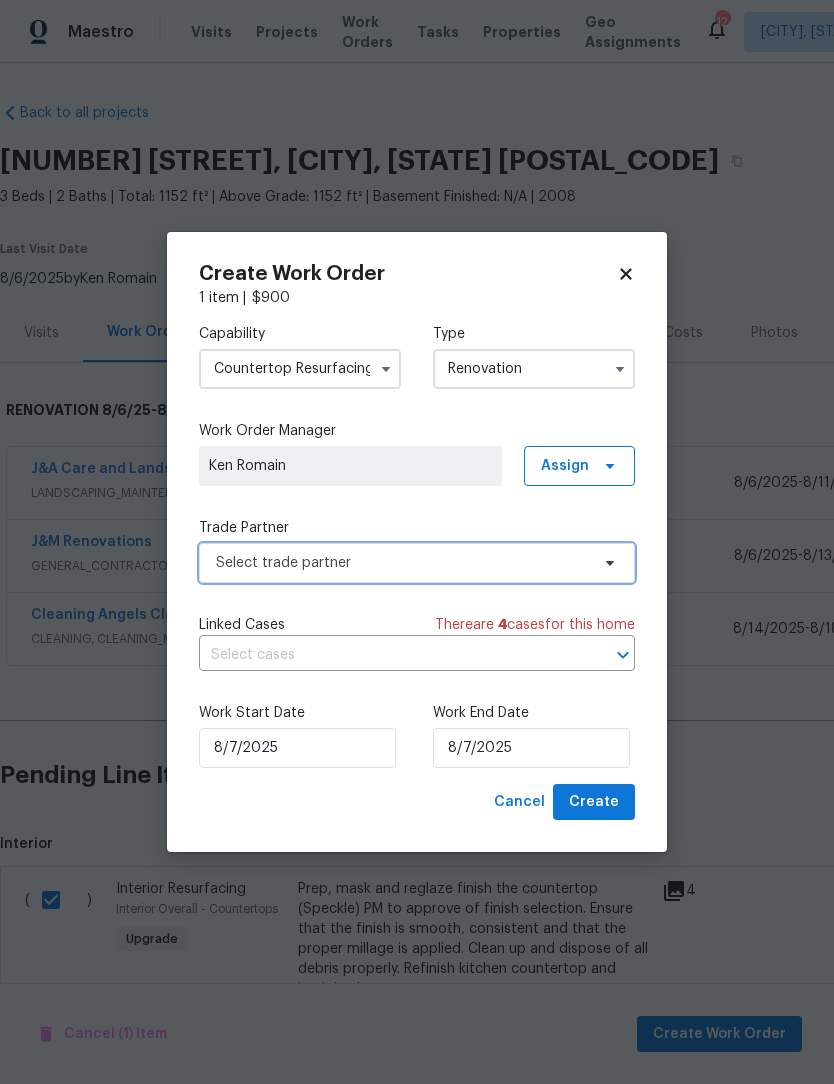click on "Select trade partner" at bounding box center [402, 563] 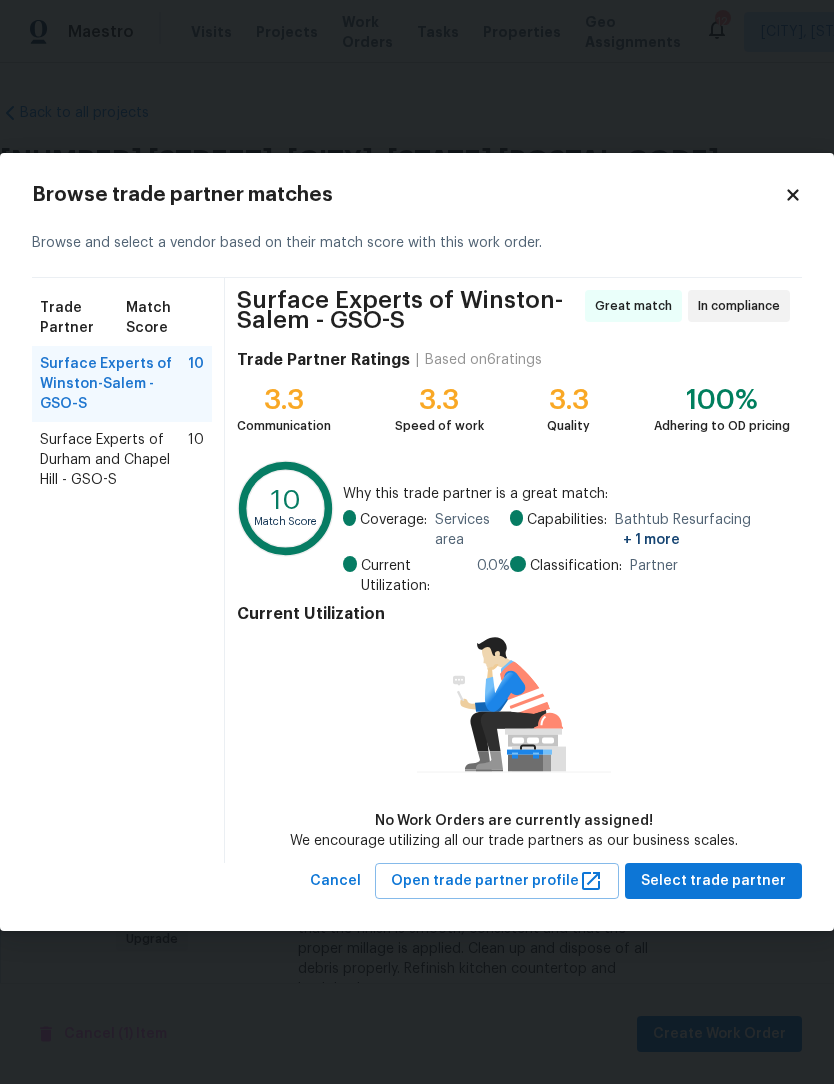 click on "Surface Experts of Winston-Salem - GSO-S" at bounding box center [114, 384] 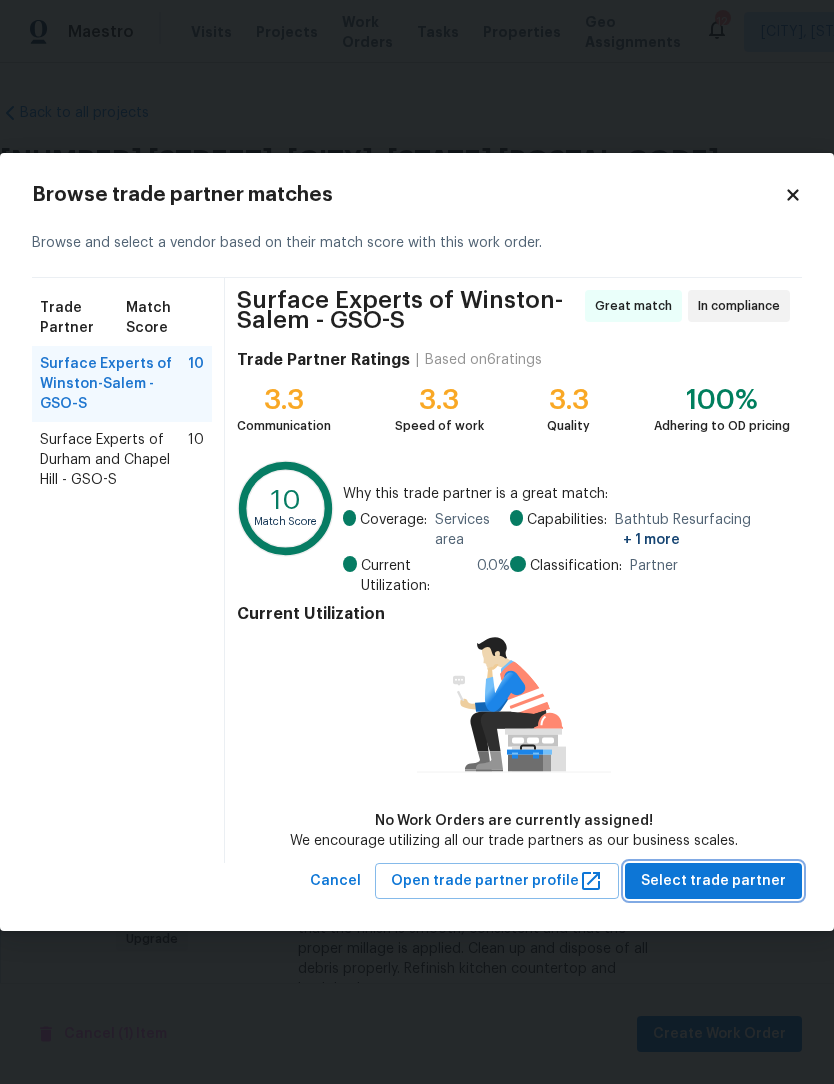 click on "Select trade partner" at bounding box center (713, 881) 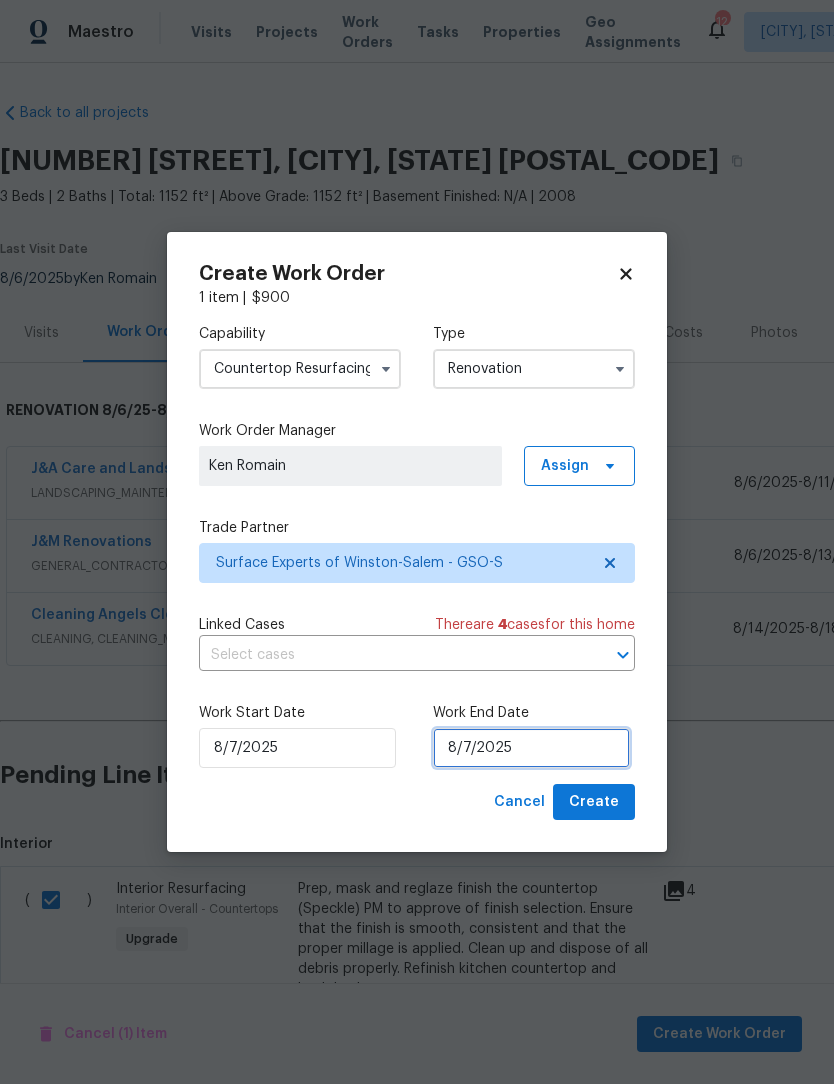 click on "8/7/2025" at bounding box center (531, 748) 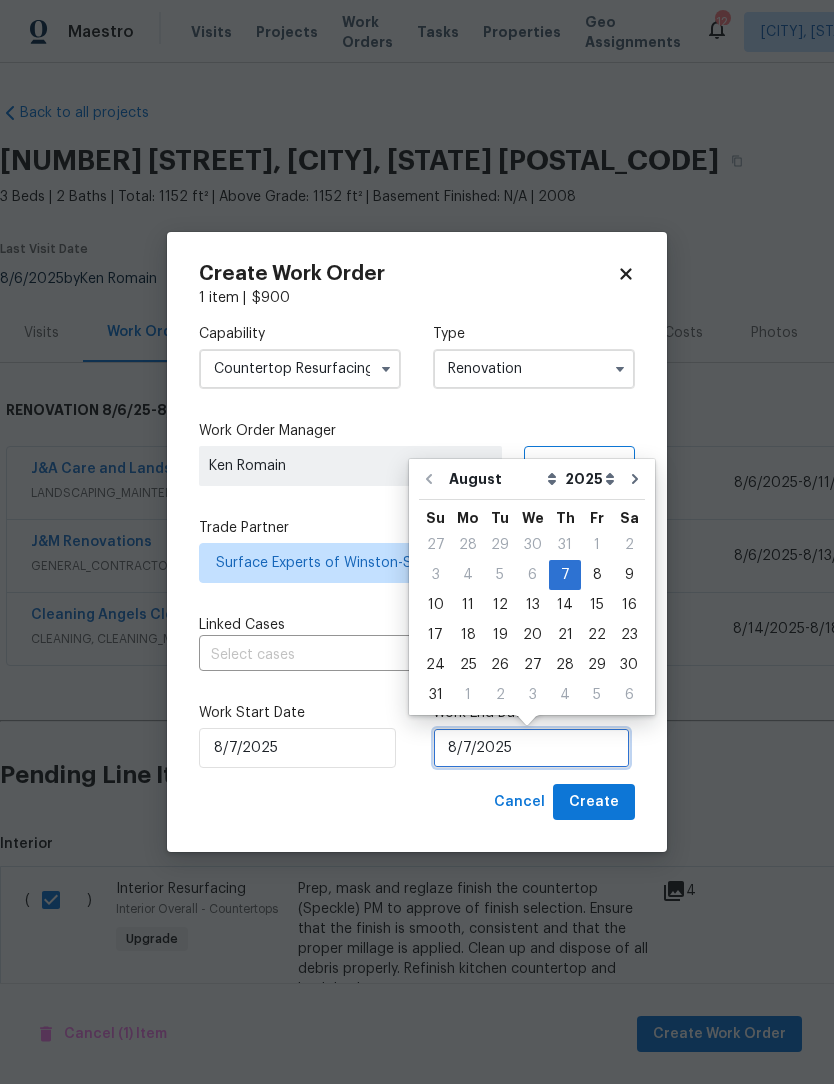 scroll, scrollTop: 37, scrollLeft: 0, axis: vertical 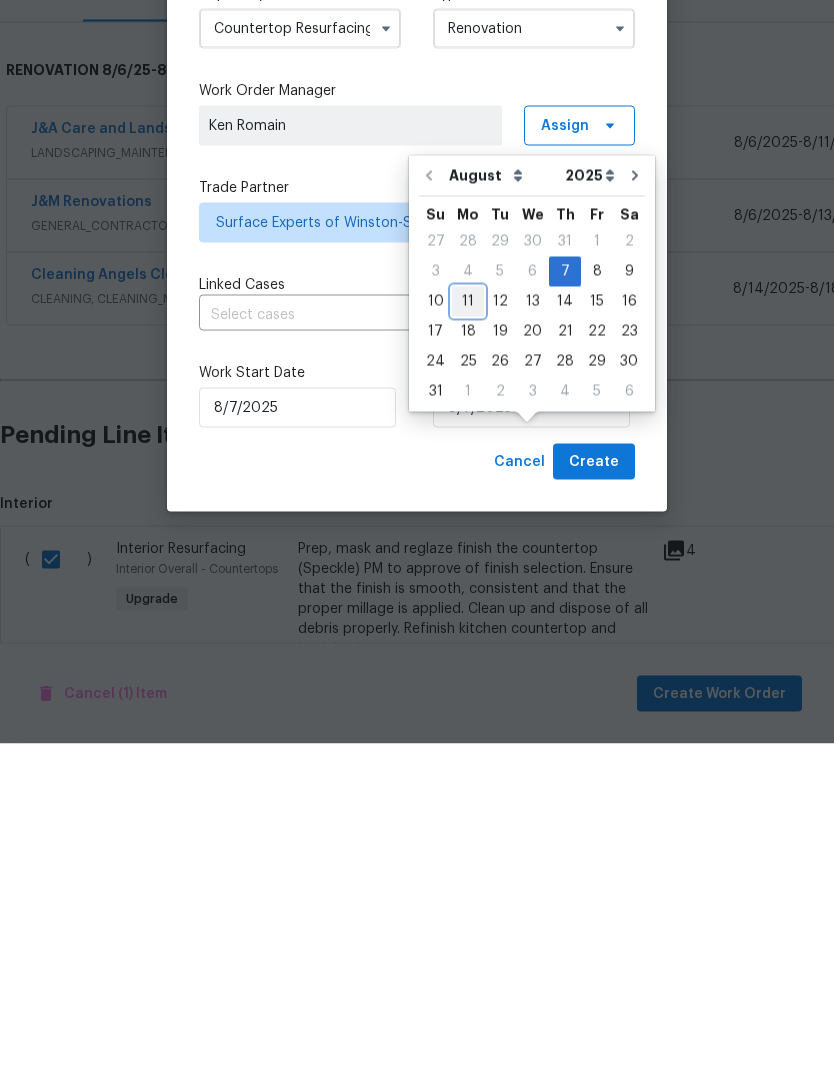 click on "11" at bounding box center (468, 642) 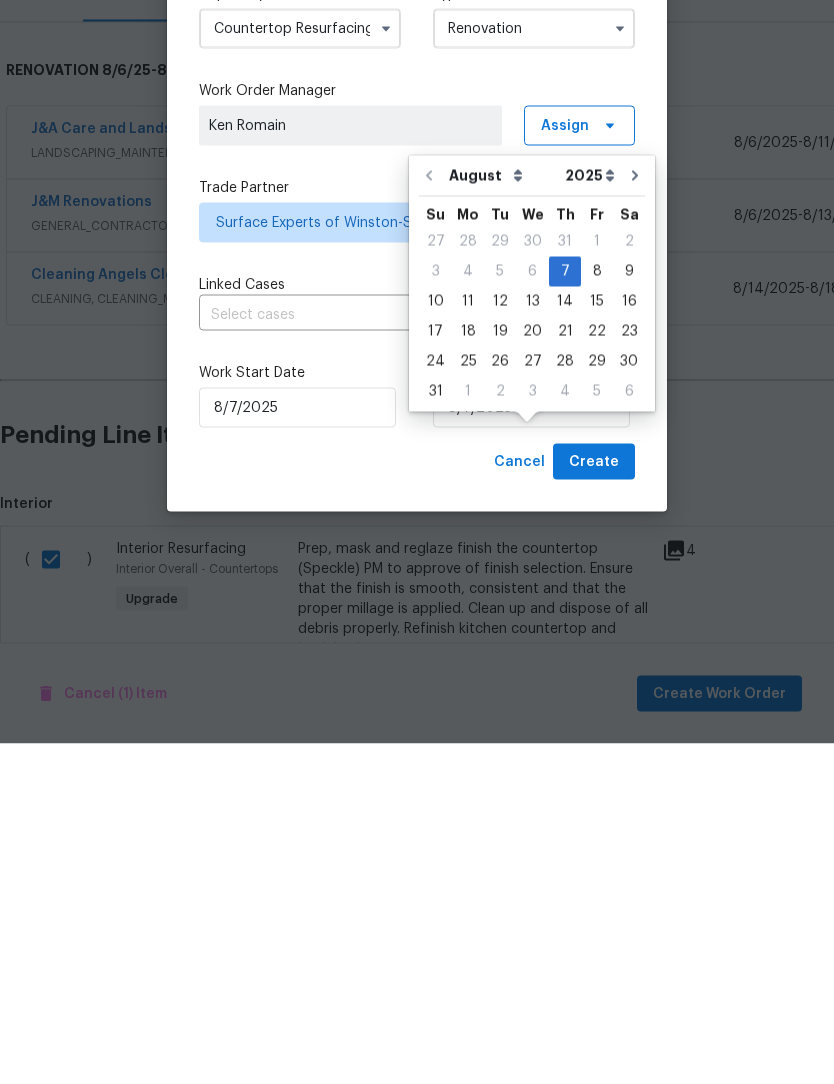type on "8/11/2025" 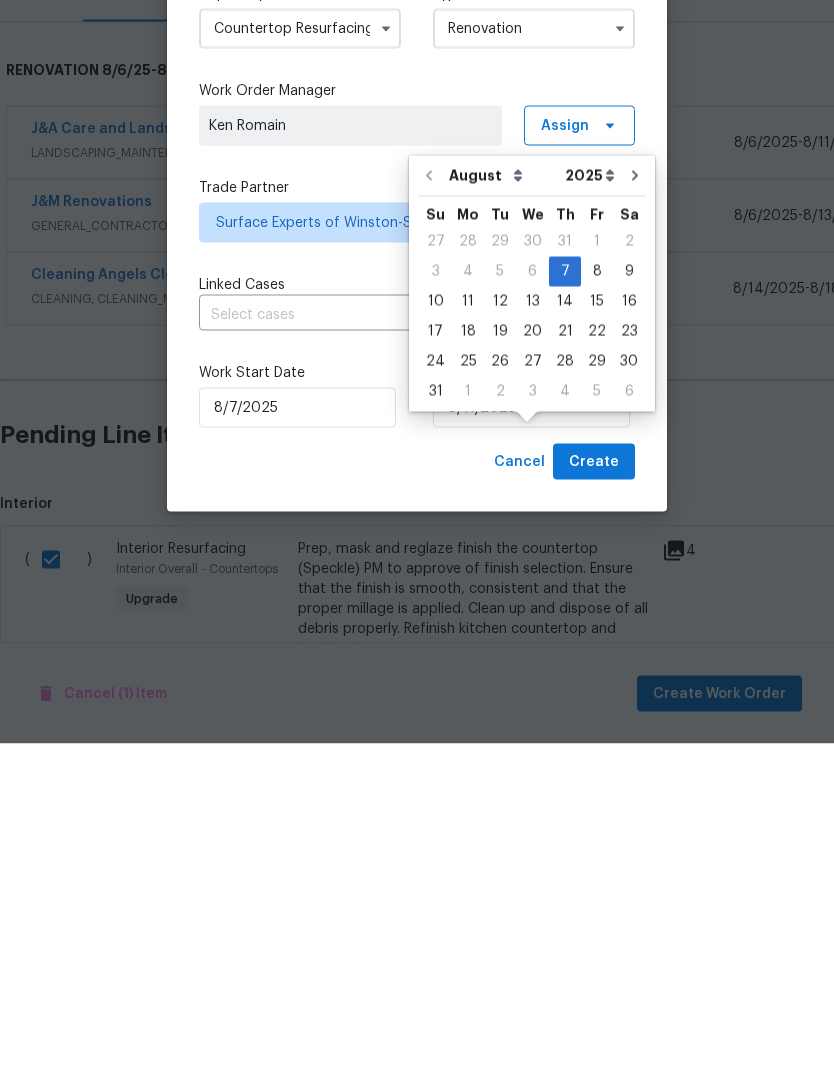 scroll, scrollTop: 66, scrollLeft: 0, axis: vertical 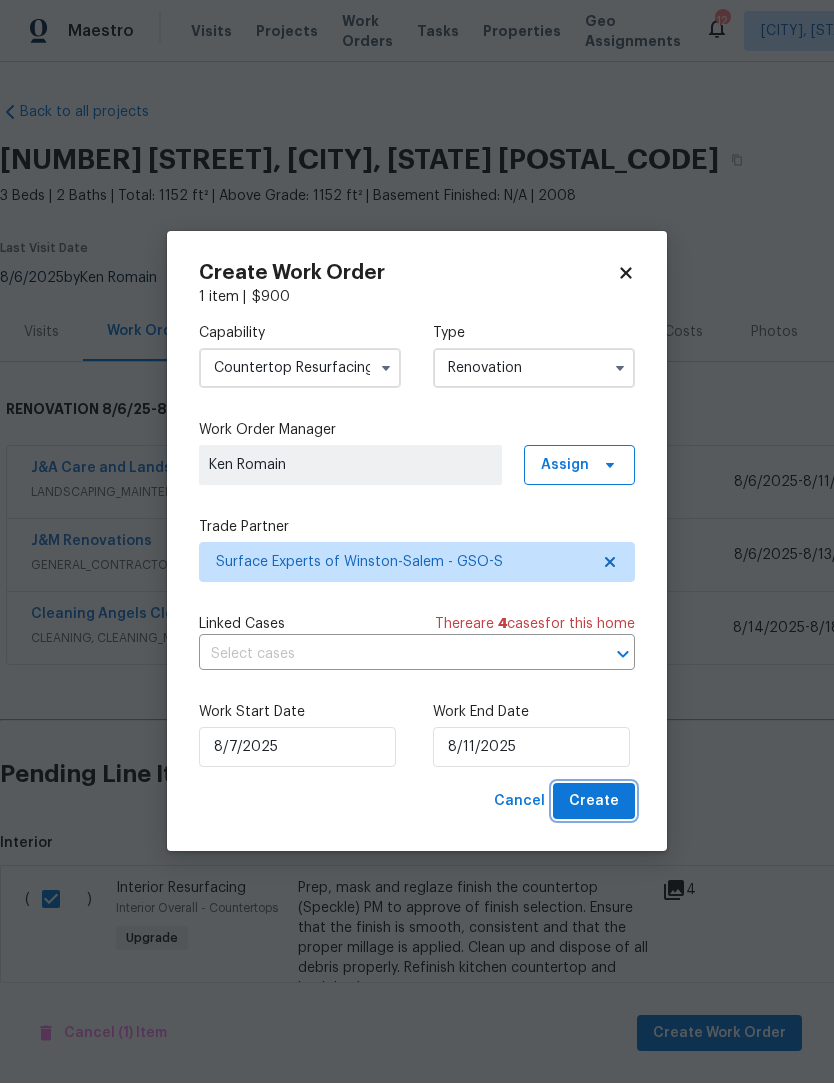 click on "Create" at bounding box center (594, 802) 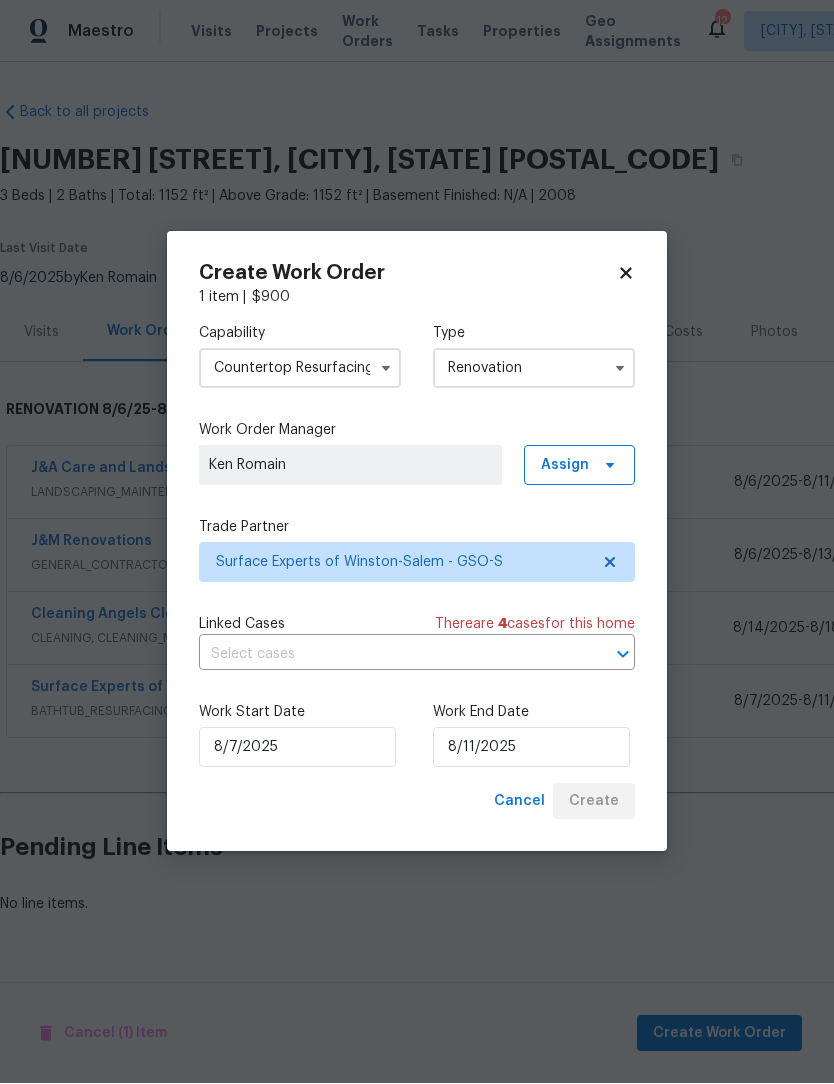 scroll, scrollTop: 0, scrollLeft: 0, axis: both 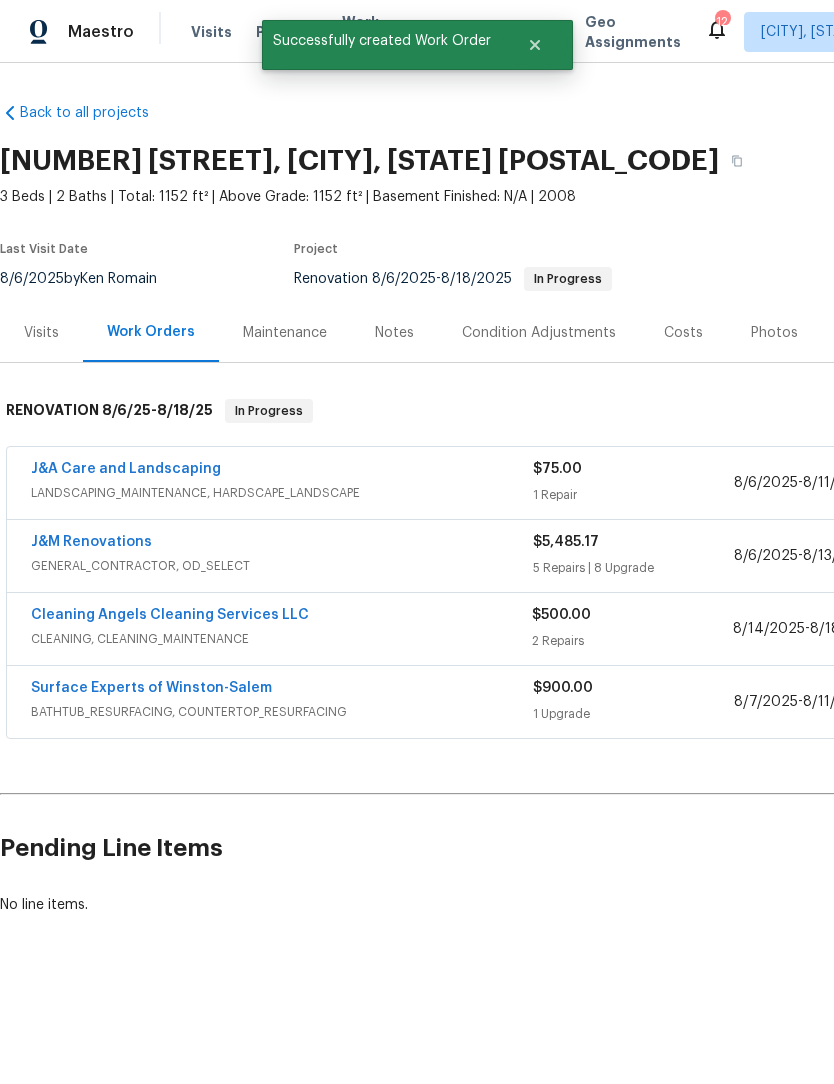 click on "Surface Experts of Winston-Salem" at bounding box center (151, 688) 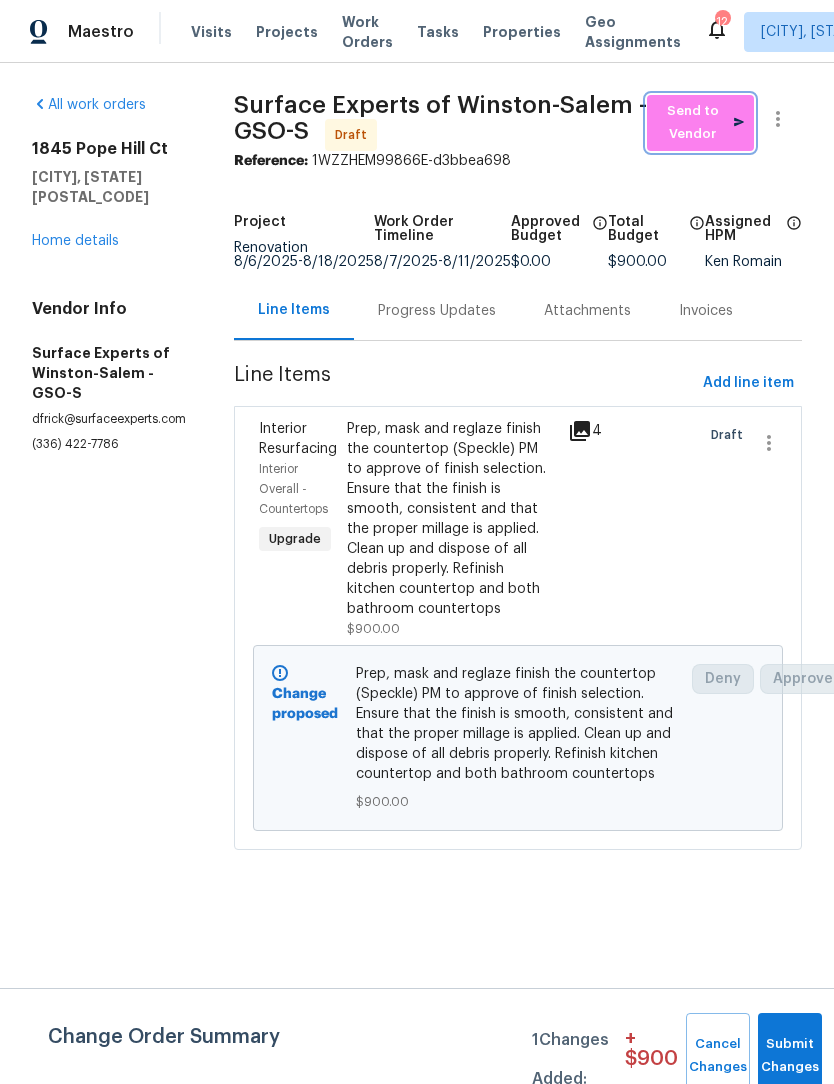 click on "Send to Vendor" at bounding box center (700, 123) 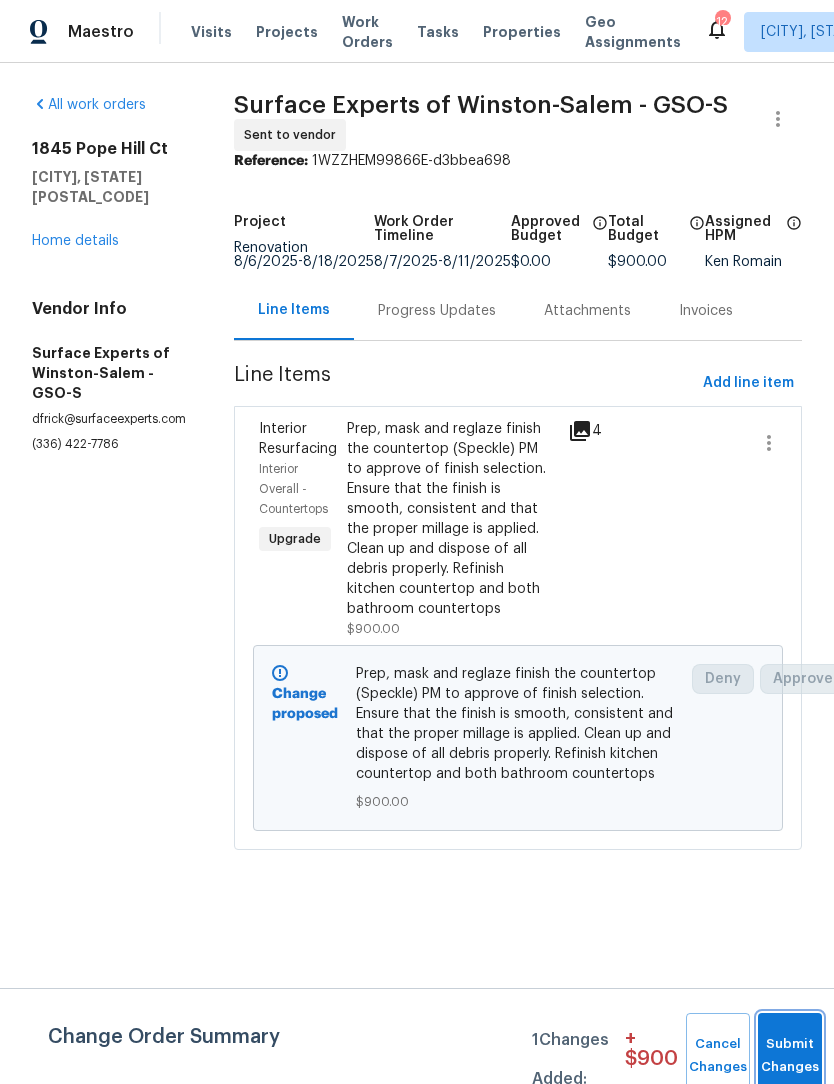 click on "Submit Changes" at bounding box center (790, 1056) 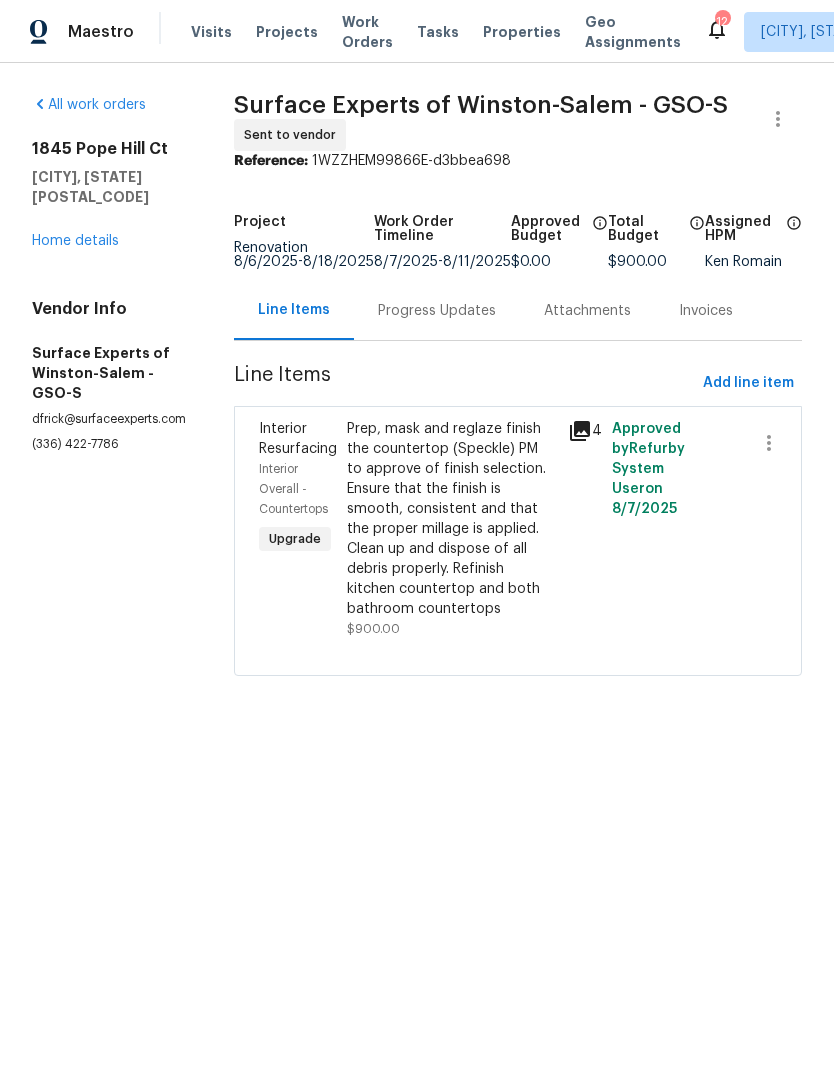 click on "Progress Updates" at bounding box center (437, 311) 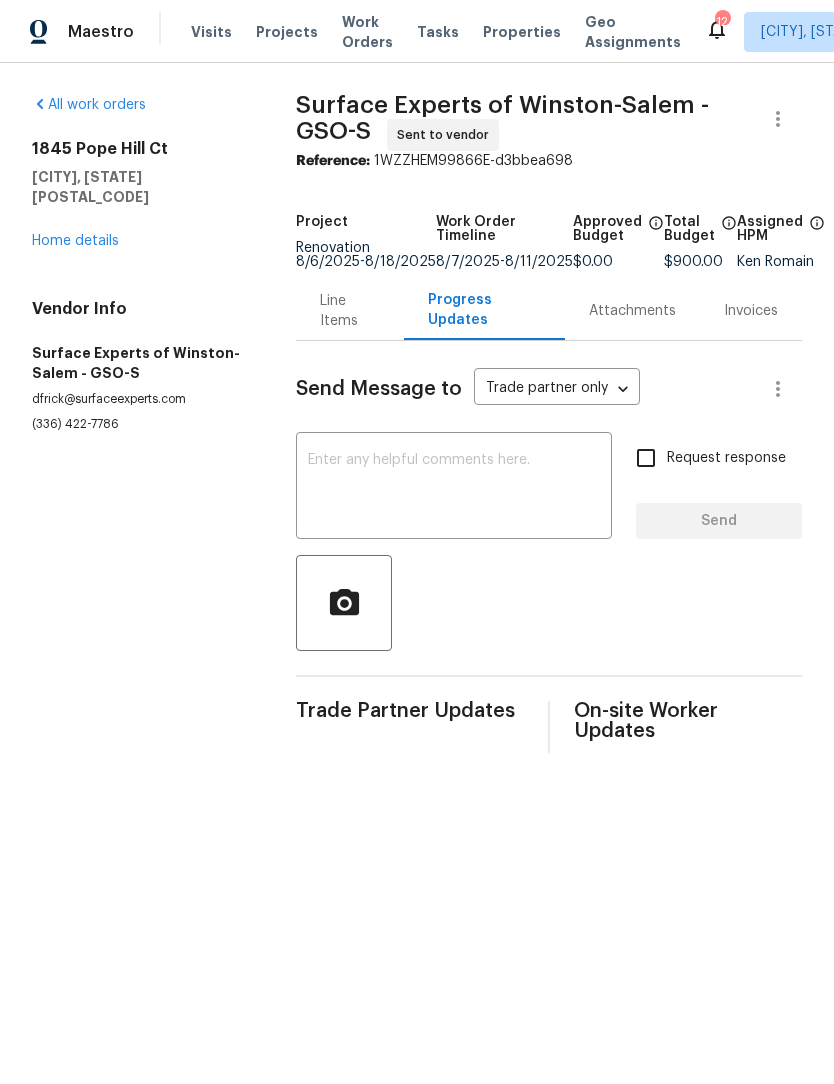 click on "1845 Pope Hill Ct Kernersville, NC 27284 Home details" at bounding box center [140, 195] 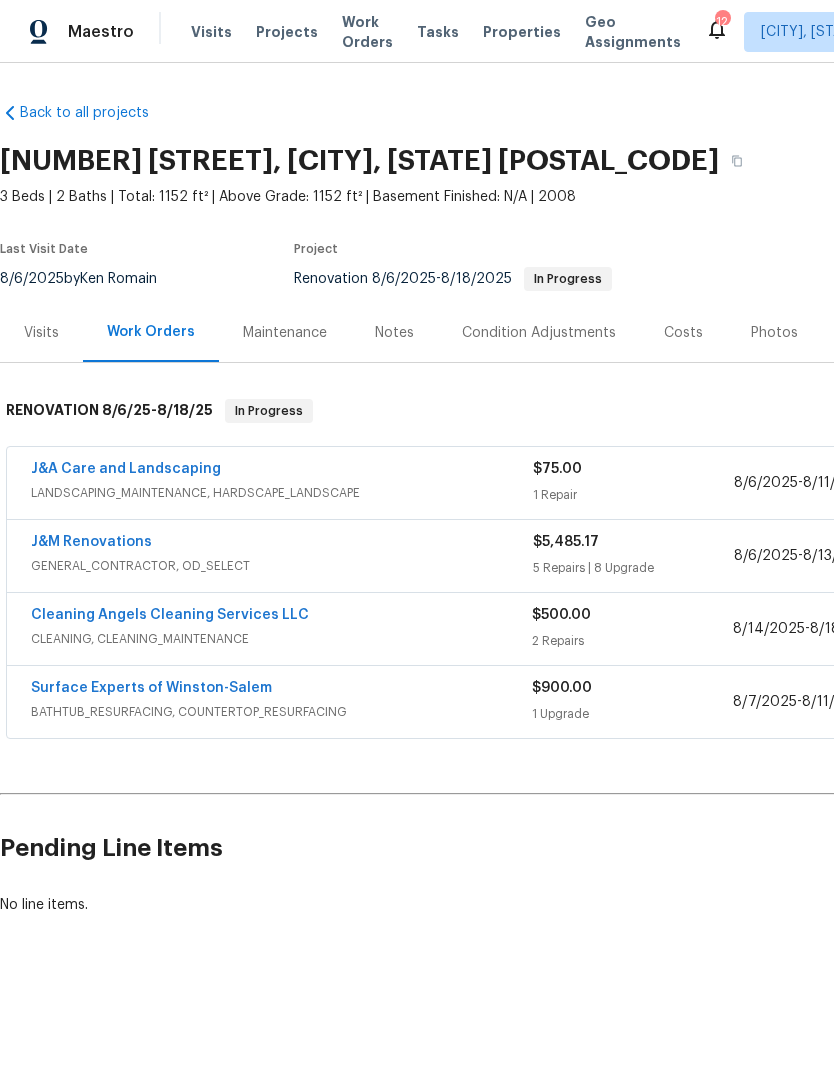 scroll, scrollTop: 0, scrollLeft: 0, axis: both 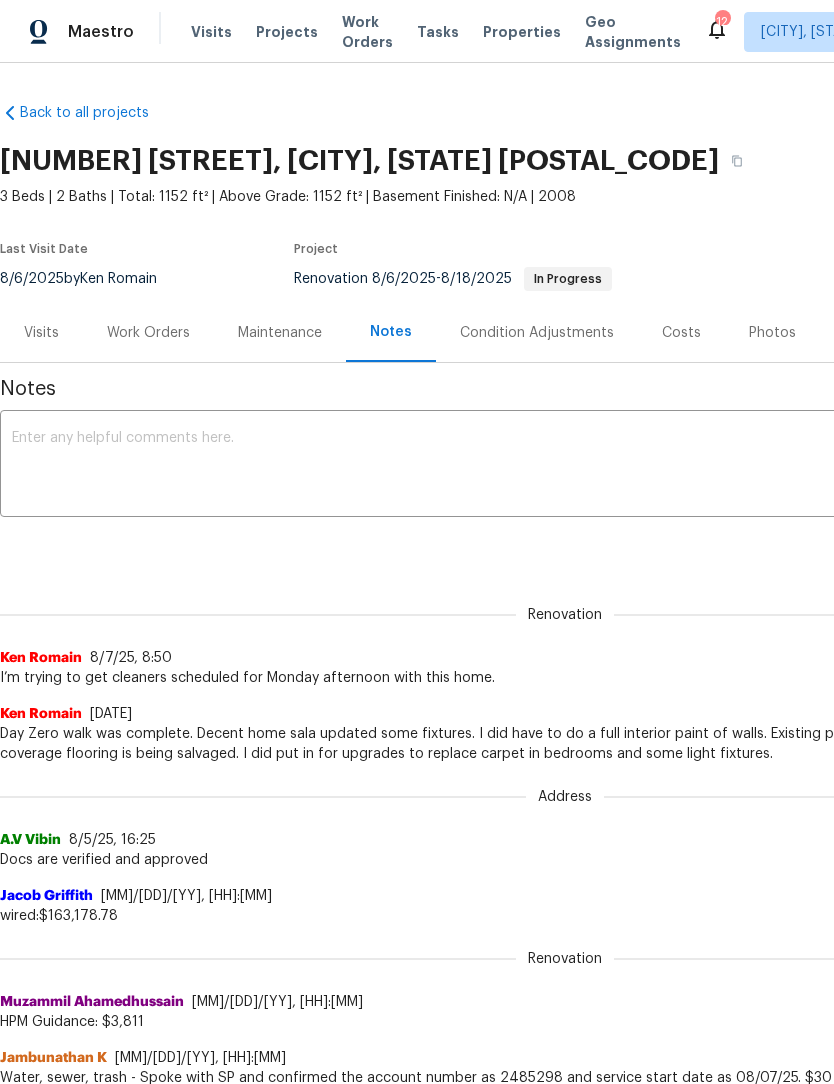 click at bounding box center [565, 466] 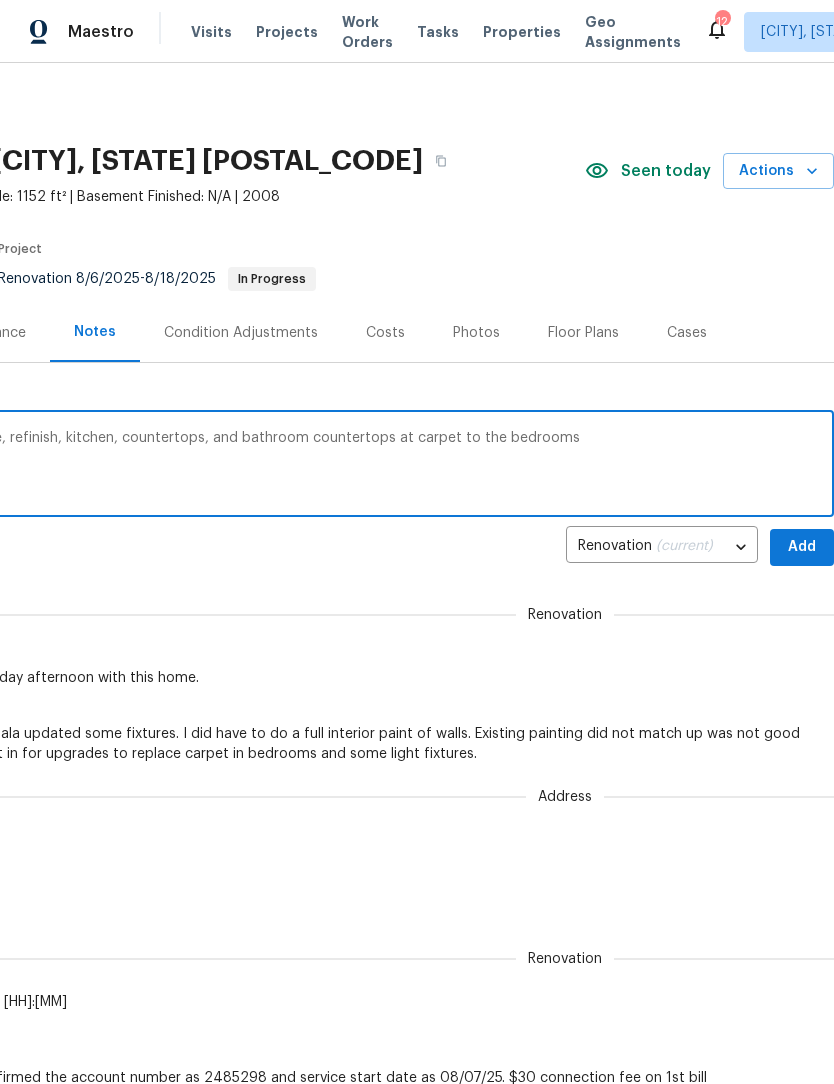 scroll, scrollTop: 0, scrollLeft: 296, axis: horizontal 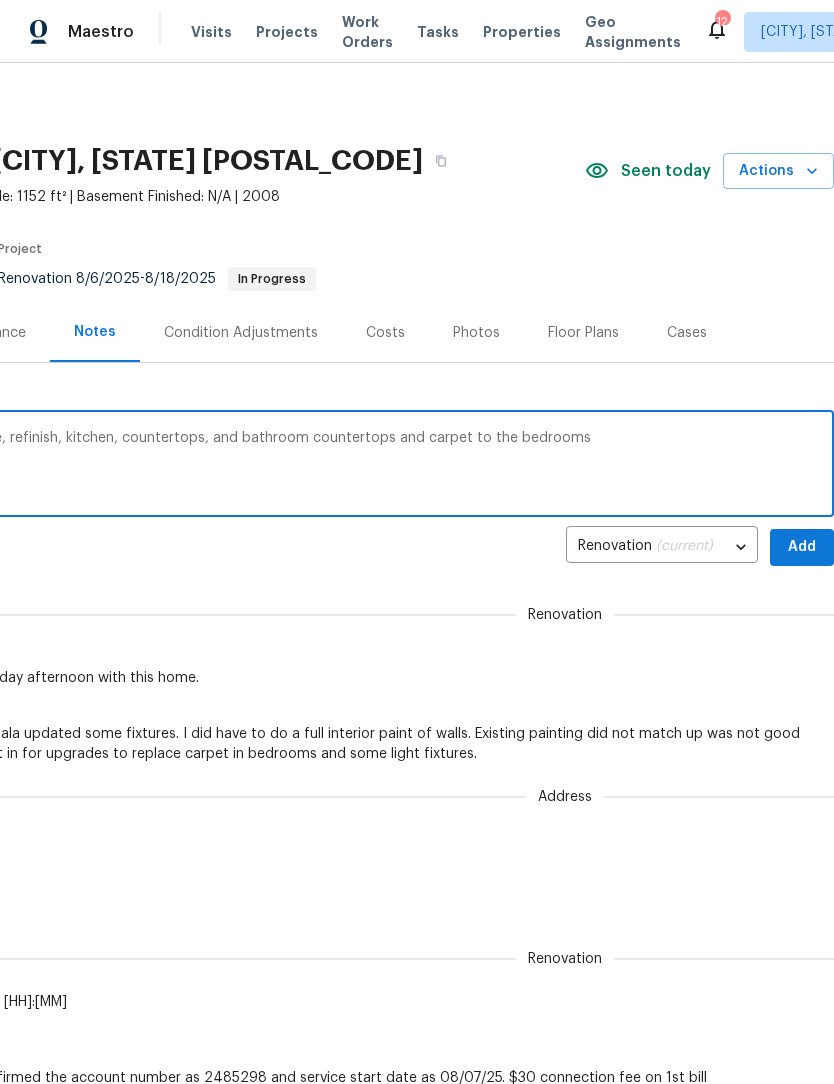 type on "Upgrades were approved, lighting package, refinish, kitchen, countertops, and bathroom countertops and carpet to the bedrooms" 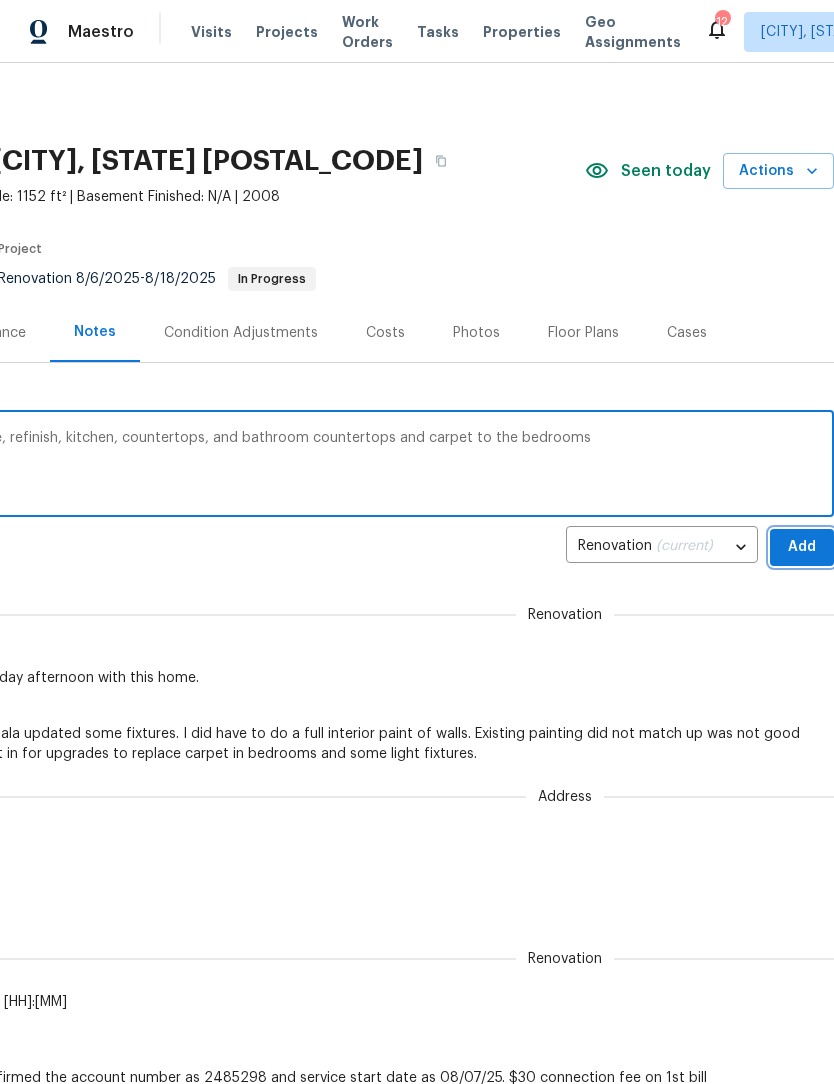 click on "Add" at bounding box center [802, 547] 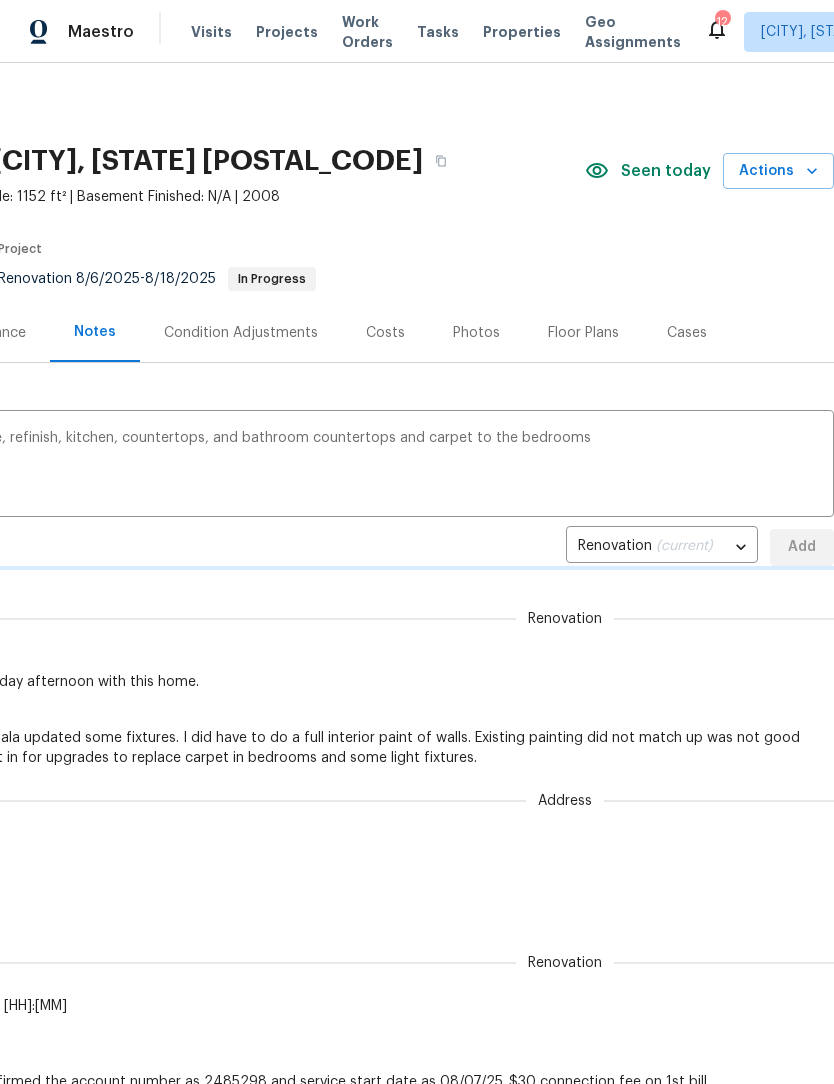type 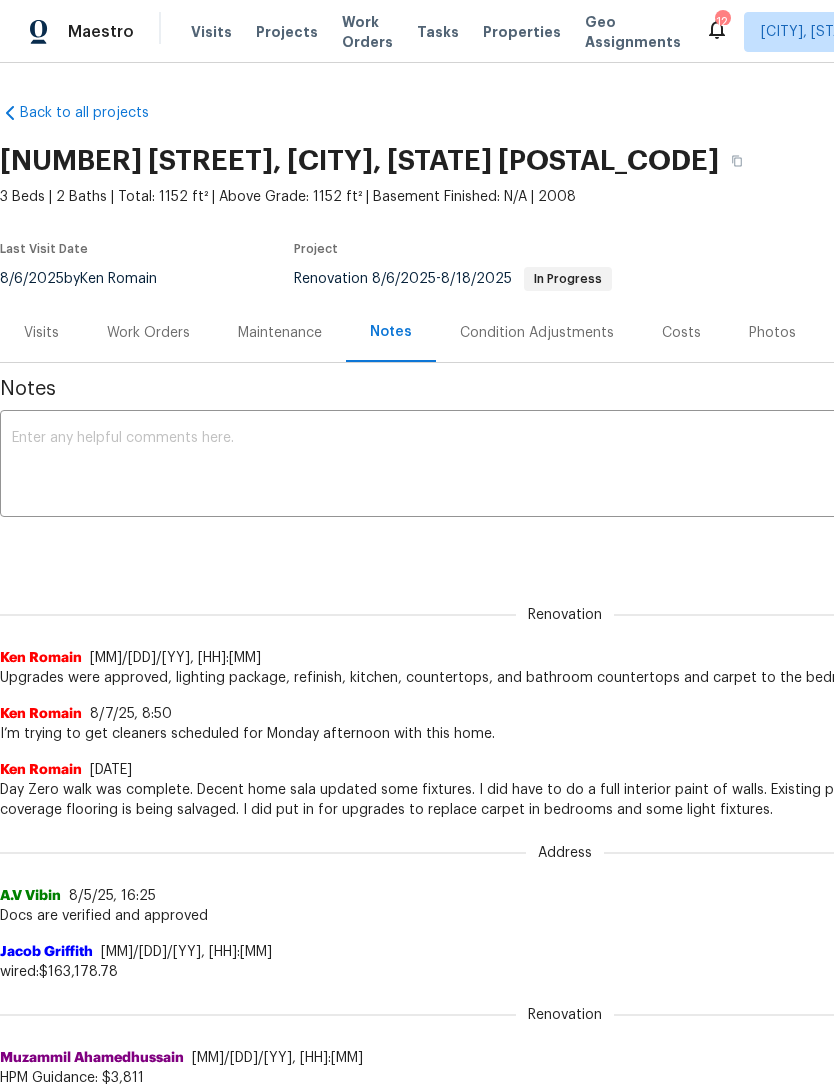 scroll, scrollTop: 0, scrollLeft: 0, axis: both 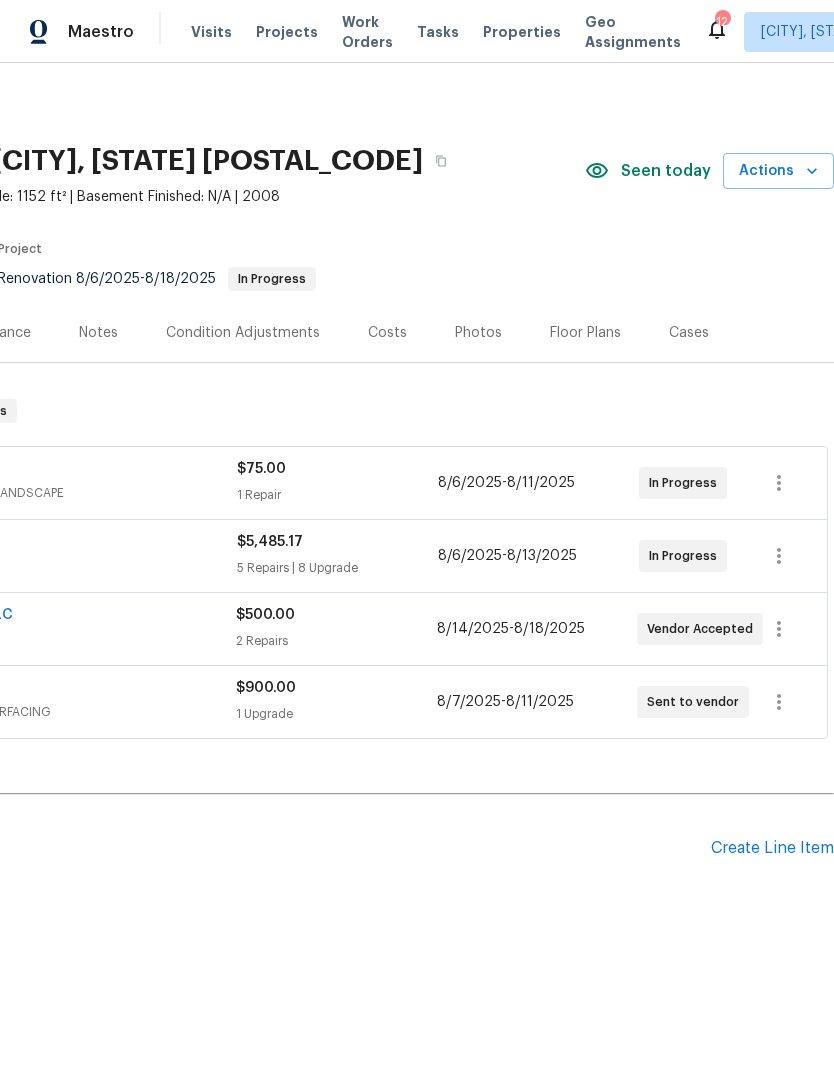 click on "Create Line Item" at bounding box center (772, 848) 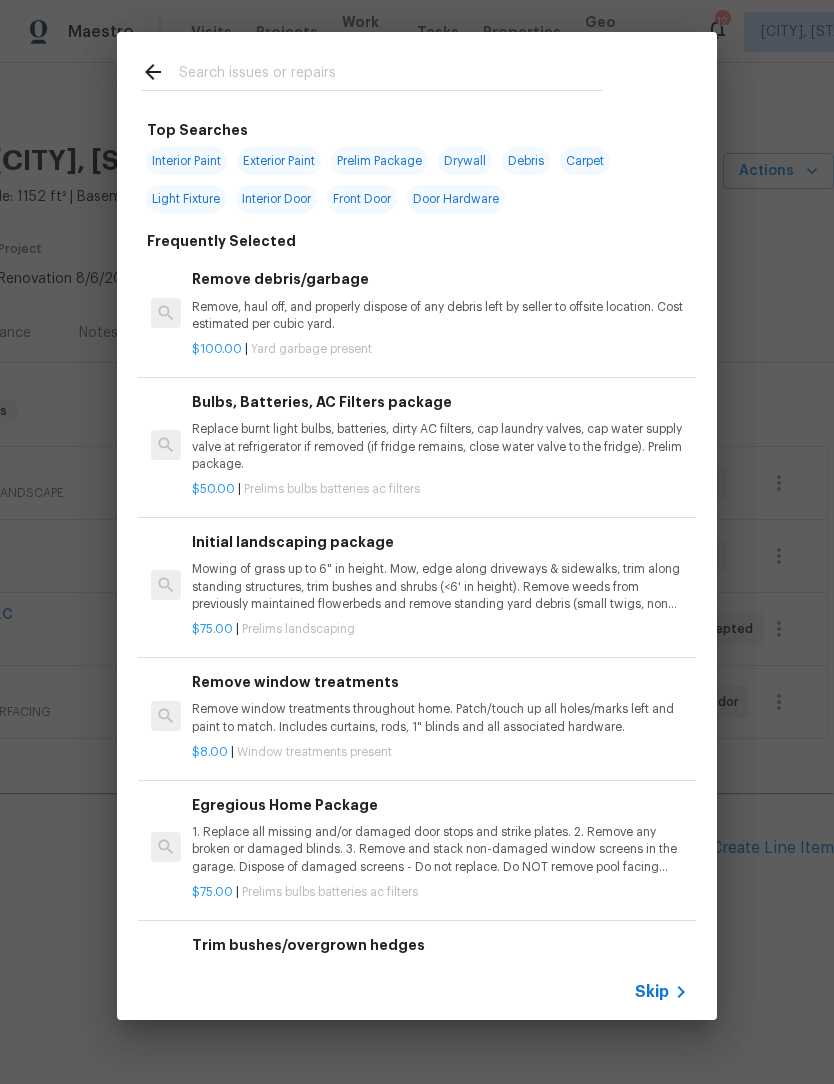 click at bounding box center [391, 75] 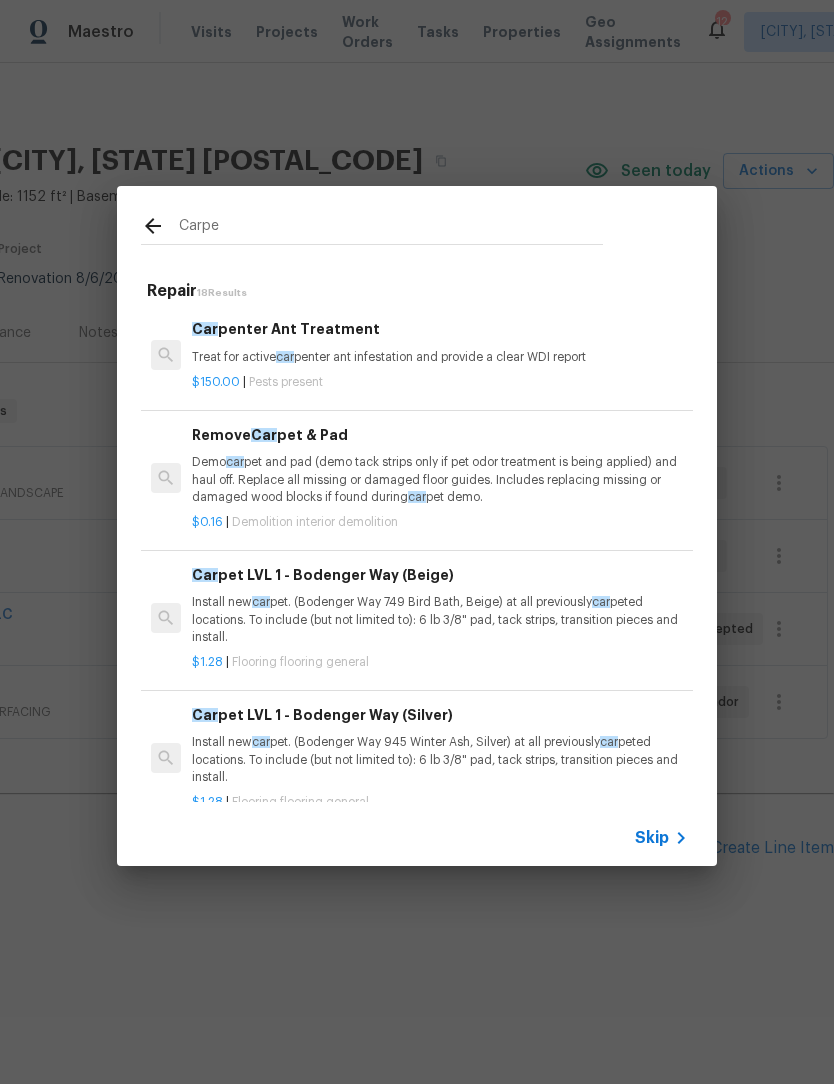 type on "Carpet" 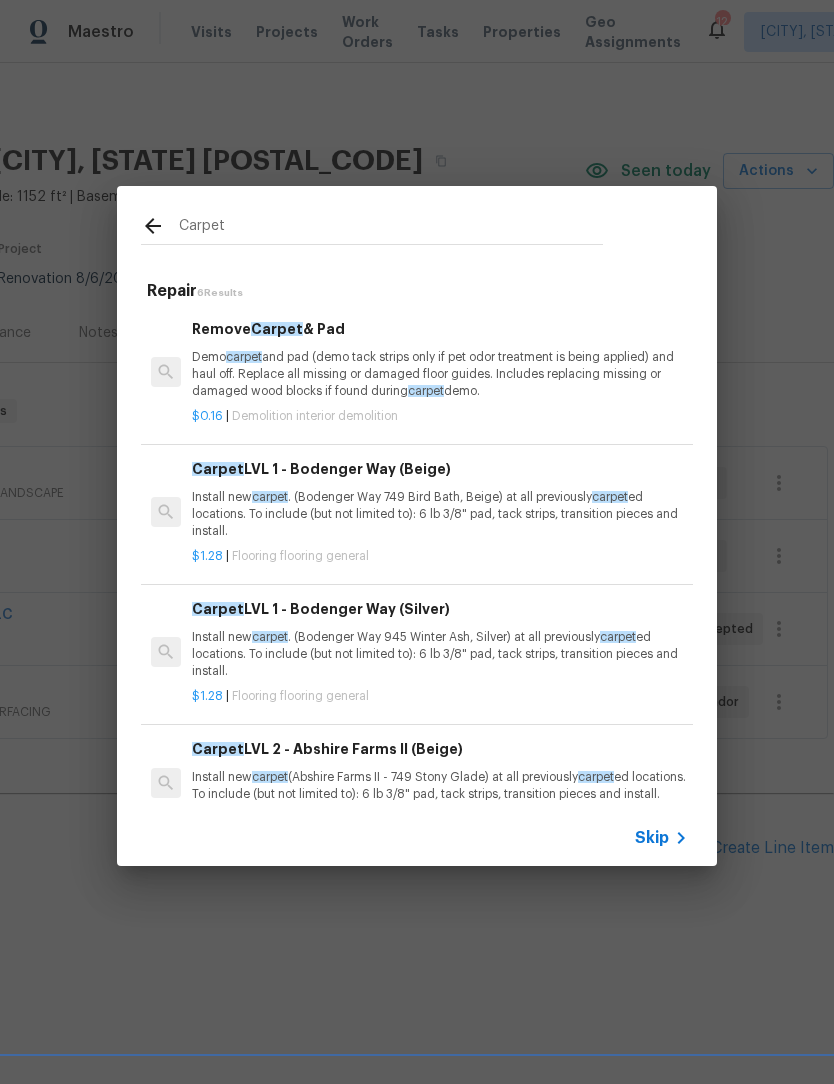 click on "Install new  carpet . (Bodenger Way 749 Bird Bath, Beige) at all previously  carpet ed locations. To include (but not limited to): 6 lb 3/8" pad, tack strips, transition pieces and install." at bounding box center [440, 514] 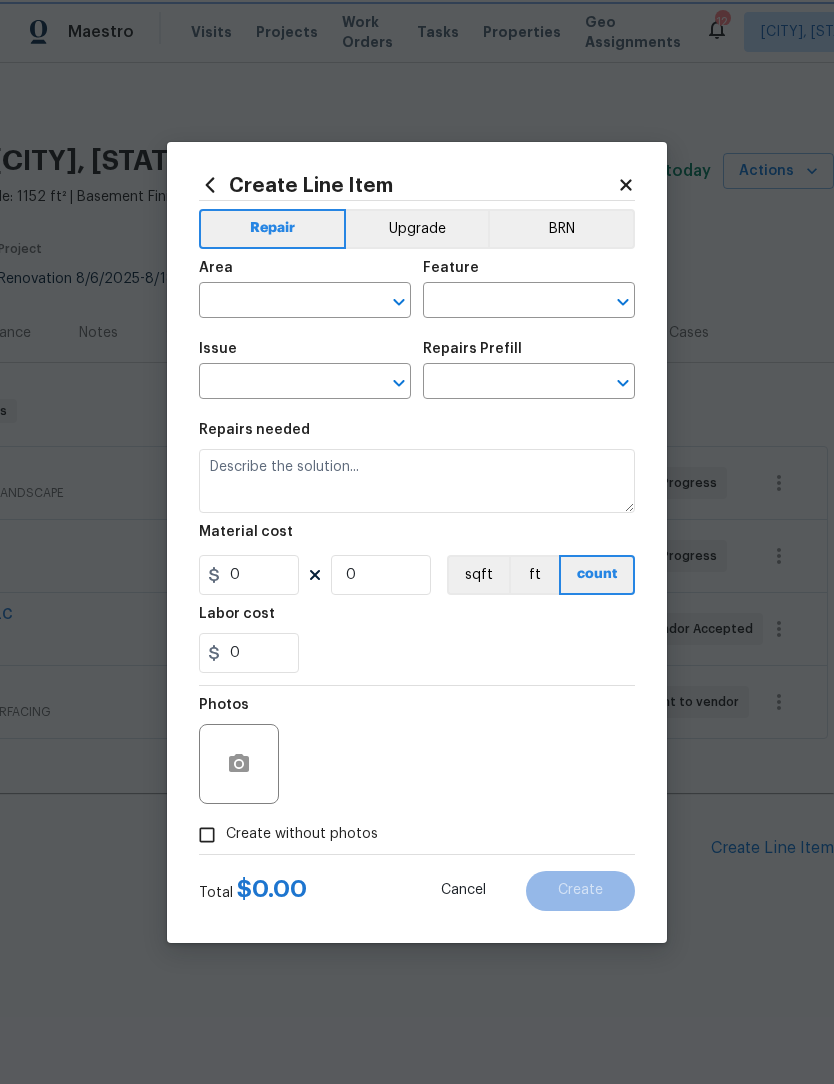 type on "Overall Flooring" 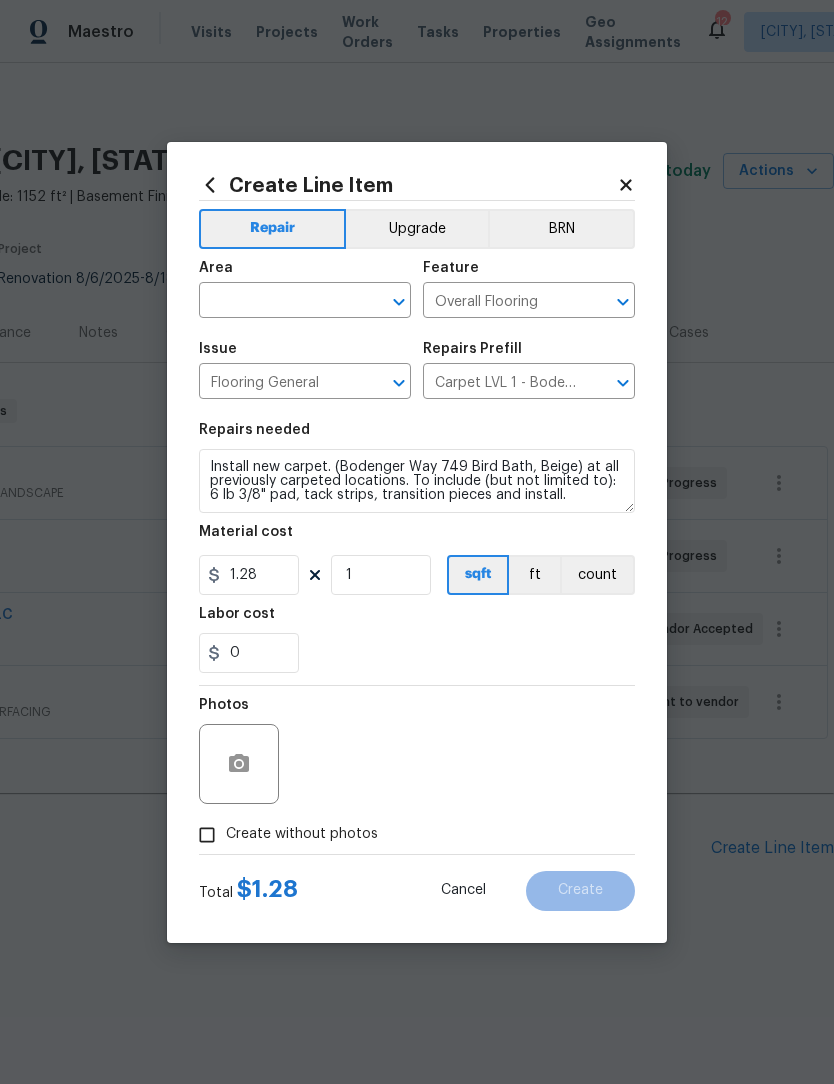 click at bounding box center (277, 302) 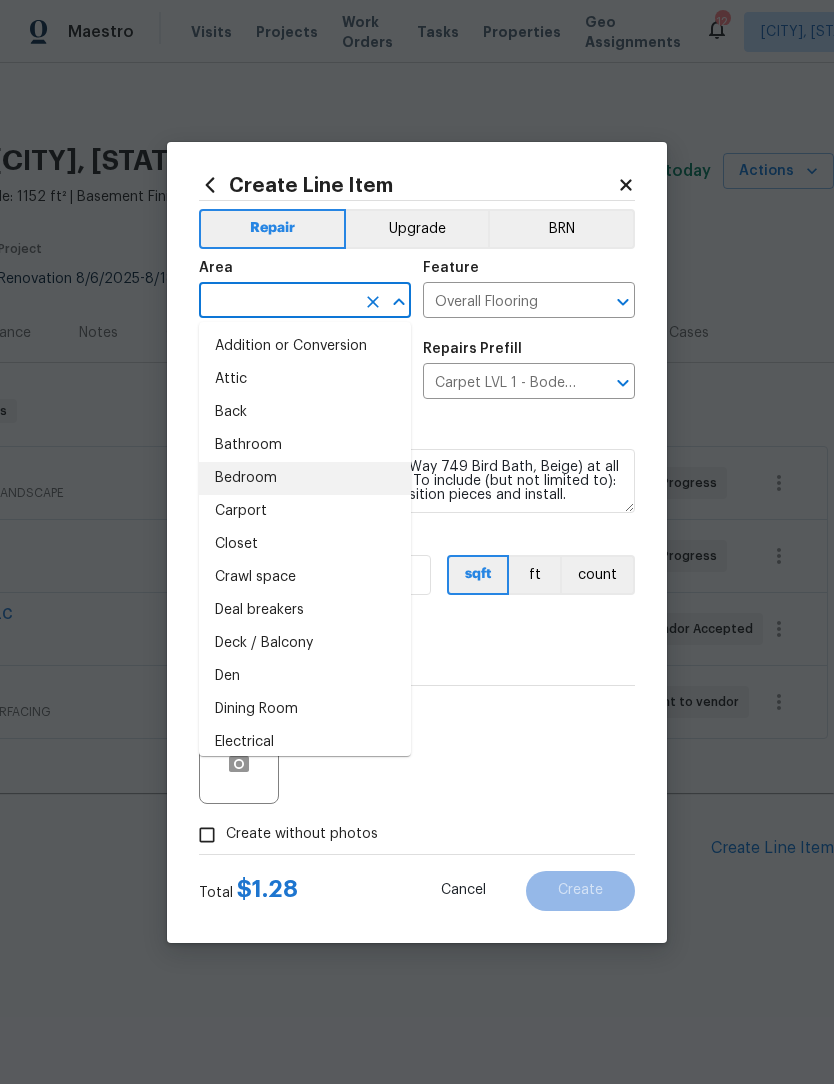 click on "Bedroom" at bounding box center [305, 478] 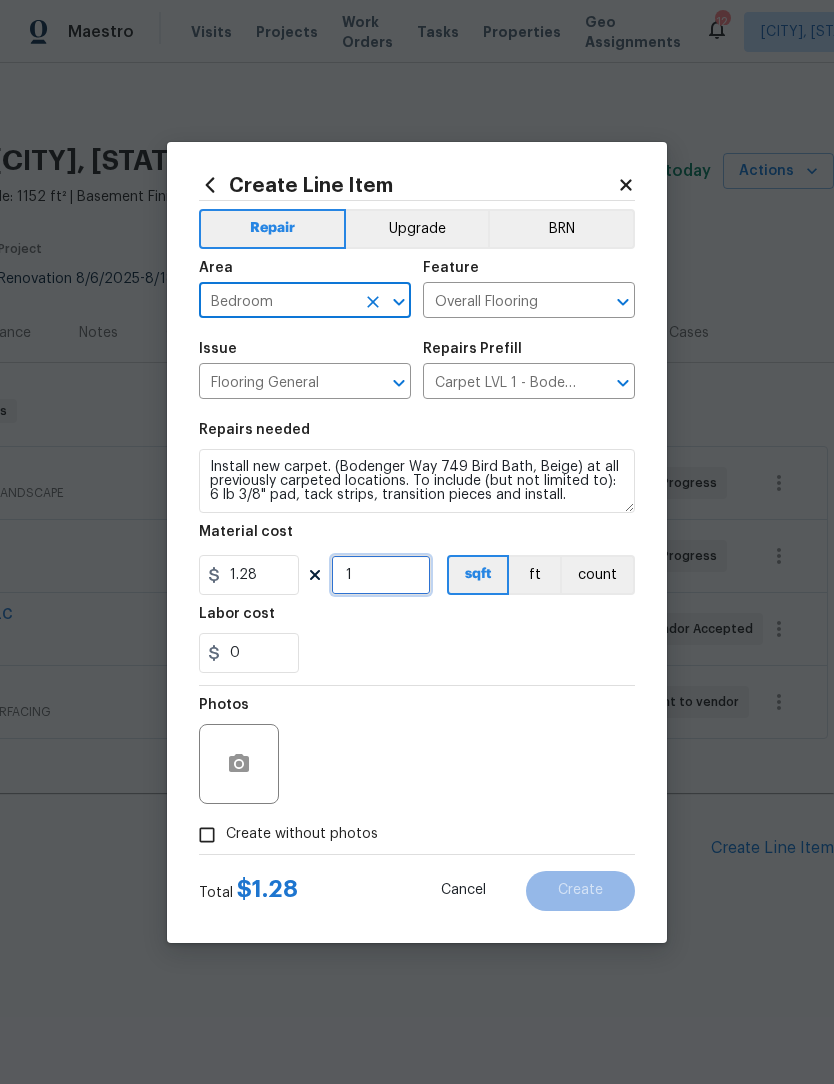 click on "1" at bounding box center [381, 575] 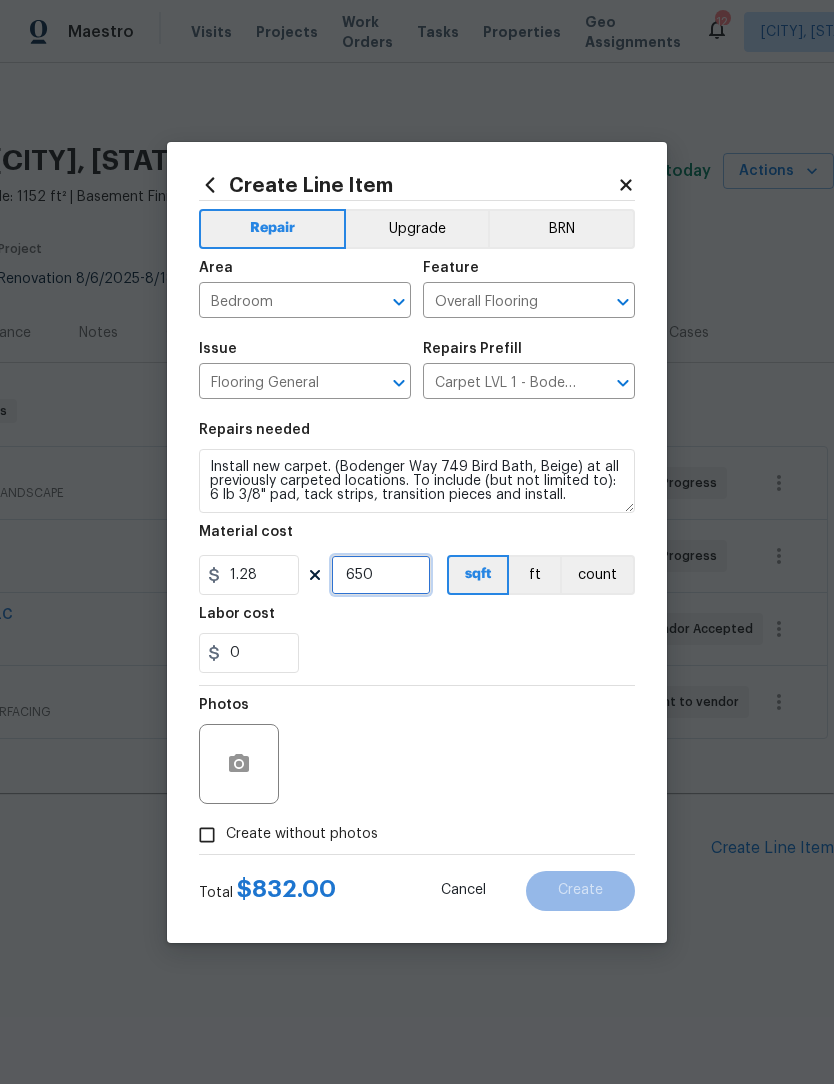 type on "650" 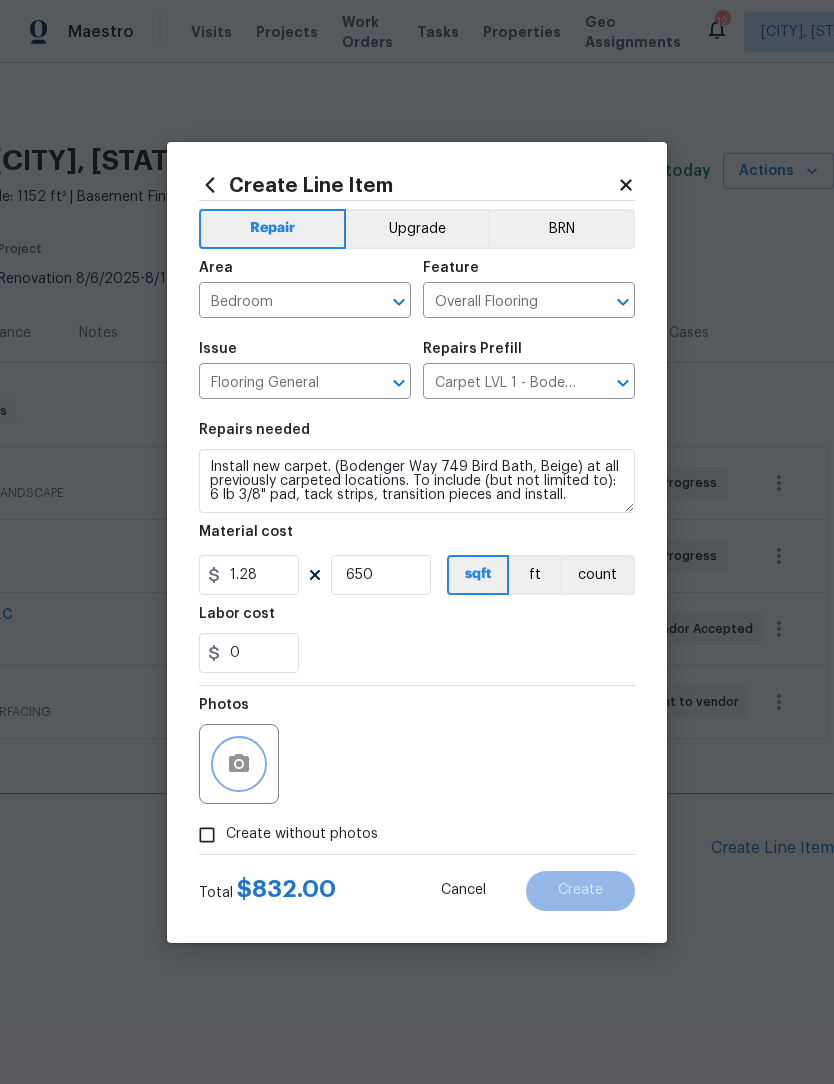 click at bounding box center [239, 764] 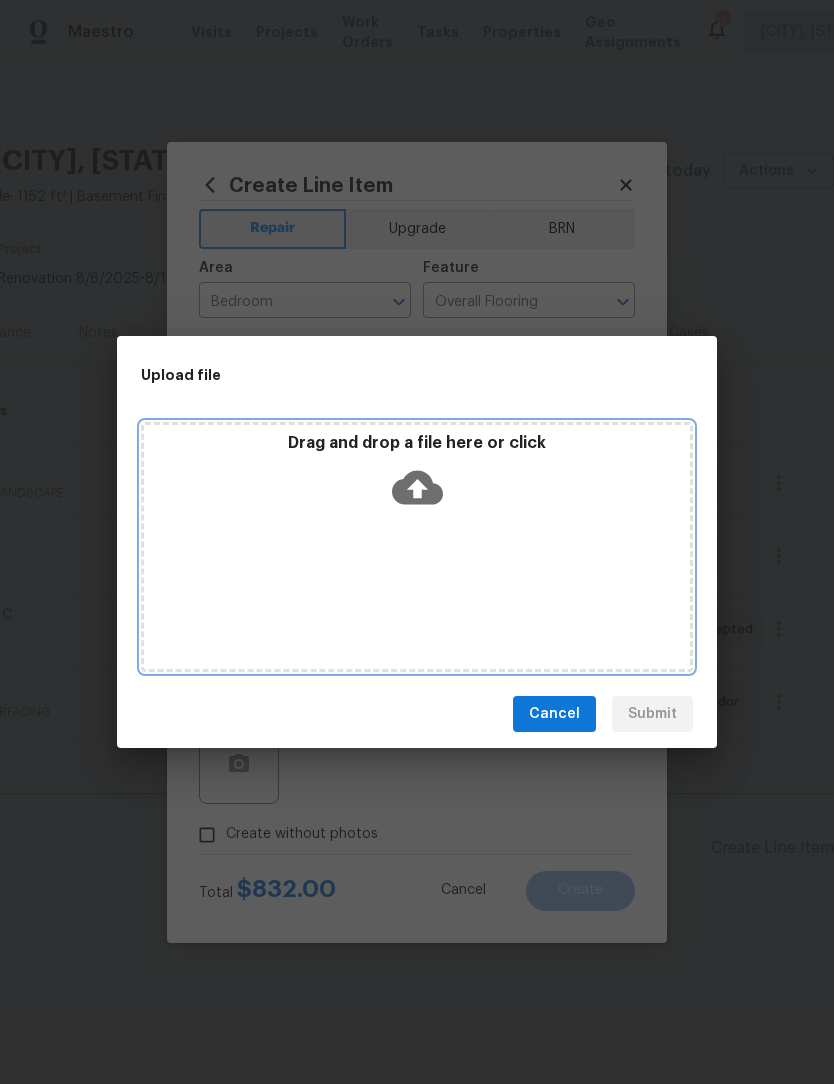 click on "Drag and drop a file here or click" at bounding box center [417, 547] 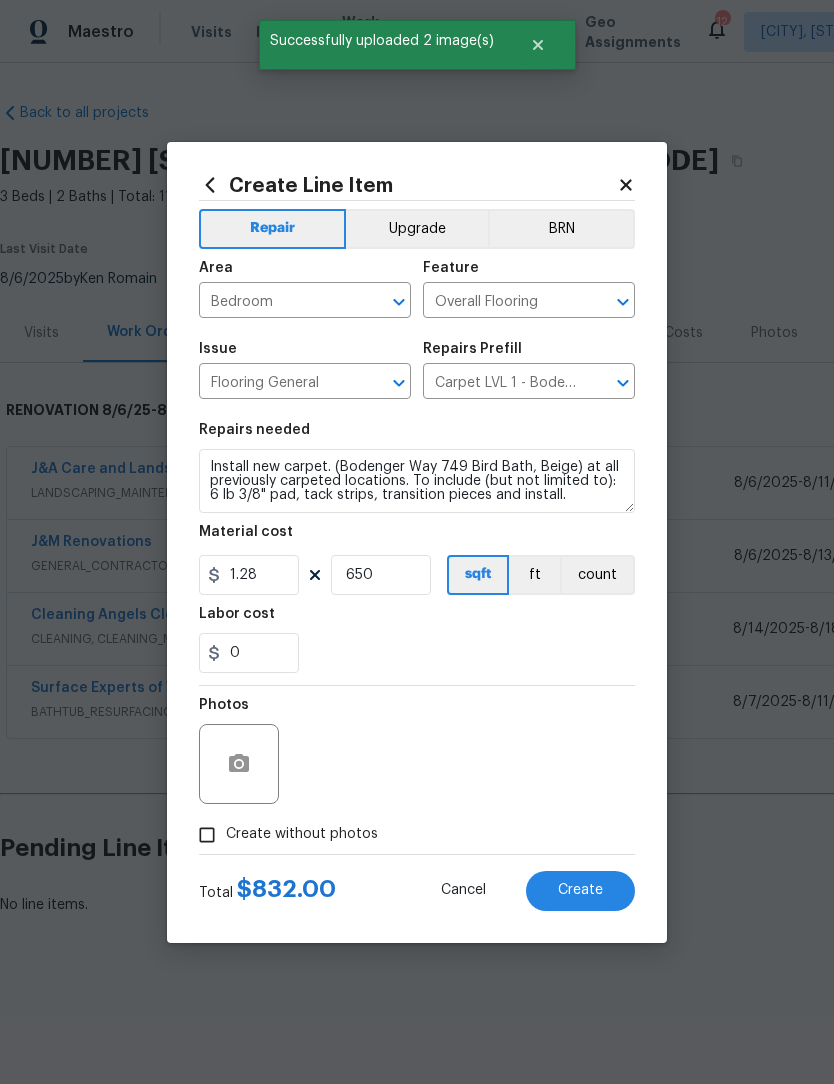 scroll, scrollTop: 0, scrollLeft: 0, axis: both 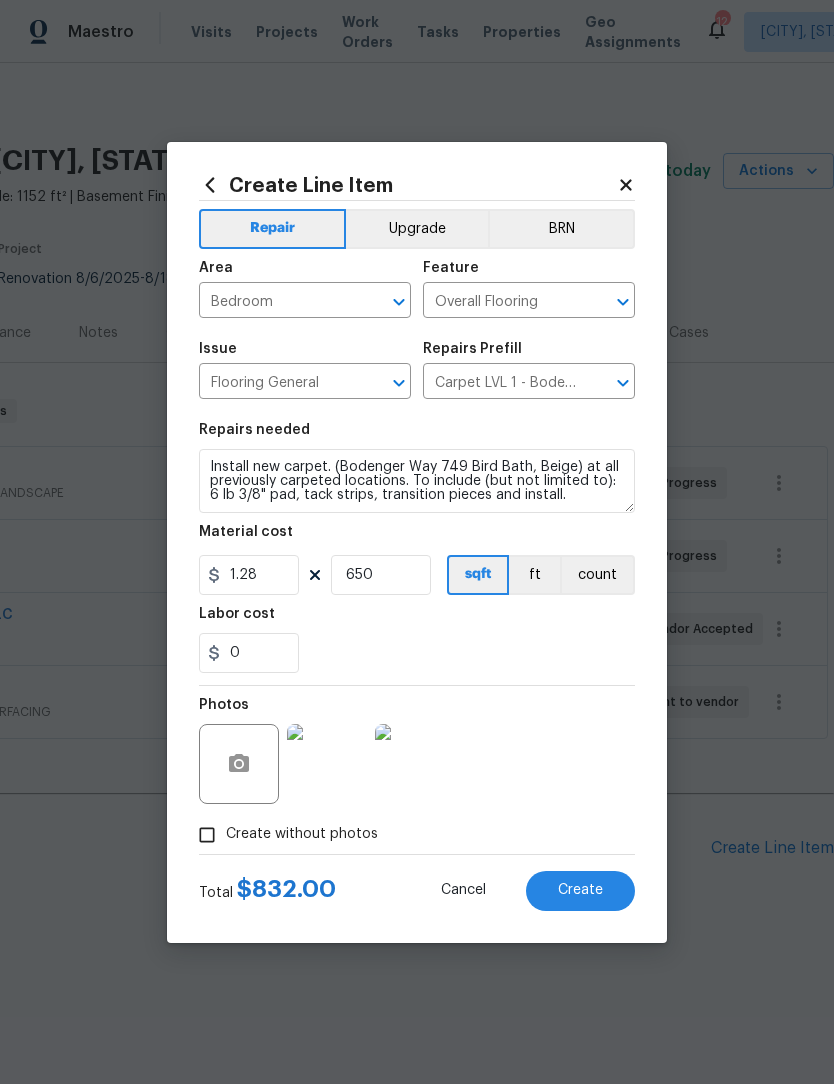 click on "Create" at bounding box center [580, 890] 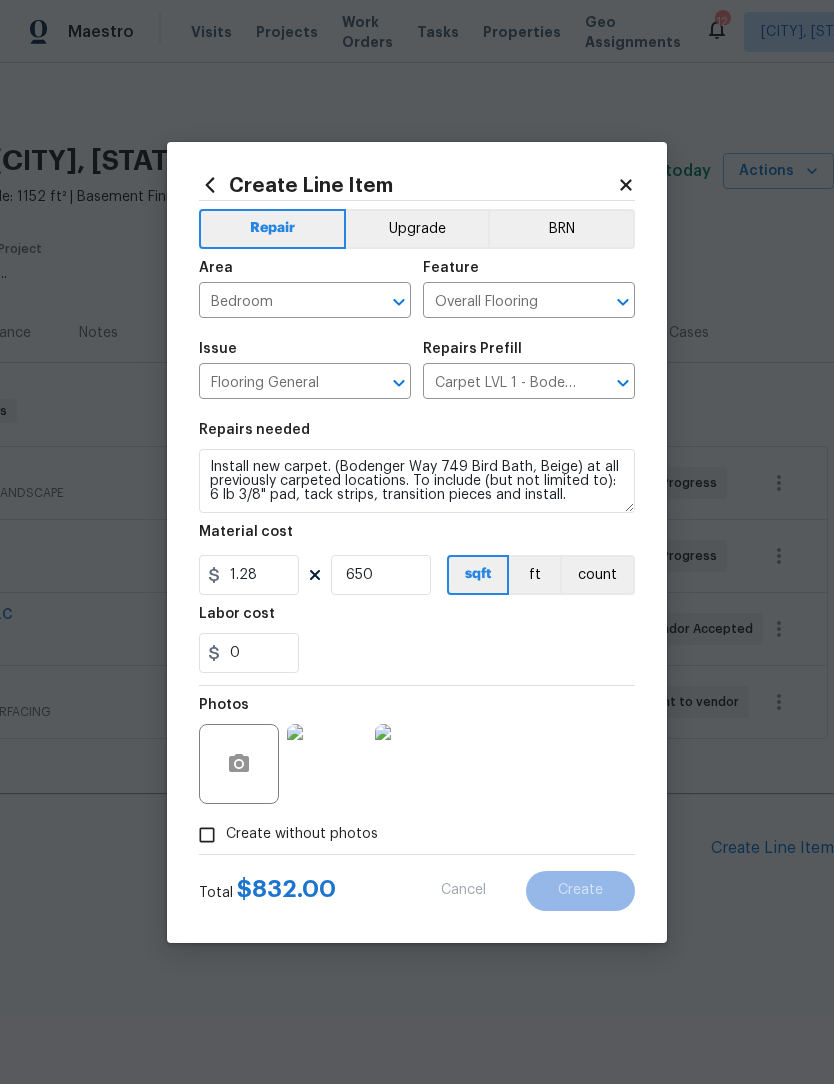 type 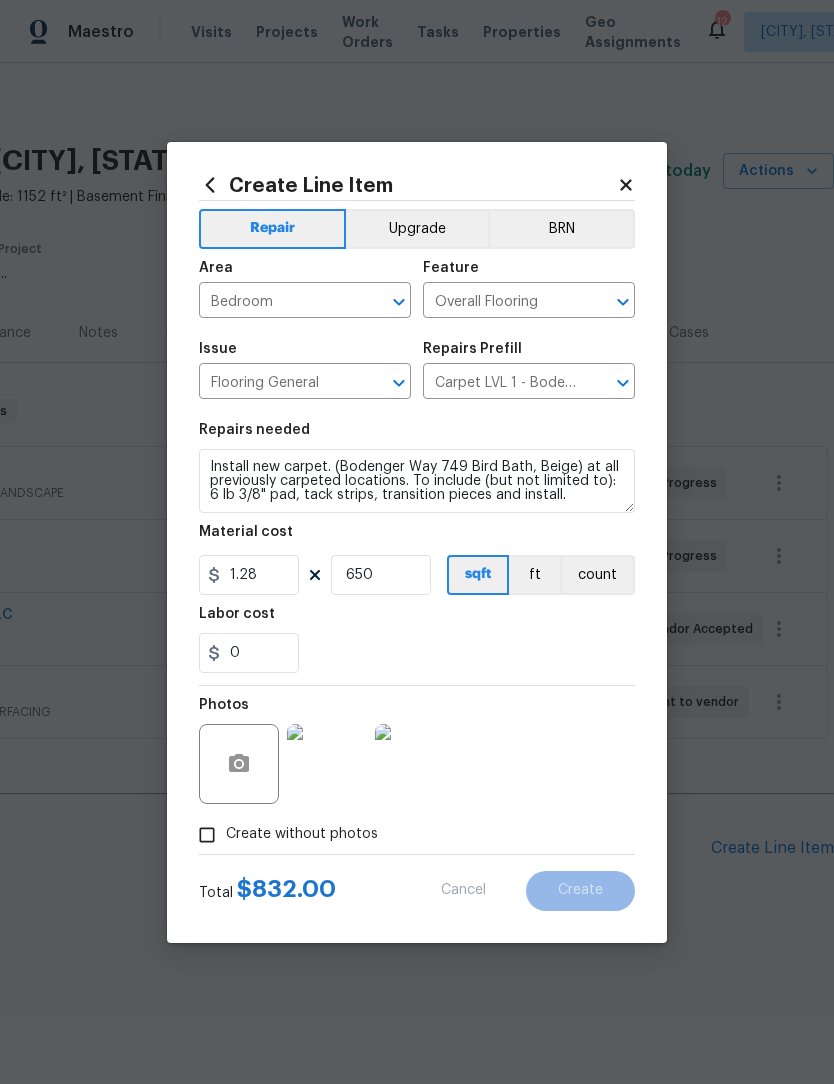 type 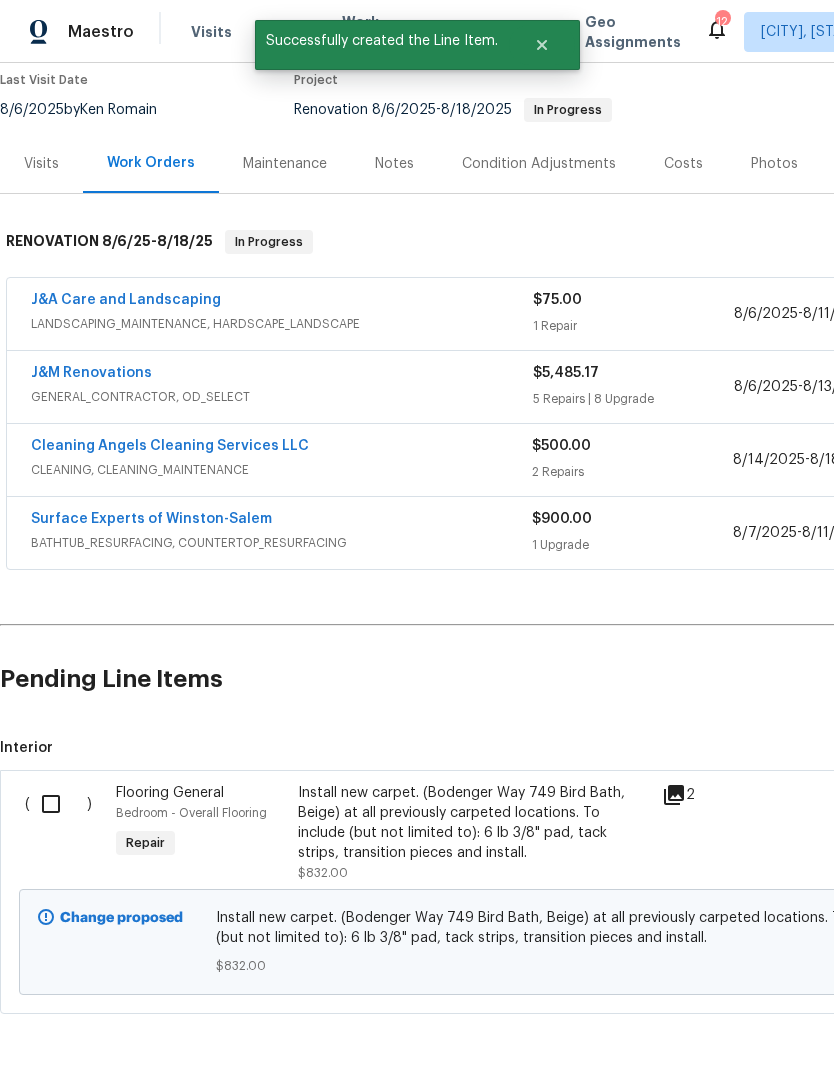 scroll, scrollTop: 169, scrollLeft: 0, axis: vertical 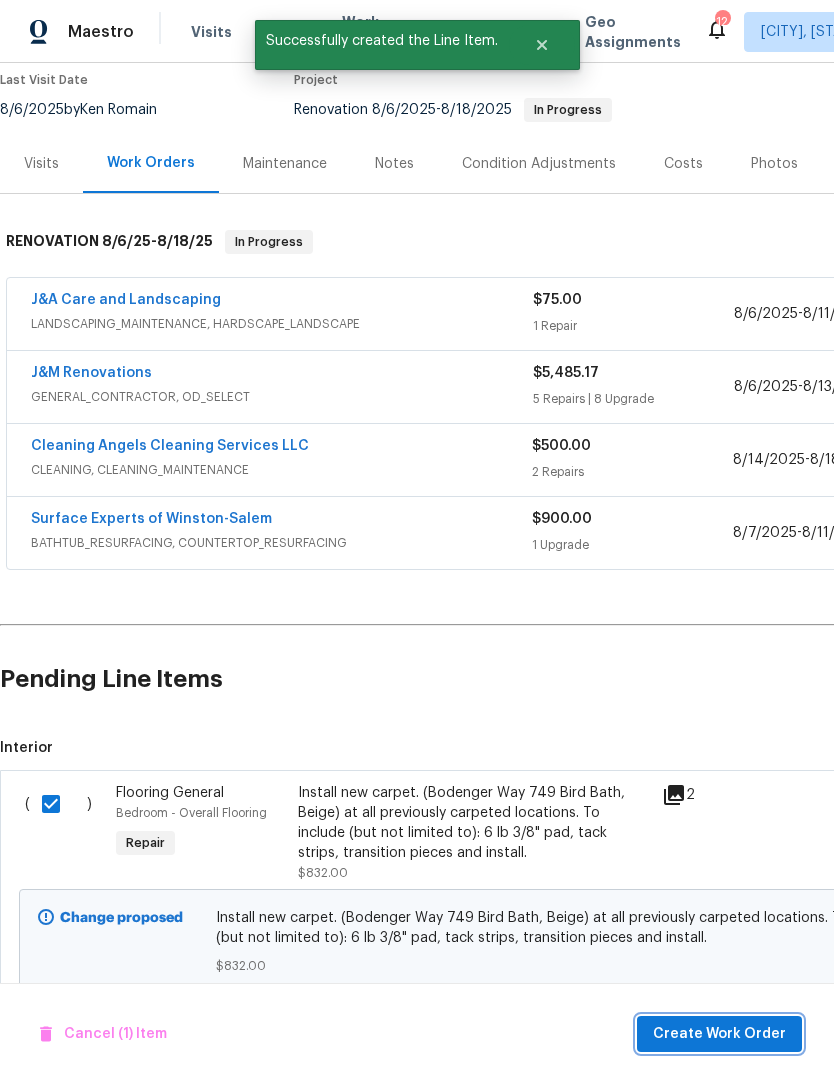 click on "Create Work Order" at bounding box center (719, 1034) 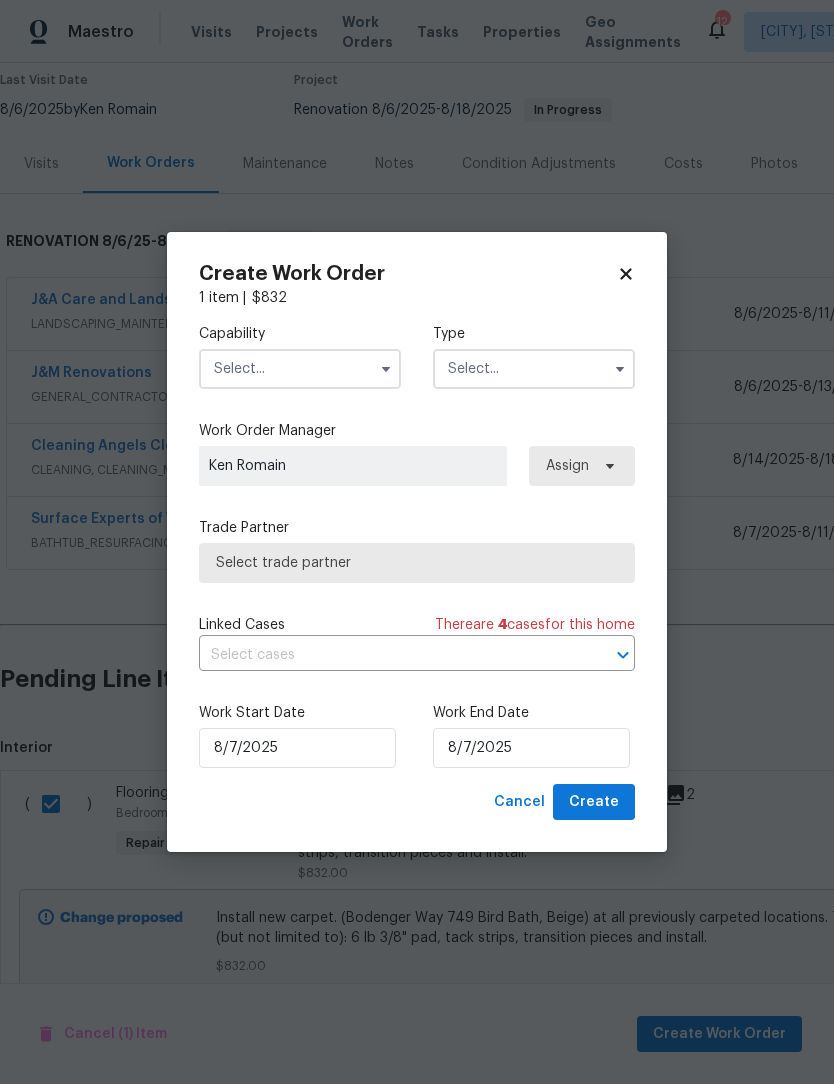click at bounding box center (300, 369) 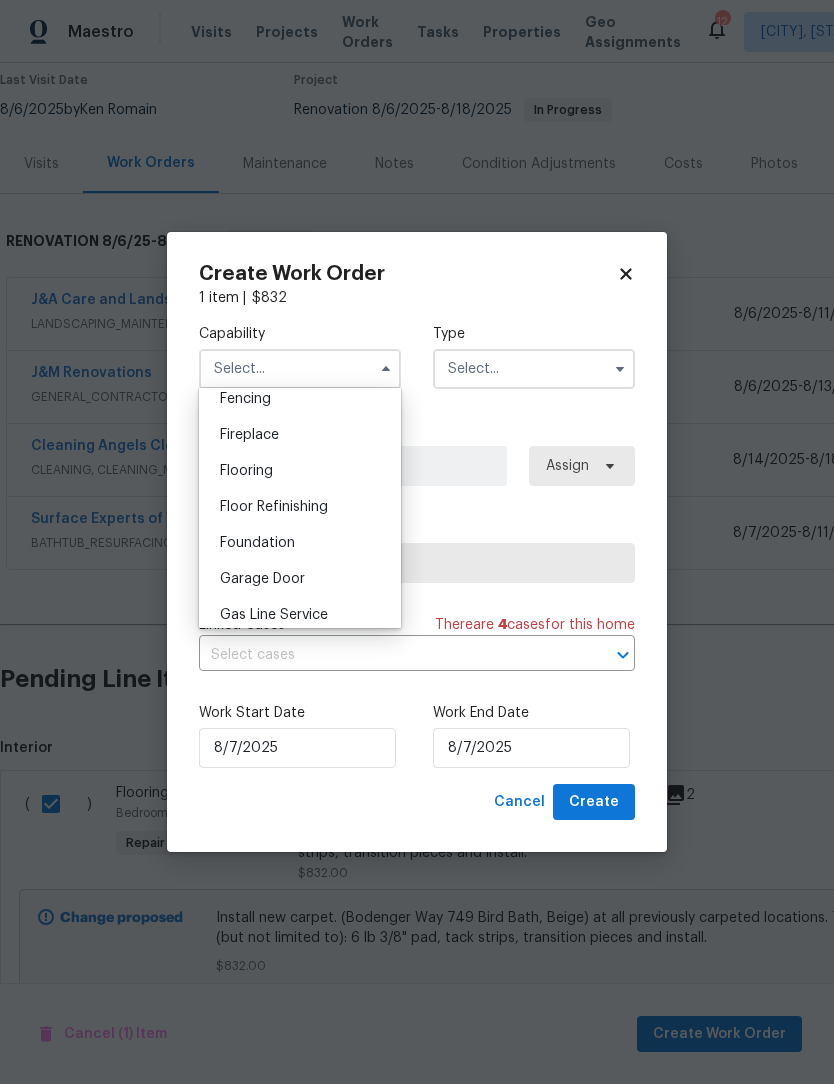 scroll, scrollTop: 715, scrollLeft: 0, axis: vertical 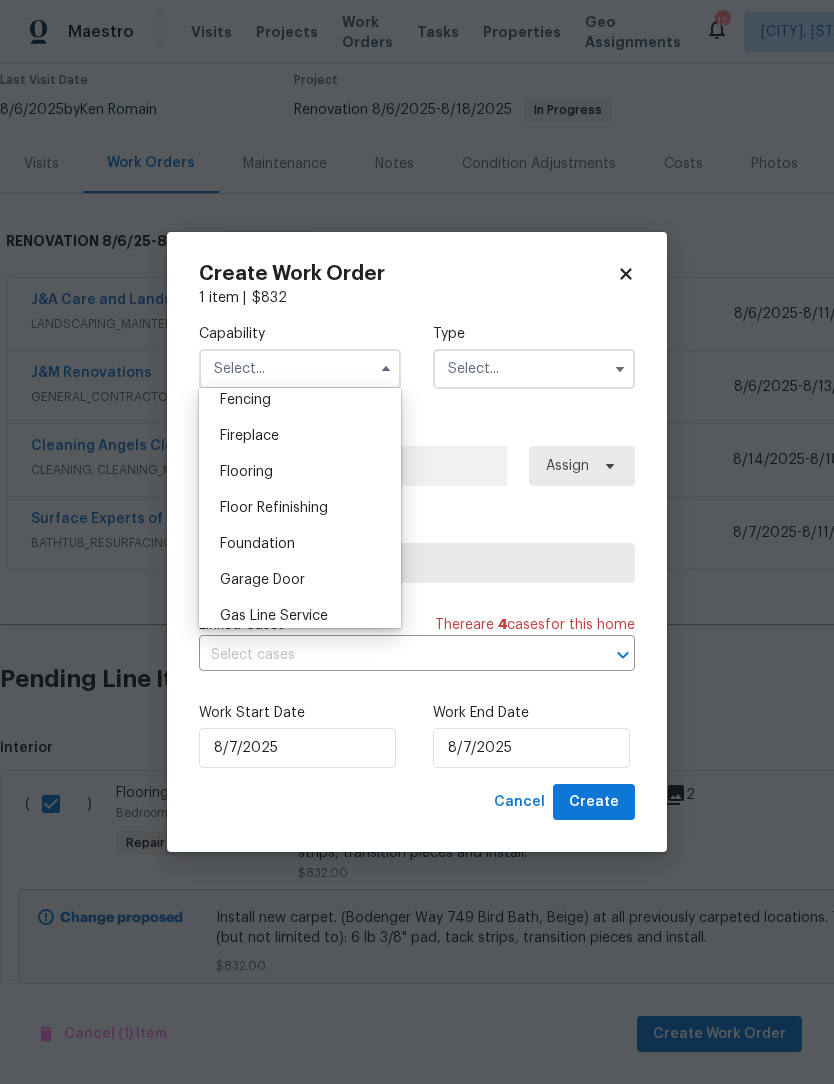 click on "Flooring" at bounding box center [246, 472] 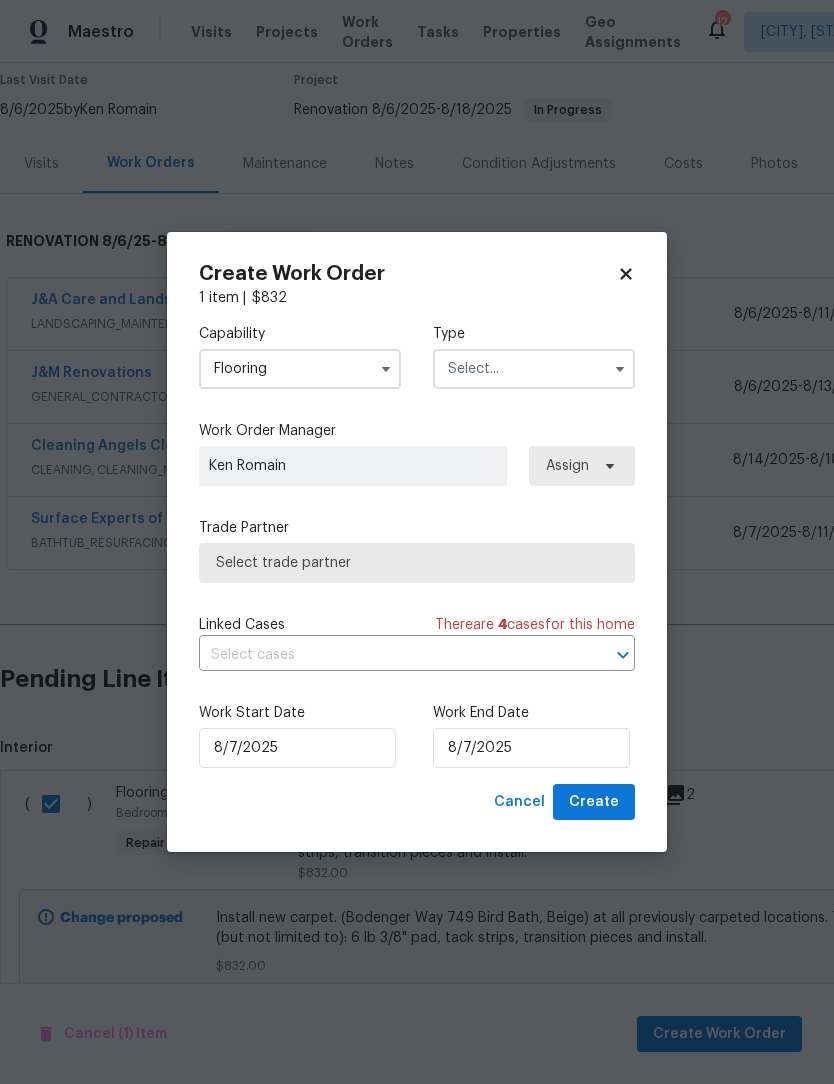 click at bounding box center (534, 369) 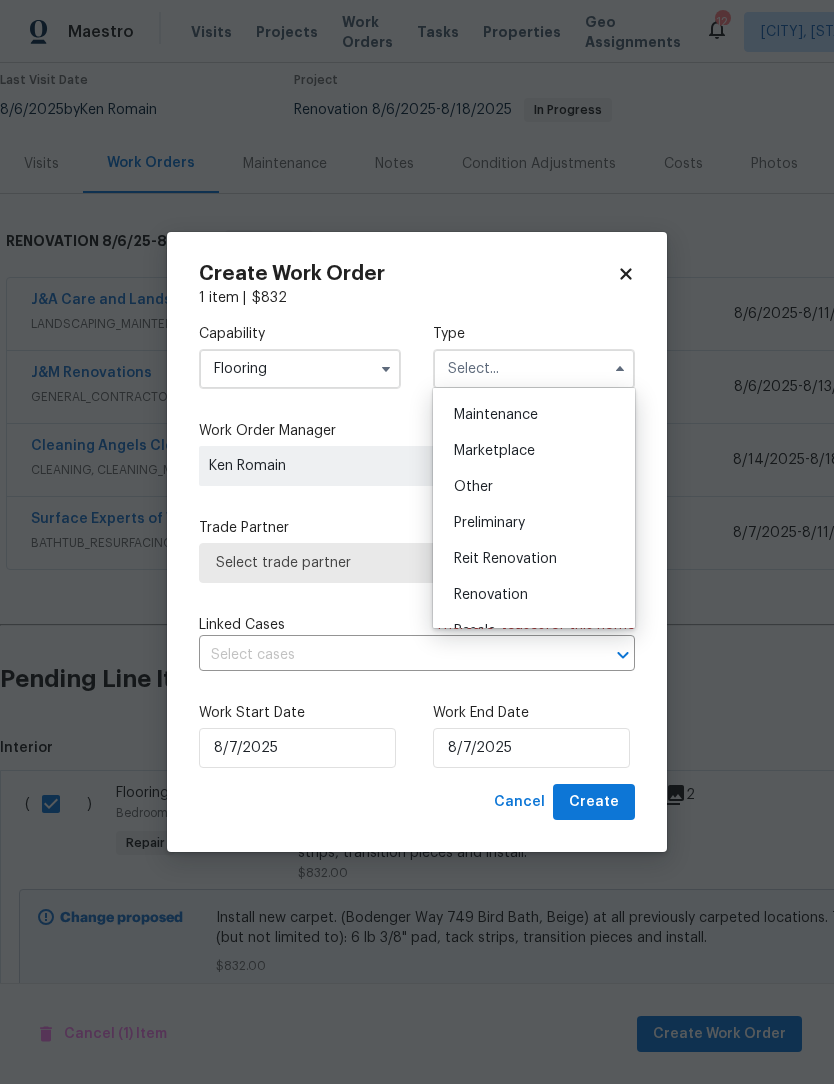 scroll, scrollTop: 327, scrollLeft: 0, axis: vertical 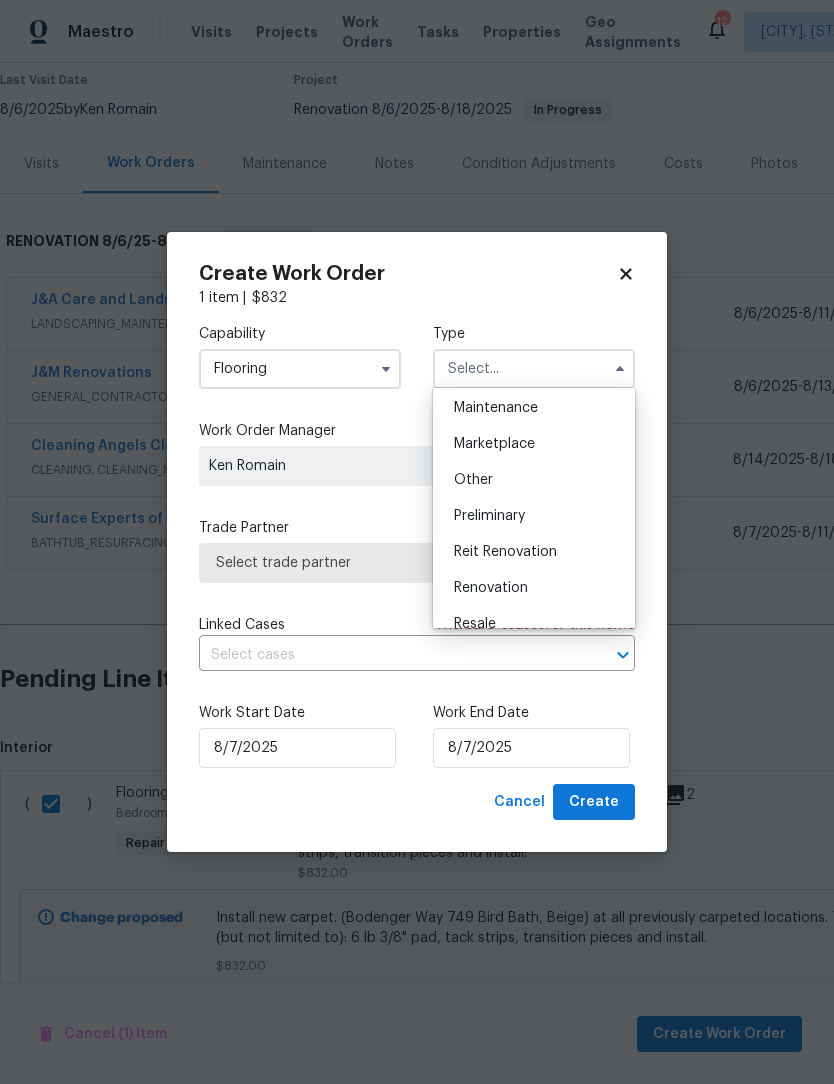 click on "Renovation" at bounding box center (491, 588) 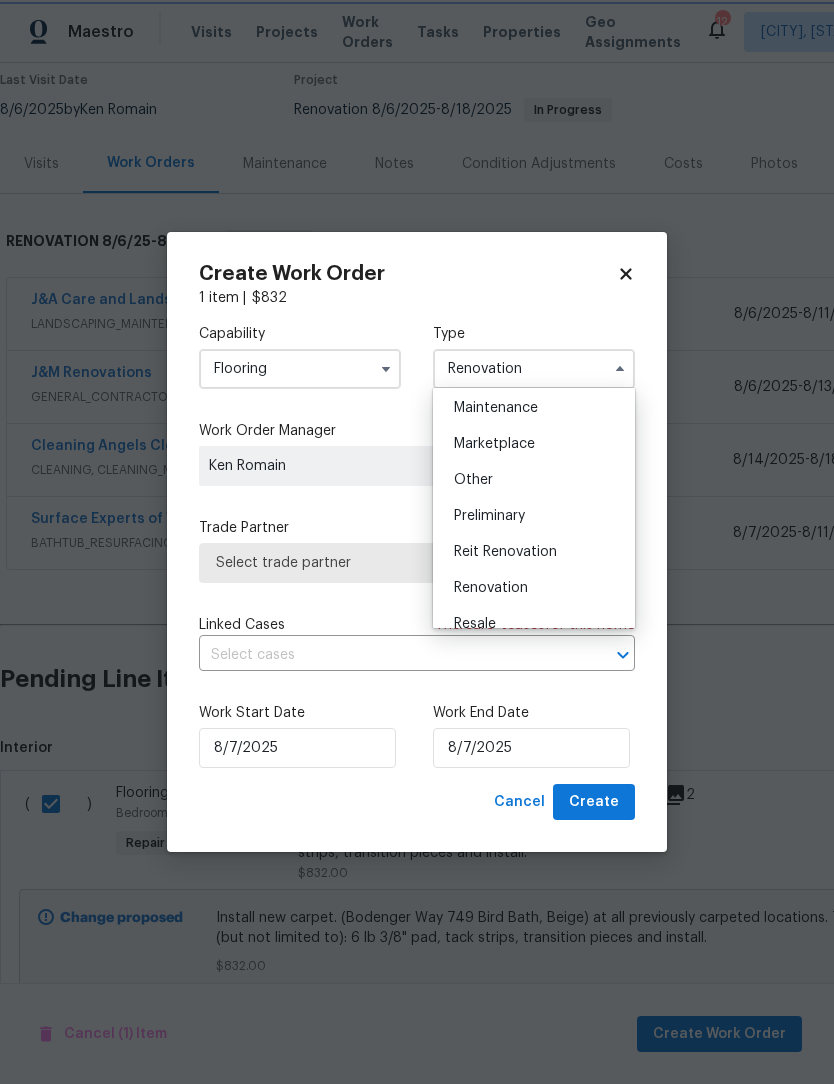 scroll, scrollTop: 0, scrollLeft: 0, axis: both 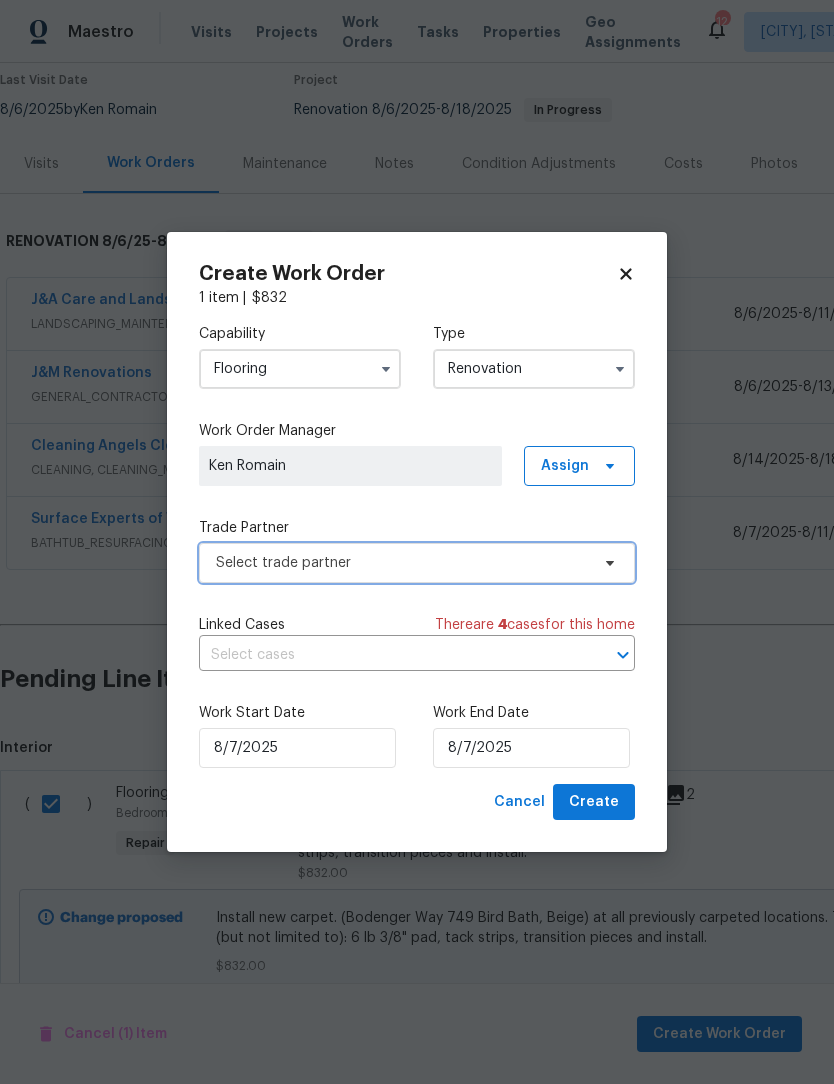 click on "Select trade partner" at bounding box center (402, 563) 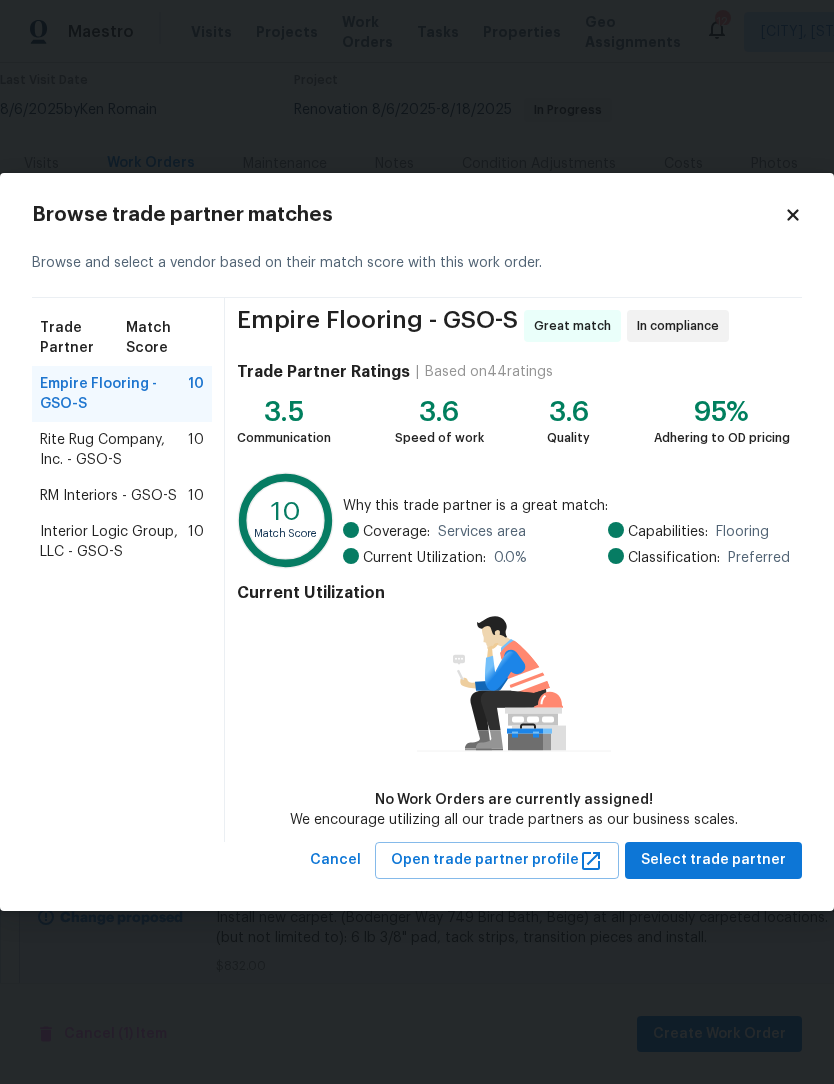 click on "RM Interiors - GSO-S" at bounding box center [108, 496] 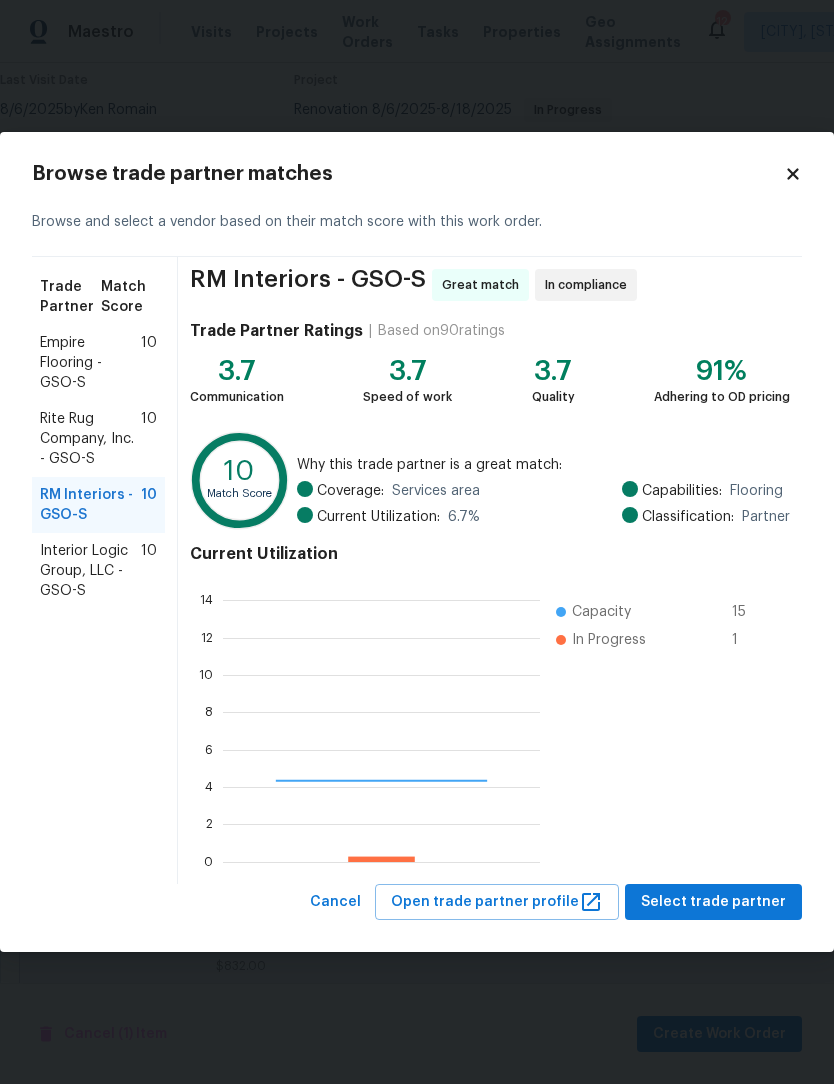 scroll, scrollTop: 2, scrollLeft: 2, axis: both 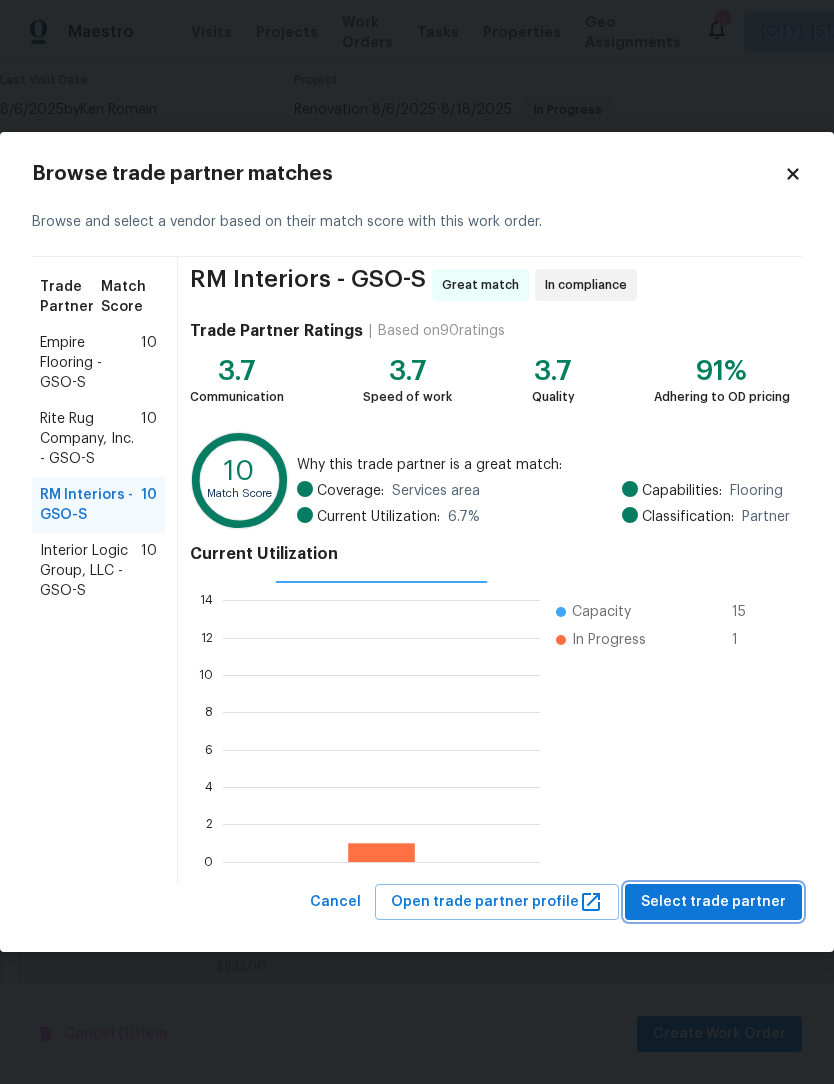 click on "Select trade partner" at bounding box center (713, 902) 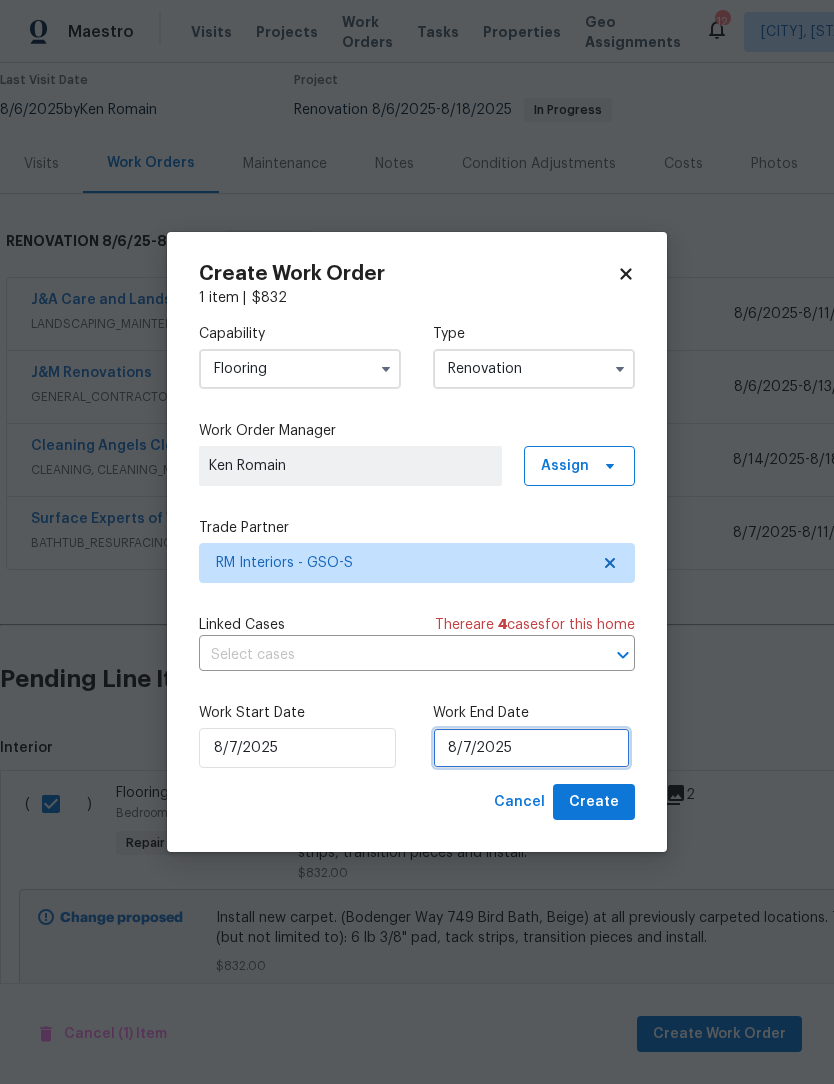 click on "8/7/2025" at bounding box center (531, 748) 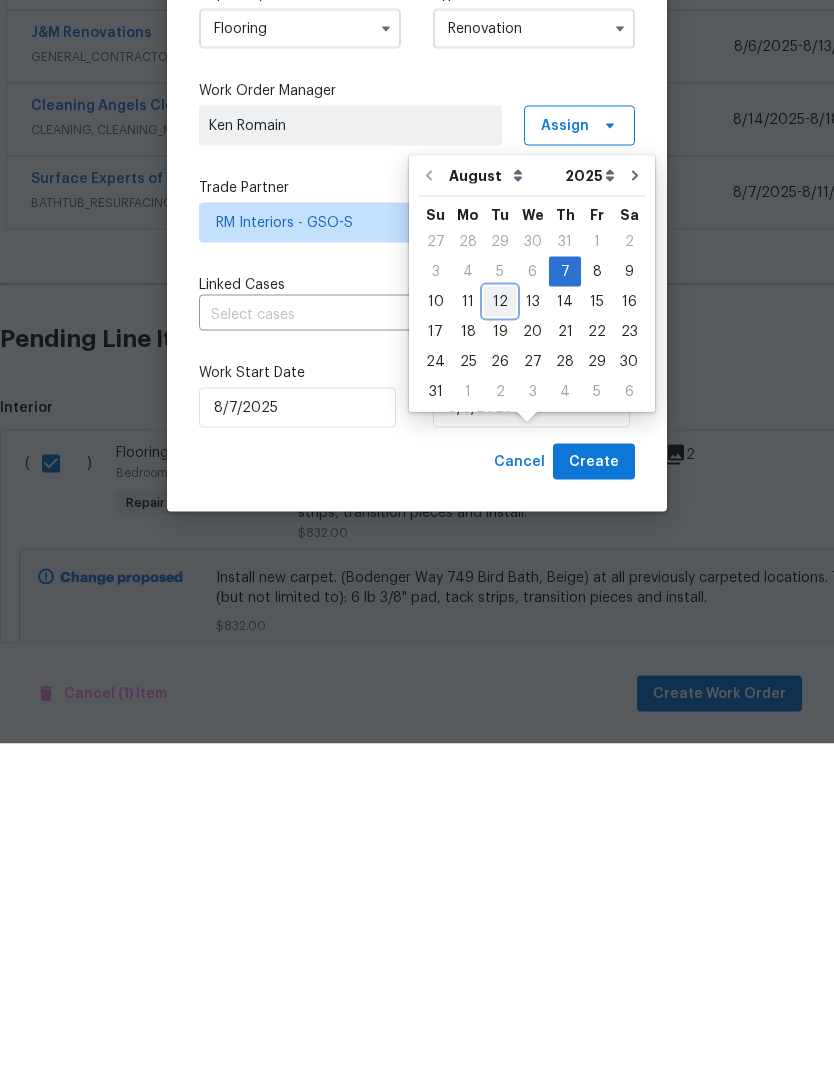 click on "12" at bounding box center (500, 642) 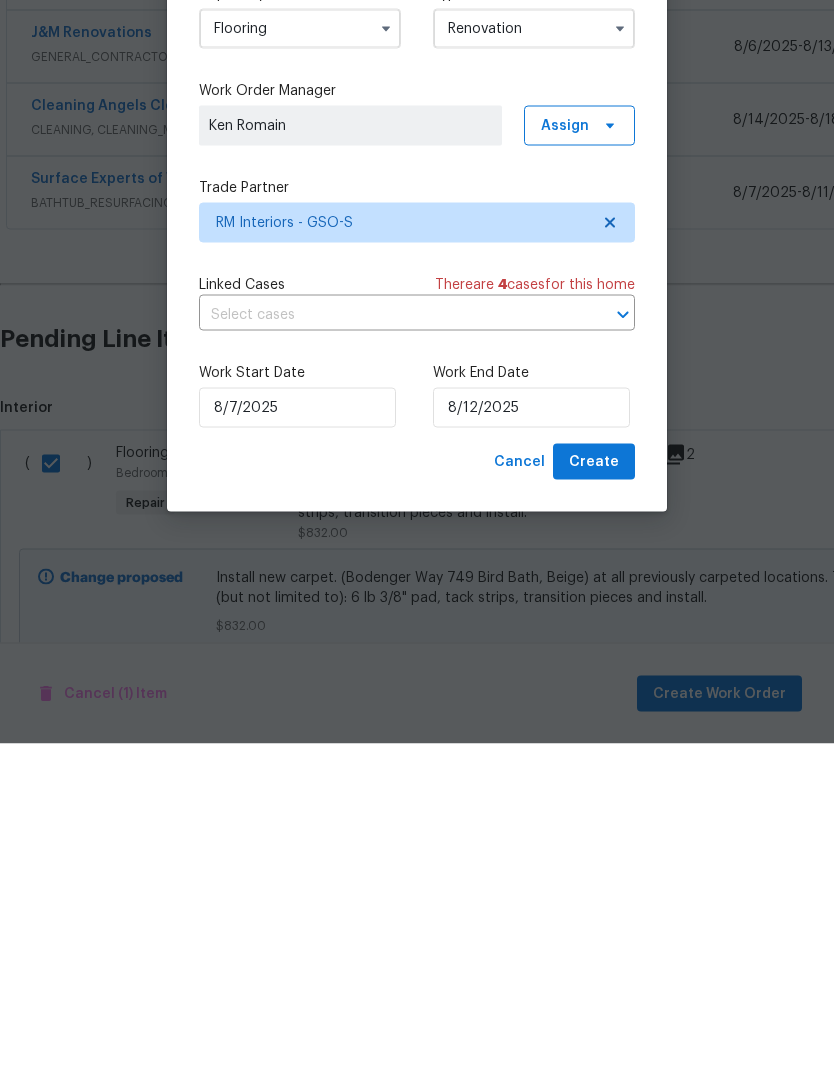 scroll, scrollTop: 66, scrollLeft: 0, axis: vertical 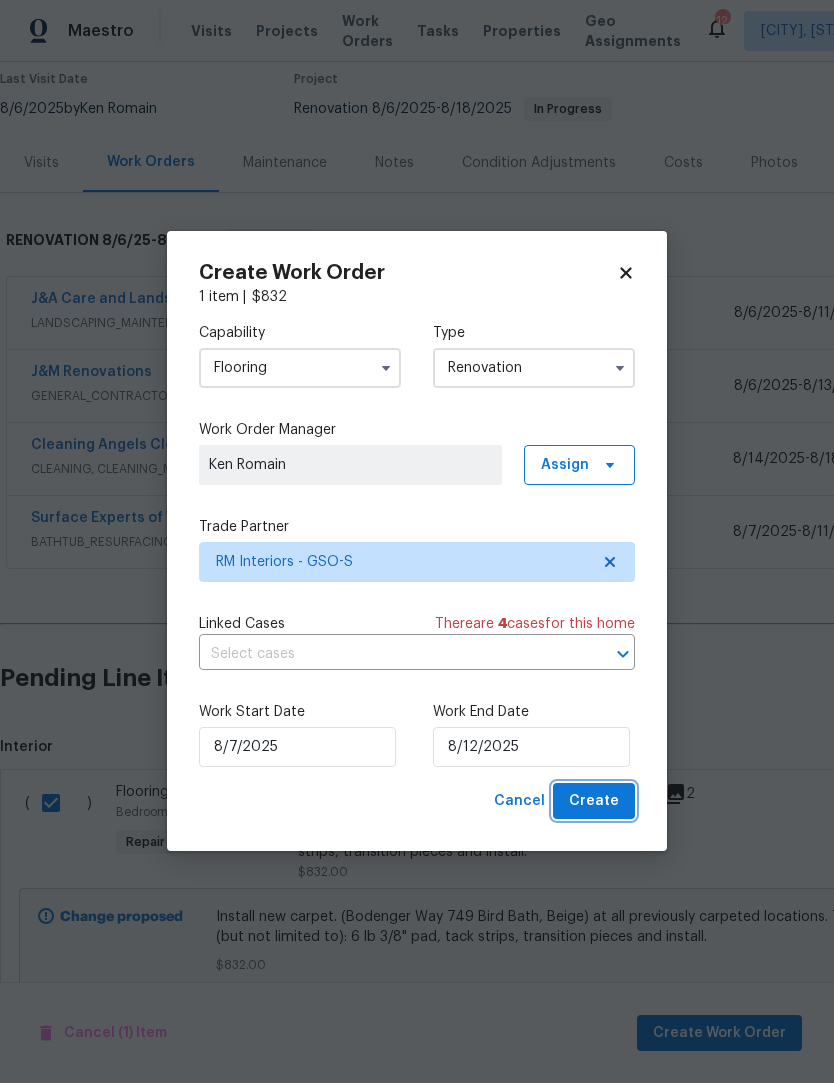 click on "Create" at bounding box center [594, 802] 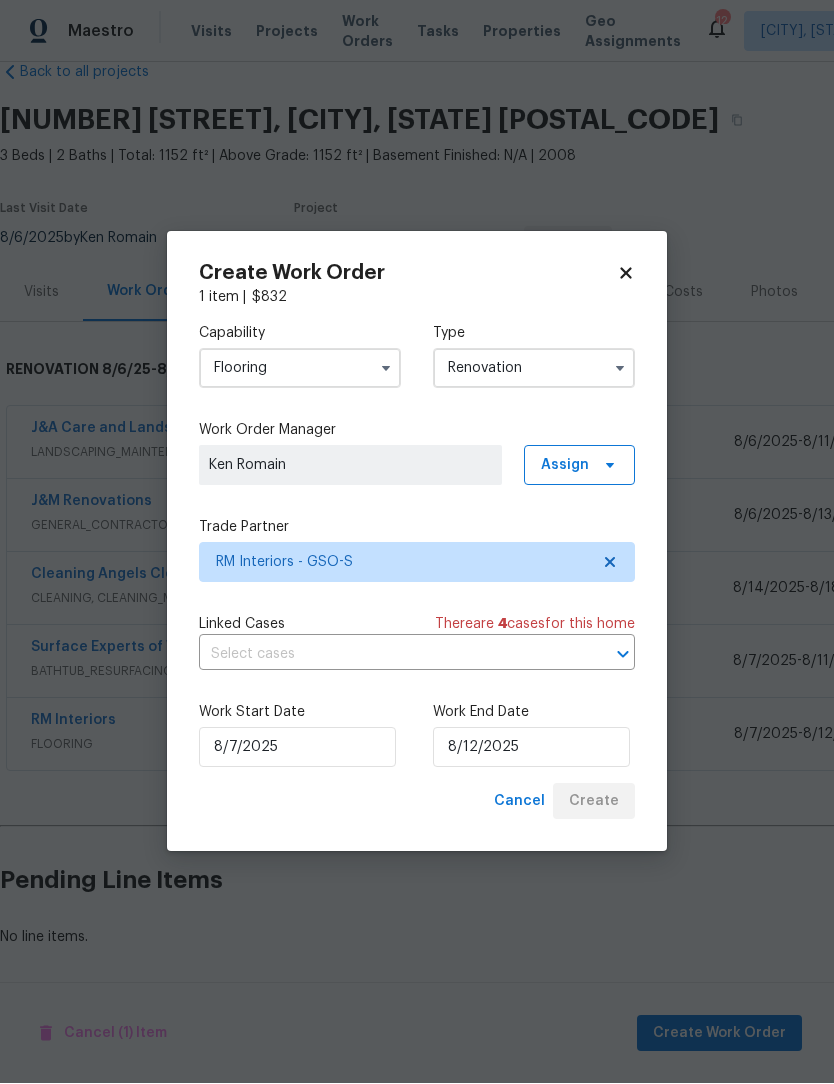 scroll, scrollTop: 39, scrollLeft: 0, axis: vertical 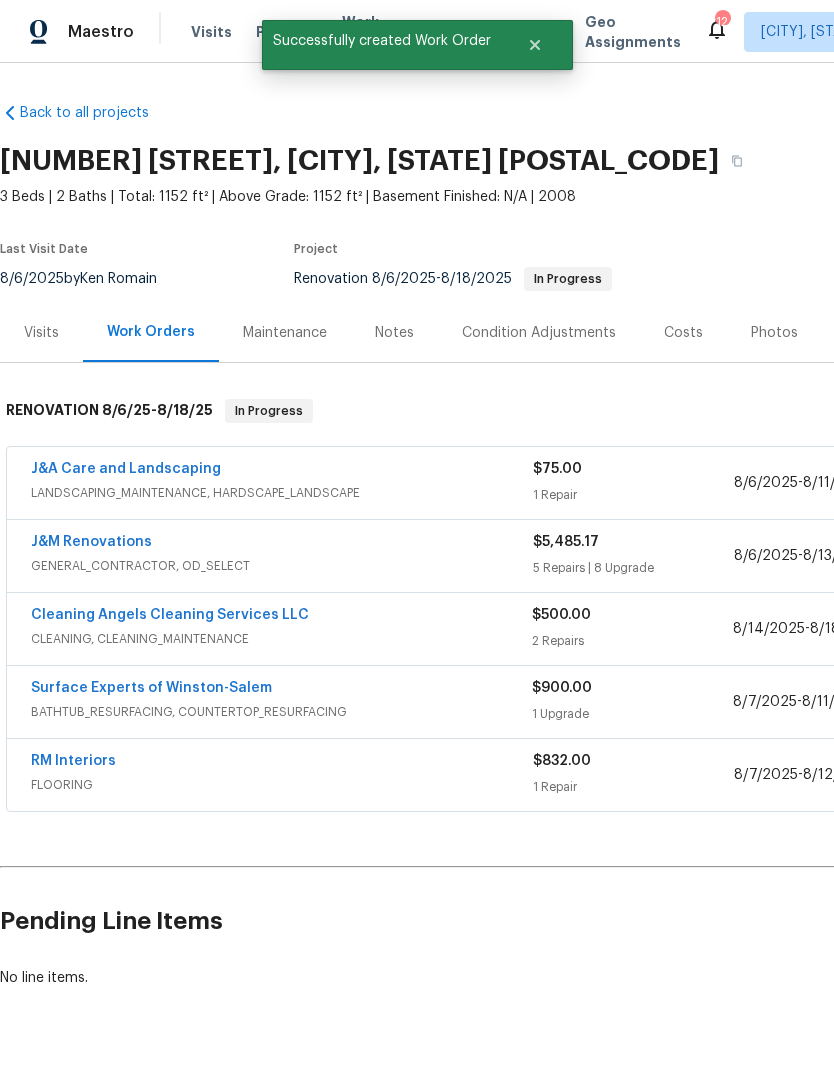 click on "RM Interiors" at bounding box center [73, 761] 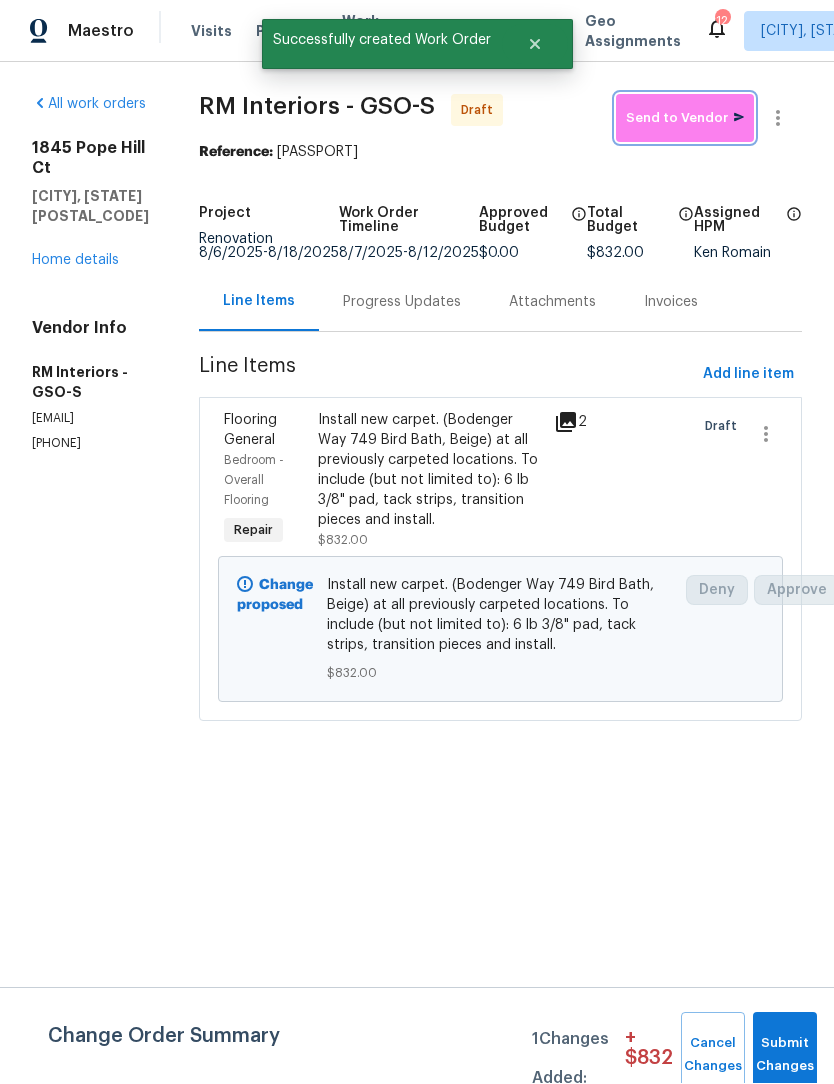 click on "Send to Vendor" at bounding box center (685, 119) 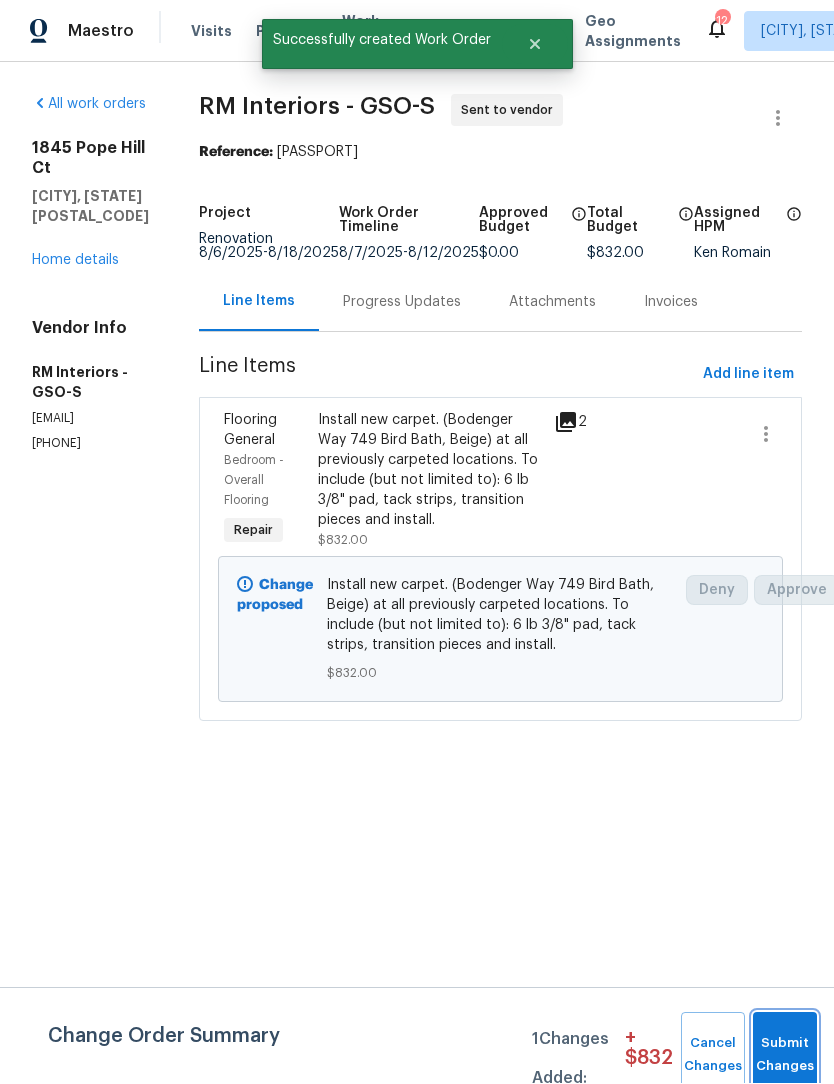 click on "Submit Changes" at bounding box center (785, 1056) 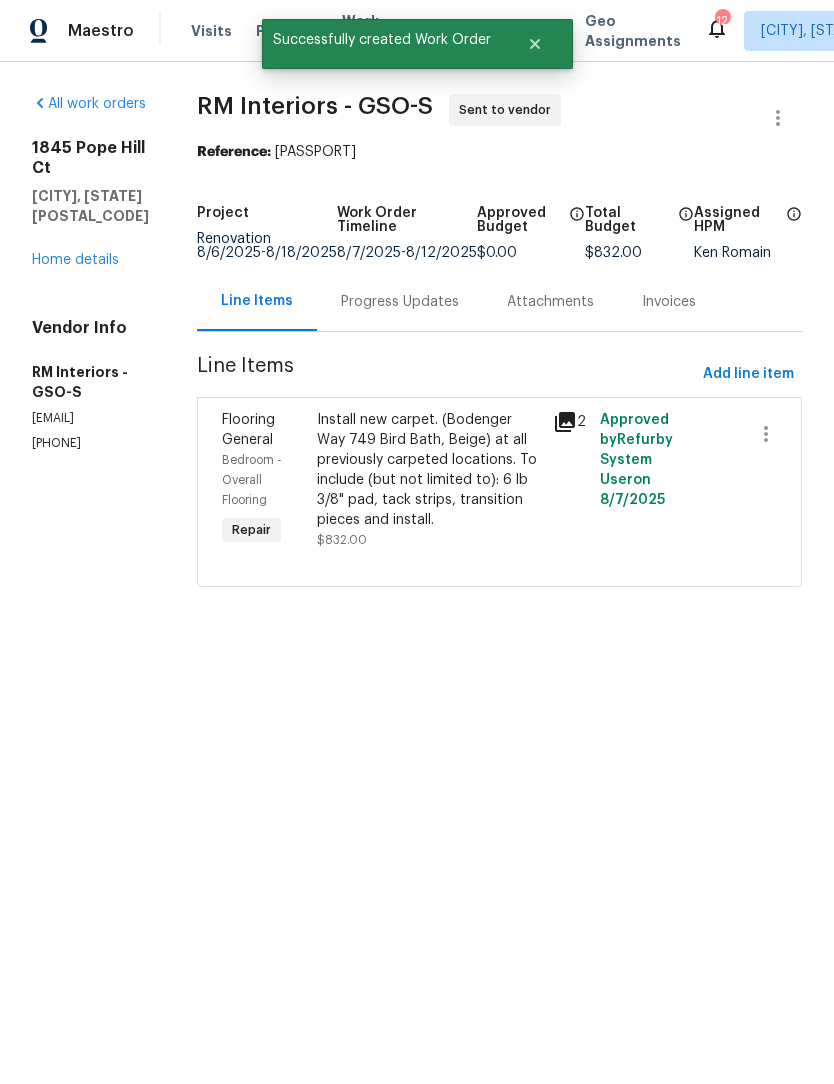 click on "1845 Pope Hill Ct Kernersville, NC 27284 Home details" at bounding box center [90, 205] 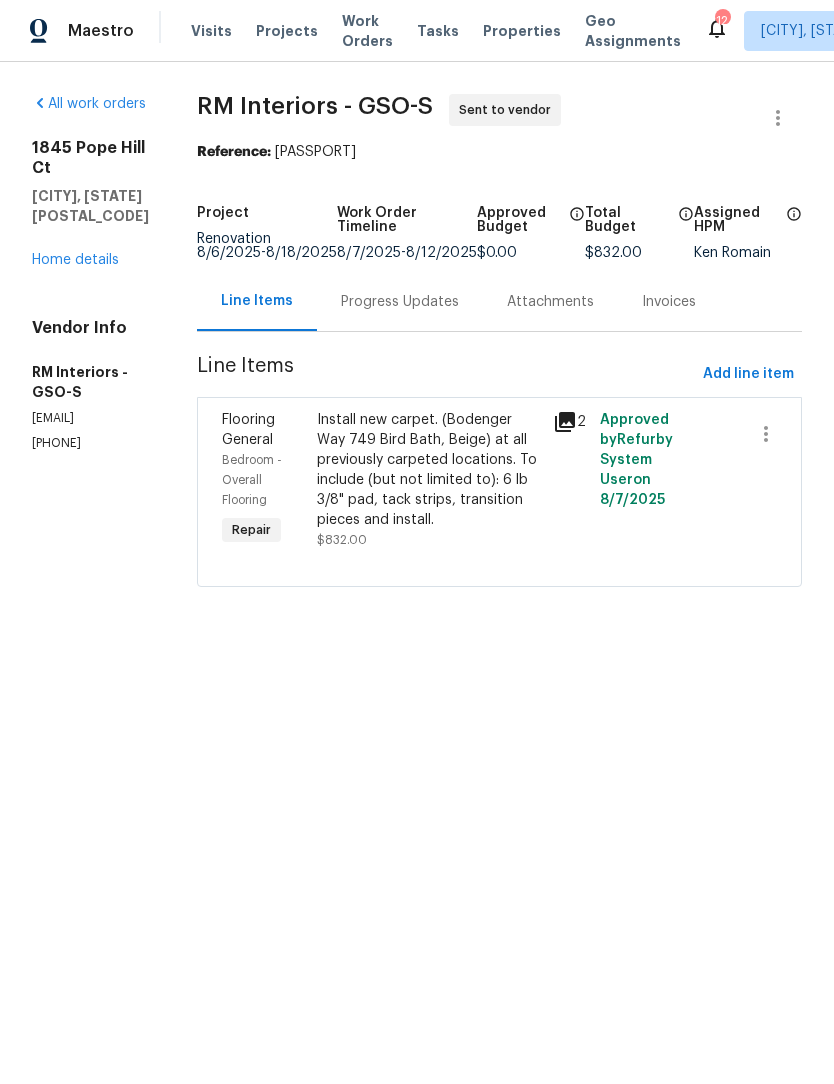 click on "Home details" at bounding box center (75, 261) 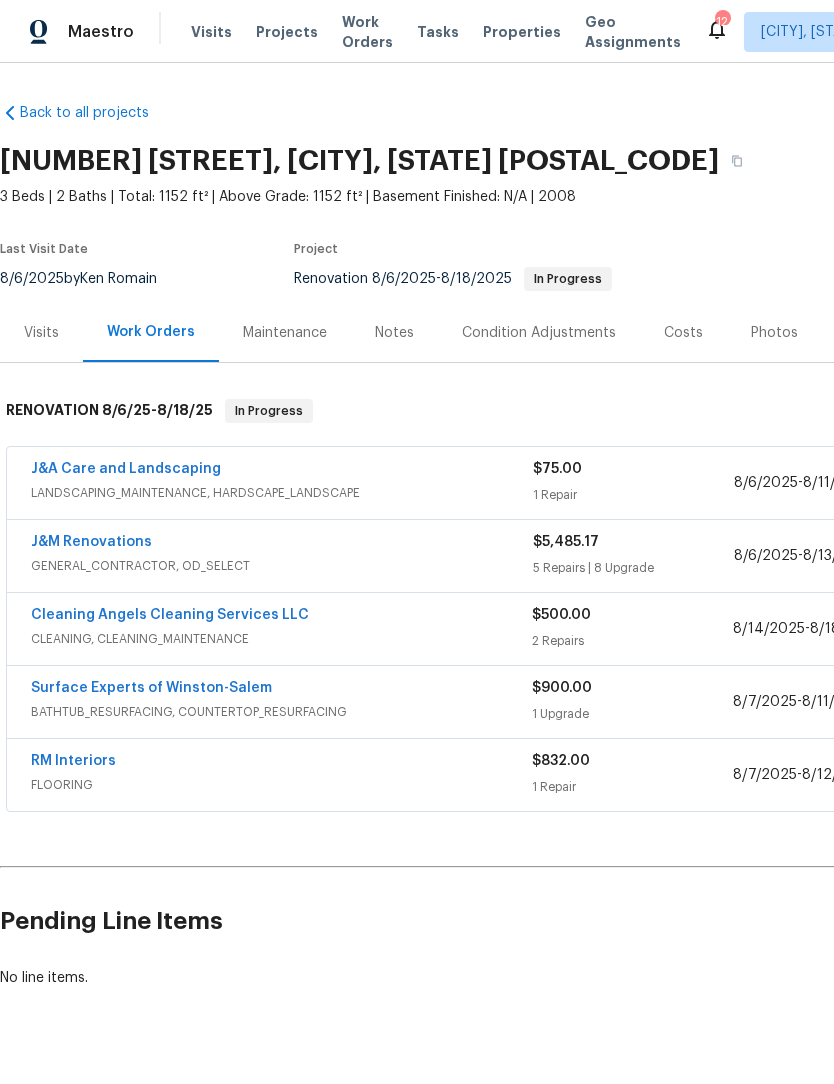 click on "RM Interiors" at bounding box center [73, 761] 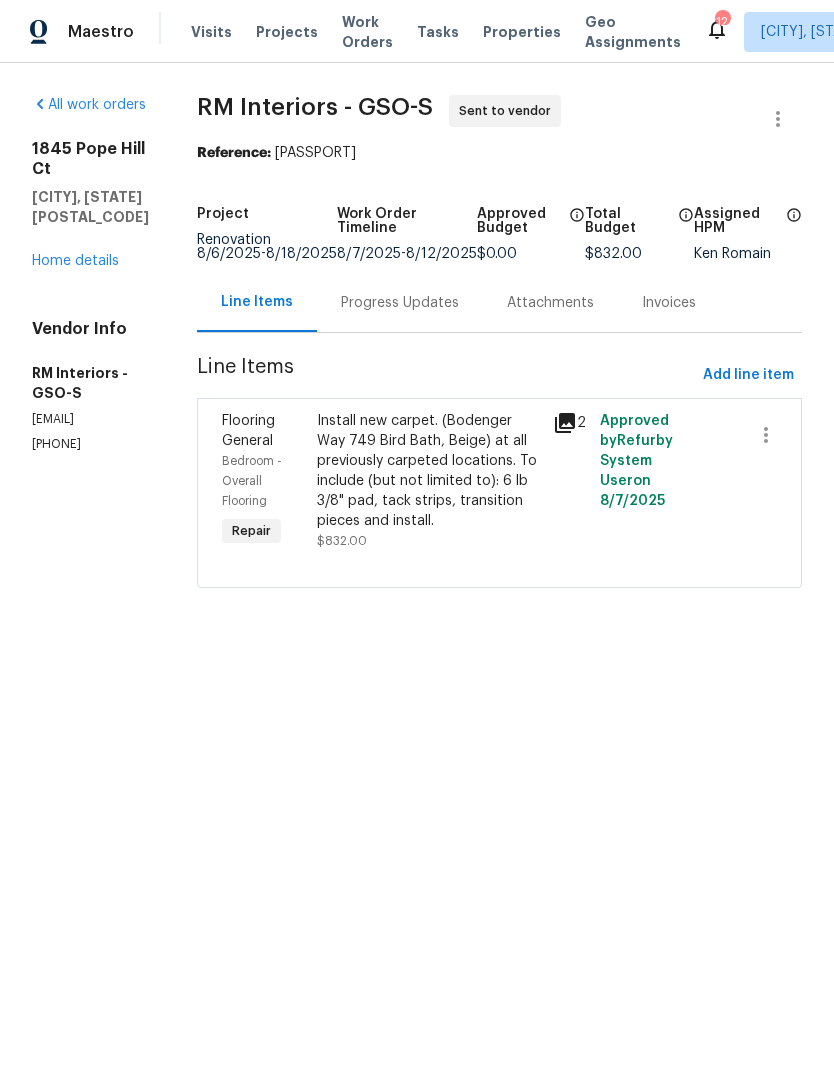 click on "Install new carpet. (Bodenger Way 749 Bird Bath, Beige) at all previously carpeted locations. To include (but not limited to): 6 lb 3/8" pad, tack strips, transition pieces and install." at bounding box center (429, 471) 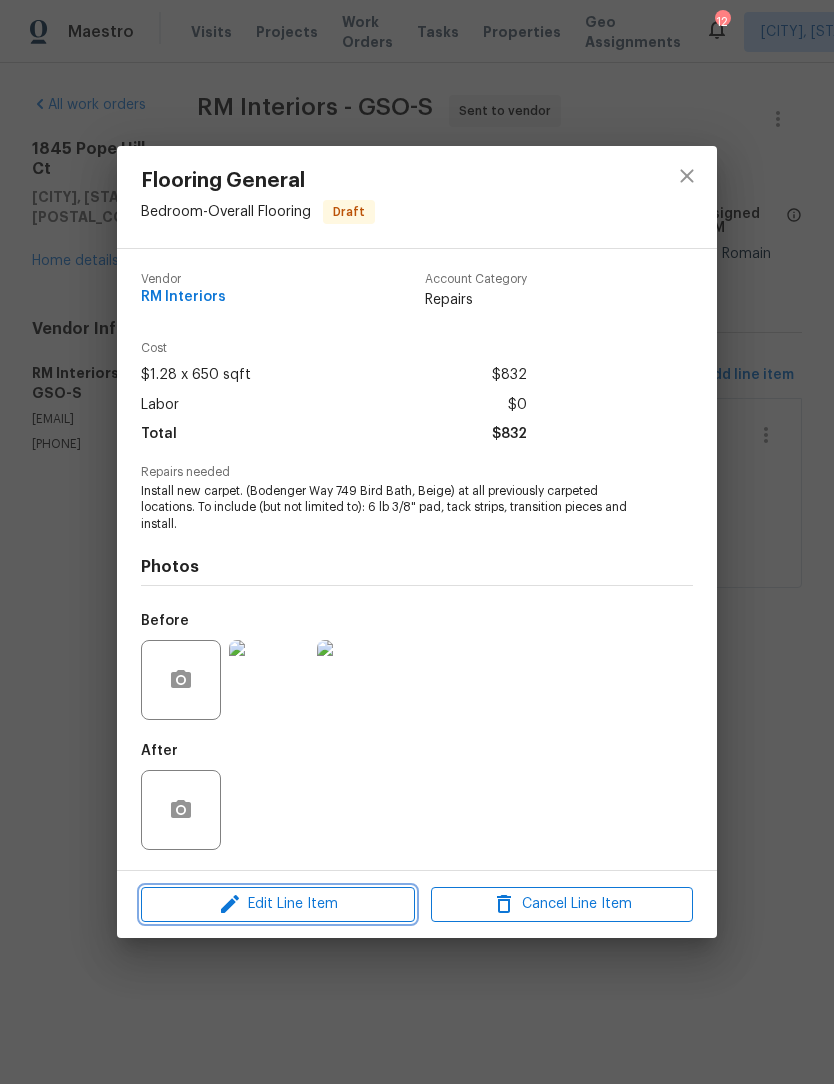 click on "Edit Line Item" at bounding box center [278, 904] 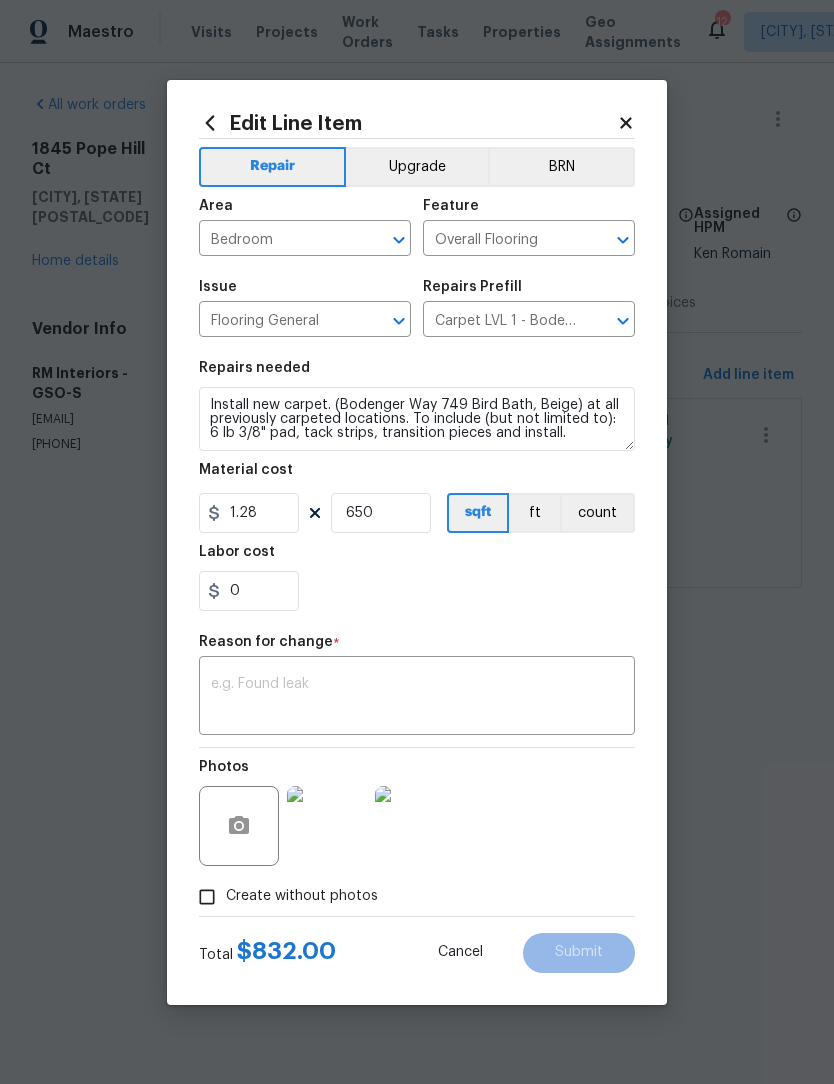 click on "Upgrade" at bounding box center (417, 167) 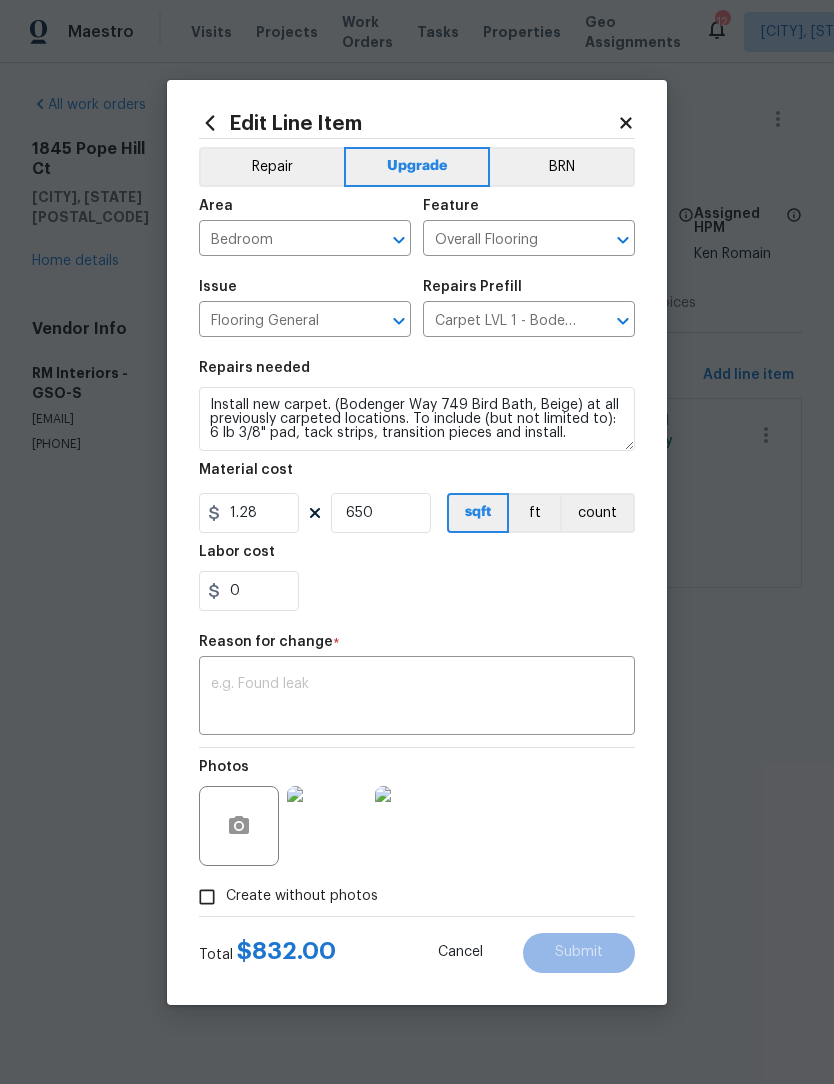 click at bounding box center [417, 698] 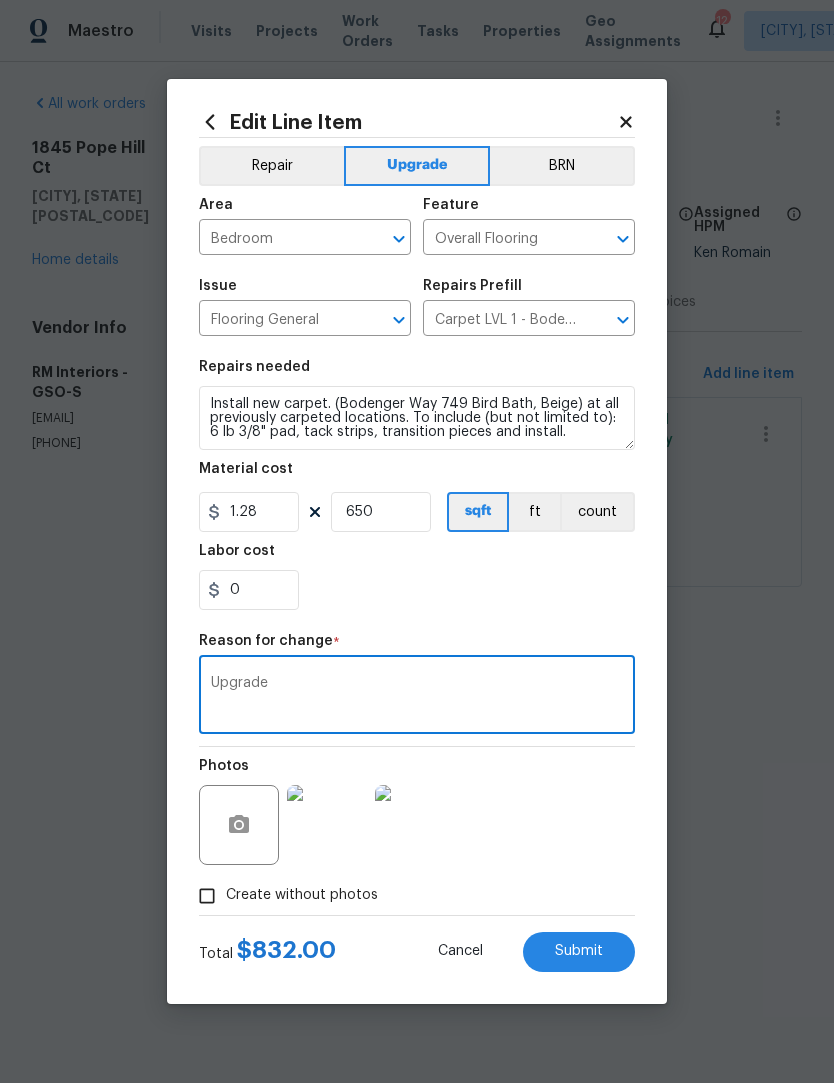 type on "Upgrade" 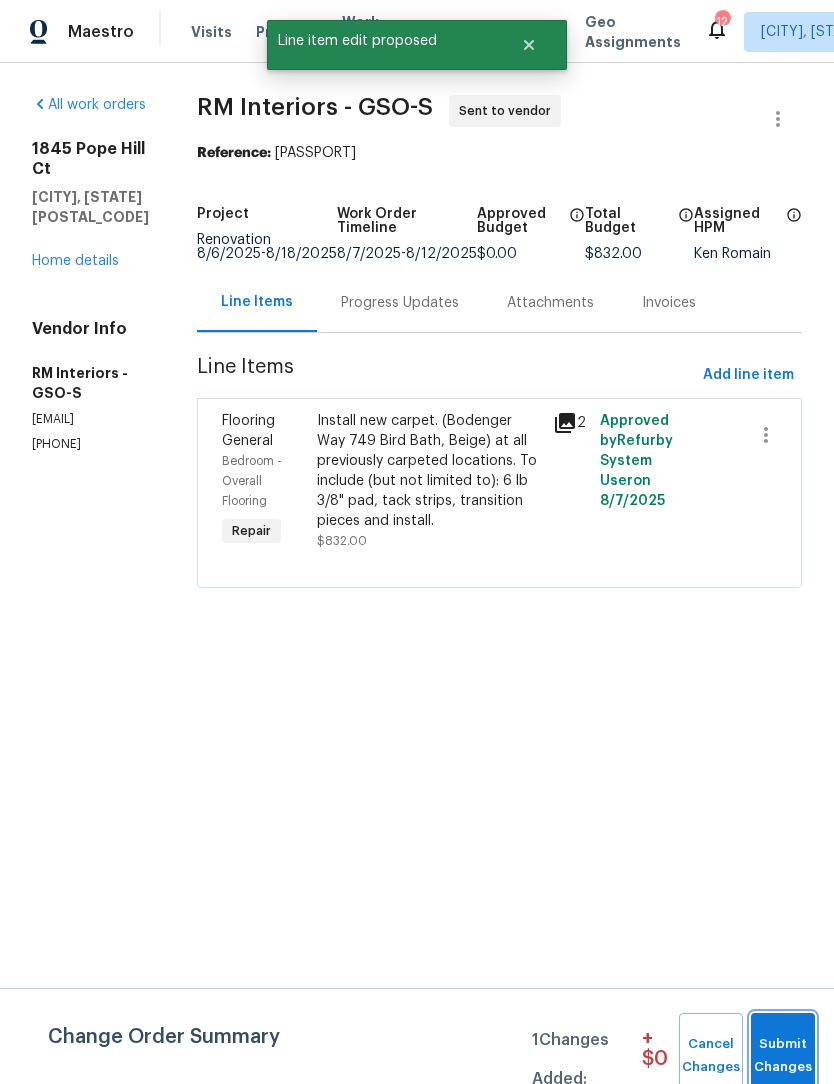 click on "Submit Changes" at bounding box center (783, 1056) 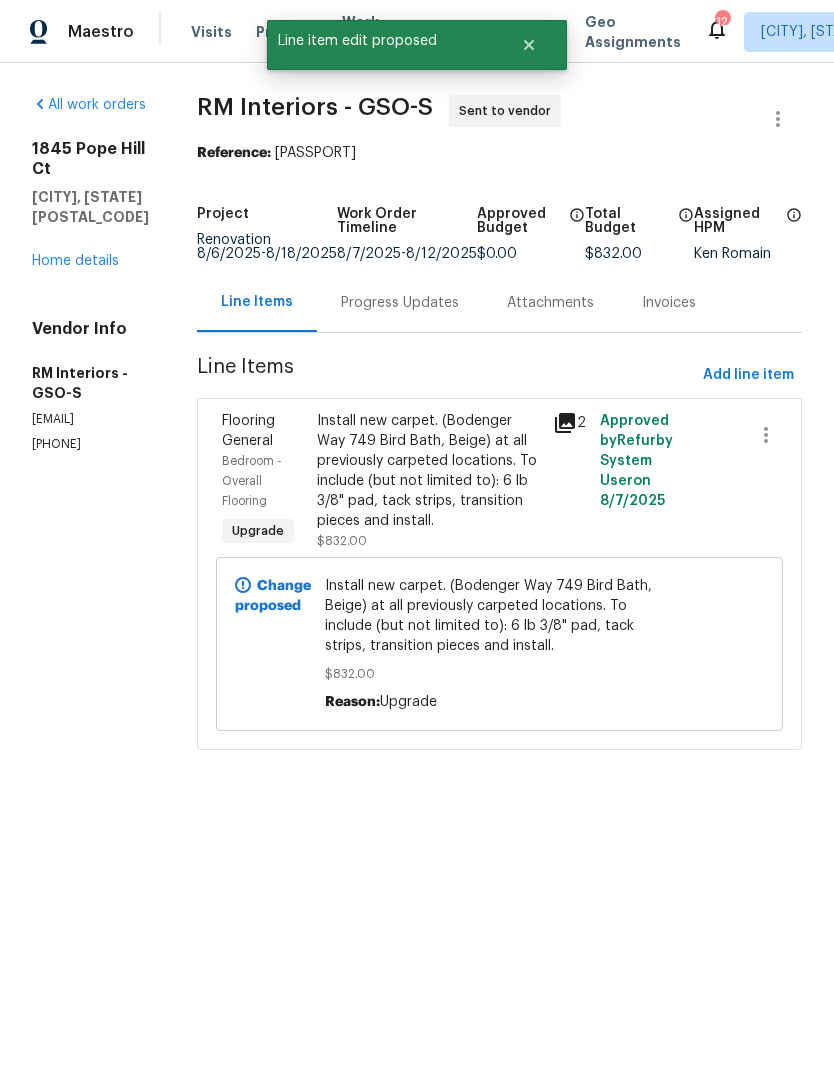click on "Home details" at bounding box center [75, 261] 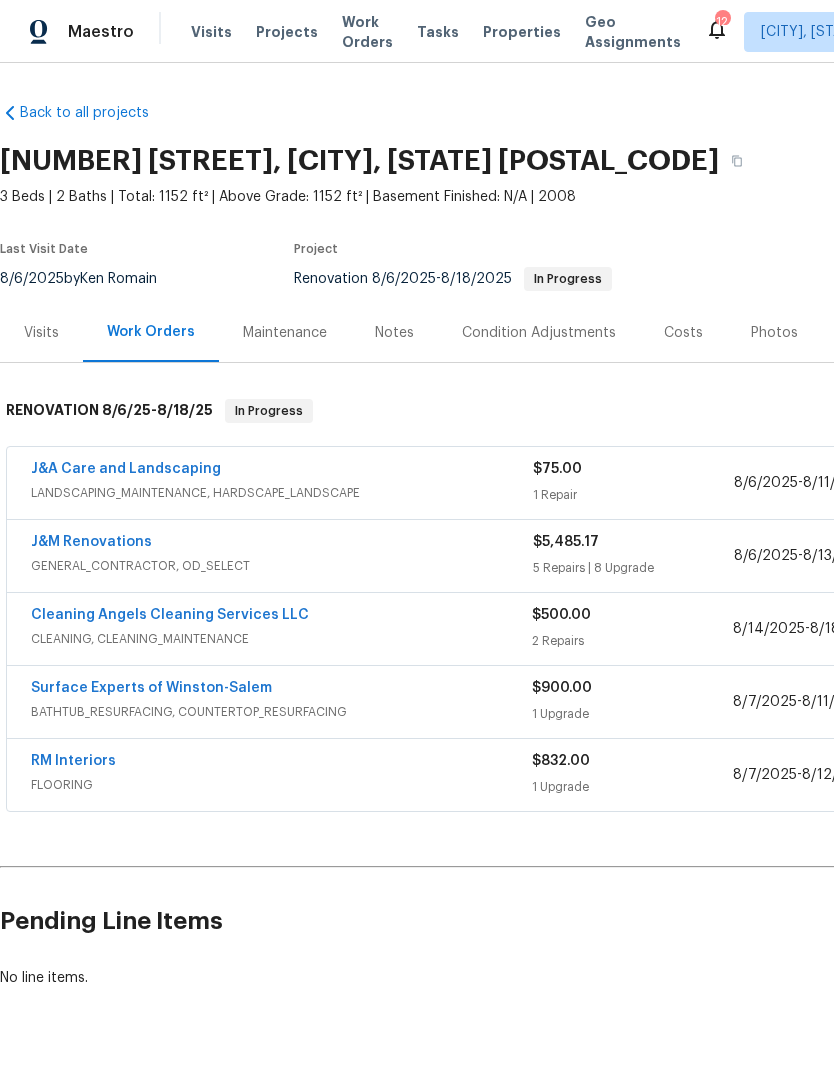 scroll, scrollTop: 0, scrollLeft: 0, axis: both 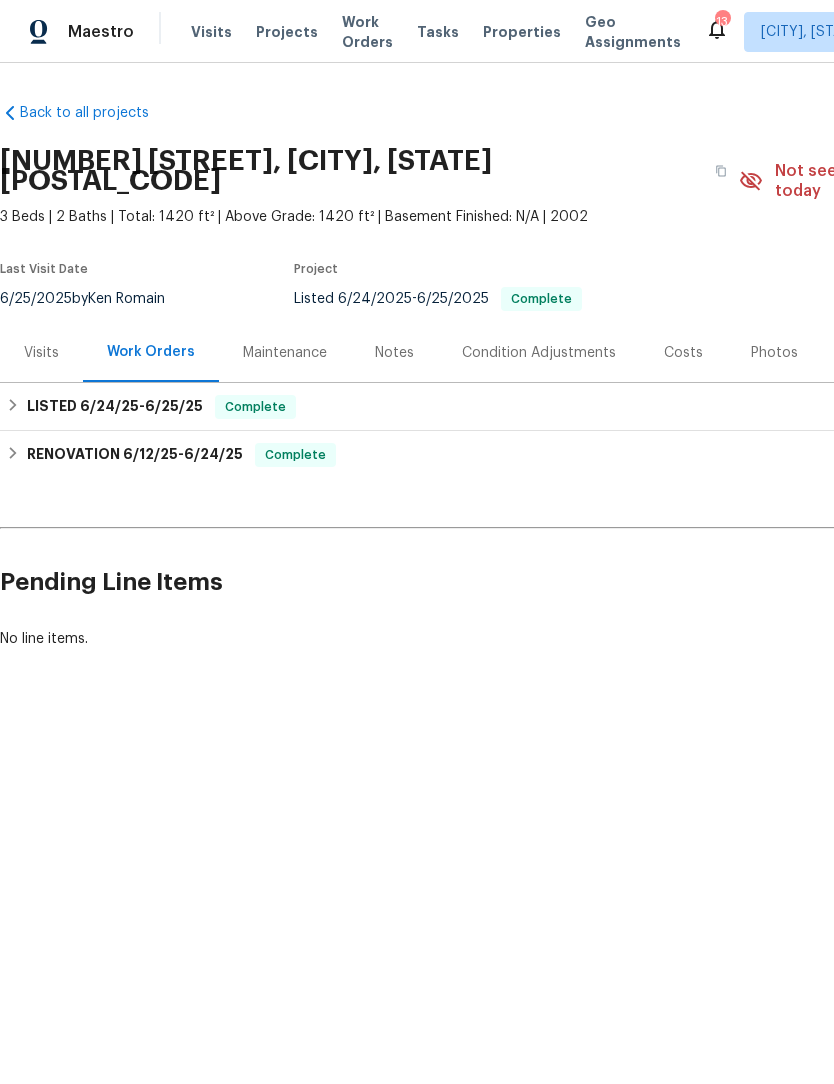 click on "No line items." at bounding box center (565, 639) 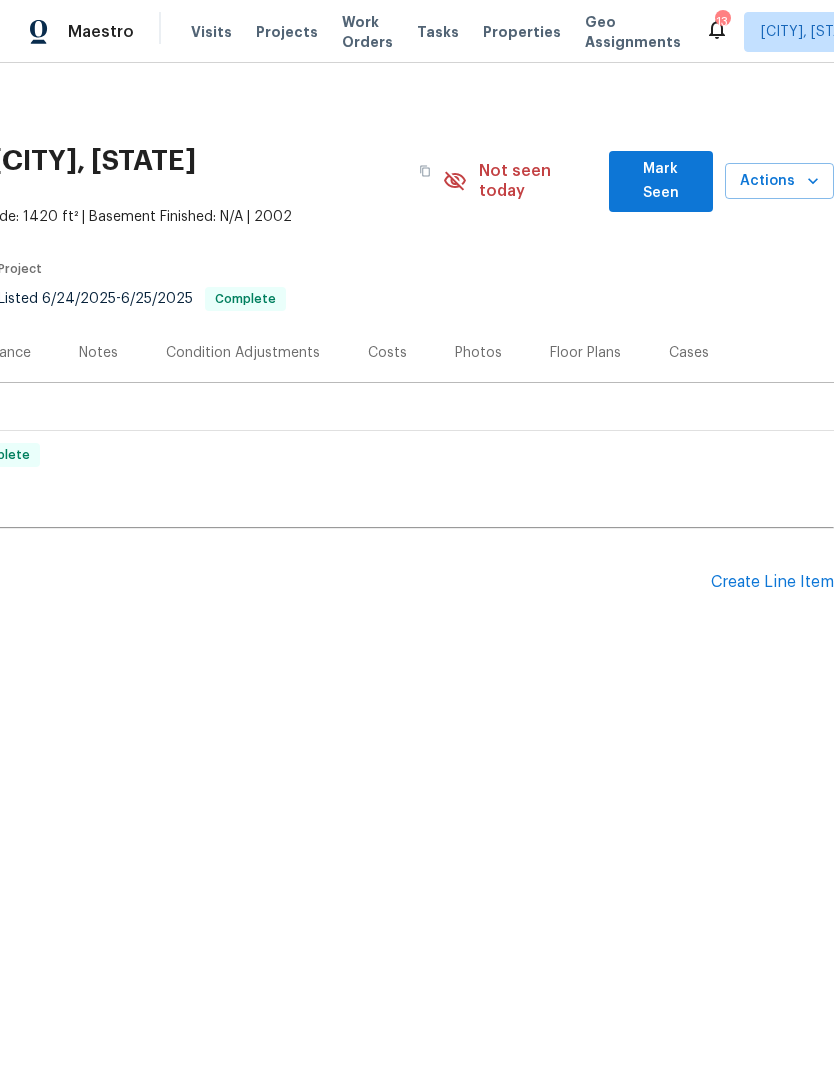 scroll, scrollTop: 0, scrollLeft: 296, axis: horizontal 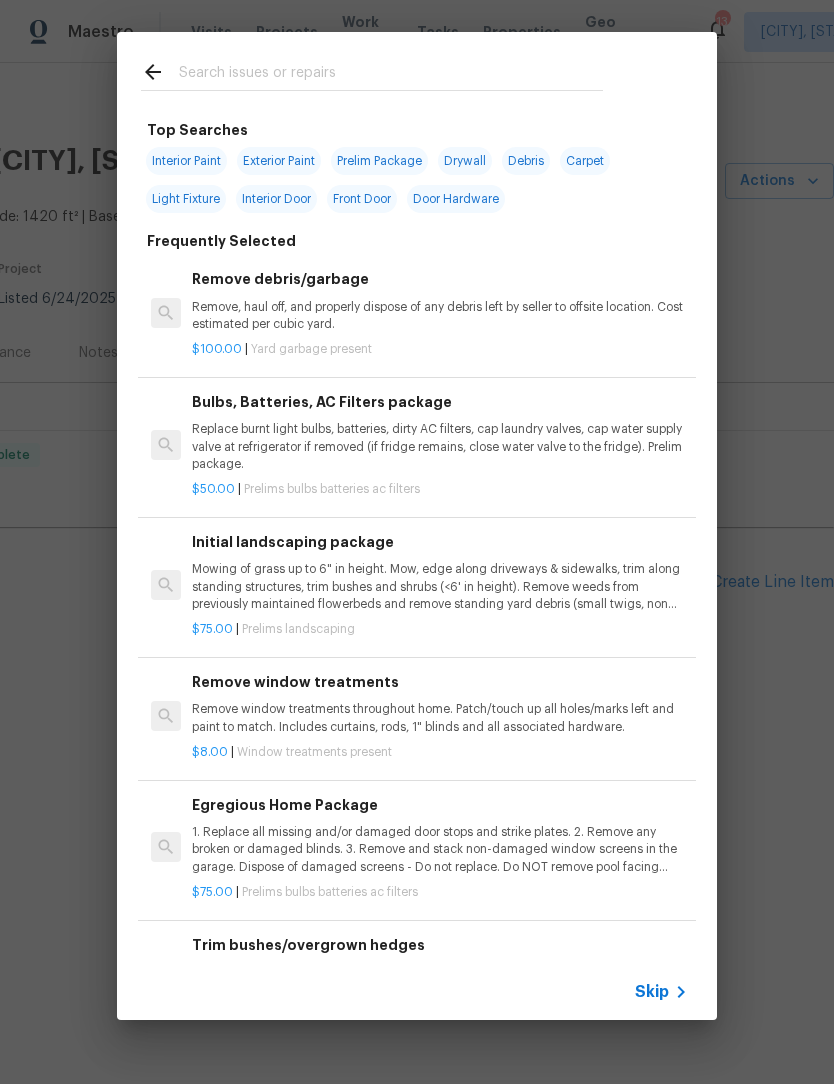 click at bounding box center [391, 75] 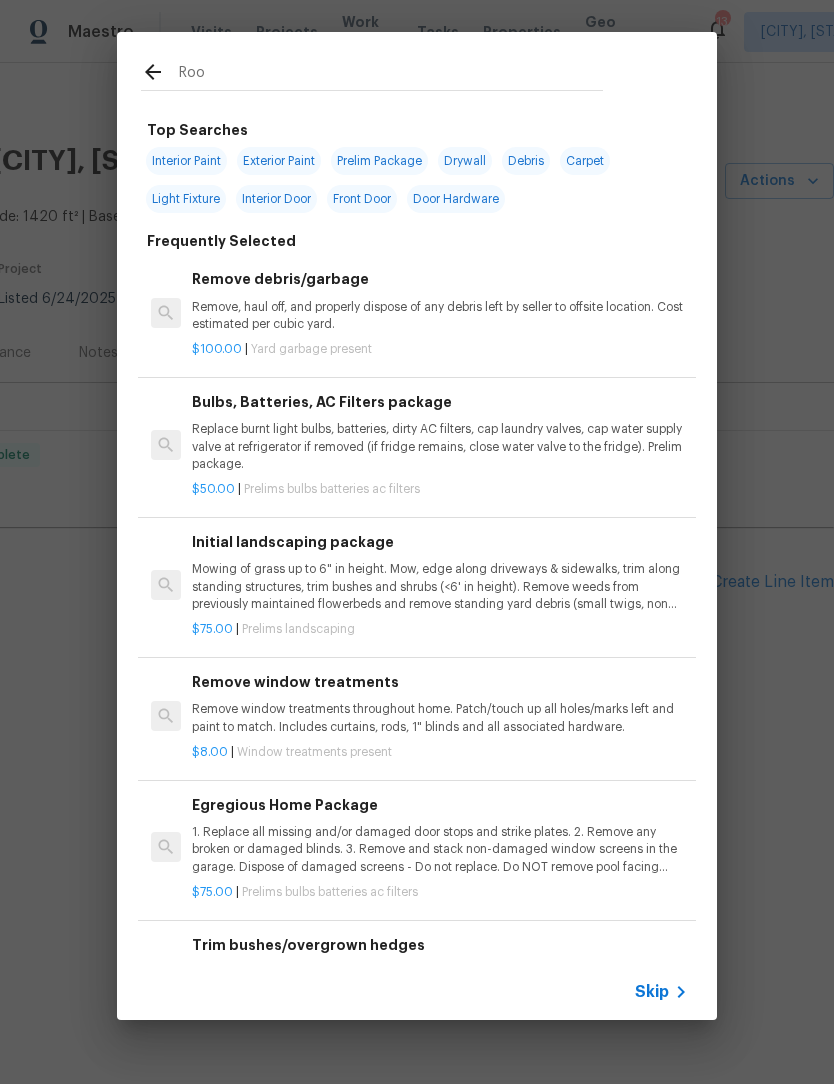 type on "Roof" 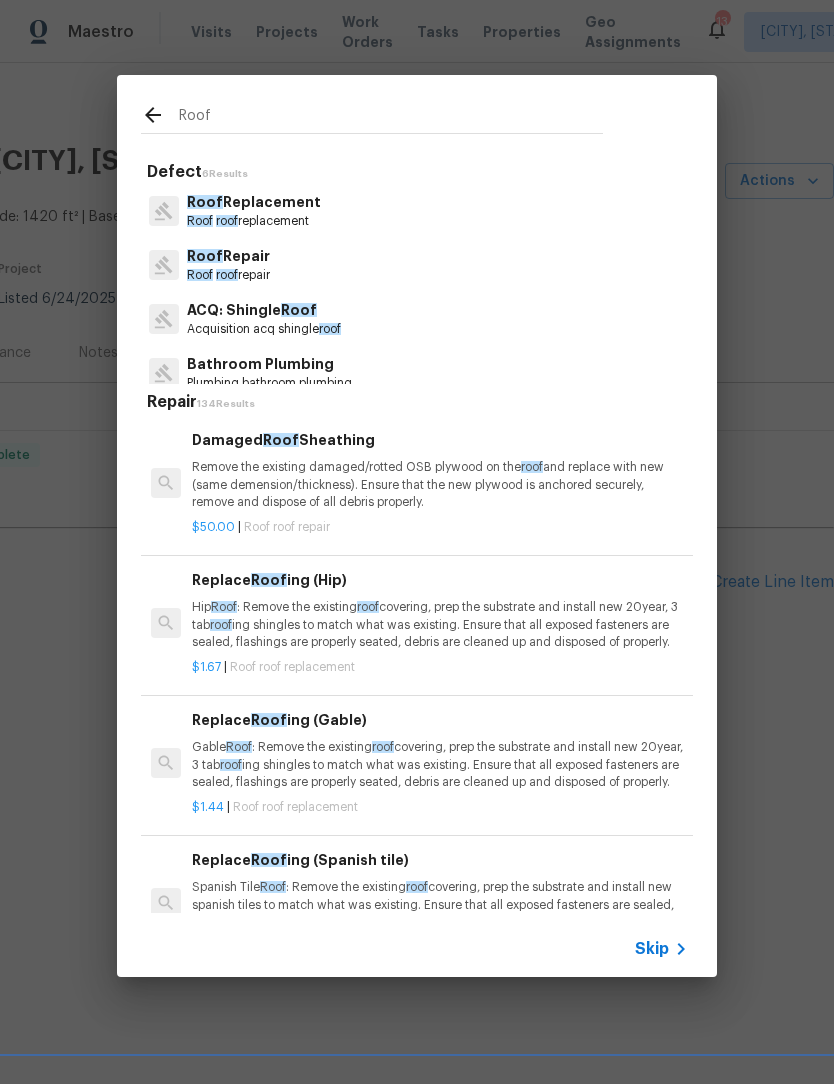 click on "Roof   roof  repair" at bounding box center [228, 275] 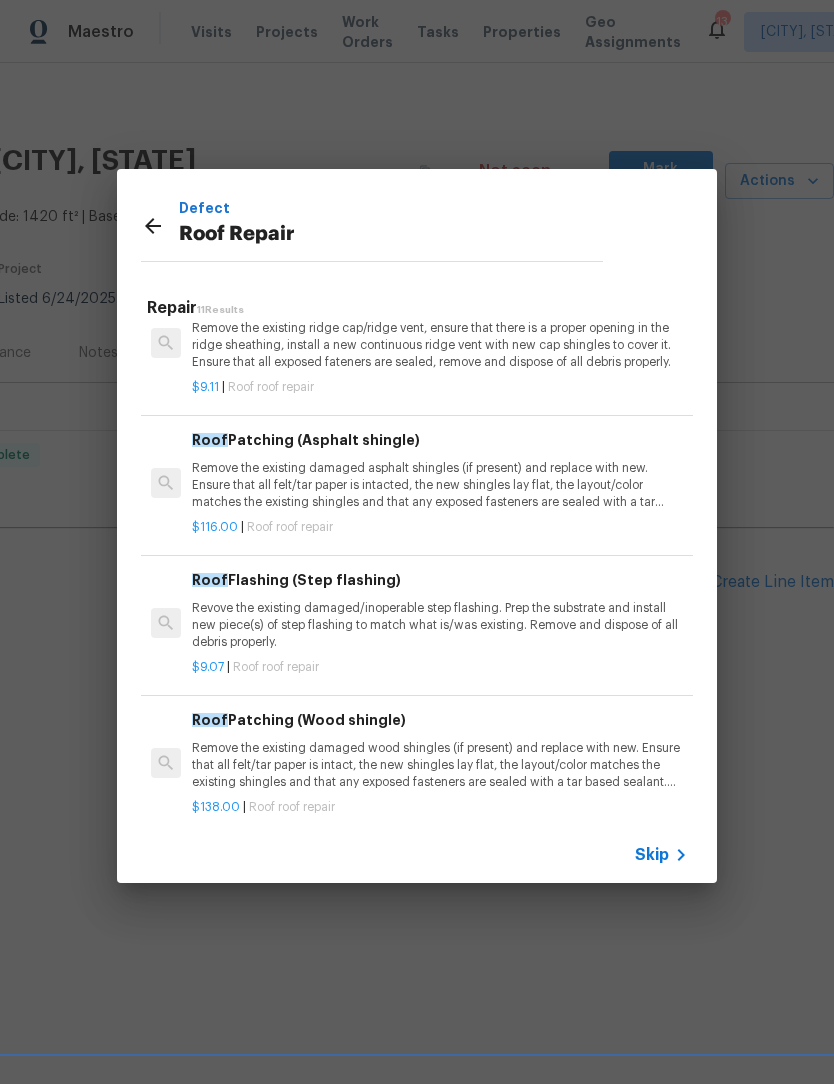 scroll, scrollTop: 450, scrollLeft: 0, axis: vertical 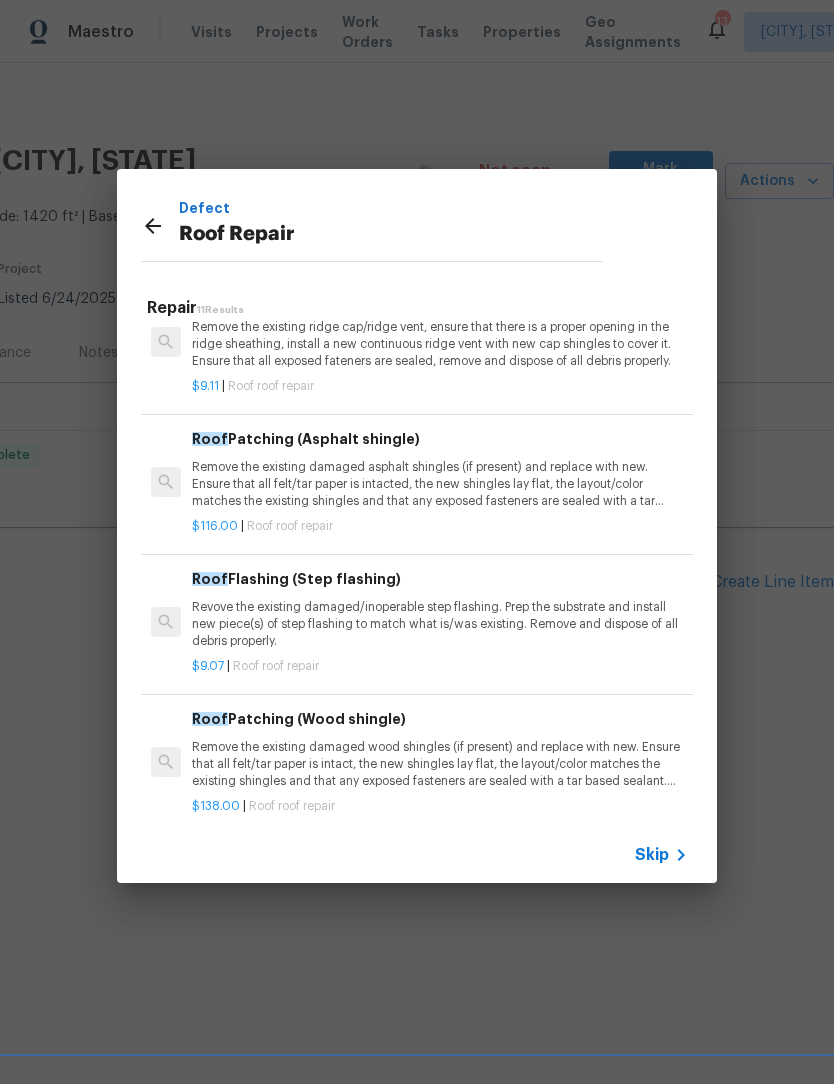 click on "Remove the existing damaged asphalt shingles (if present) and replace with new. Ensure that all felt/tar paper is intacted, the new shingles lay flat, the layout/color matches the existing shingles and that any exposed fasteners are sealed with a tar based sealant. Haul away and dispose of all debris properly." at bounding box center (440, 484) 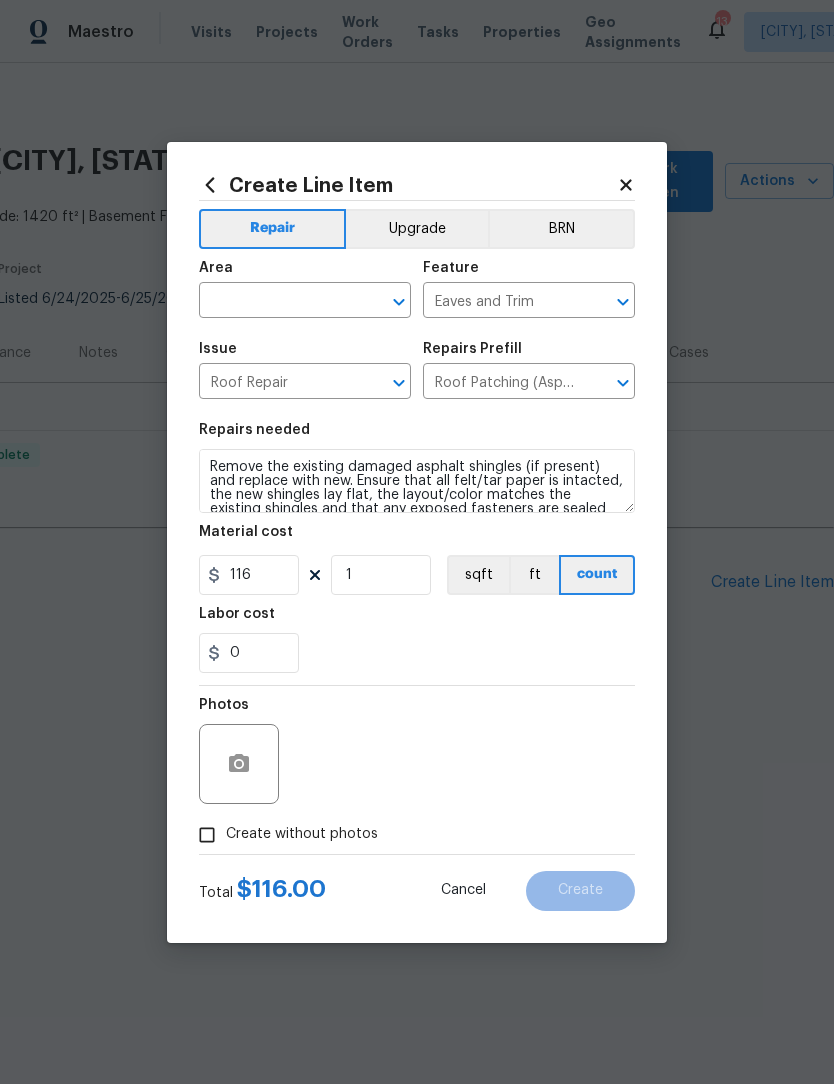 click at bounding box center [277, 302] 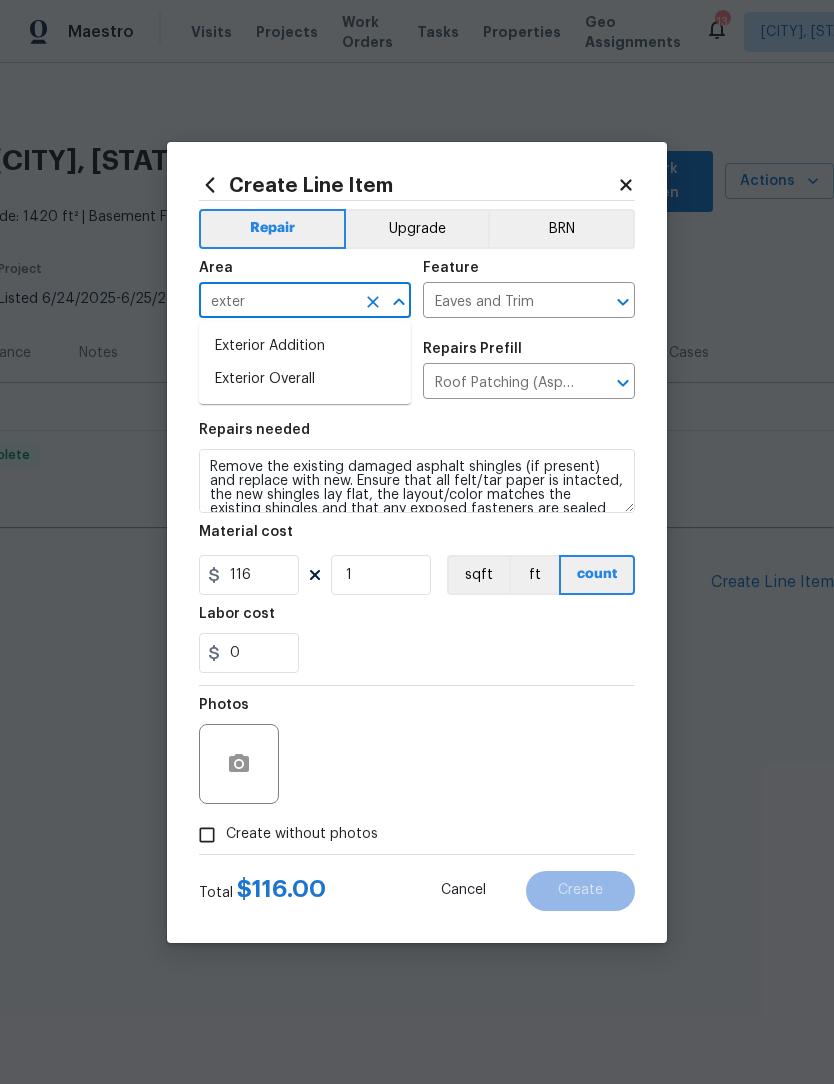click on "Exterior Overall" at bounding box center [305, 379] 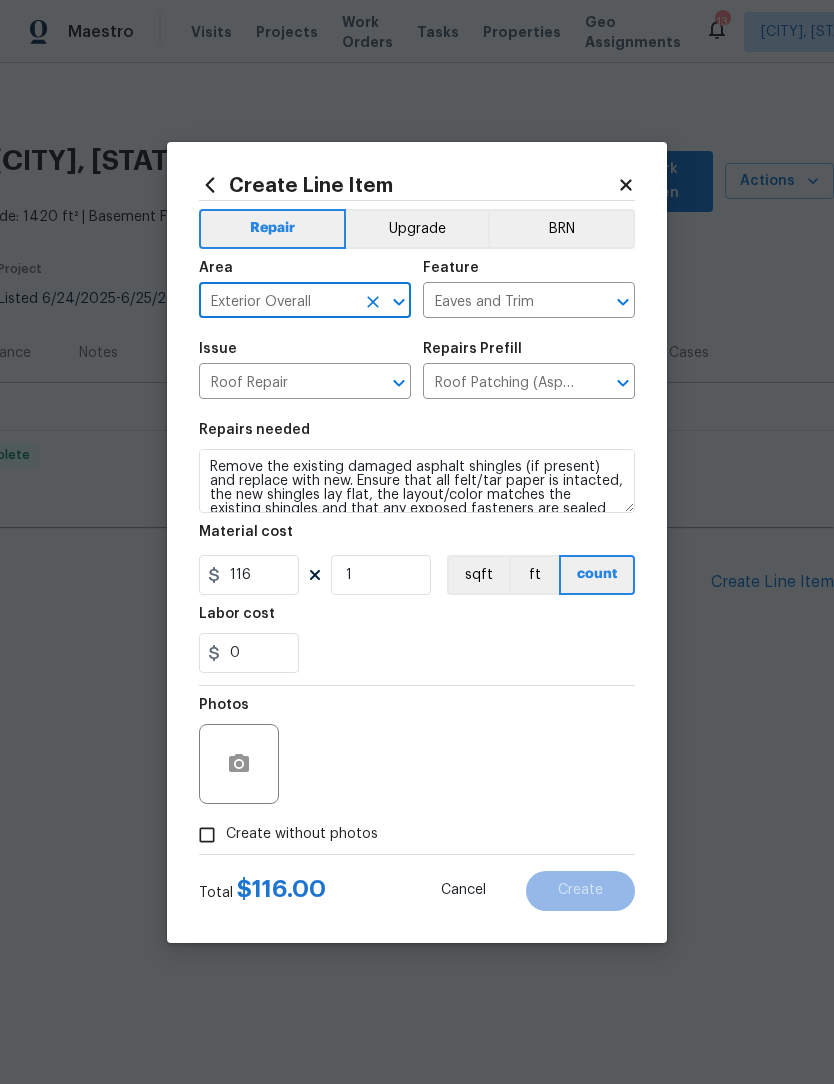 click on "Create without photos" at bounding box center [207, 835] 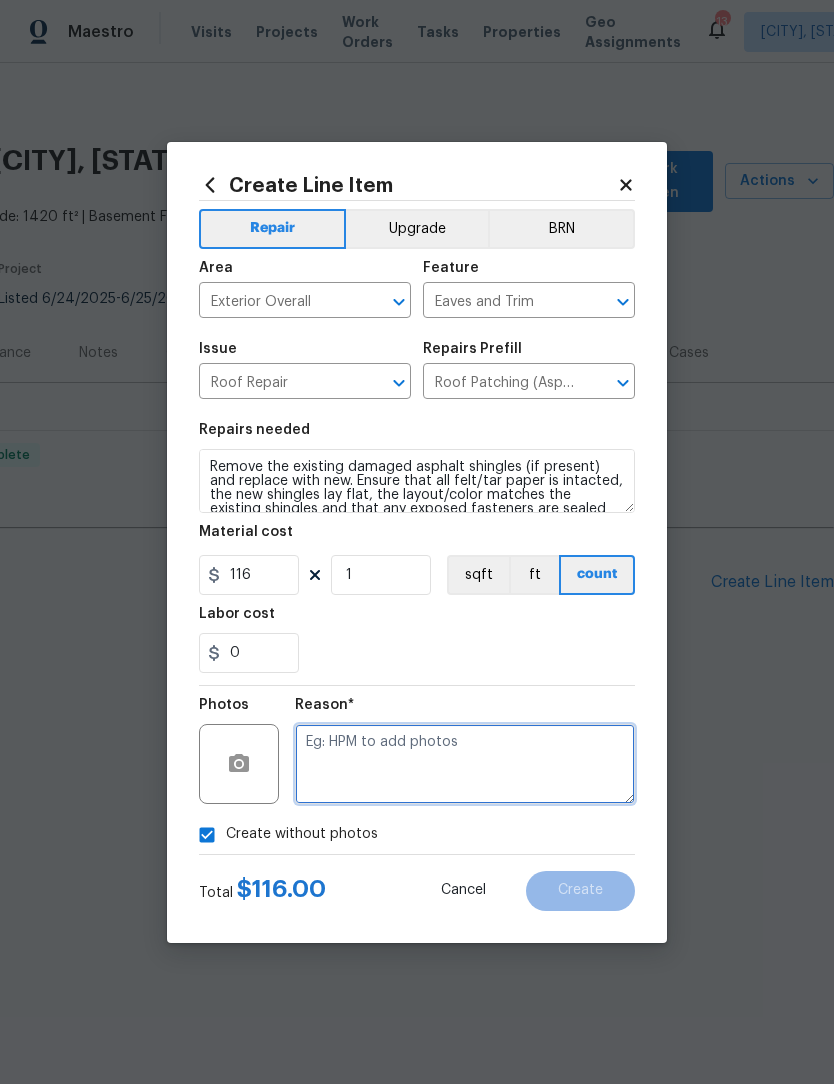 click at bounding box center [465, 764] 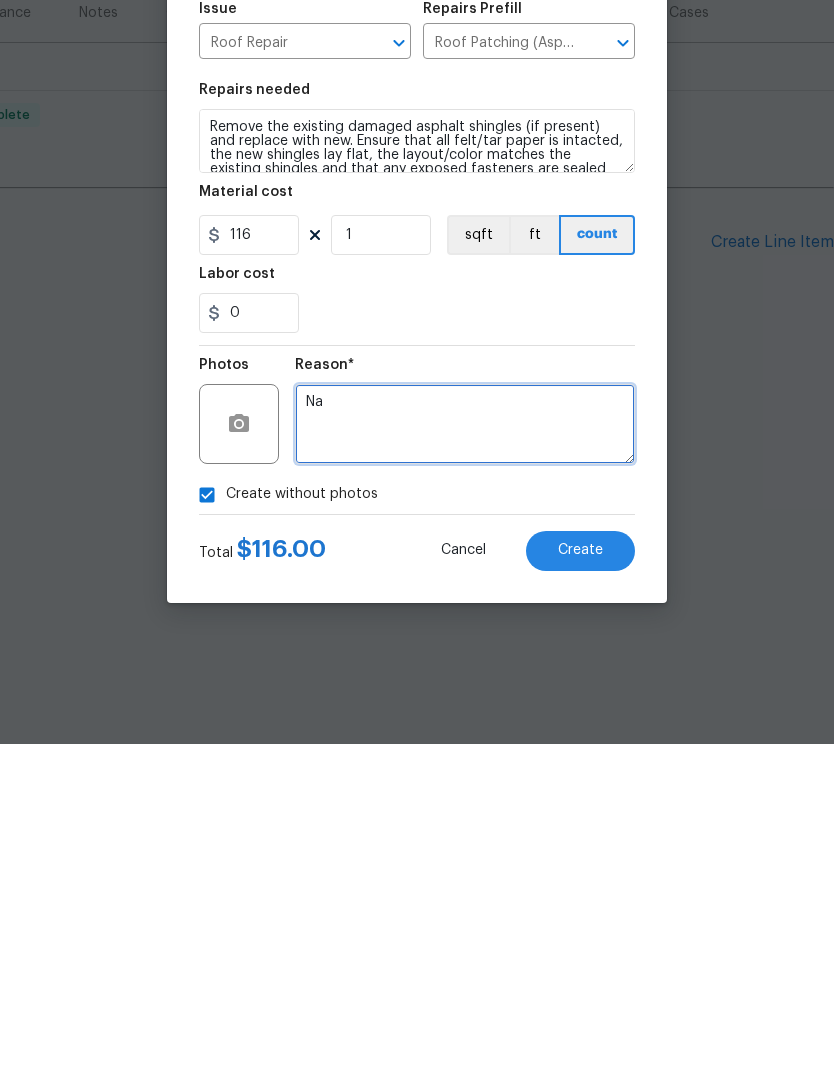 scroll, scrollTop: 0, scrollLeft: 0, axis: both 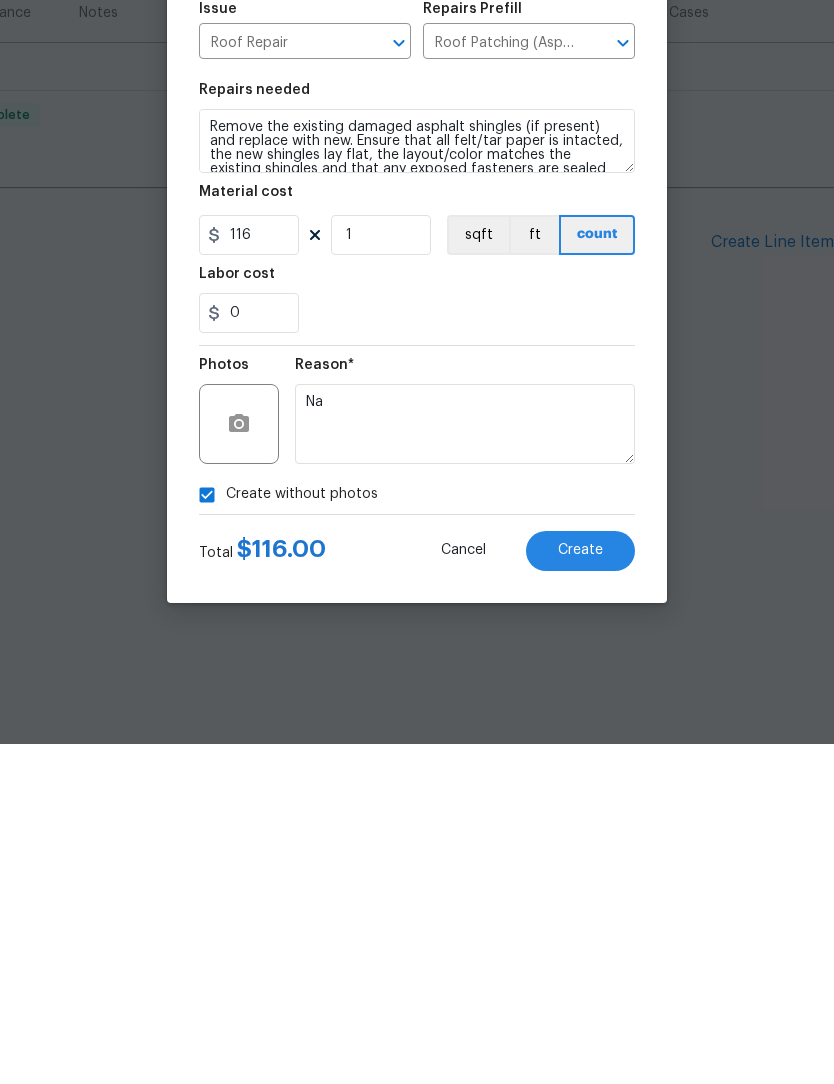 click on "Create" at bounding box center (580, 890) 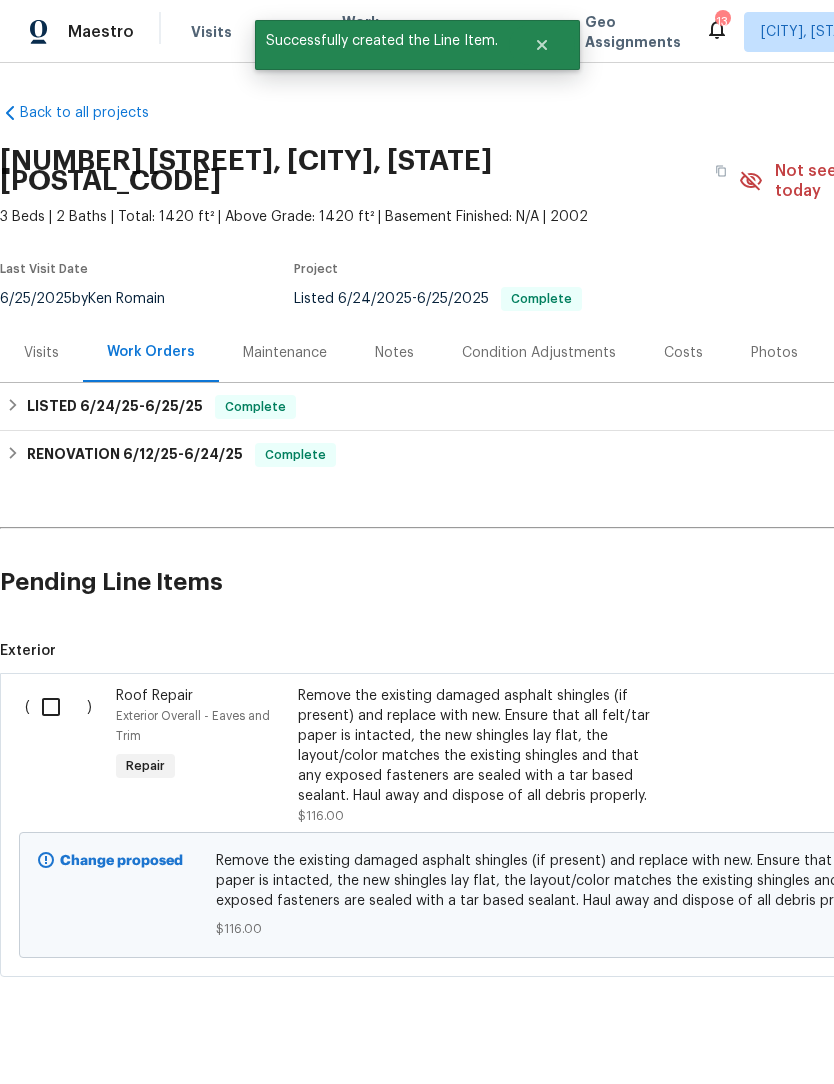 scroll, scrollTop: 0, scrollLeft: 0, axis: both 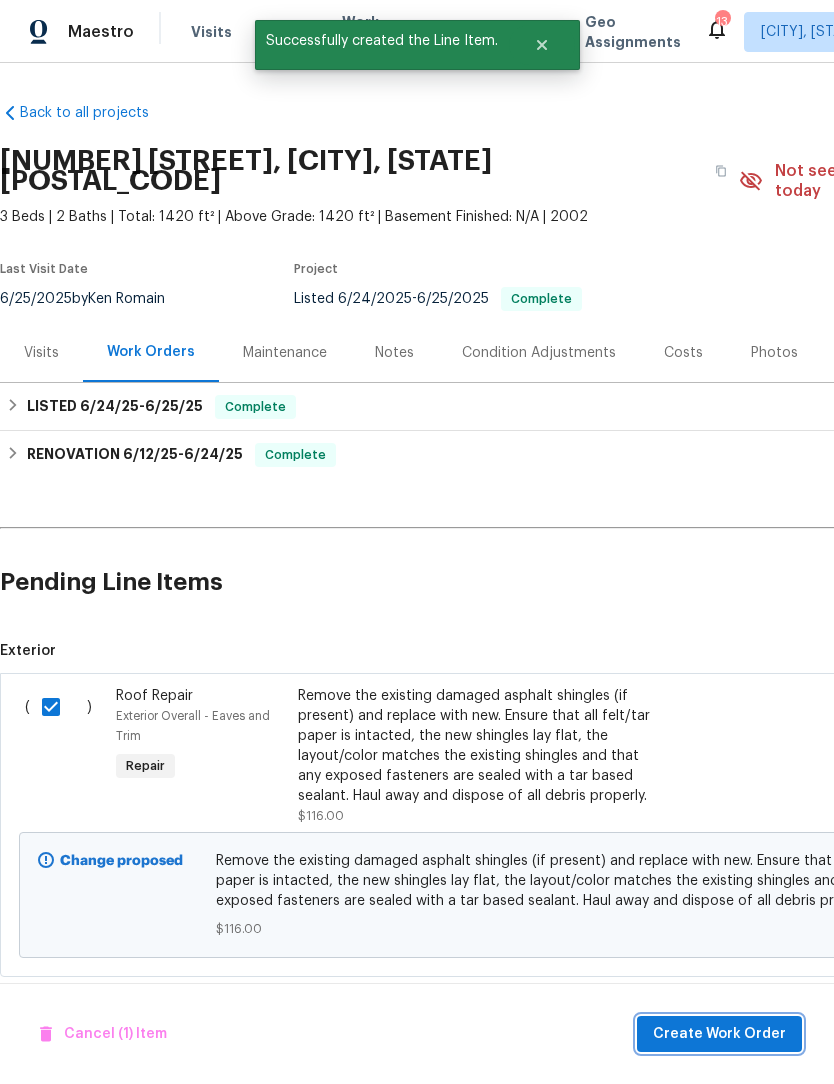 click on "Create Work Order" at bounding box center [719, 1034] 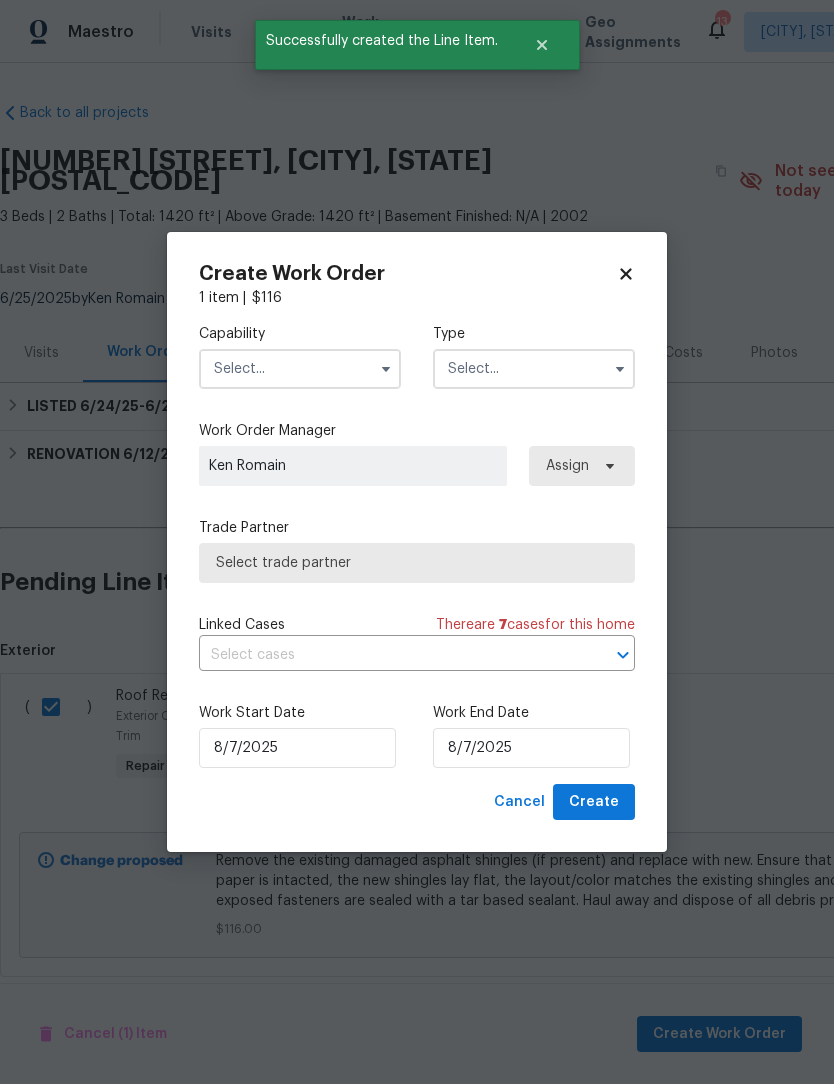 click at bounding box center [300, 369] 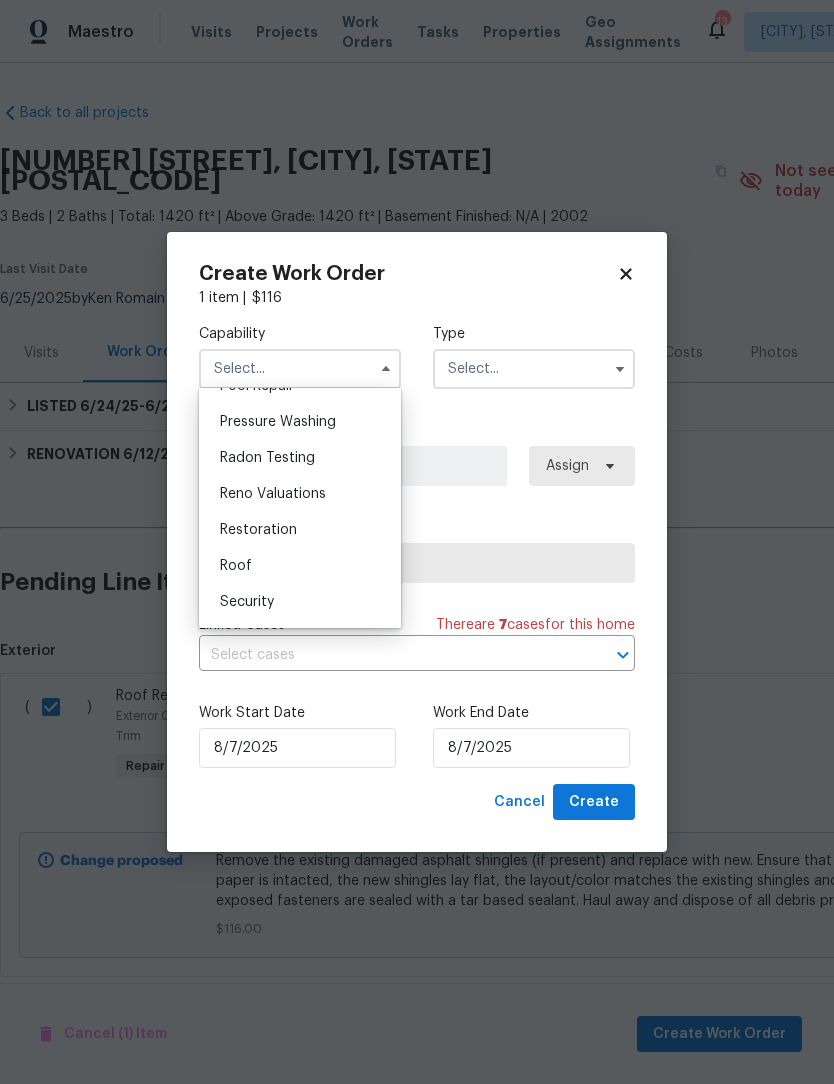 scroll, scrollTop: 1906, scrollLeft: 0, axis: vertical 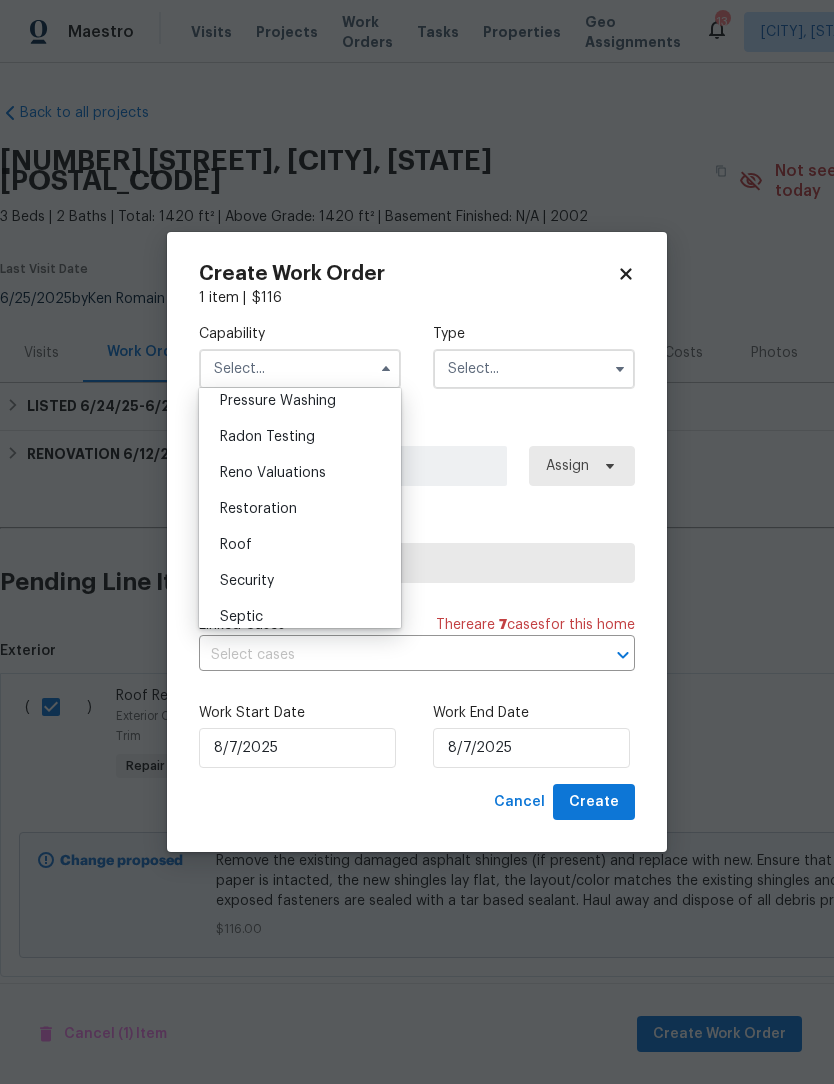 click on "Roof" at bounding box center (236, 545) 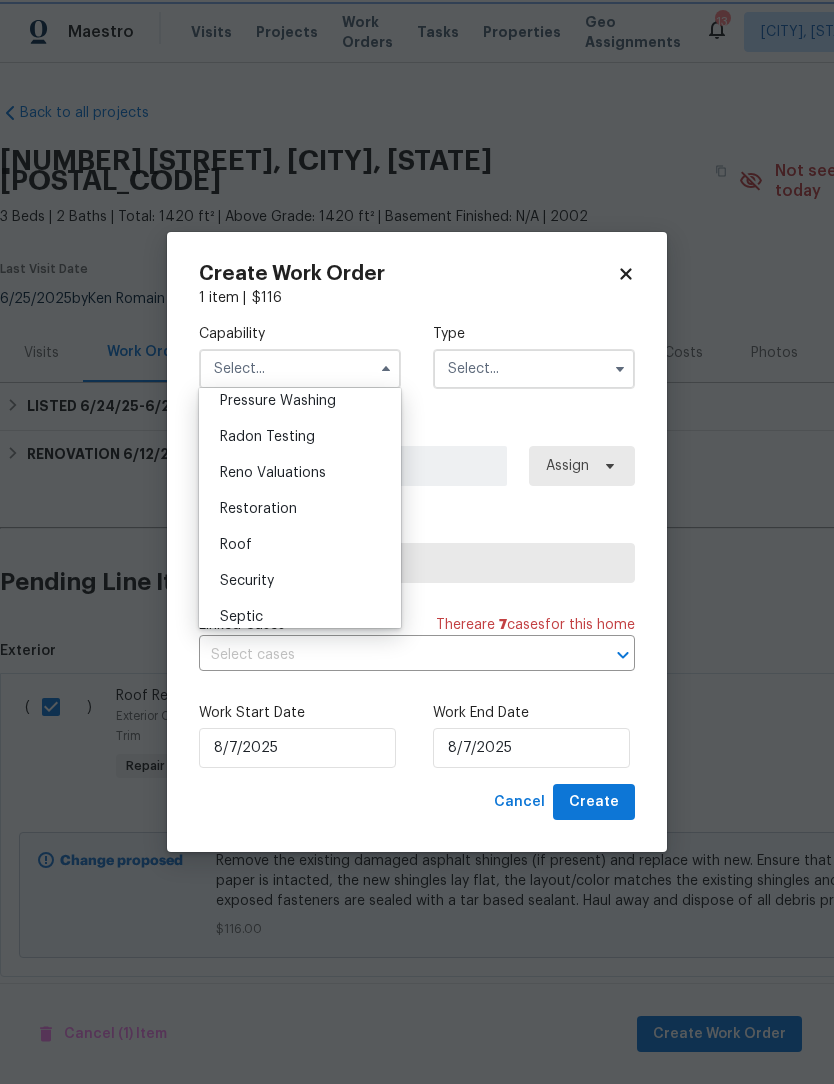 type on "Roof" 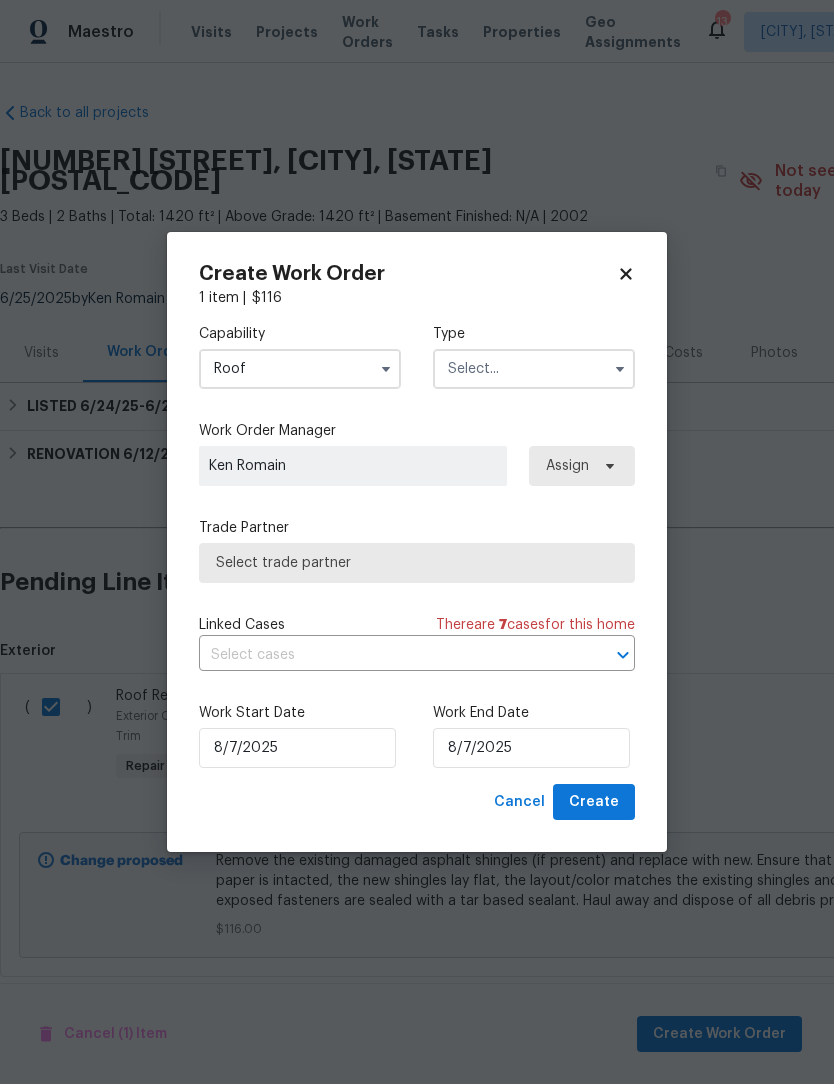 click at bounding box center (534, 369) 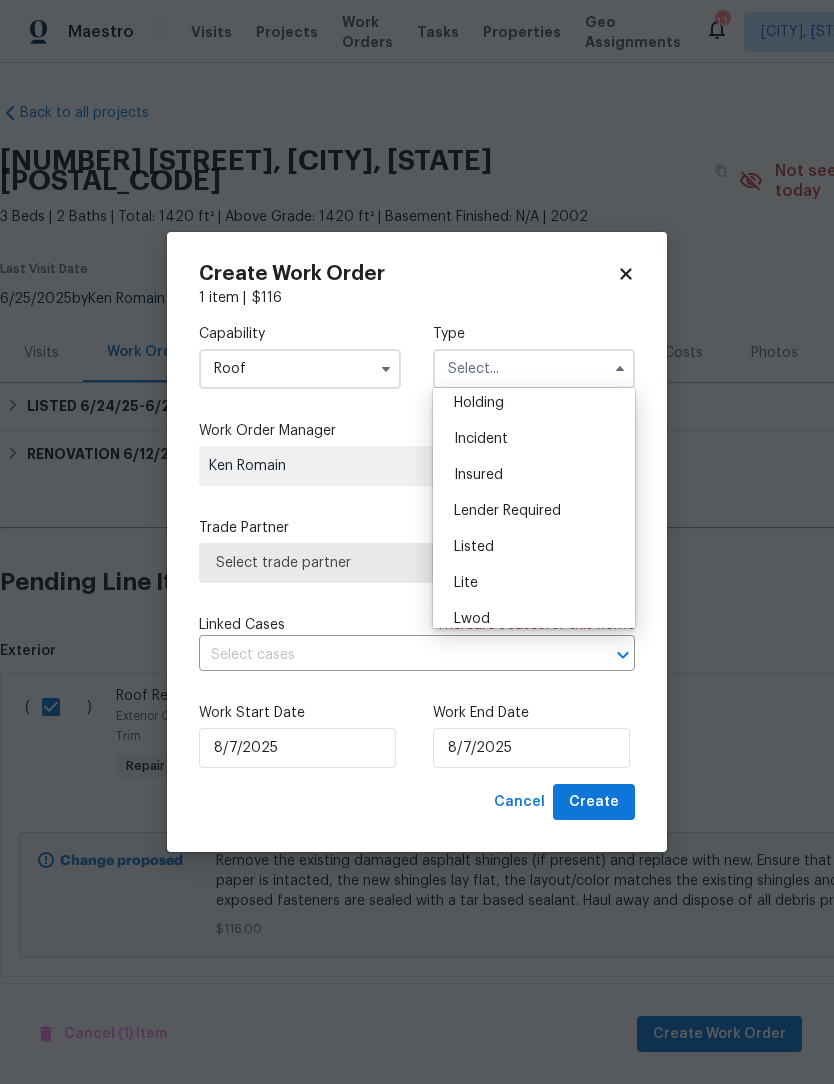 scroll, scrollTop: 62, scrollLeft: 0, axis: vertical 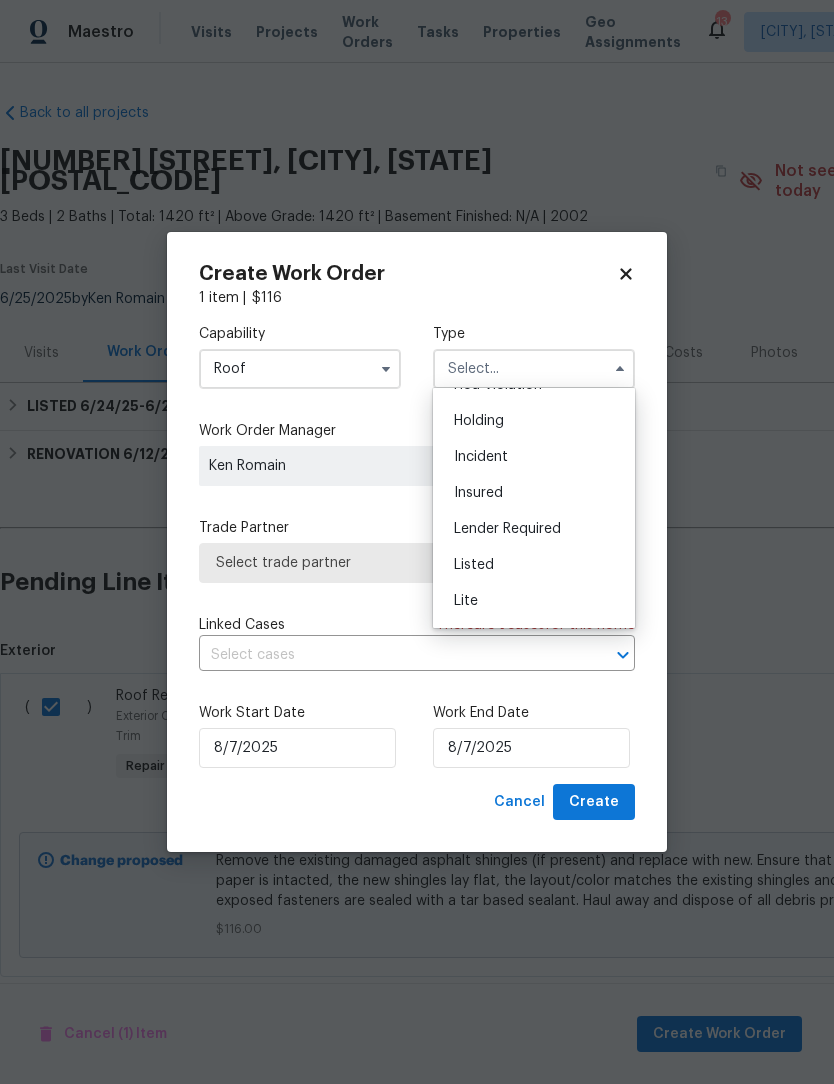 click on "Listed" at bounding box center (474, 565) 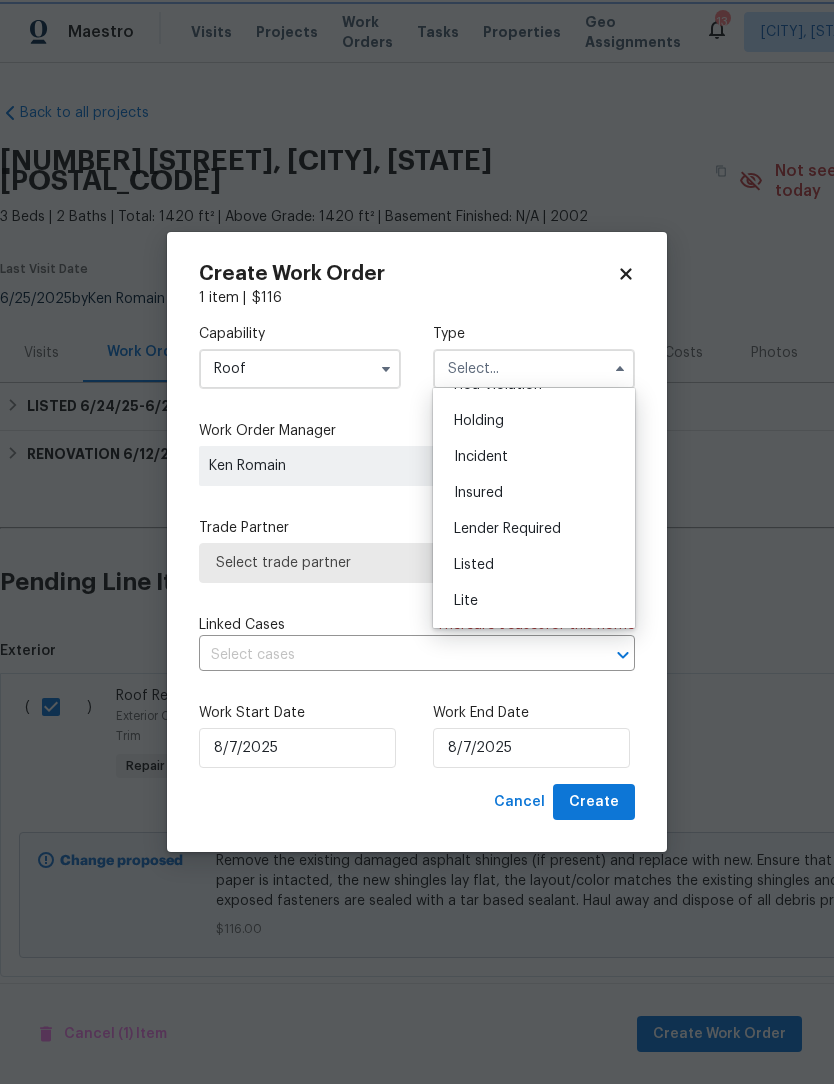 type on "Listed" 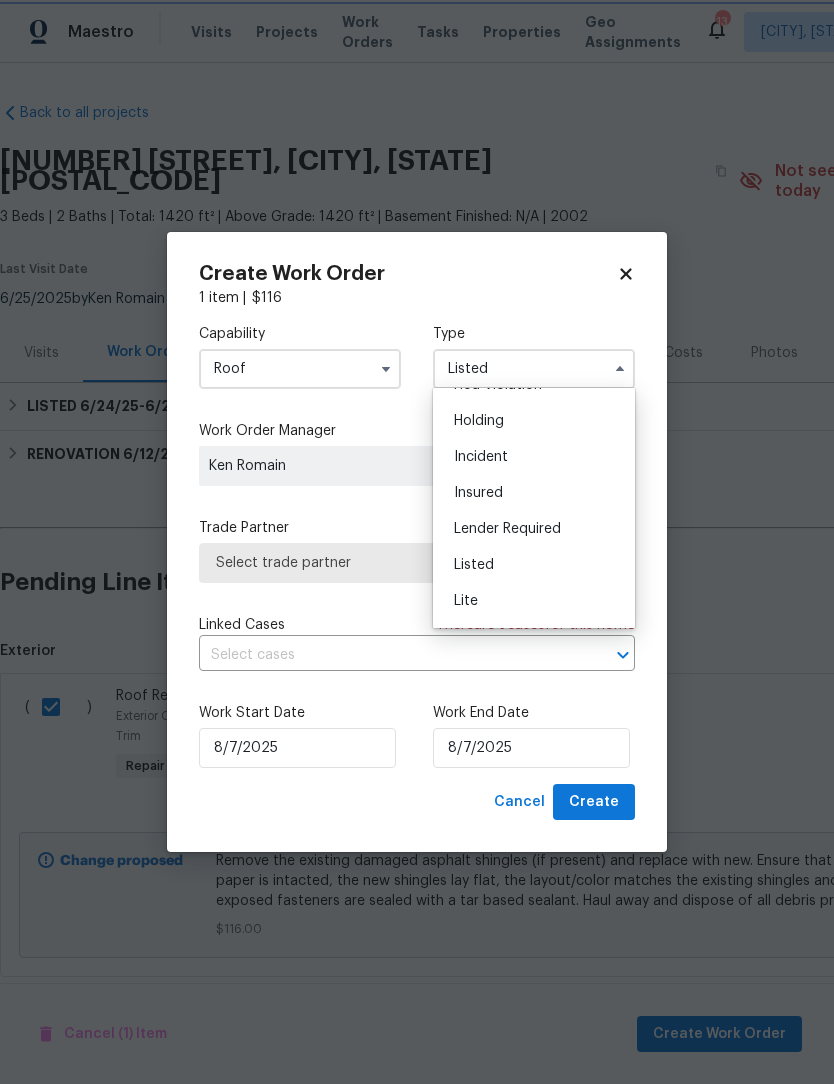 scroll, scrollTop: 0, scrollLeft: 0, axis: both 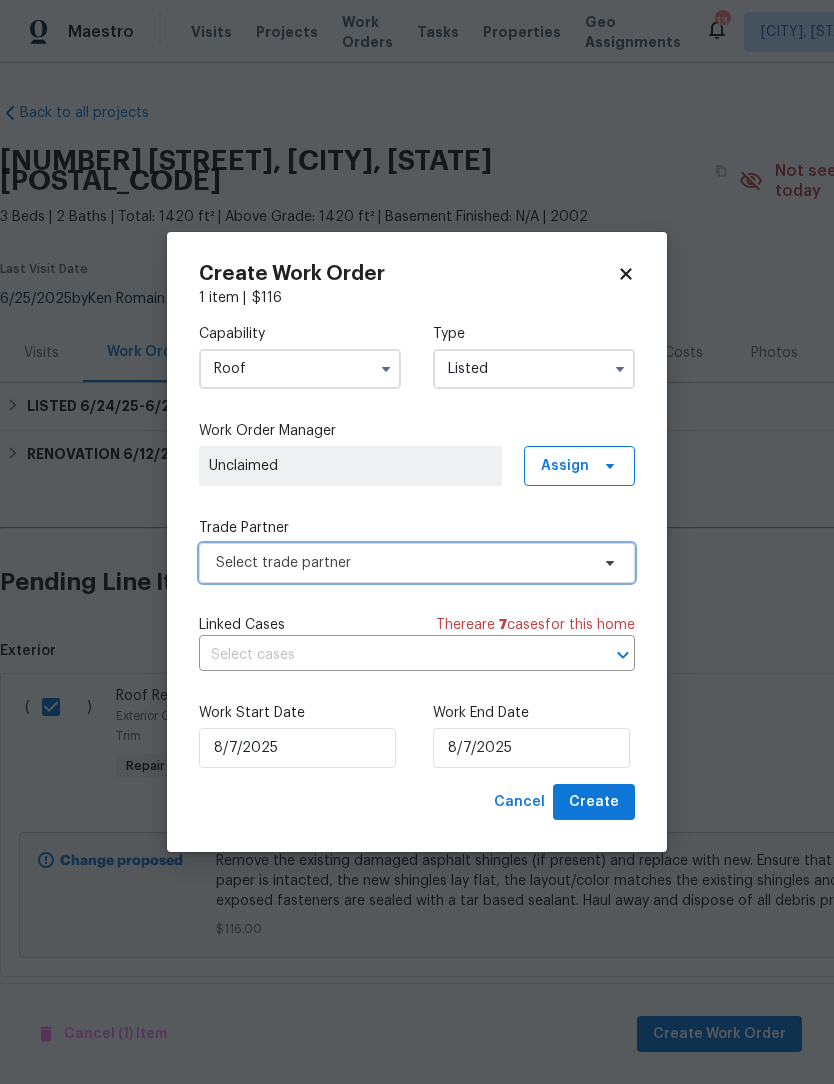 click on "Select trade partner" at bounding box center (417, 563) 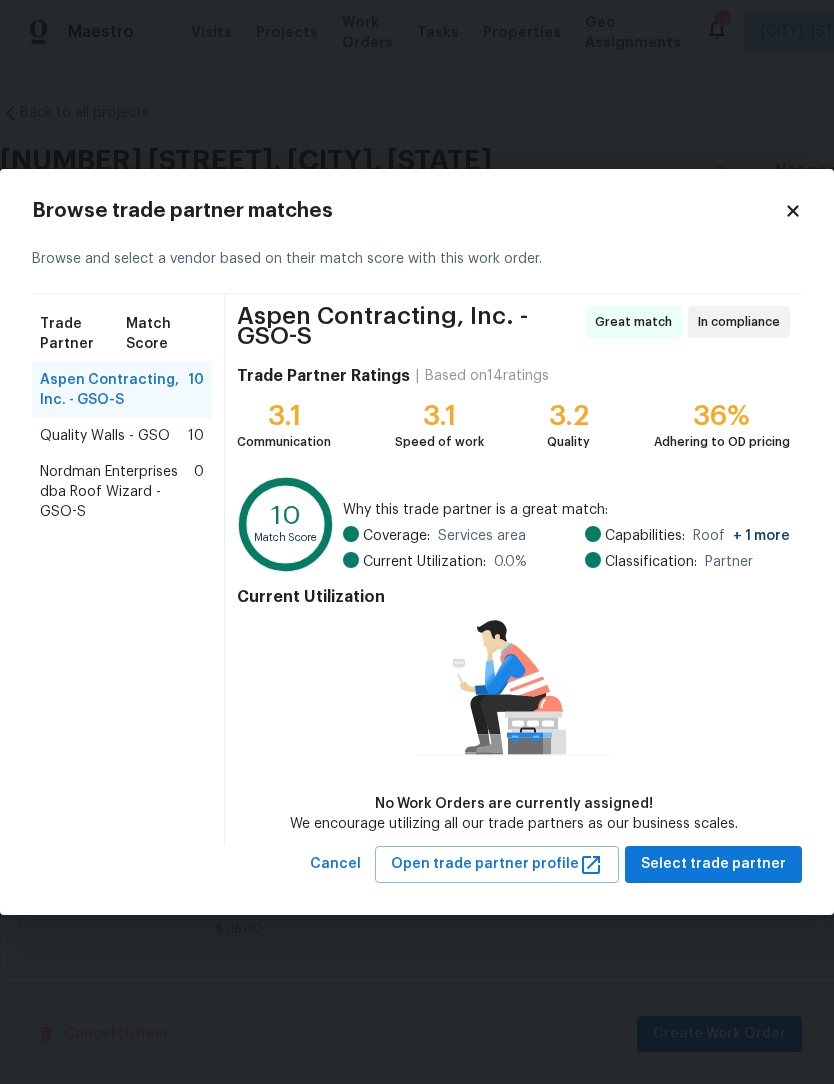 click on "Quality Walls - GSO" at bounding box center [105, 436] 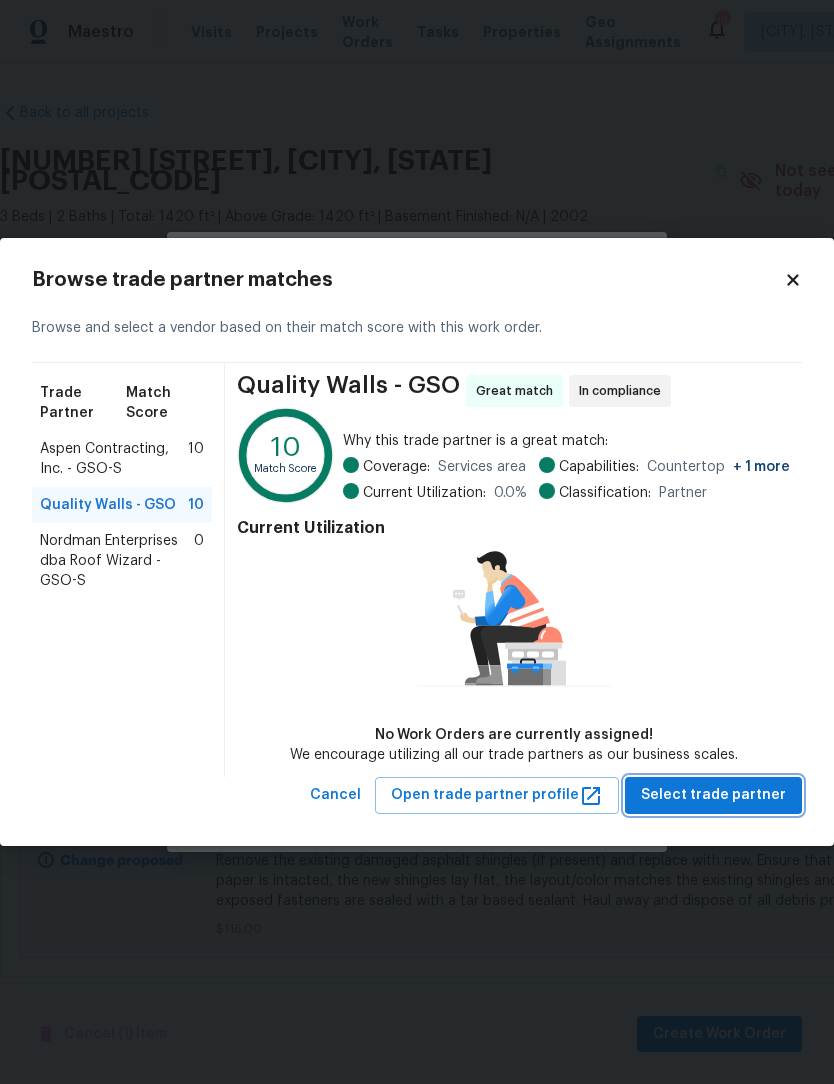 click on "Select trade partner" at bounding box center (713, 795) 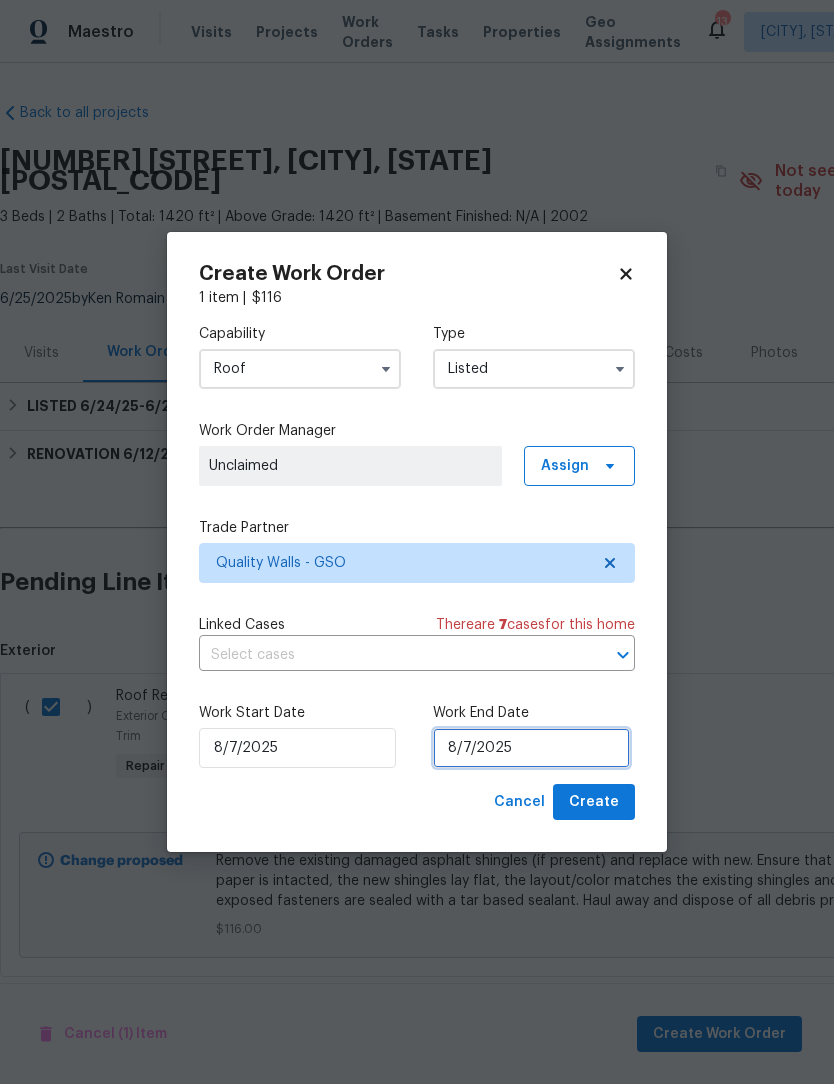 click on "8/7/2025" at bounding box center [531, 748] 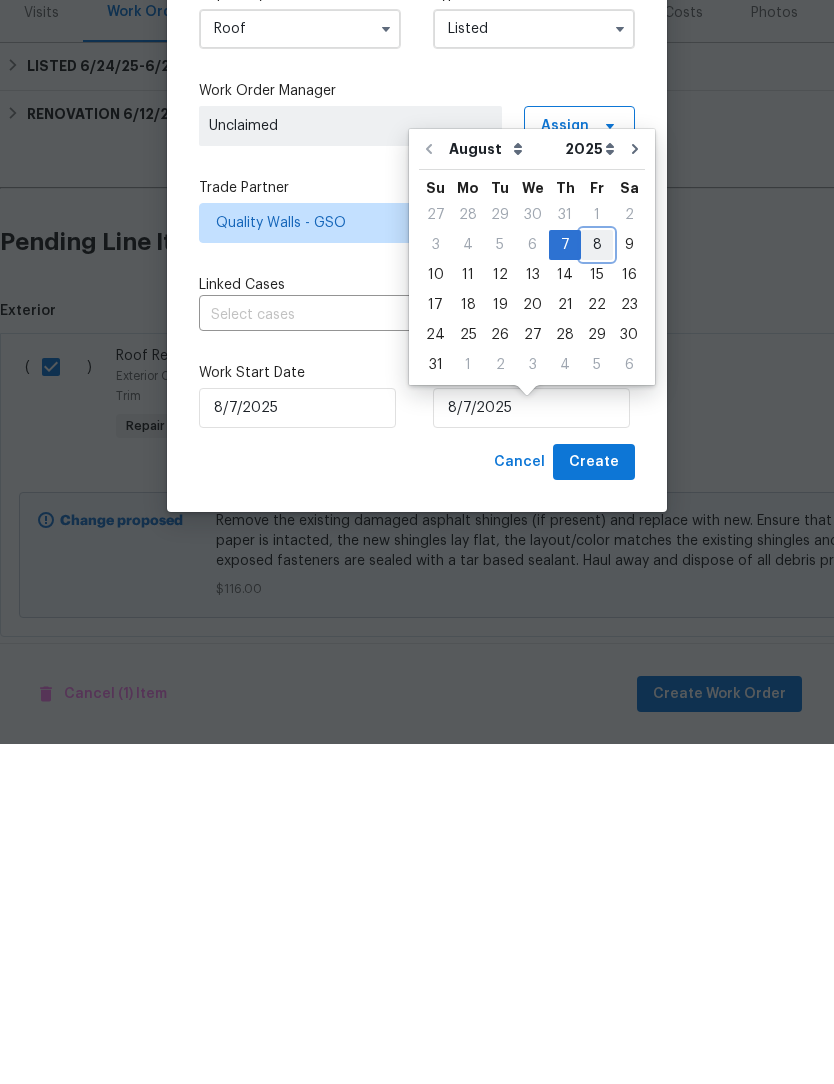 click on "8" at bounding box center (597, 585) 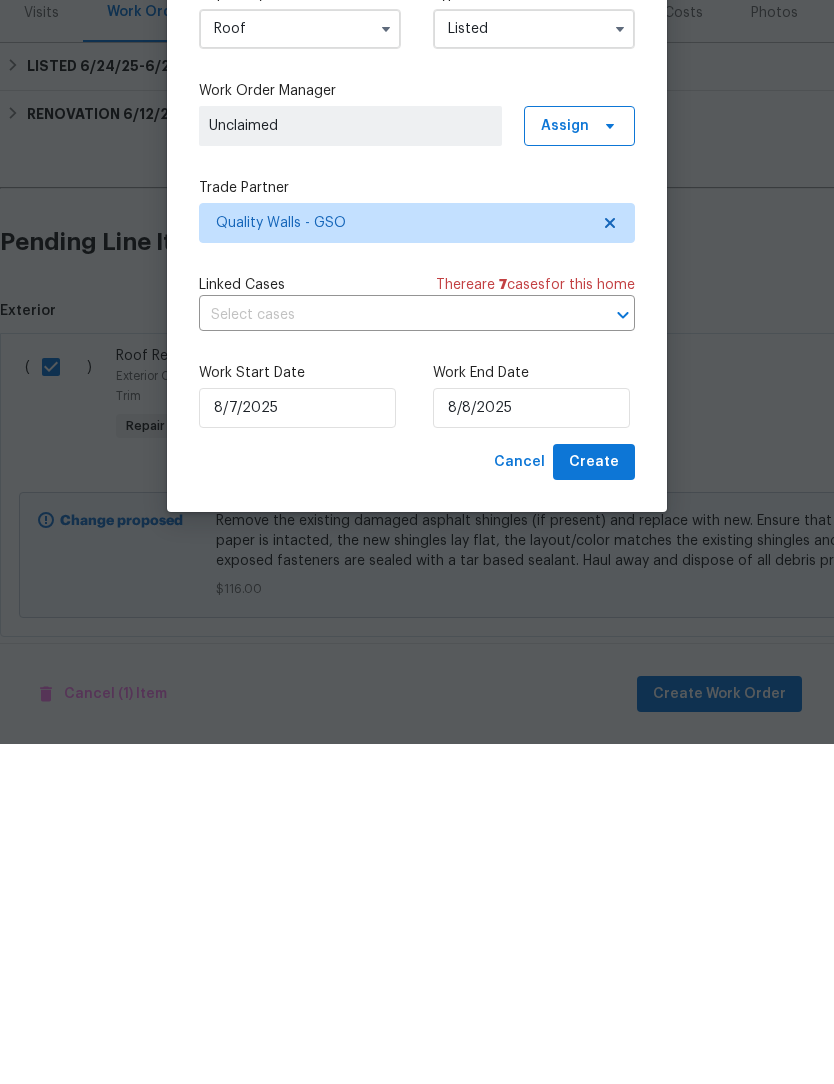 scroll, scrollTop: 9, scrollLeft: 0, axis: vertical 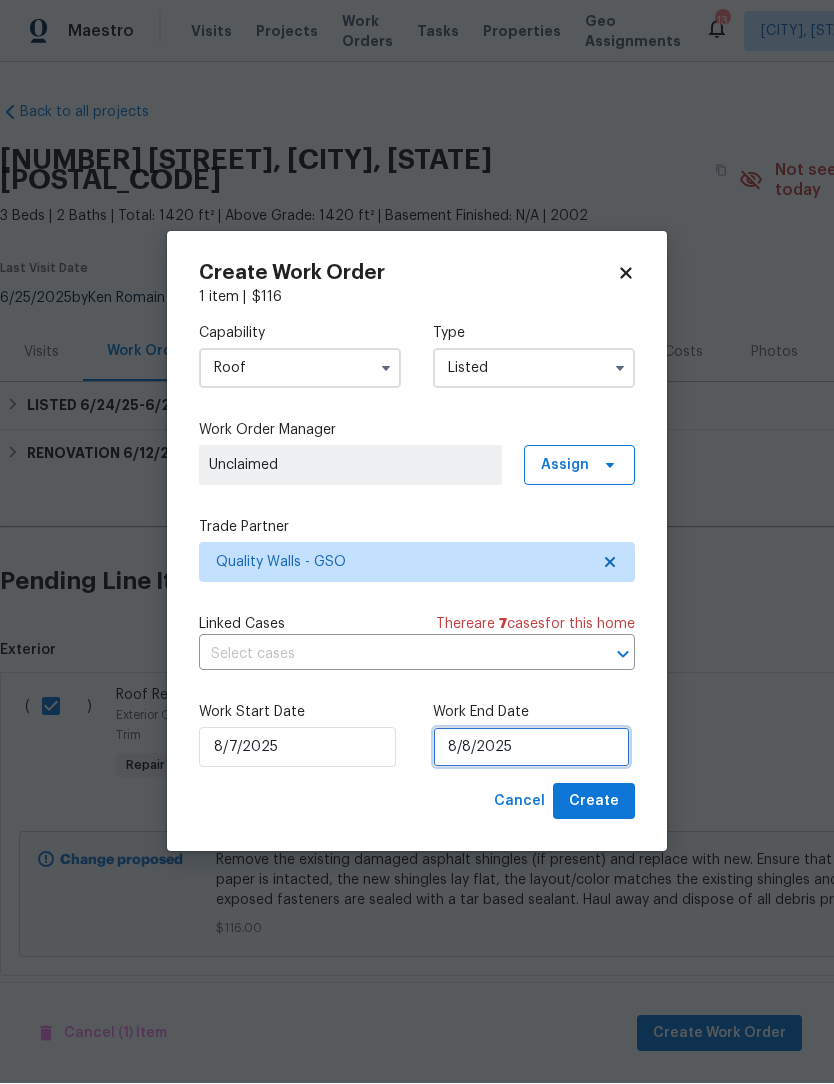 click on "8/8/2025" at bounding box center [531, 748] 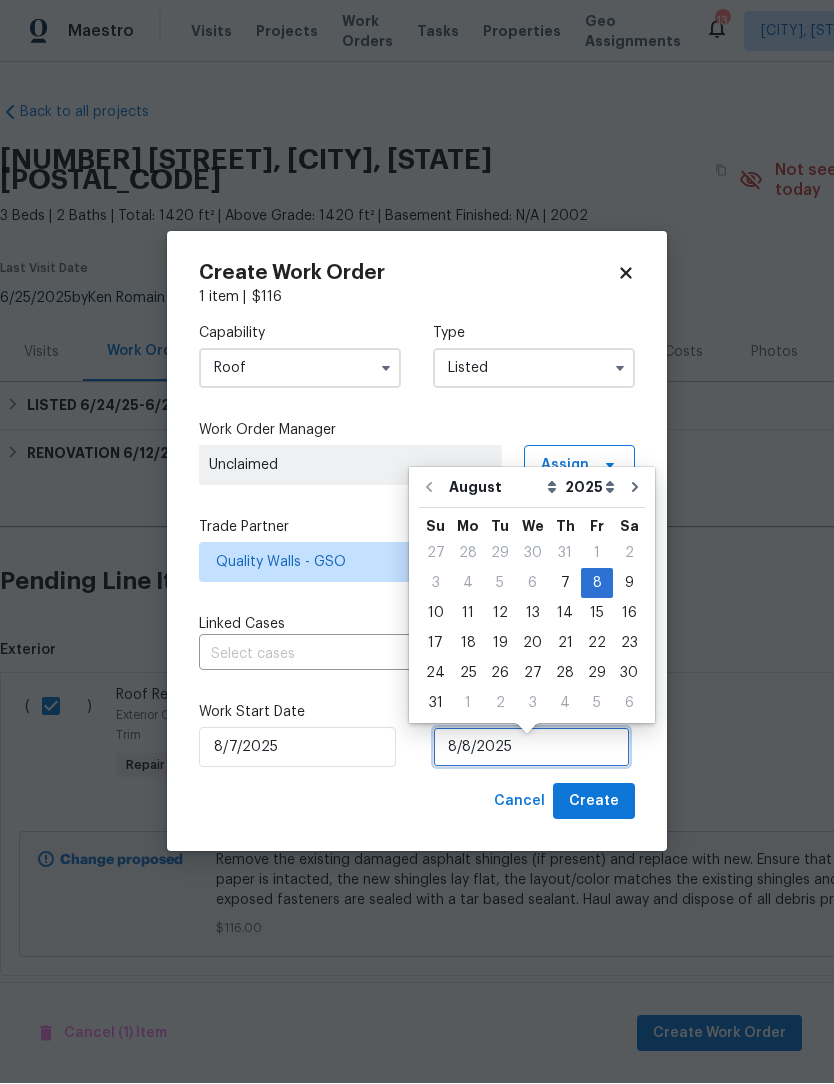 scroll, scrollTop: 10, scrollLeft: 0, axis: vertical 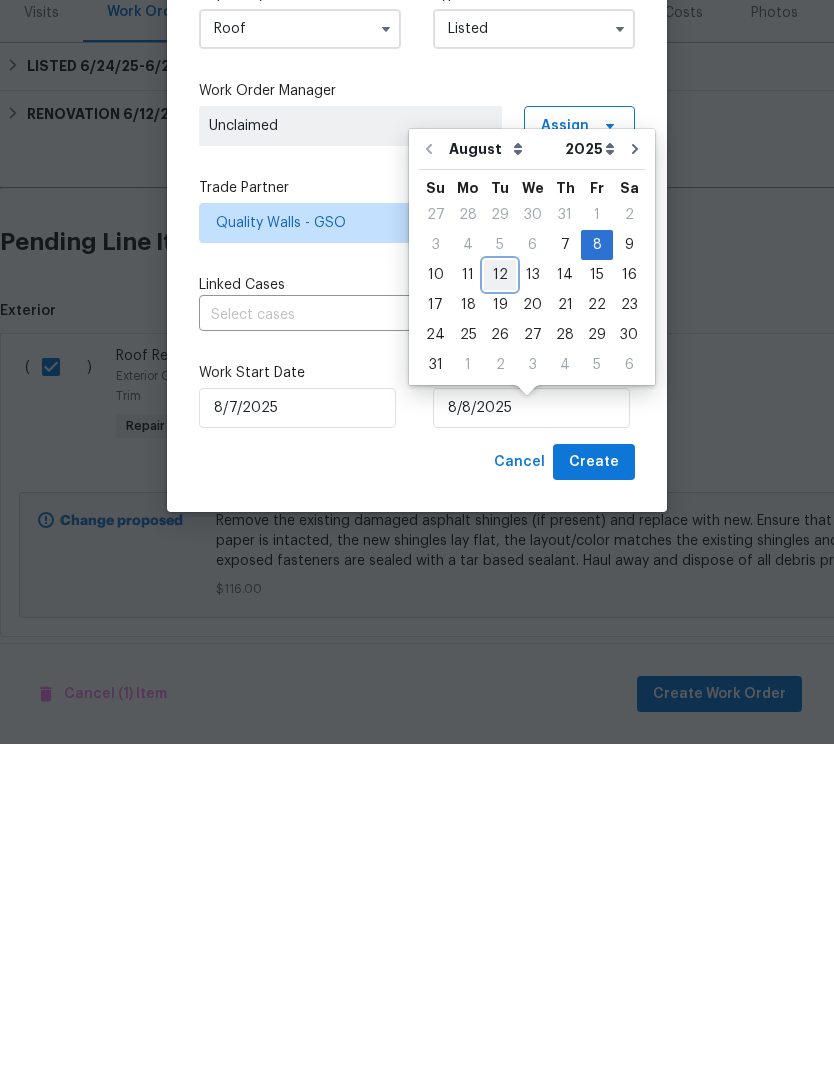 click on "12" at bounding box center (500, 615) 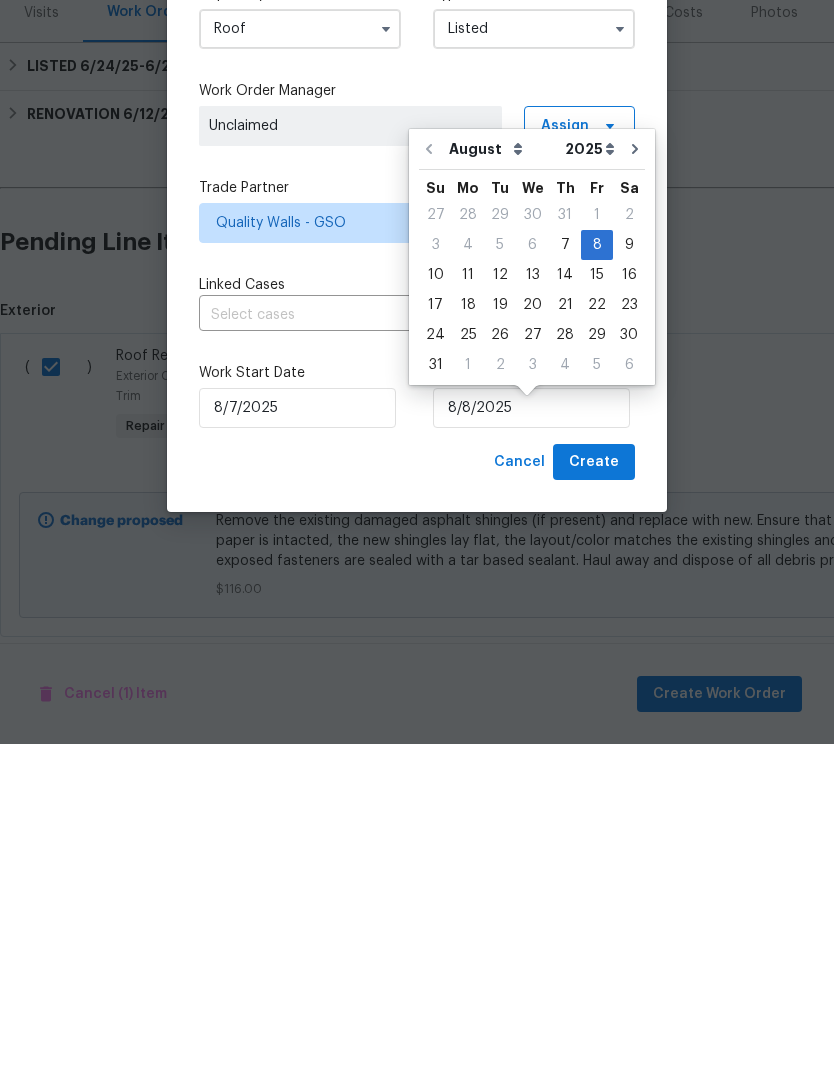 type on "8/12/2025" 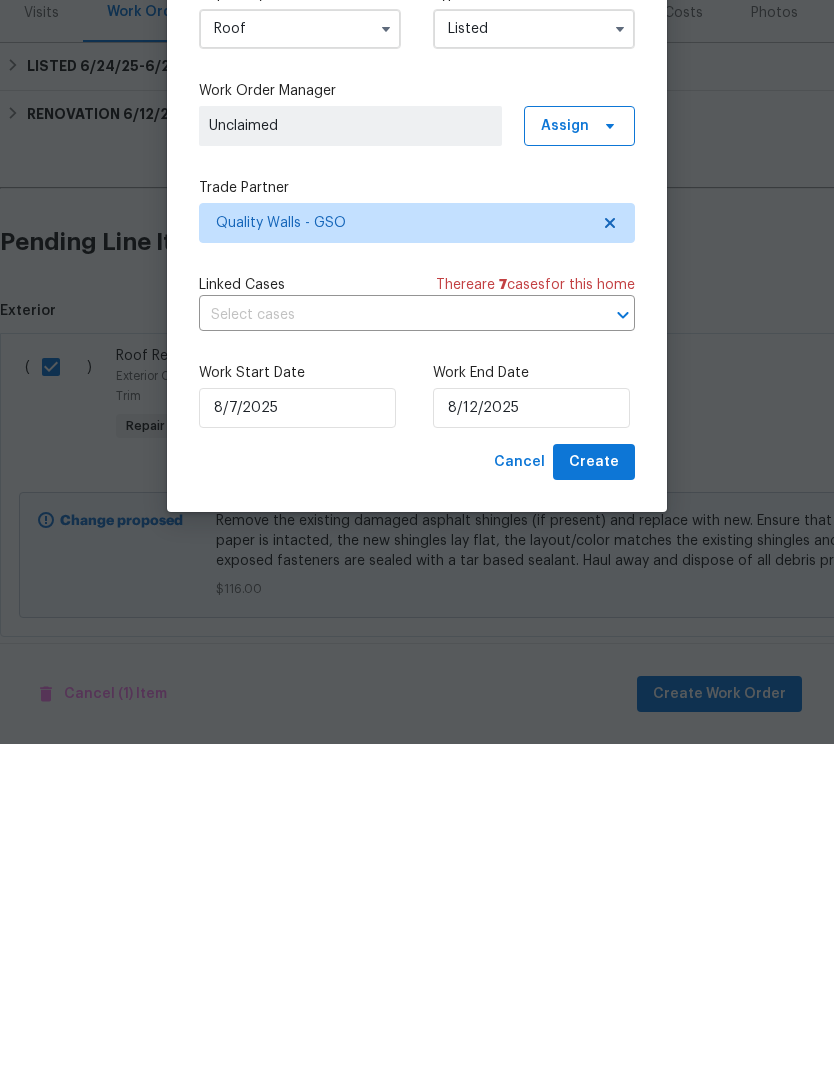 scroll, scrollTop: 9, scrollLeft: 0, axis: vertical 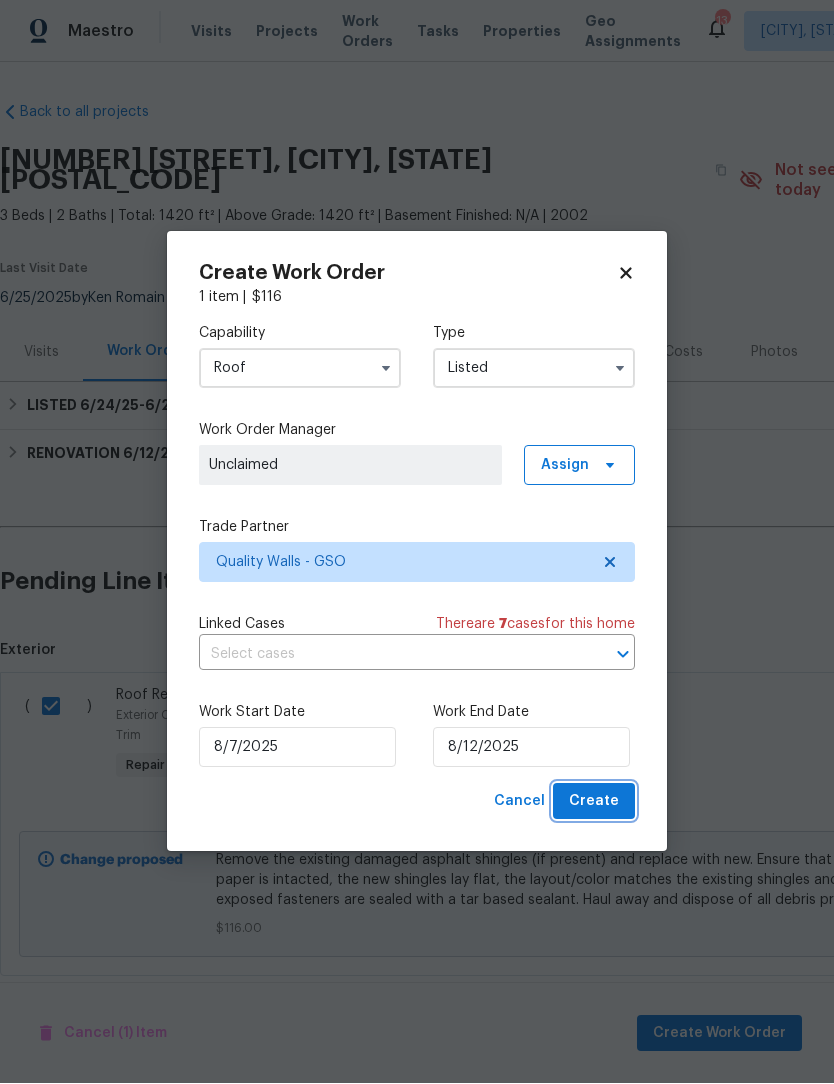 click on "Create" at bounding box center (594, 802) 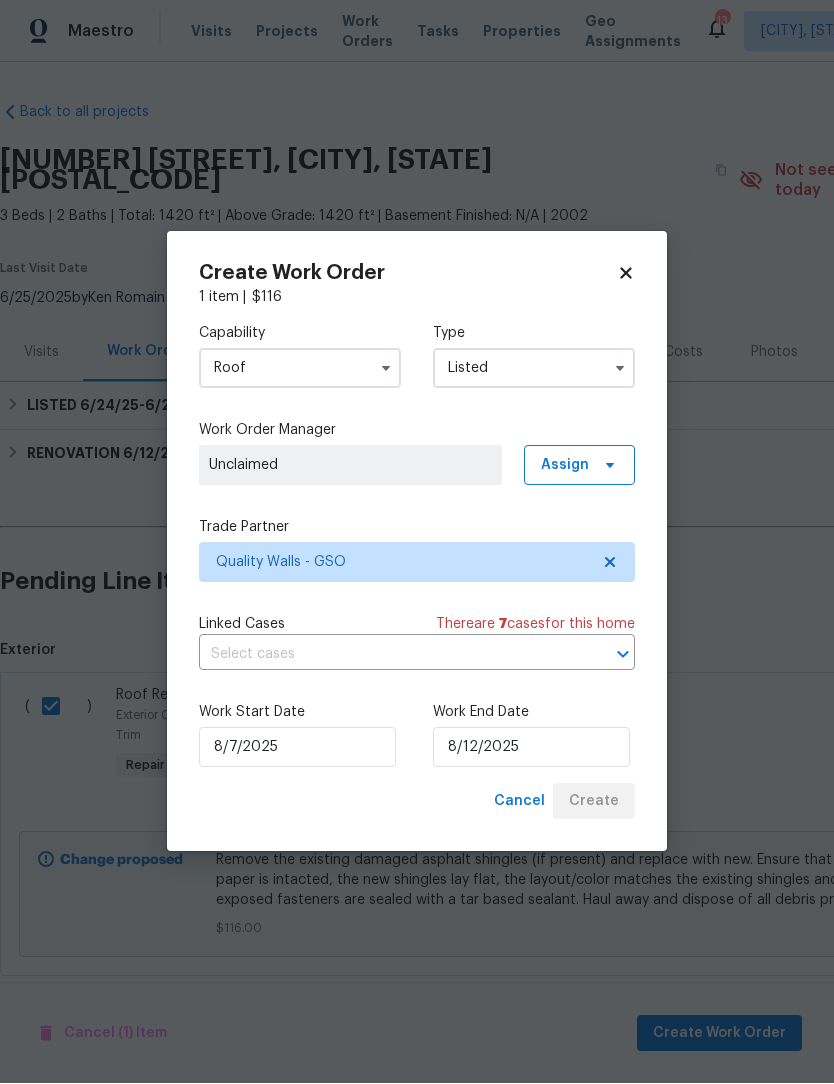 checkbox on "false" 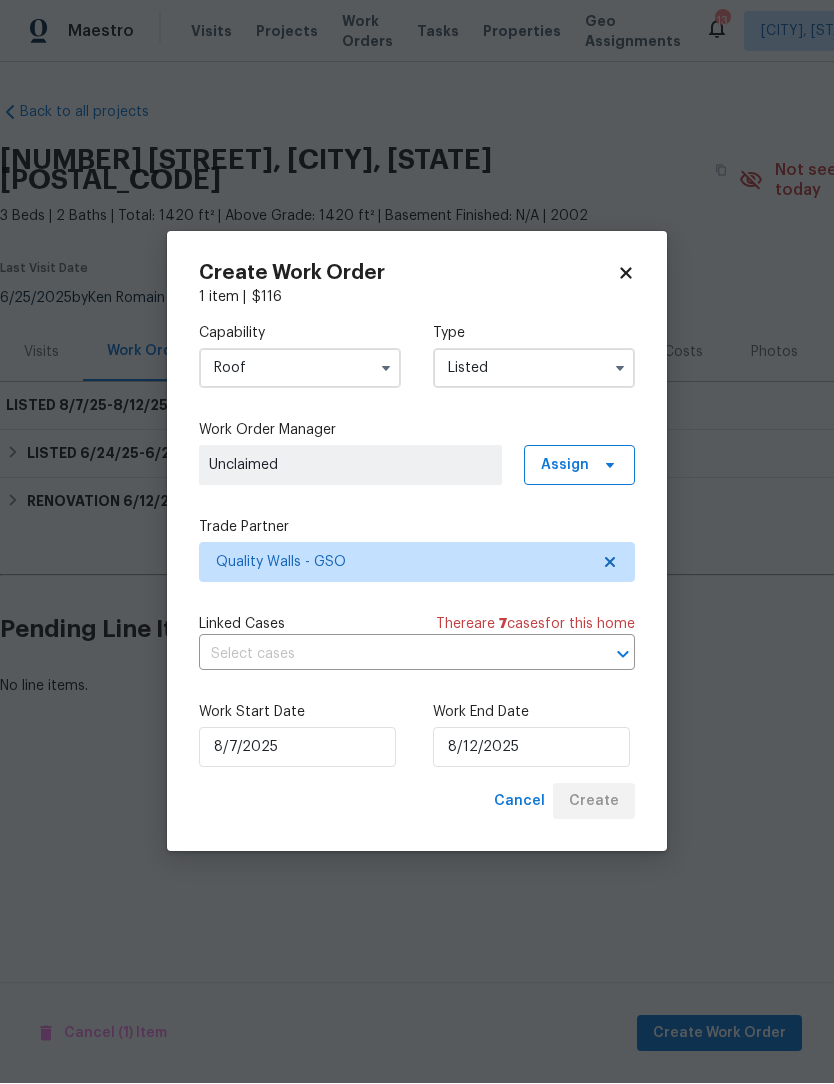 scroll, scrollTop: 0, scrollLeft: 0, axis: both 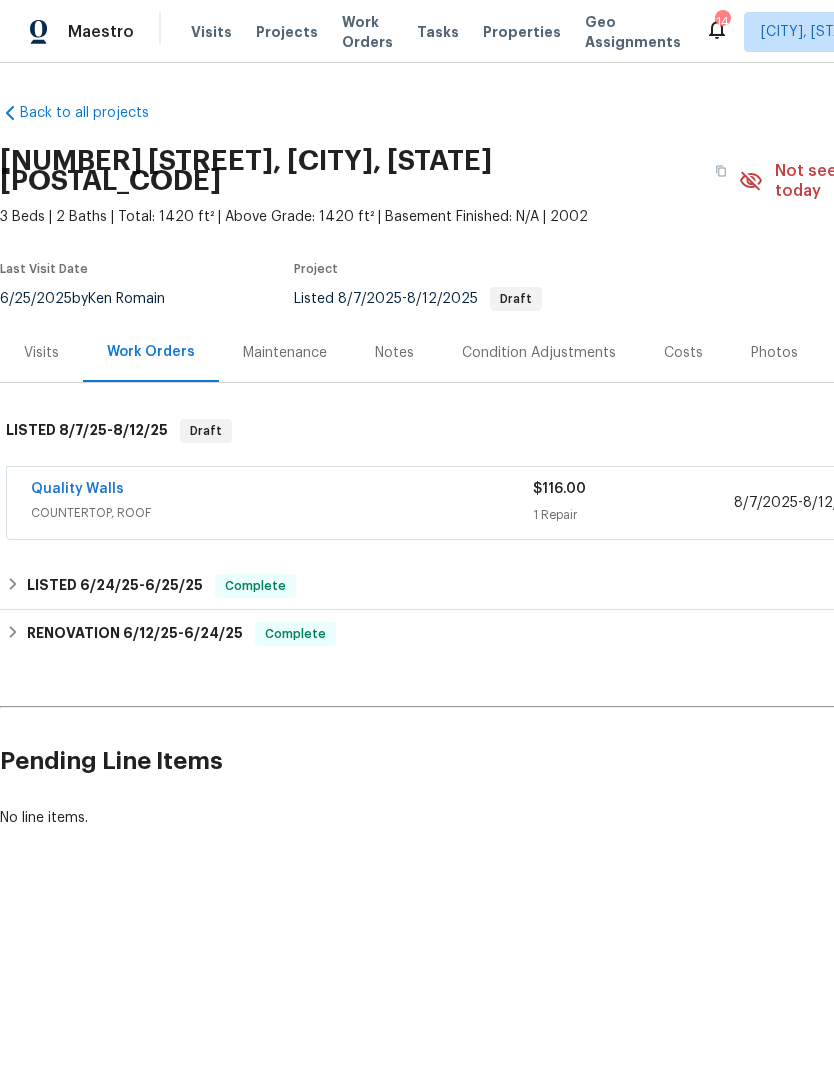 click on "Quality Walls" at bounding box center (77, 489) 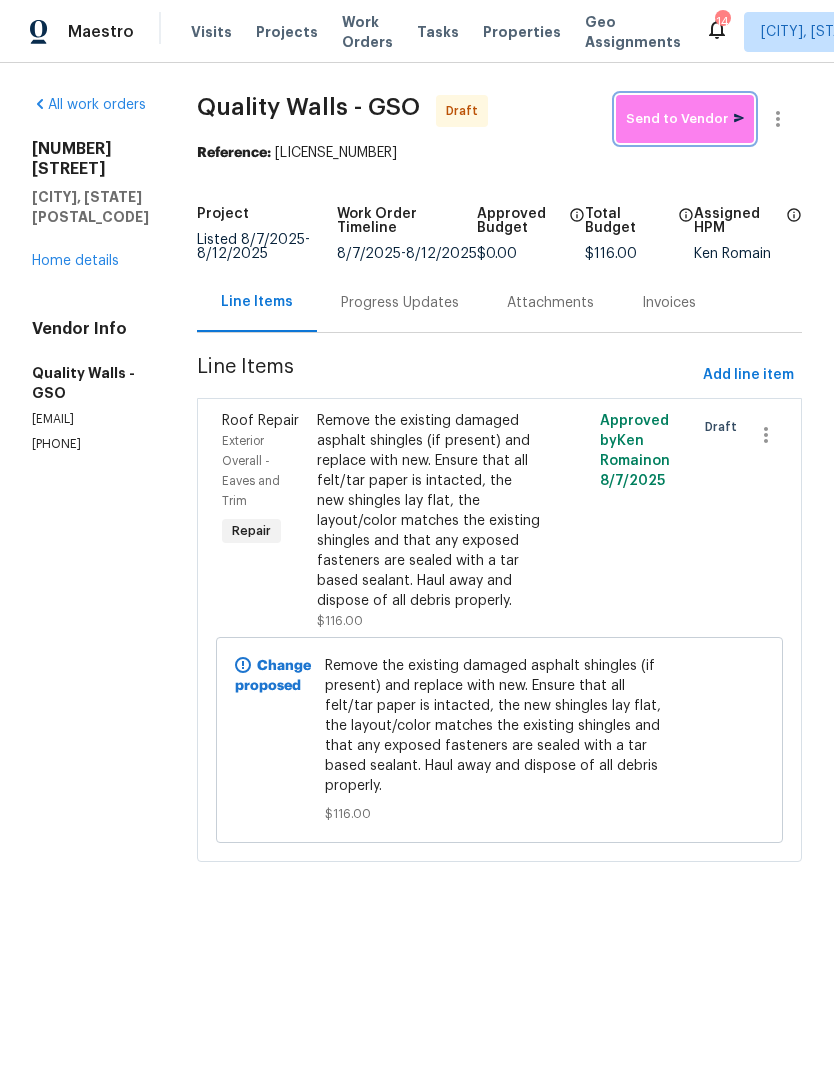 click on "Send to Vendor" at bounding box center (685, 119) 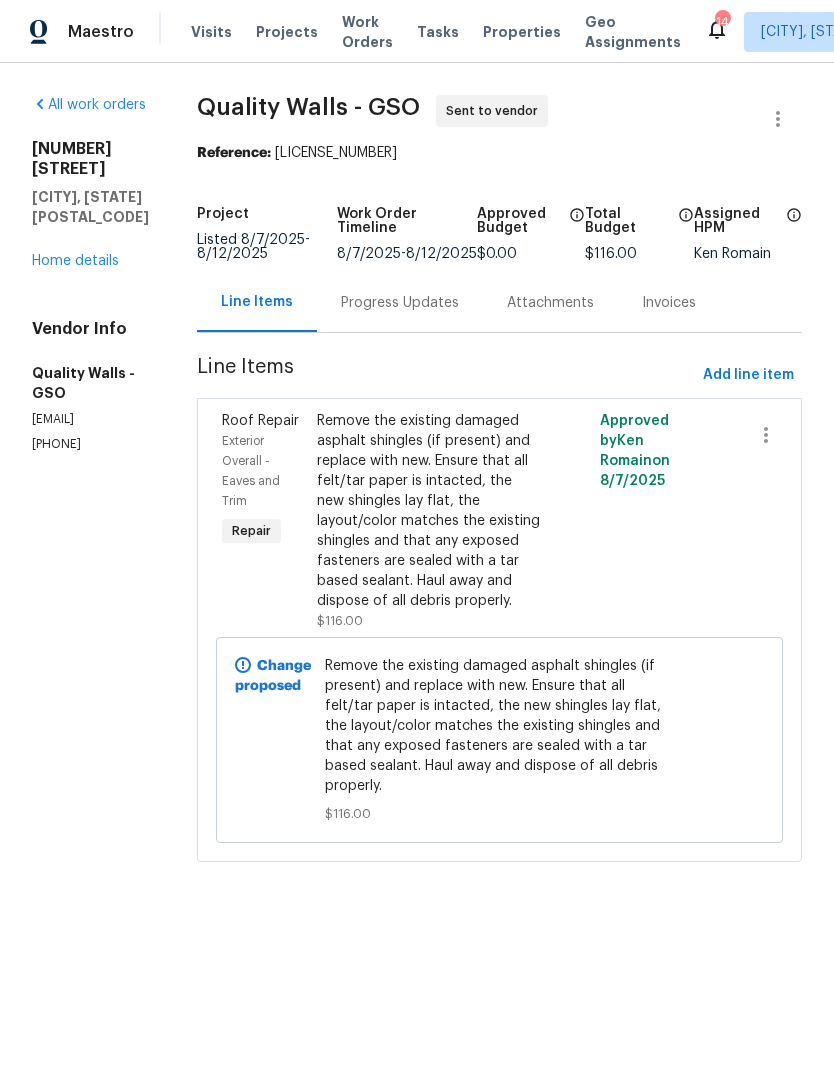 click on "Progress Updates" at bounding box center [400, 303] 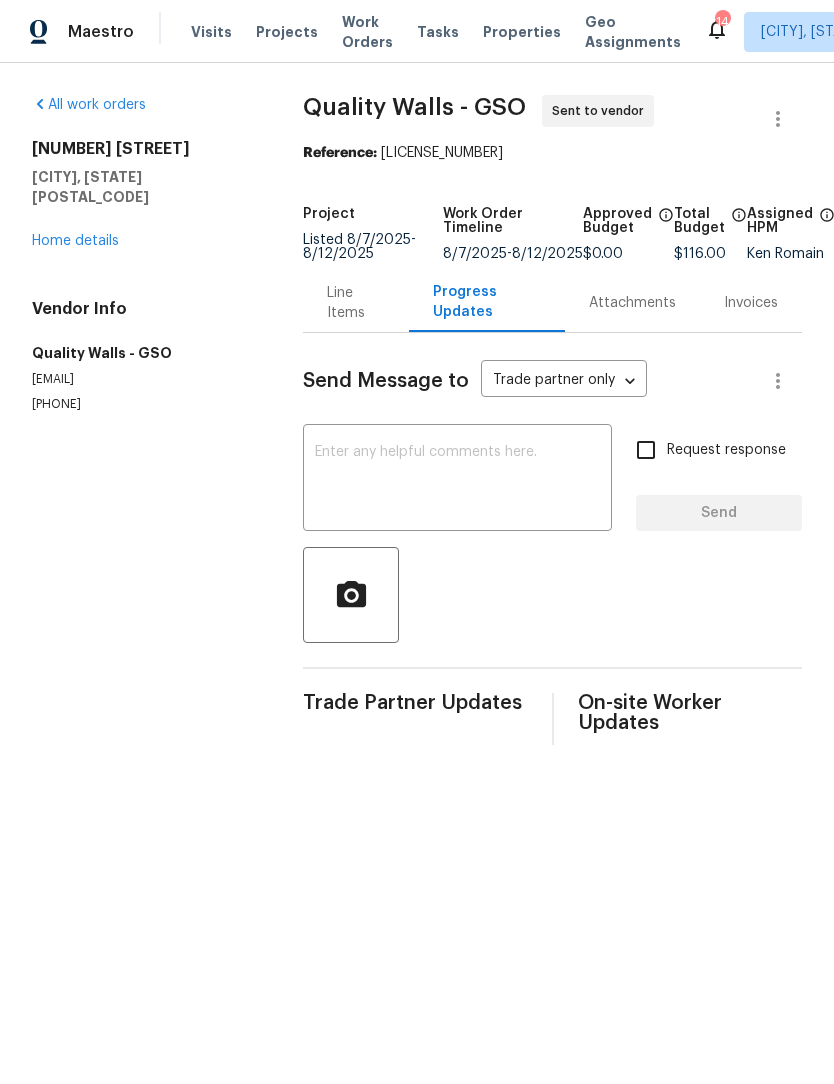 click at bounding box center [457, 480] 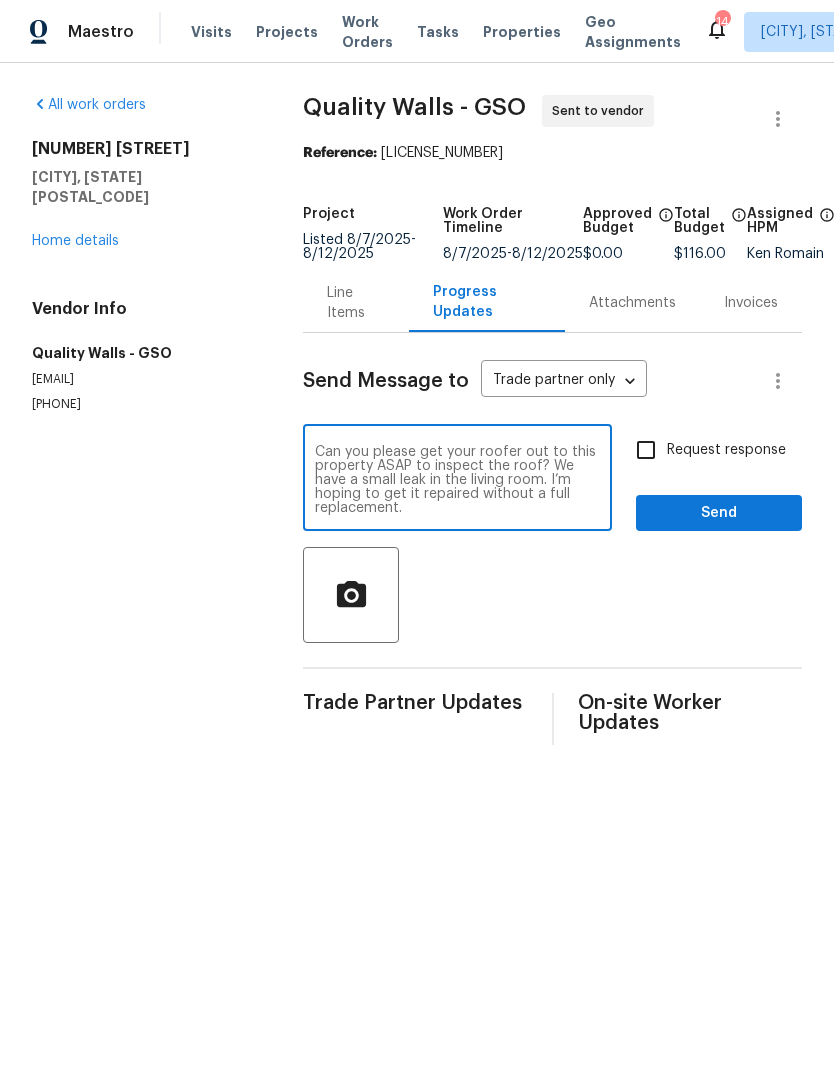 type on "Can you please get your roofer out to this property ASAP to inspect the roof? We have a small leak in the living room. I’m hoping to get it repaired without a full replacement." 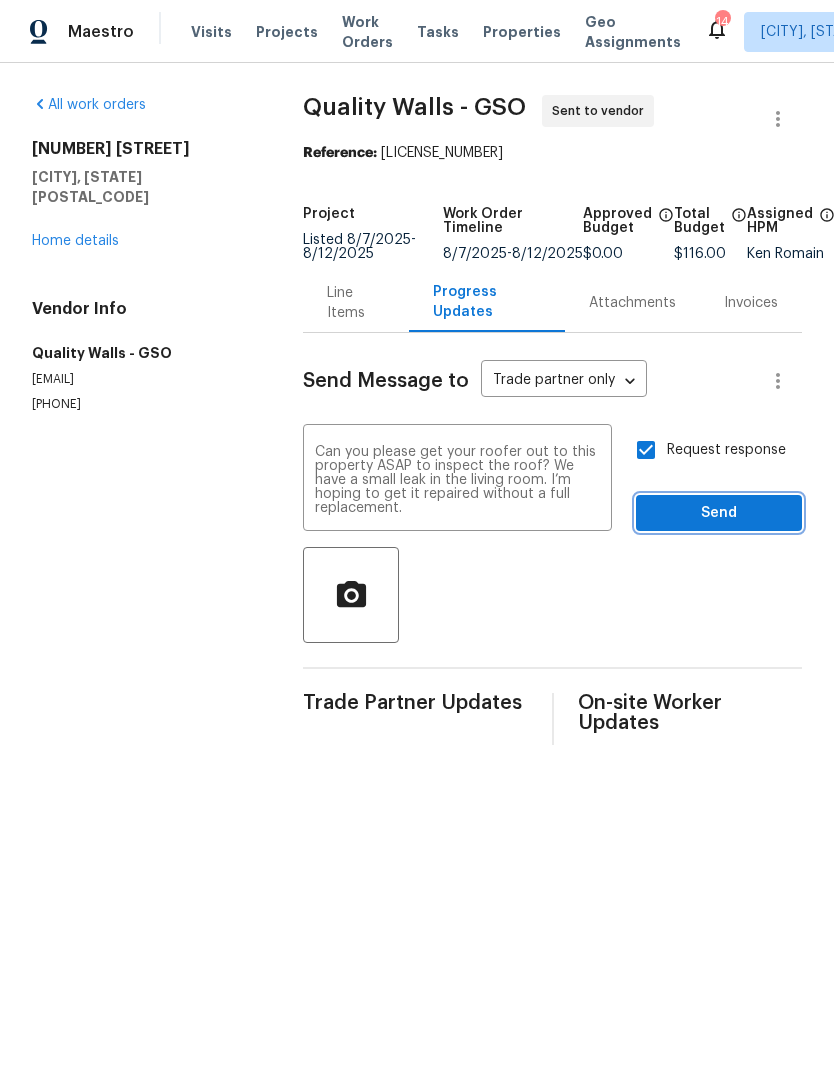 click on "Send" at bounding box center [719, 513] 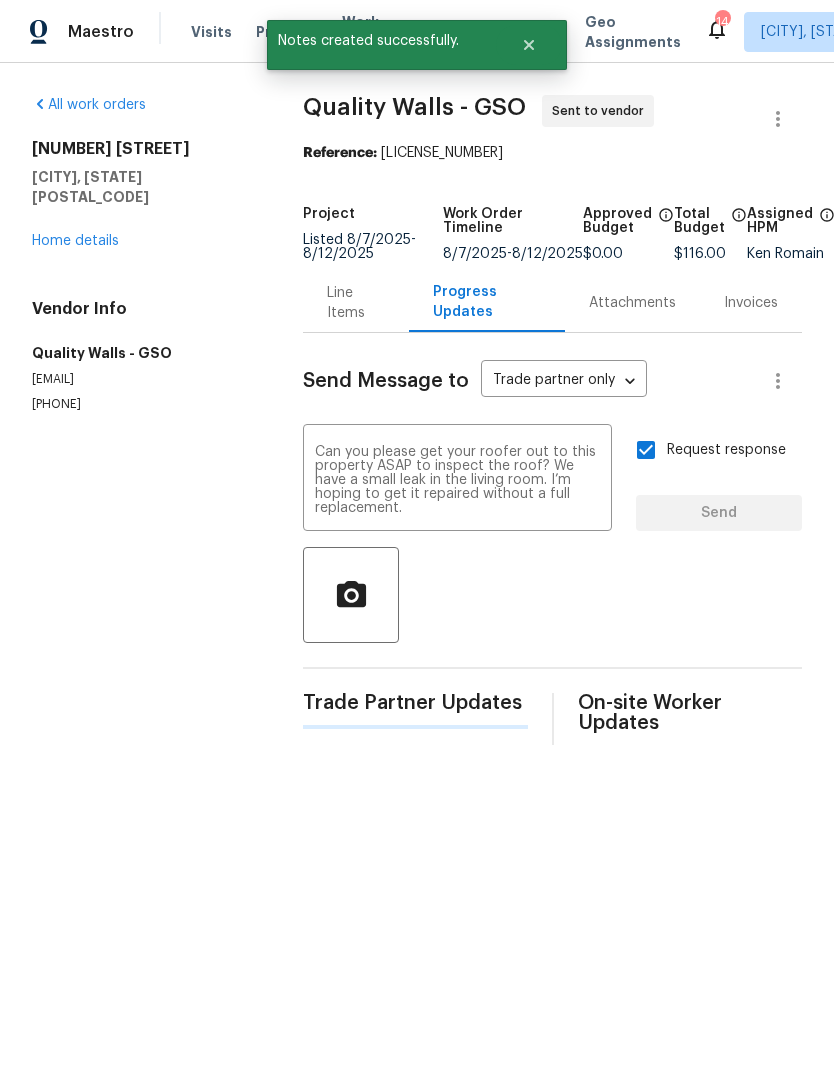 type 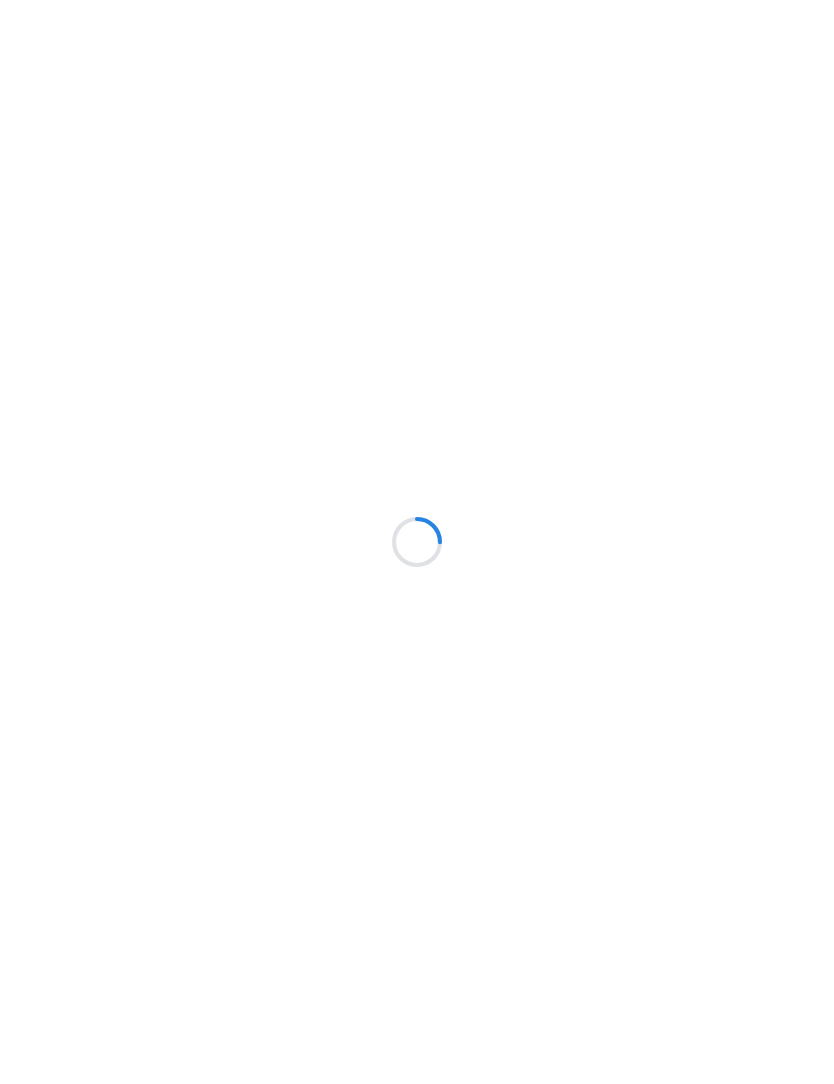 scroll, scrollTop: 0, scrollLeft: 0, axis: both 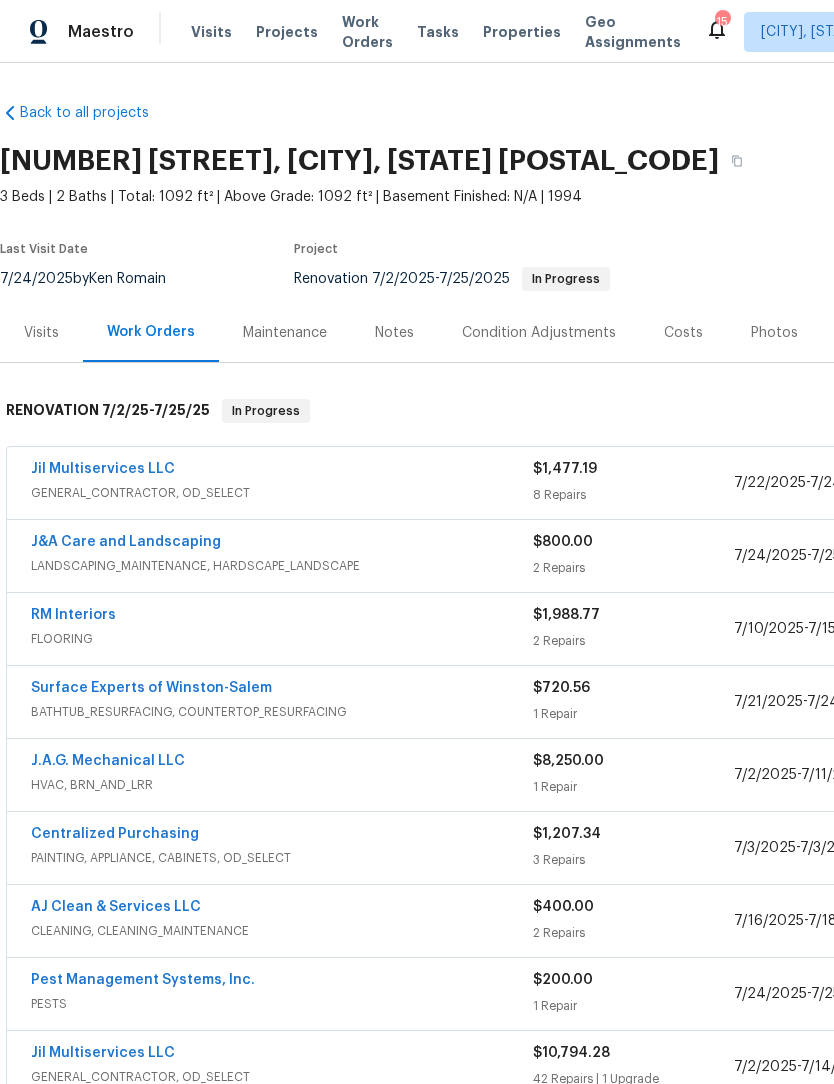 click on "Jil Multiservices LLC" at bounding box center [103, 469] 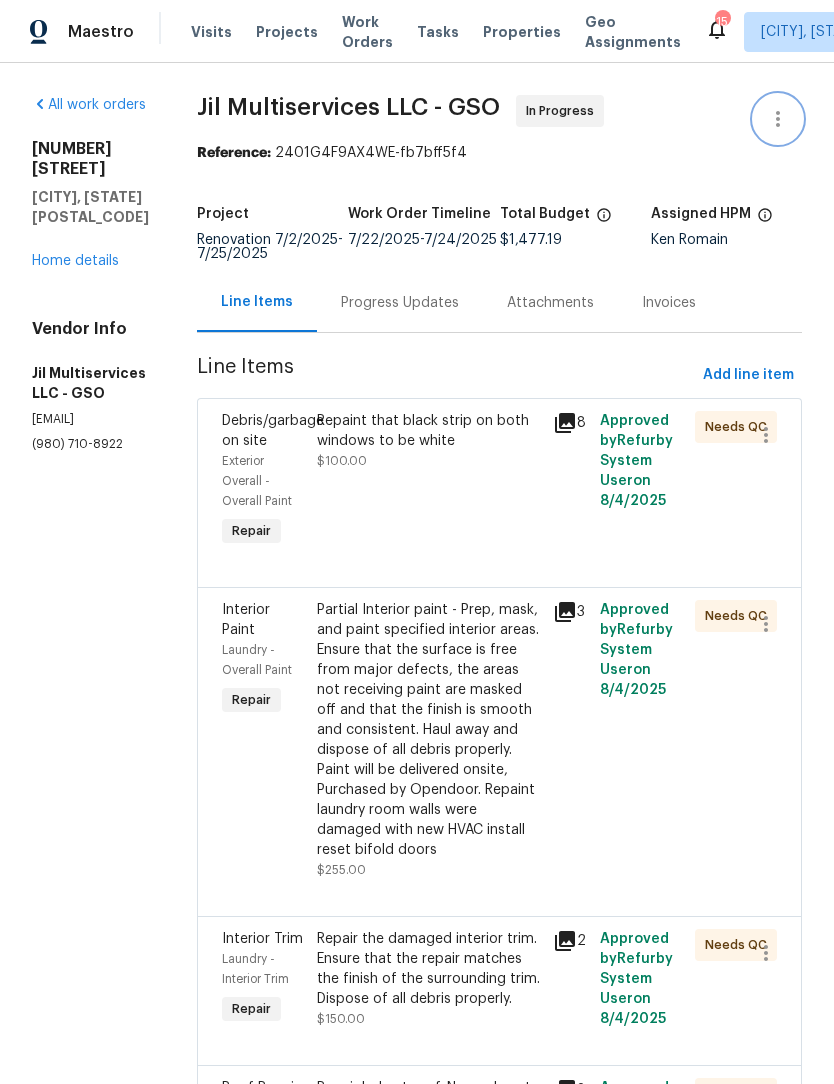 click 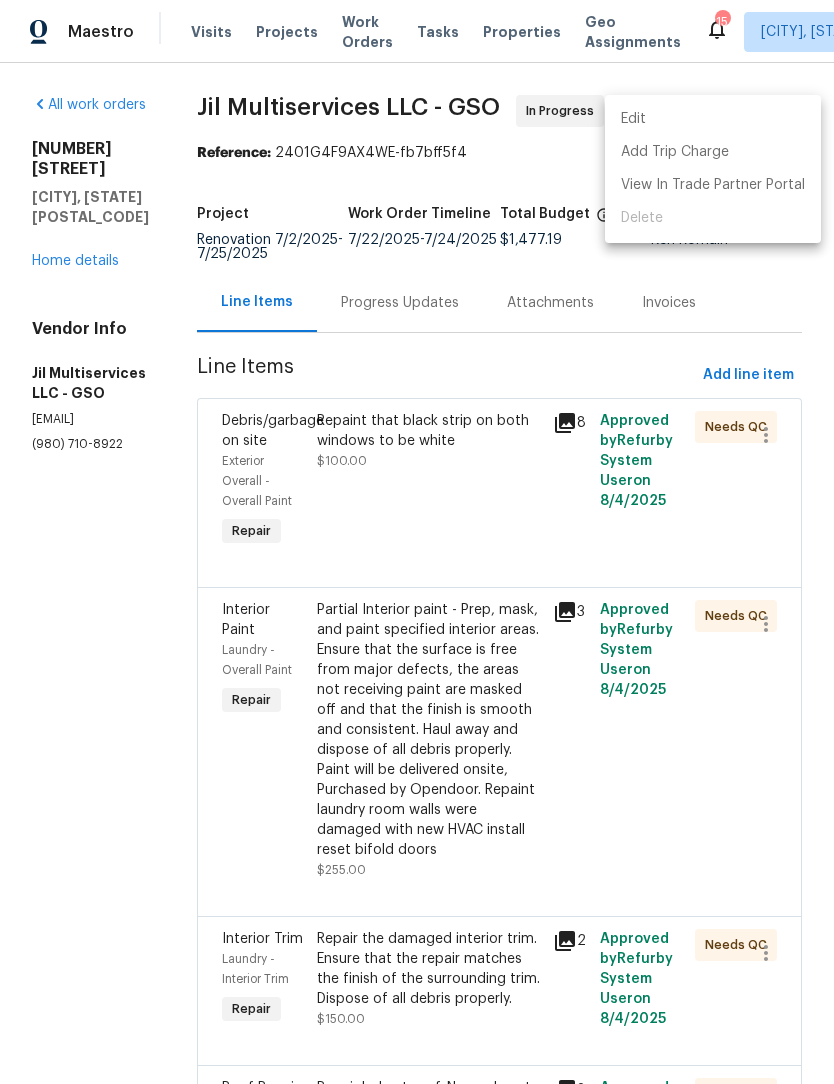 click on "Edit" at bounding box center (713, 119) 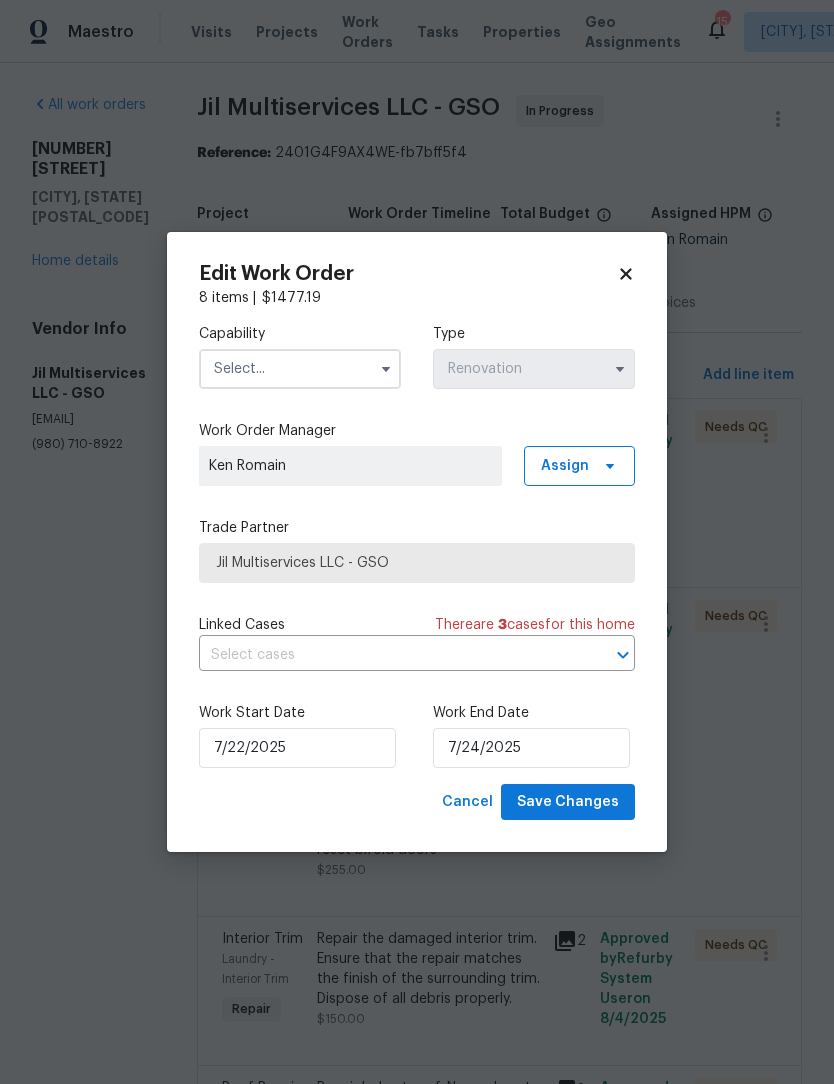 click at bounding box center [300, 369] 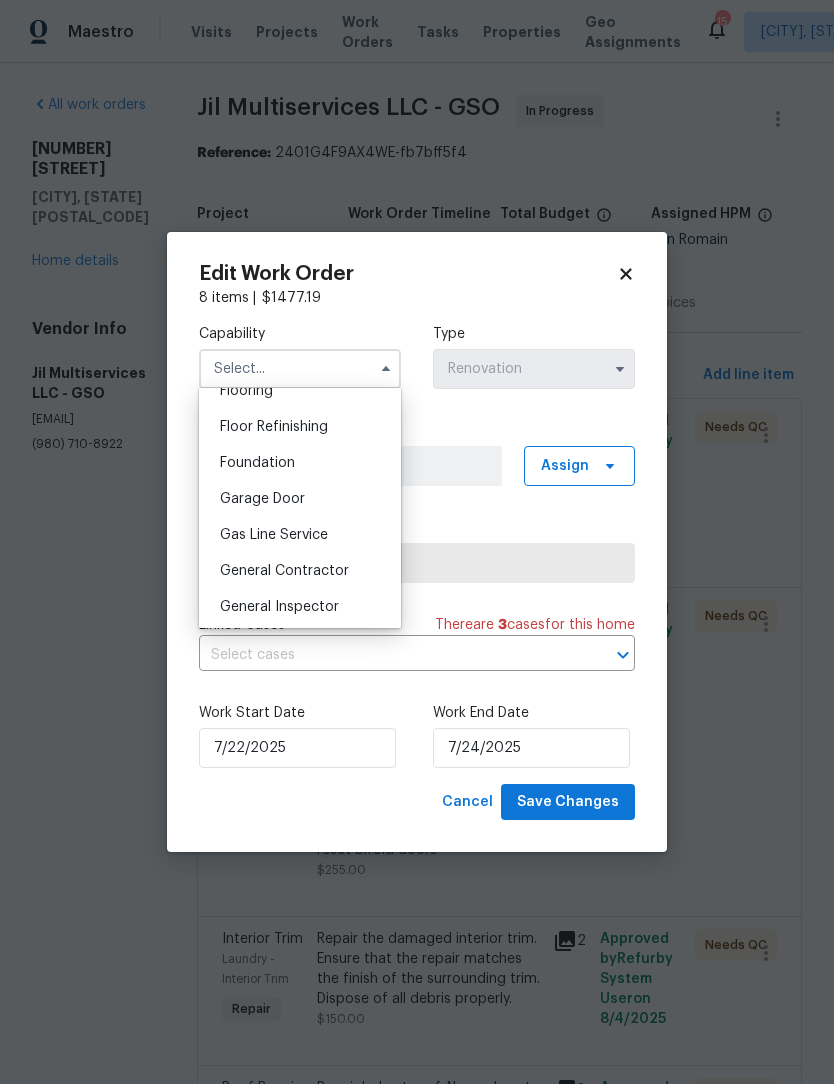 scroll, scrollTop: 818, scrollLeft: 0, axis: vertical 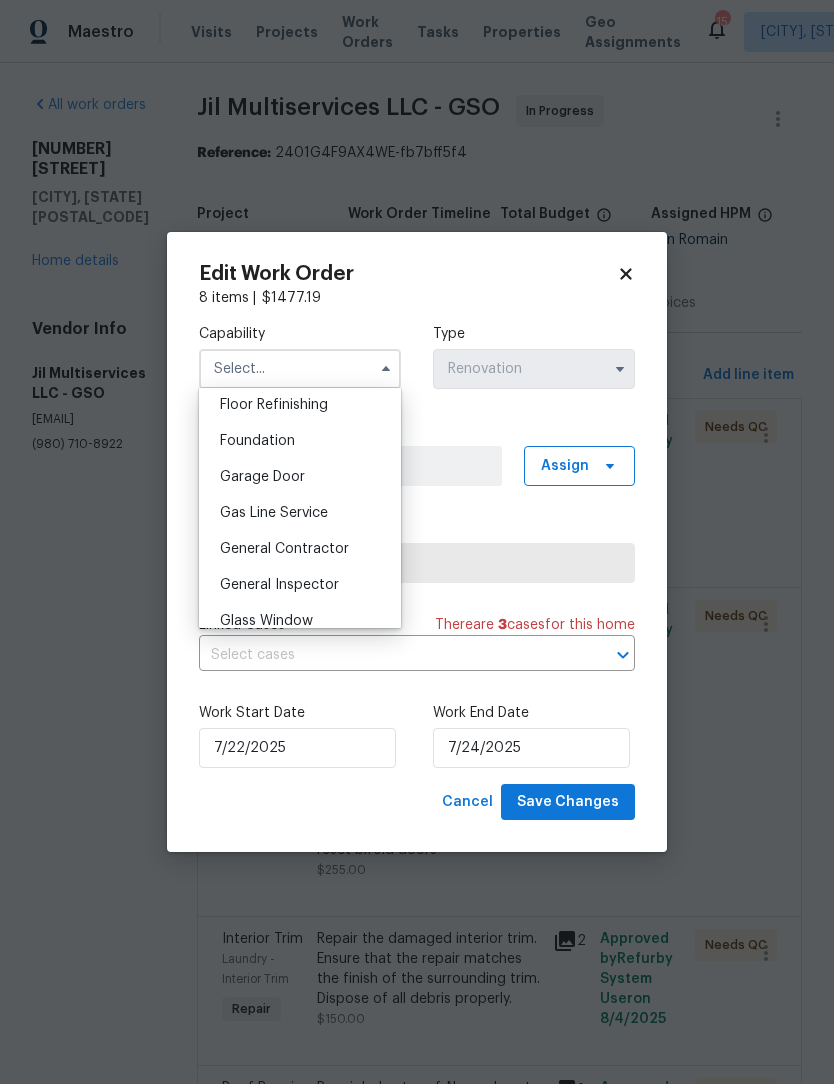 click on "General Contractor" at bounding box center (284, 549) 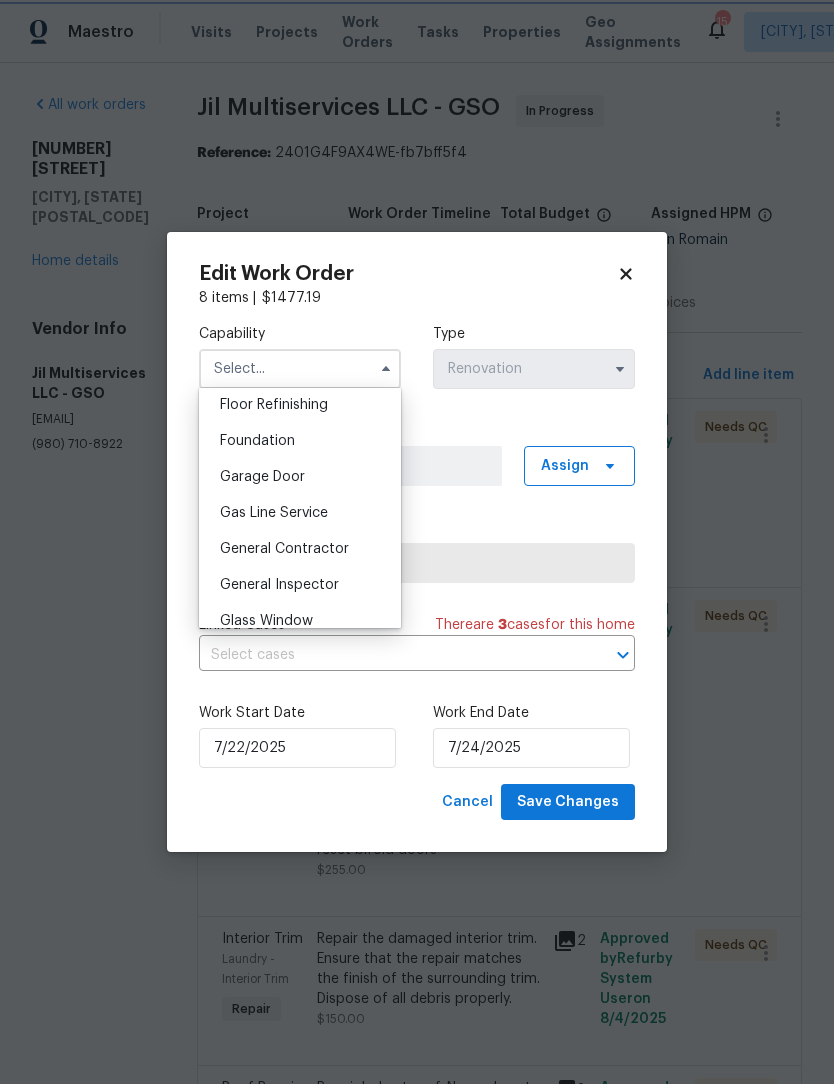 type on "General Contractor" 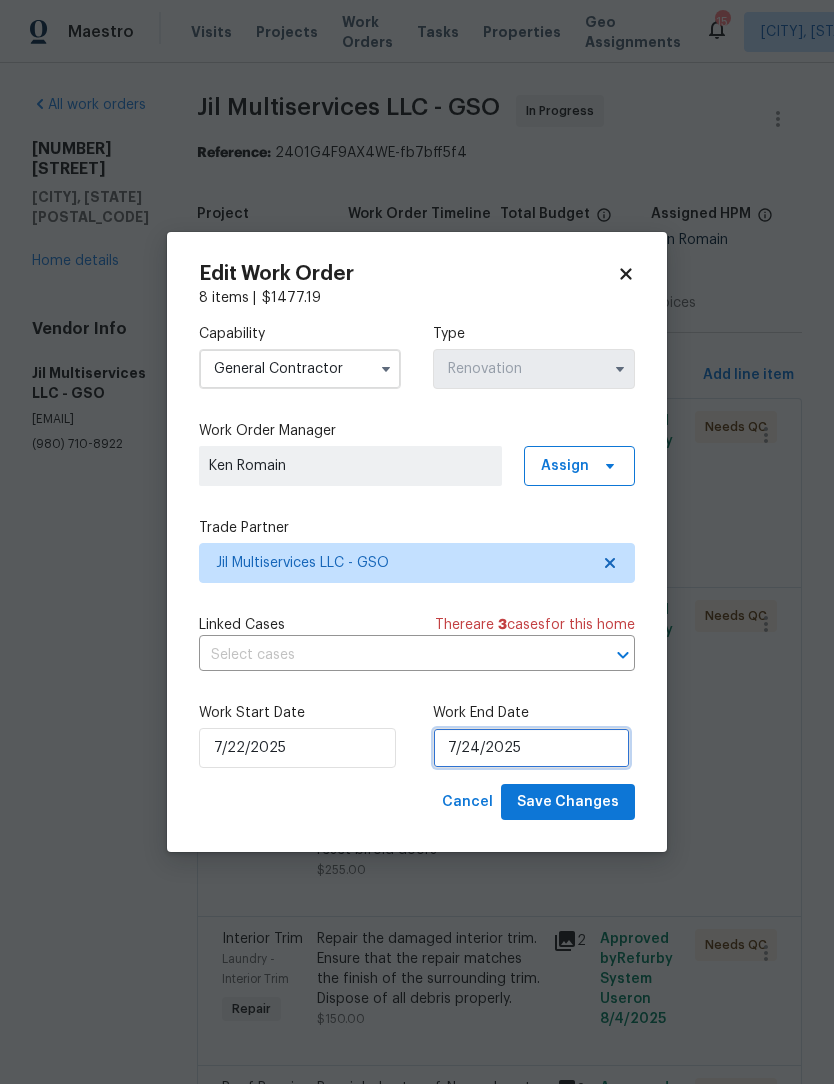 click on "7/24/2025" at bounding box center [531, 748] 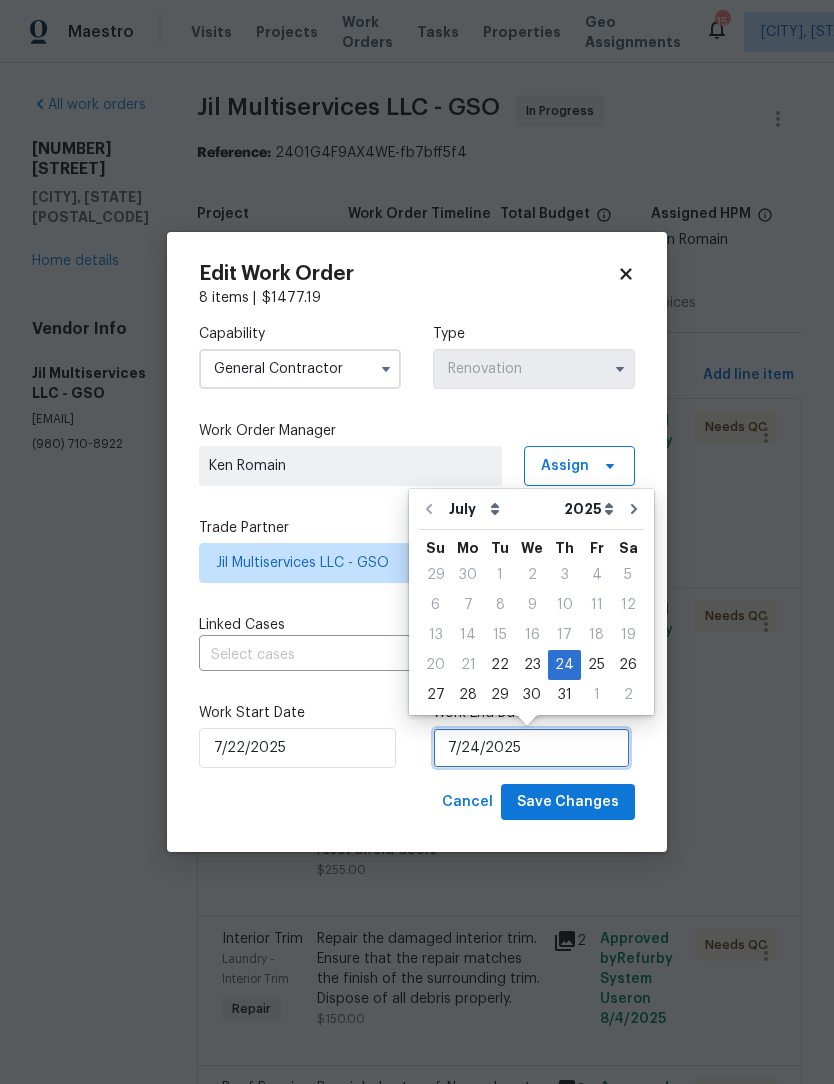 scroll, scrollTop: 37, scrollLeft: 0, axis: vertical 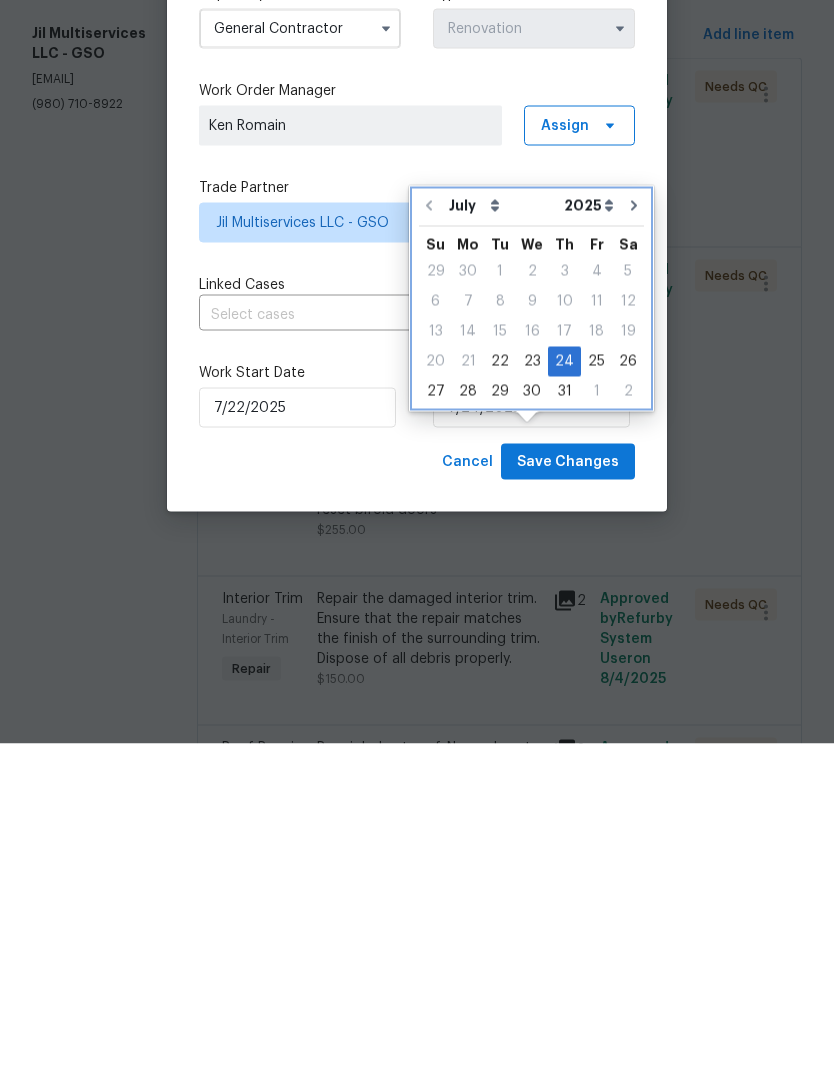 click 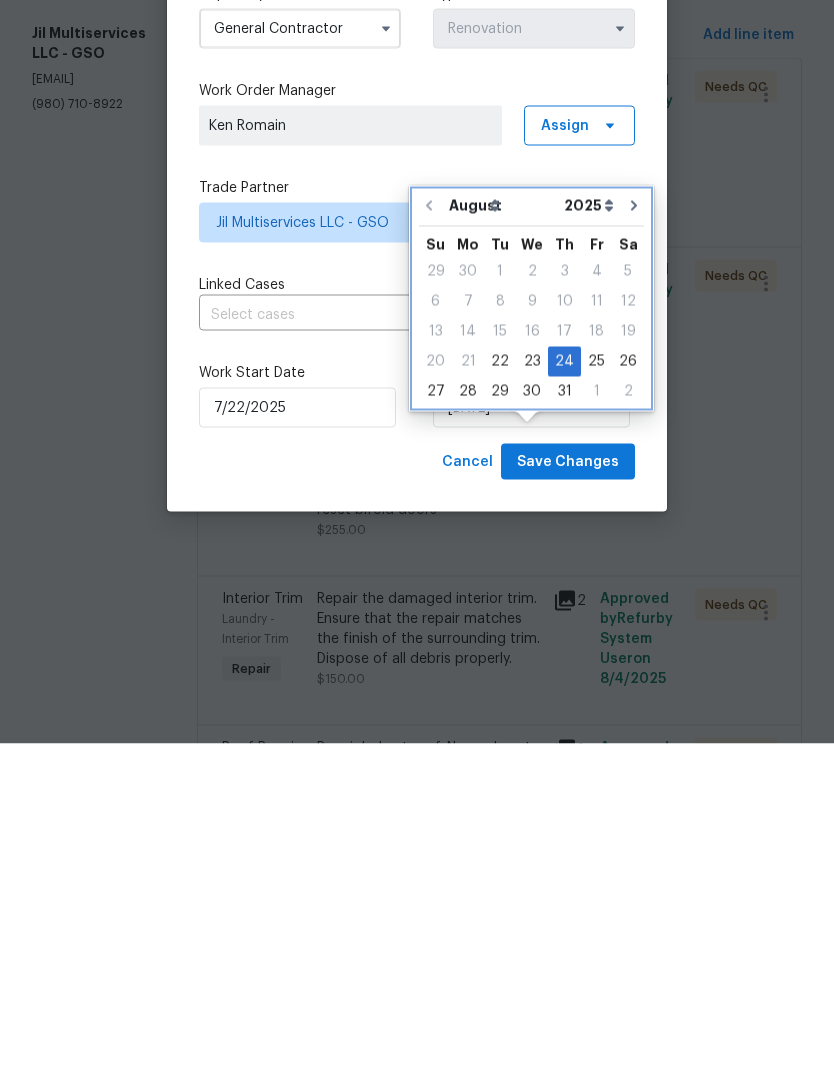 scroll, scrollTop: 66, scrollLeft: 0, axis: vertical 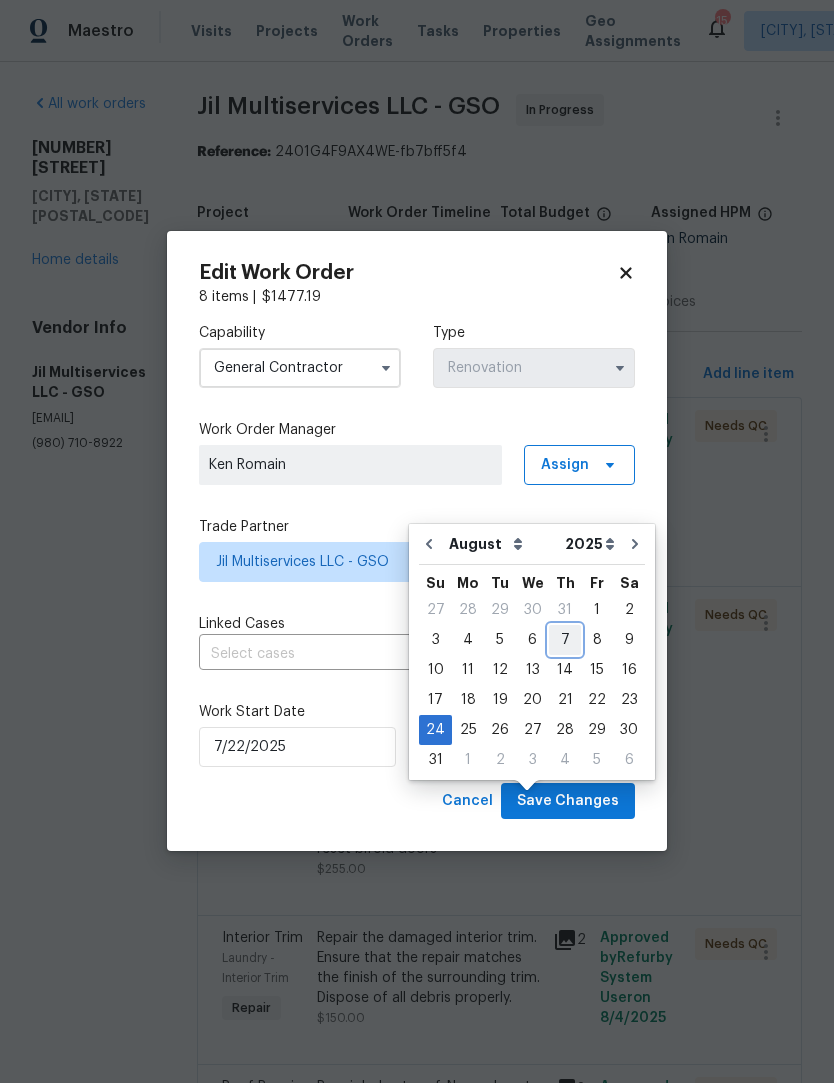 click on "7" at bounding box center (565, 641) 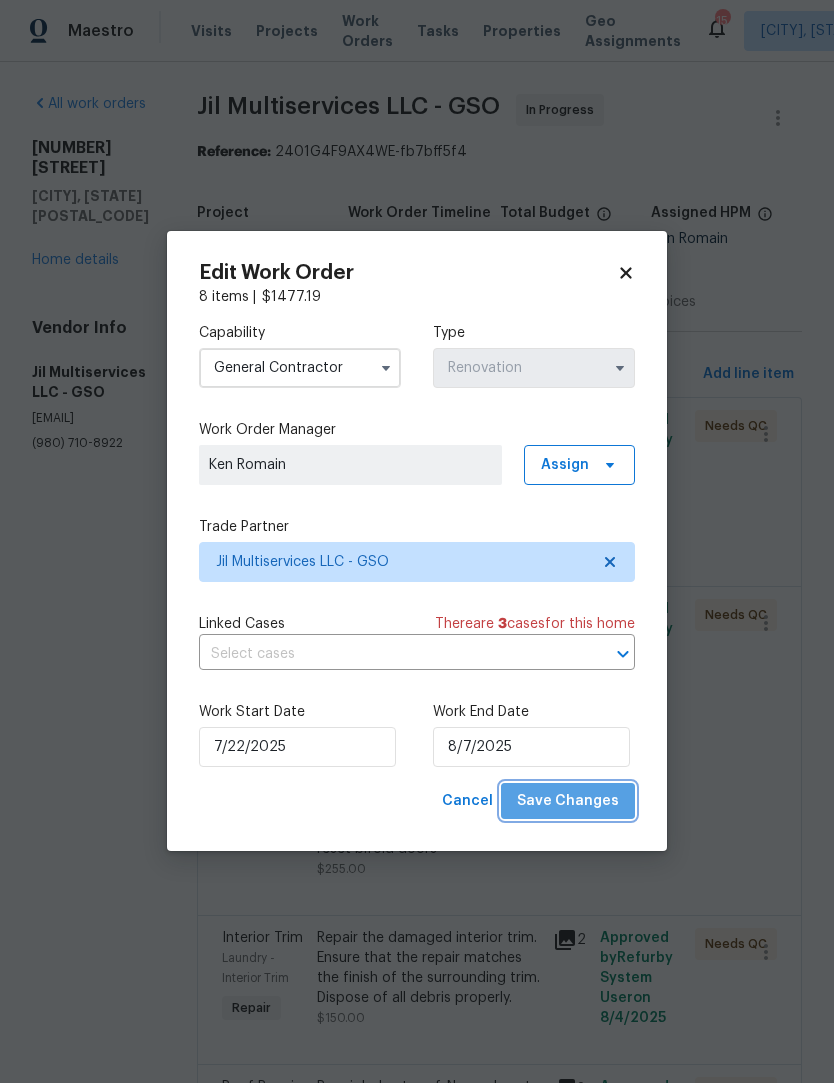 click on "Save Changes" at bounding box center [568, 802] 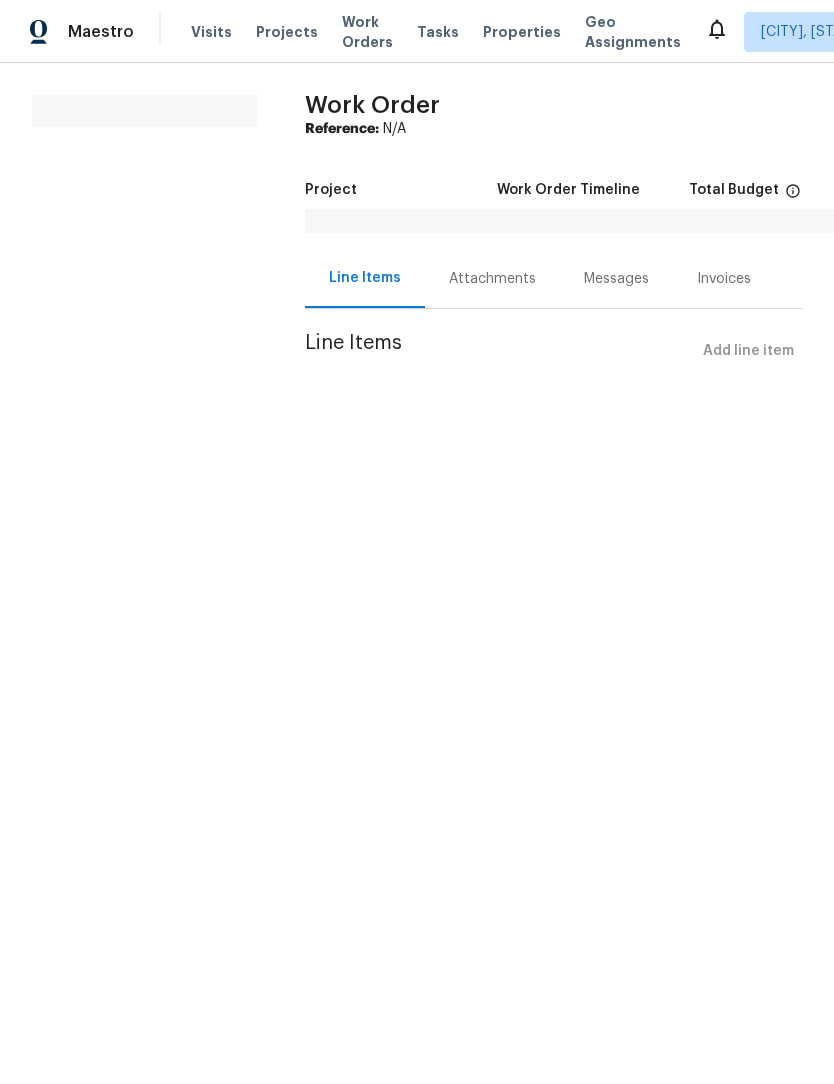 scroll, scrollTop: 0, scrollLeft: 0, axis: both 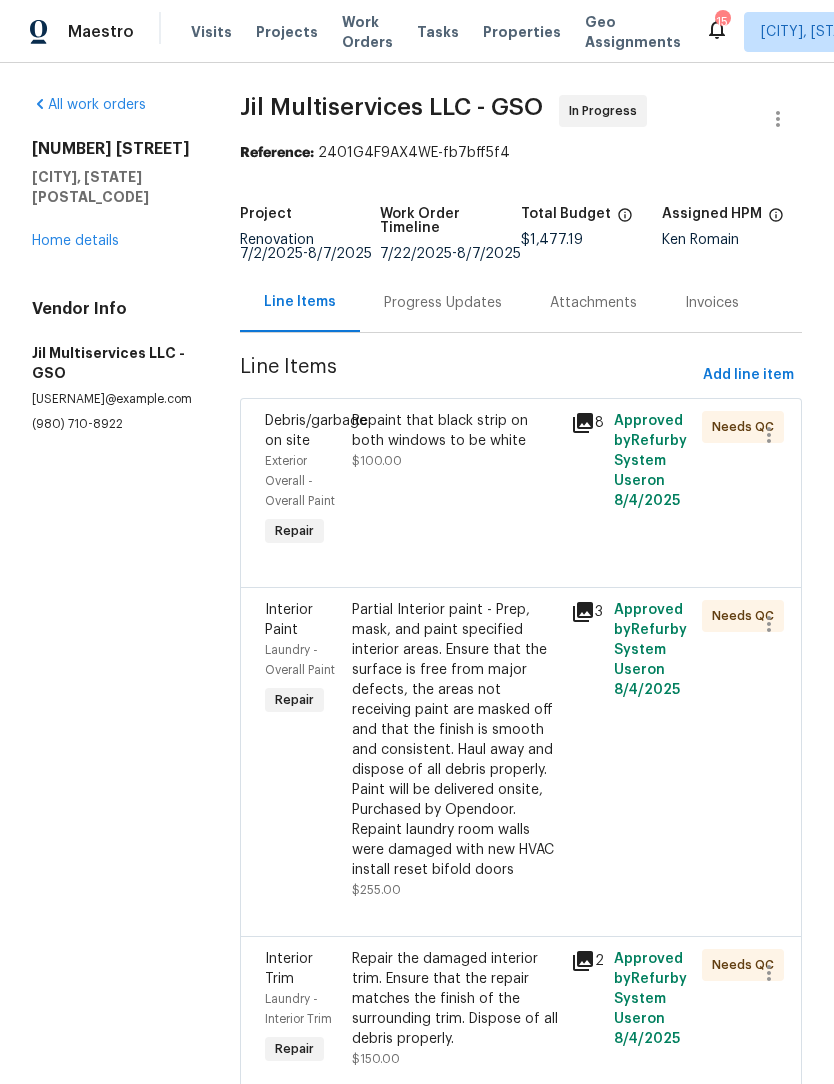 click on "Home details" at bounding box center (75, 241) 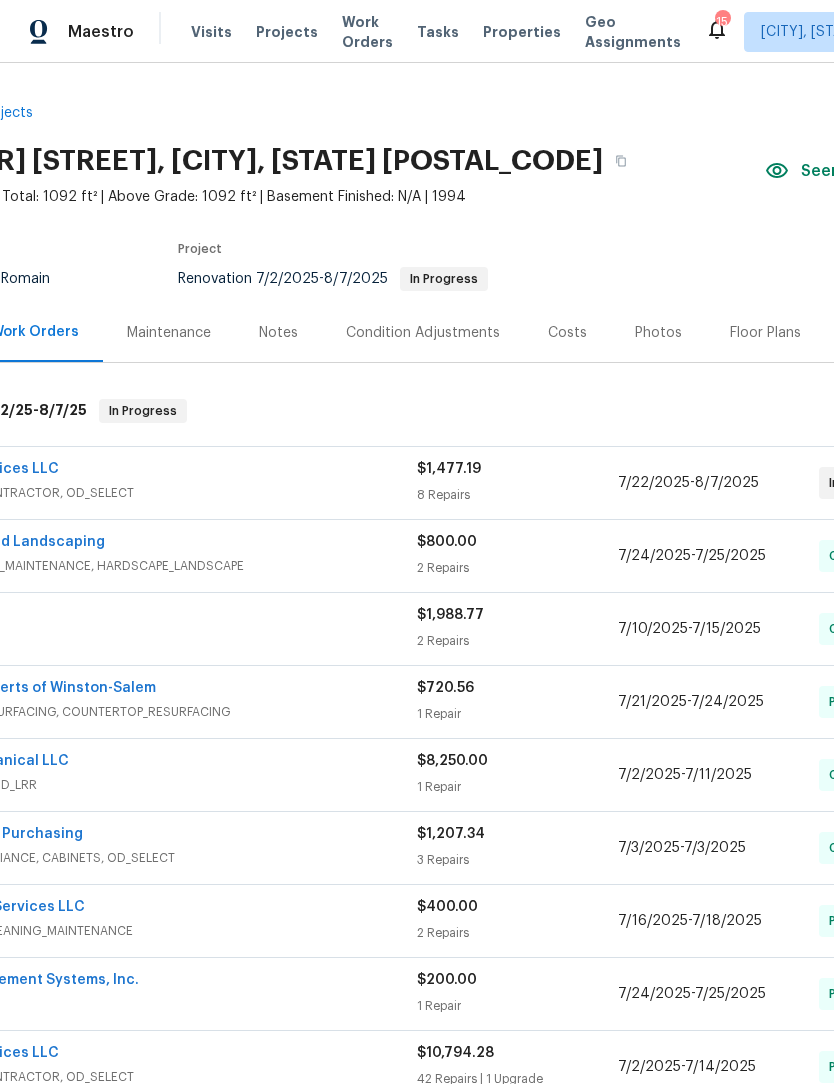 scroll, scrollTop: 0, scrollLeft: 116, axis: horizontal 